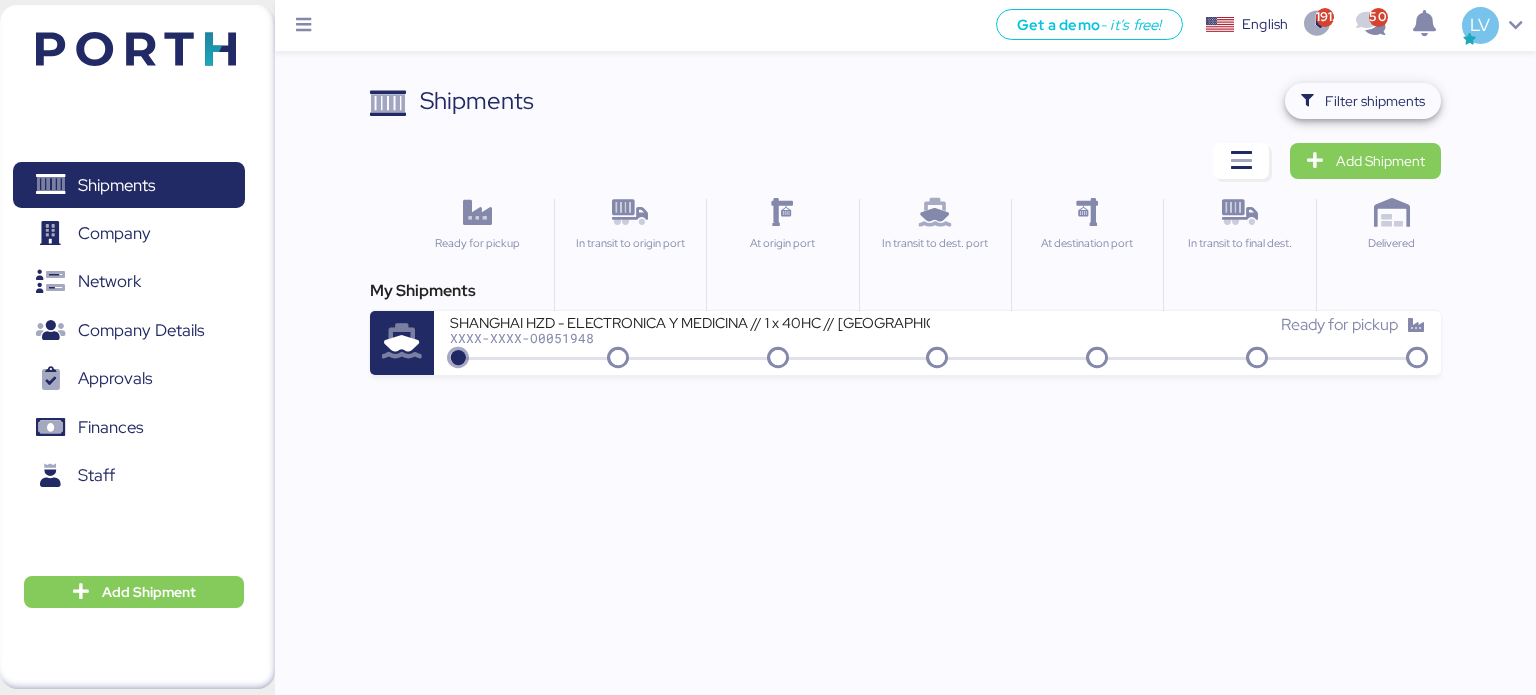click on "Filter shipments" at bounding box center (1363, 101) 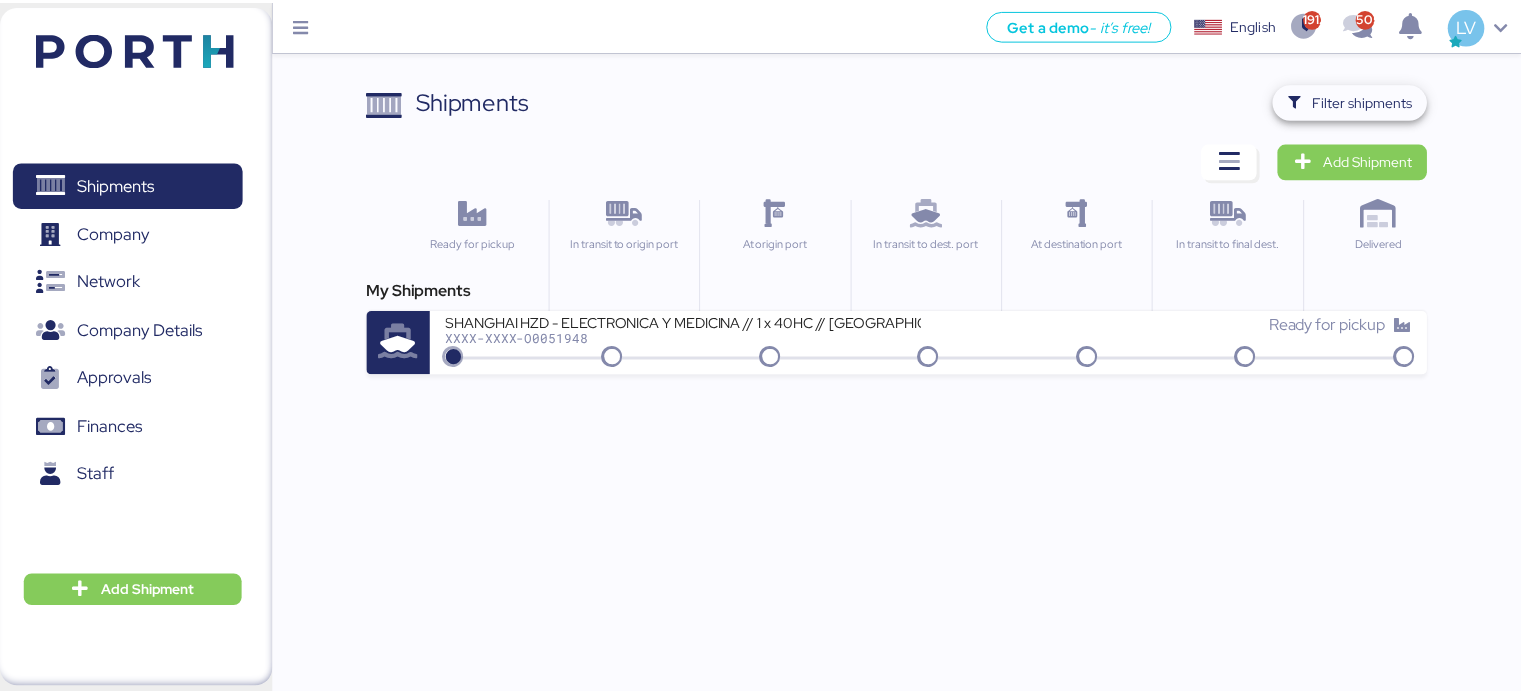 scroll, scrollTop: 0, scrollLeft: 0, axis: both 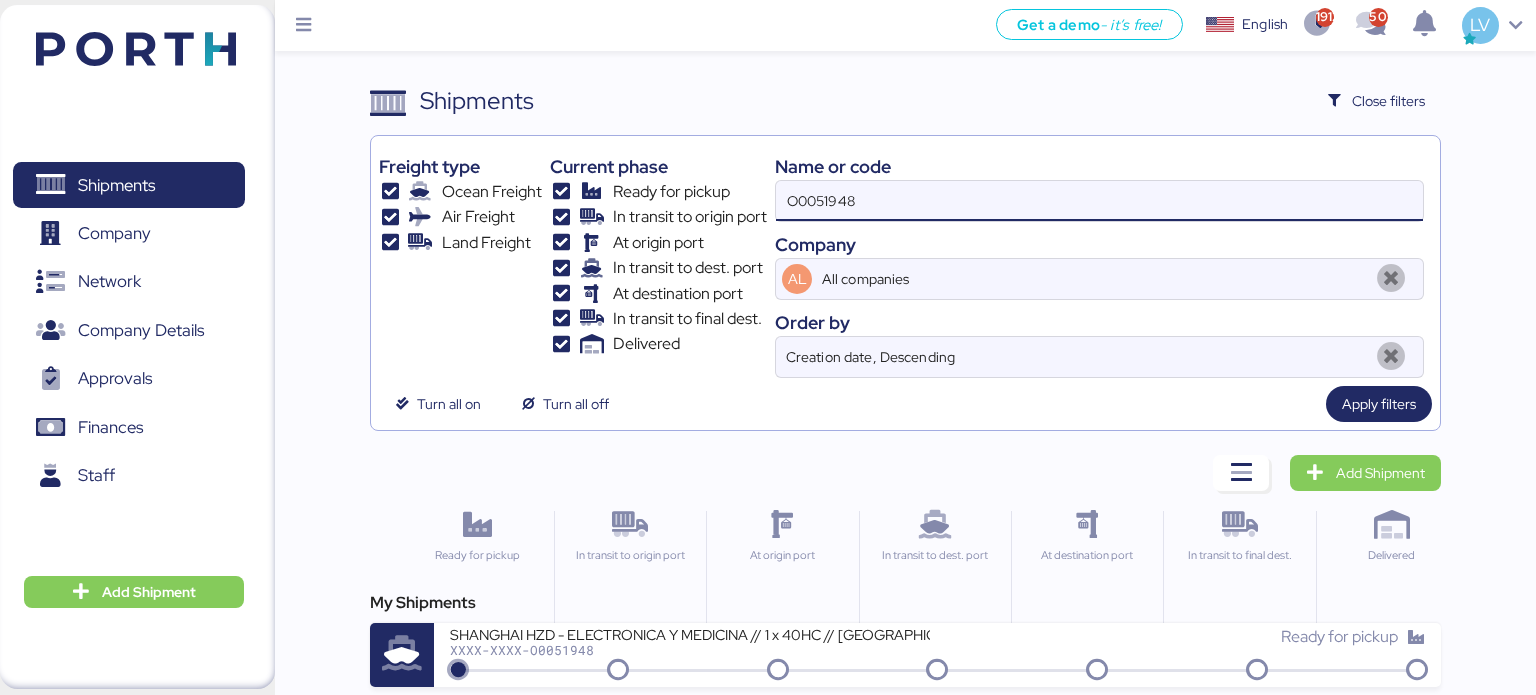 click on "O0051948" at bounding box center (1099, 201) 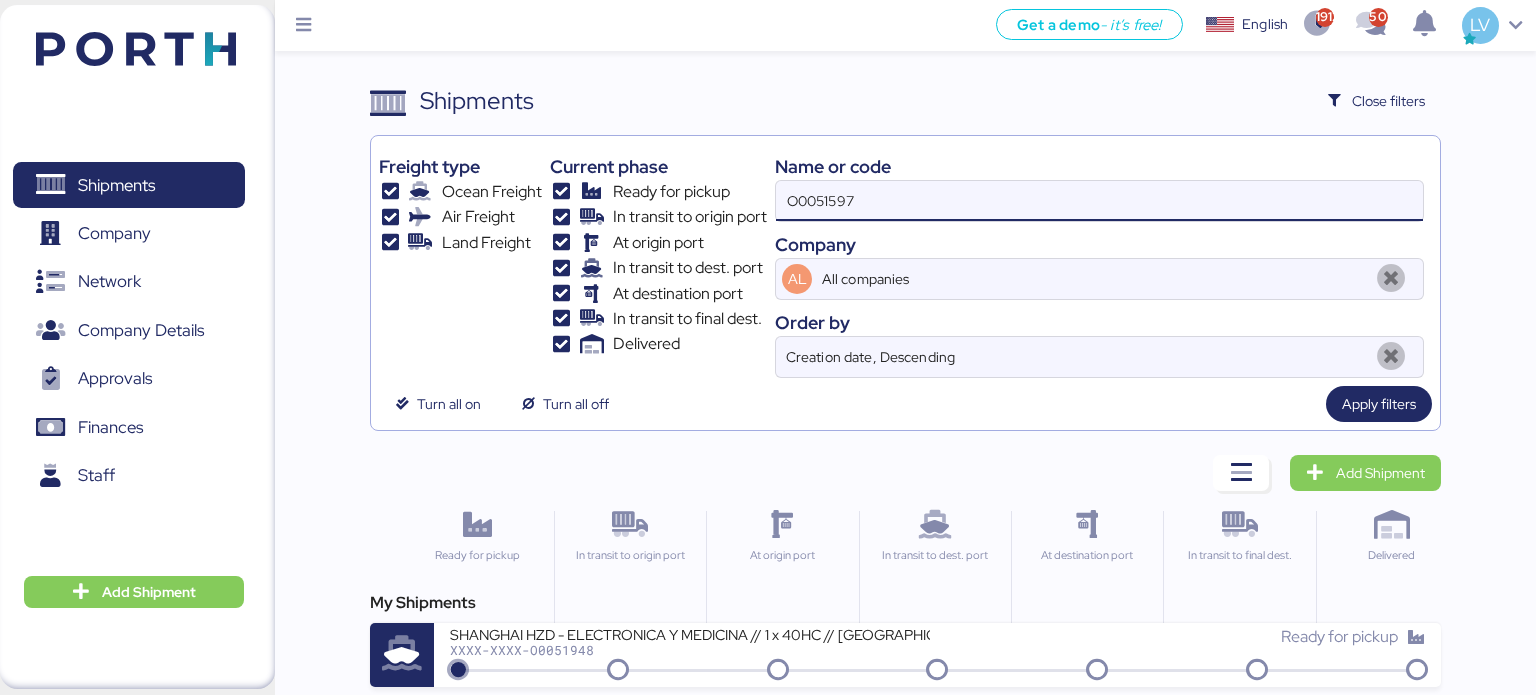 paste on "O0051597" 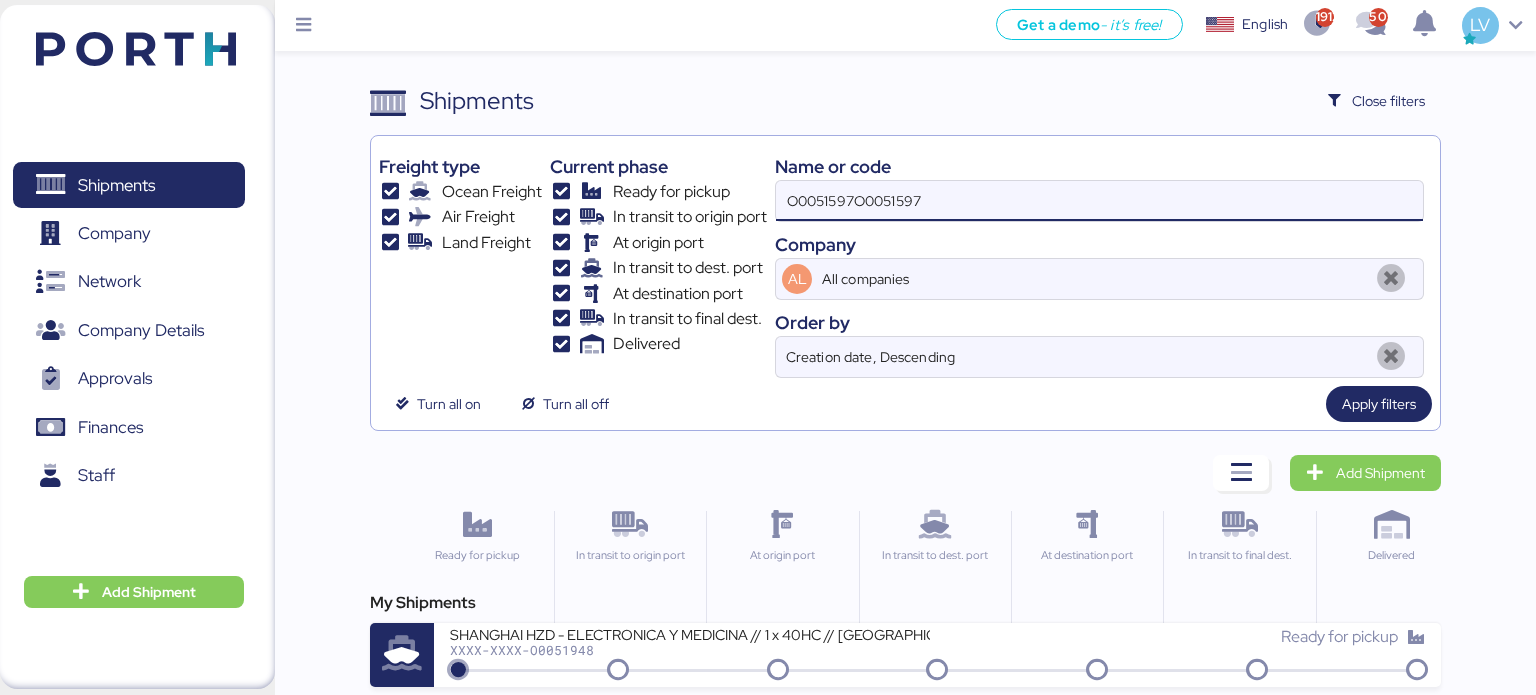 click on "O0051597O0051597" at bounding box center (1099, 201) 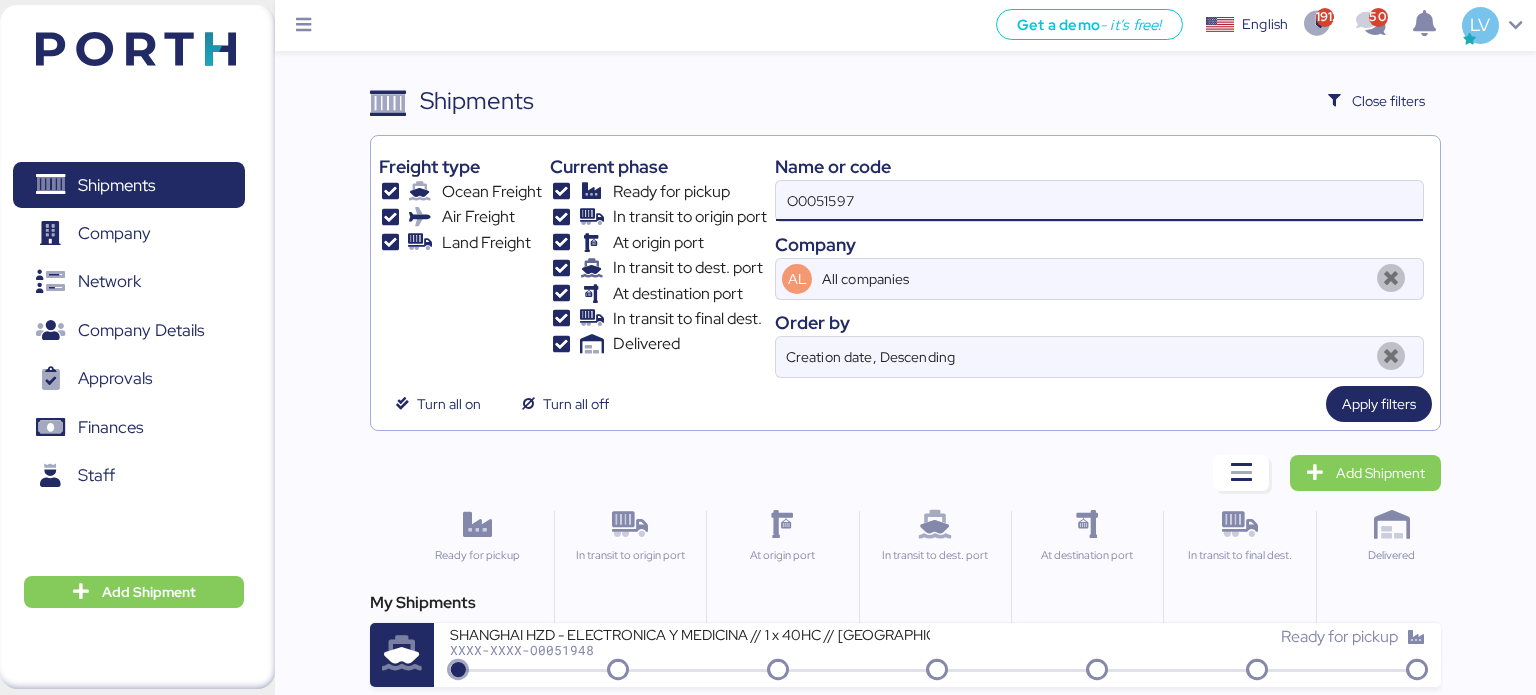 type on "O0051597" 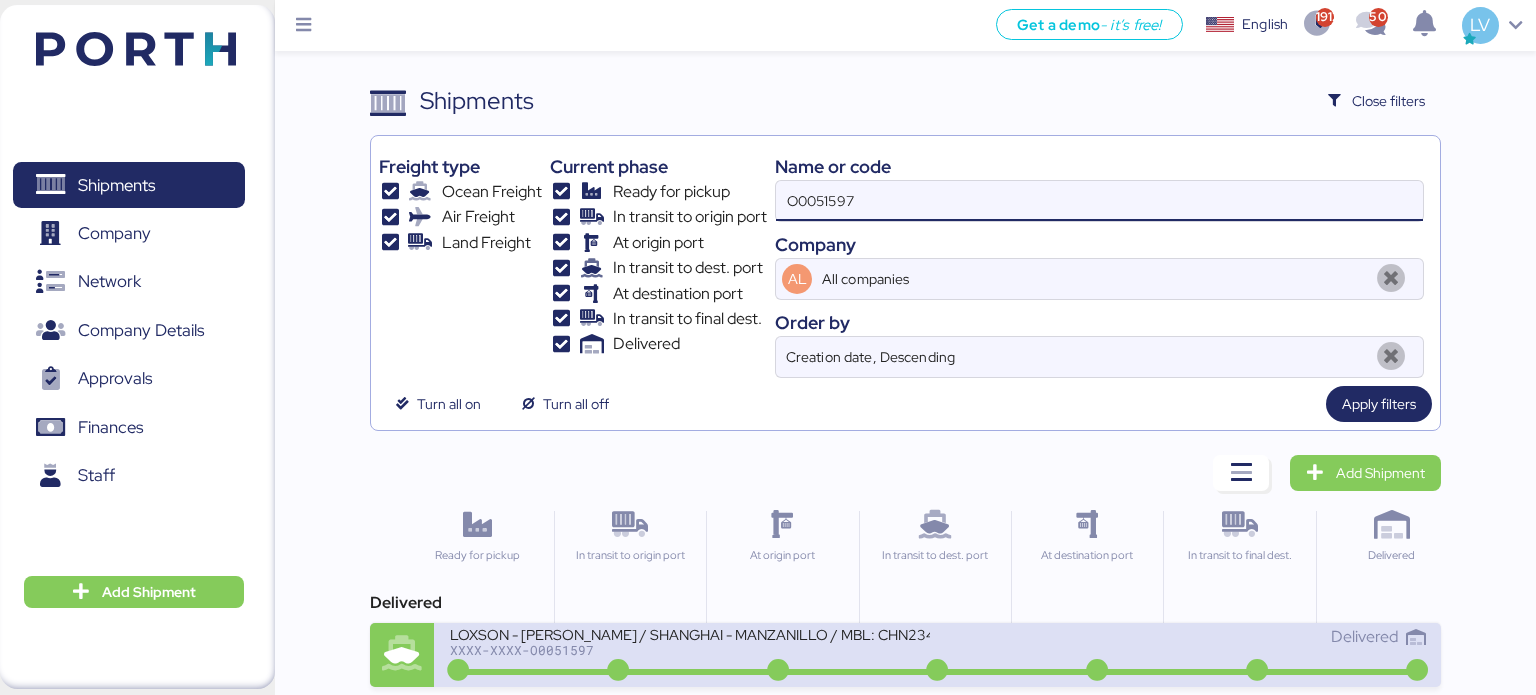 click at bounding box center (938, 672) 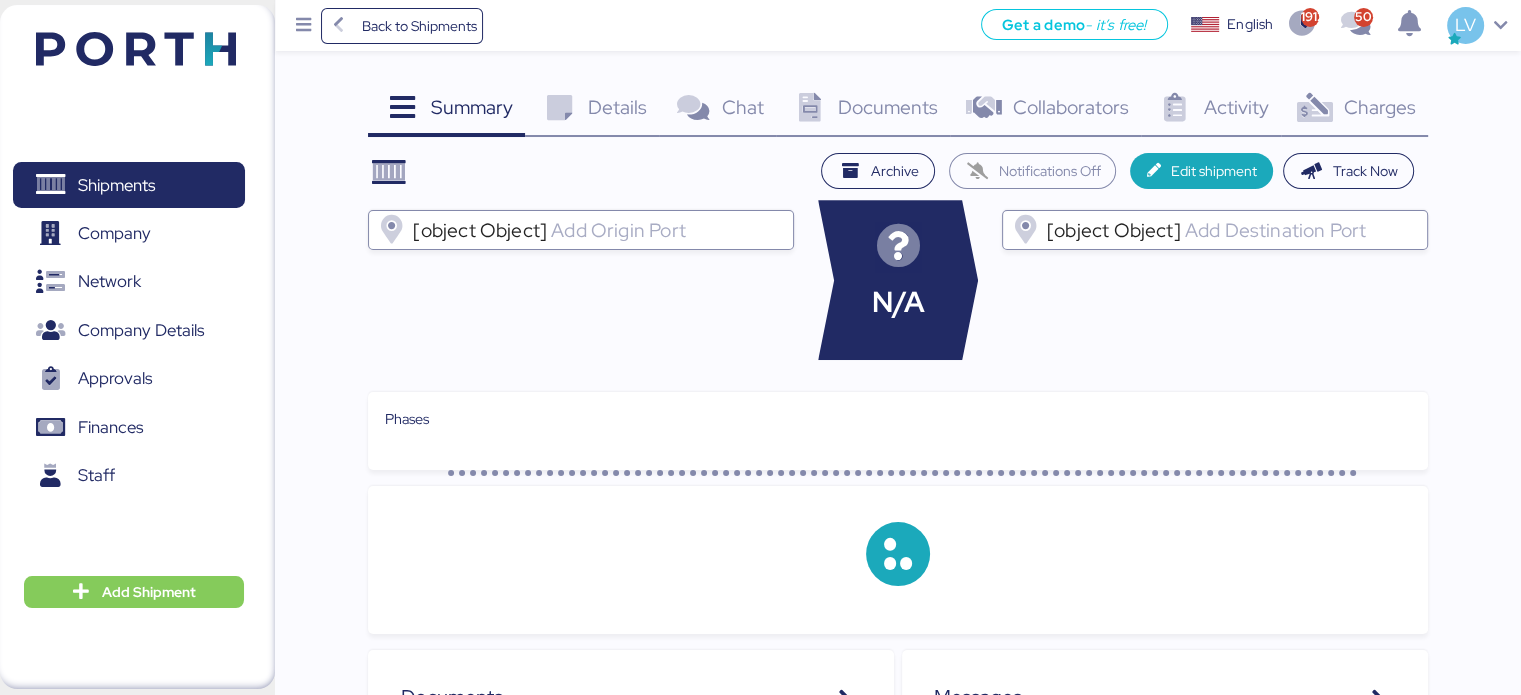 click on "Summary 0   Details 0   Chat 0   Documents 0   Collaborators 0   Activity 0   Charges 0" at bounding box center (897, 110) 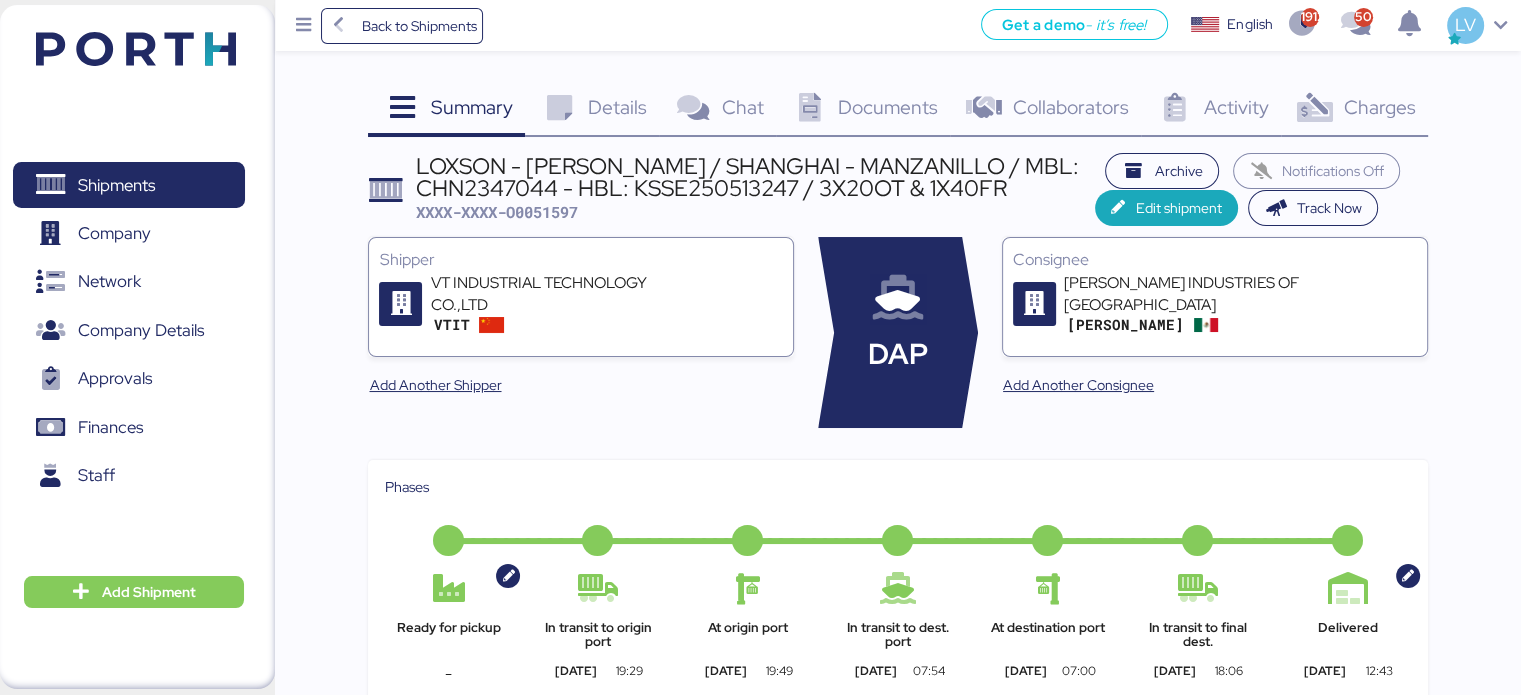 click at bounding box center [1314, 108] 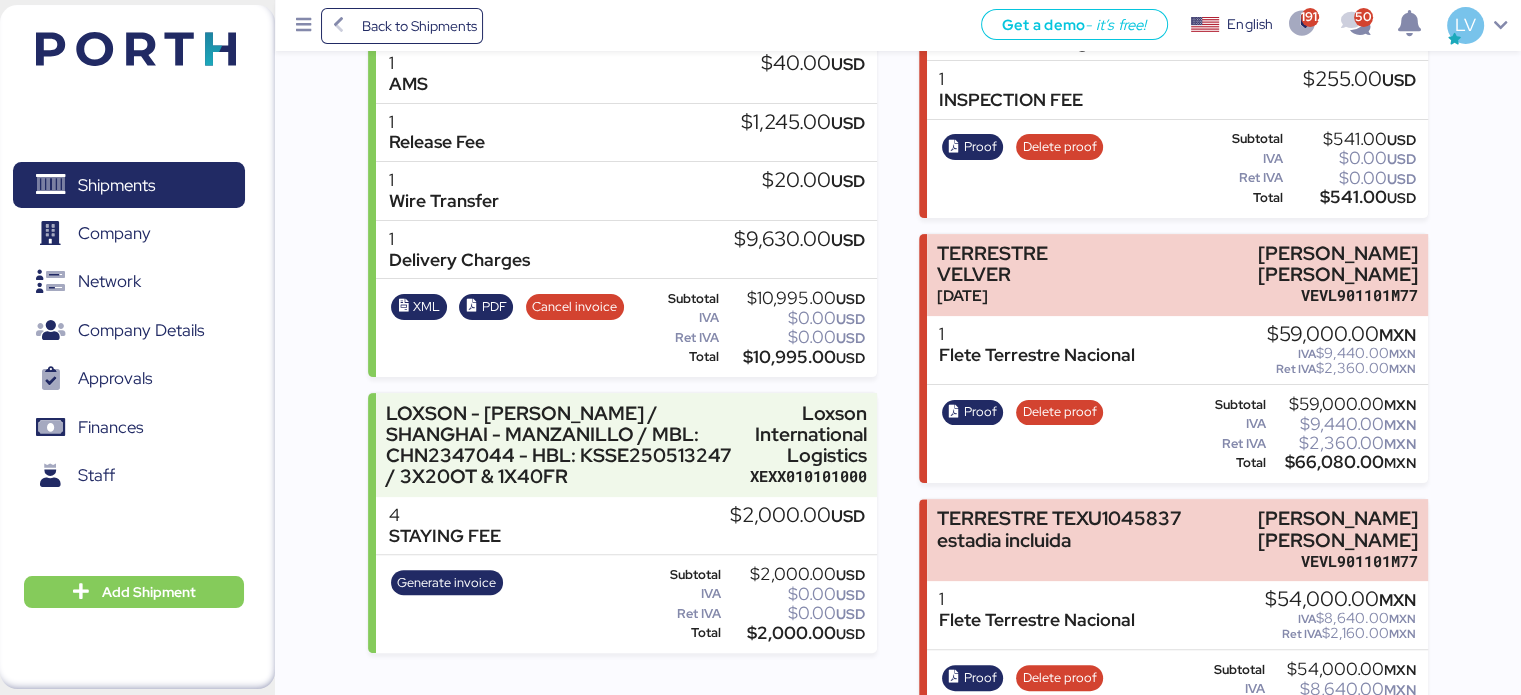 scroll, scrollTop: 528, scrollLeft: 0, axis: vertical 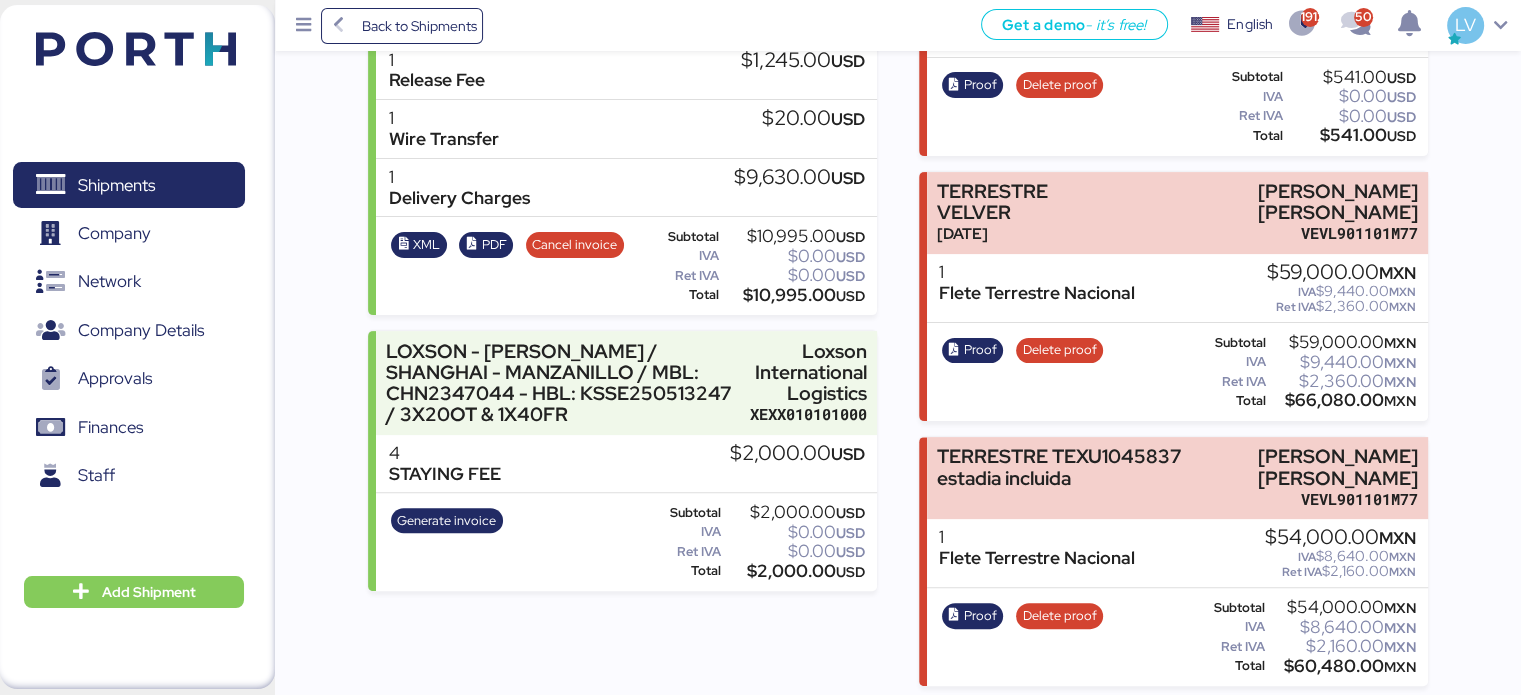 click on "1  [PERSON_NAME] Terrestre Nacional" at bounding box center (1037, 288) 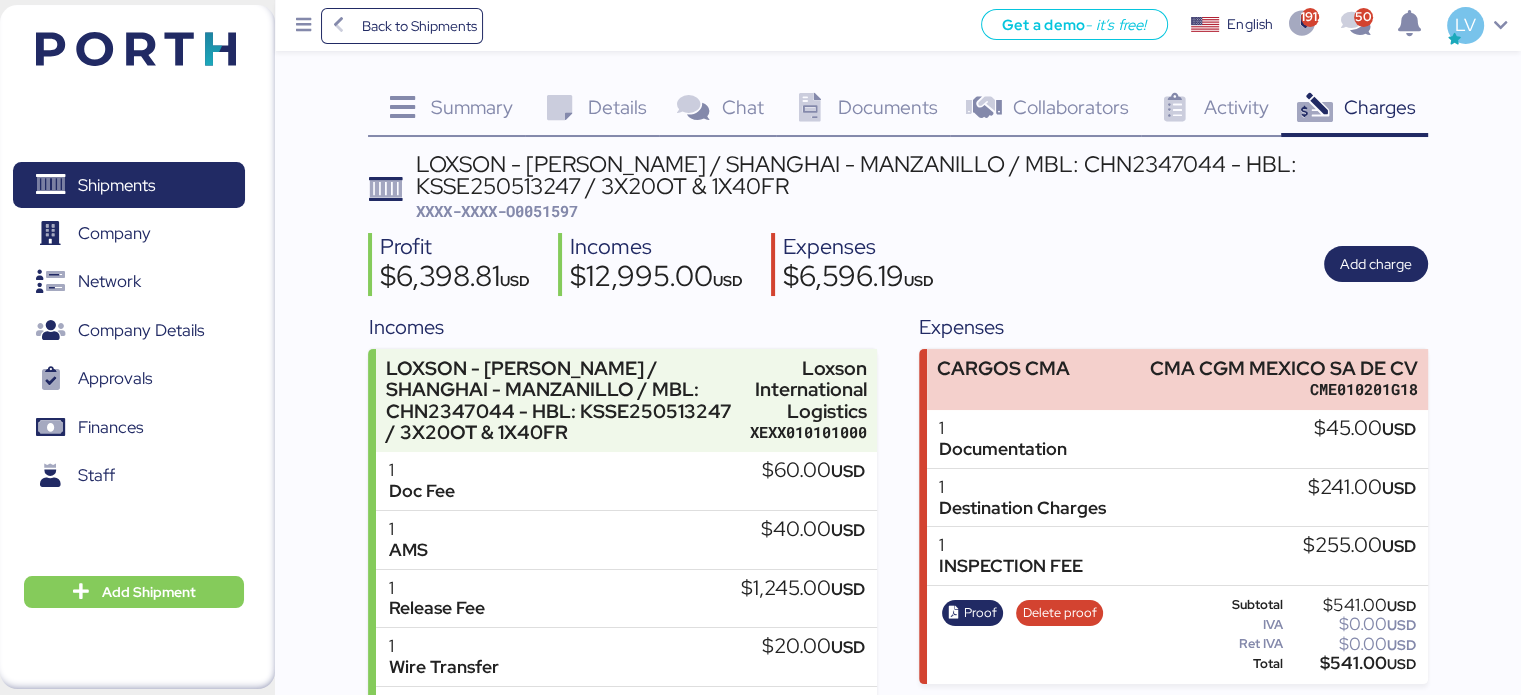 click on "Back to Shipments Get a demo  - it’s free! Get a demo  English Inglés English   1912   505     LV" at bounding box center [898, 25] 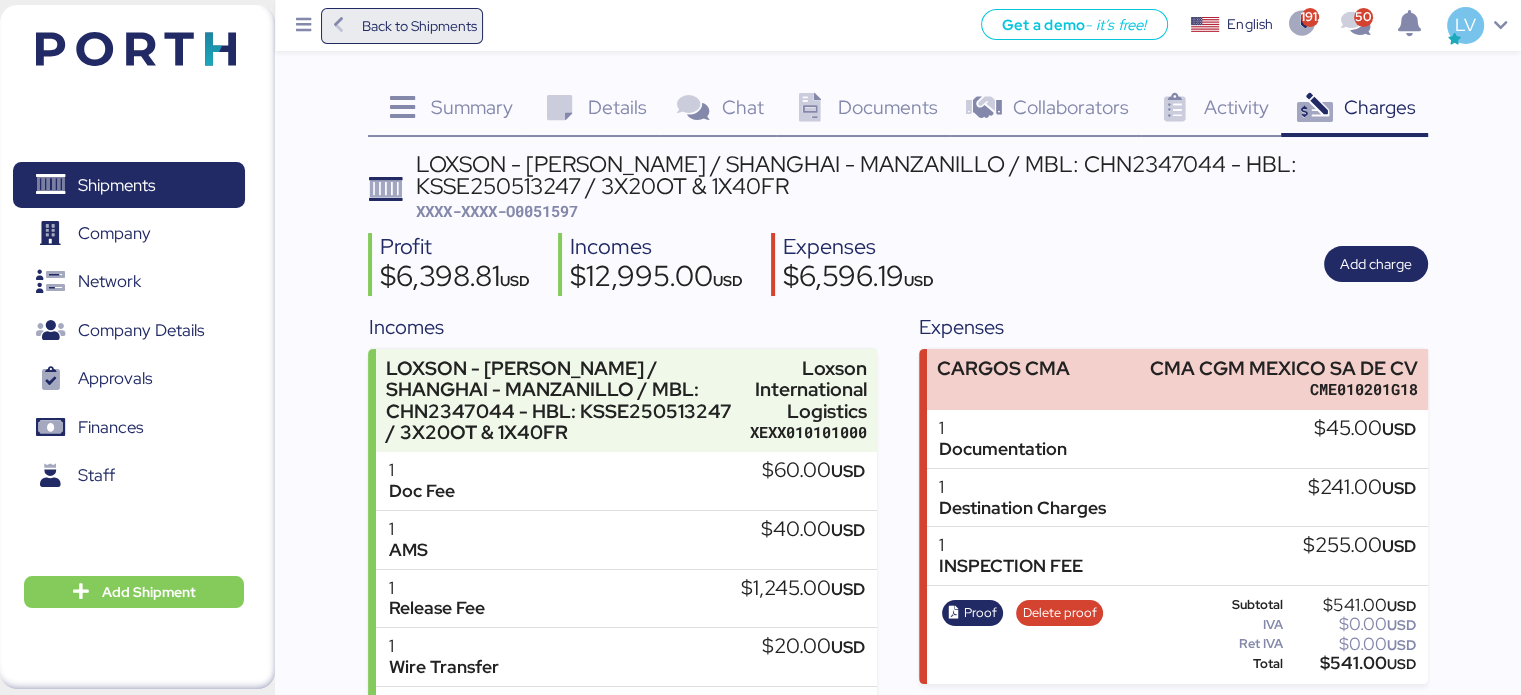click on "Back to Shipments" at bounding box center [418, 26] 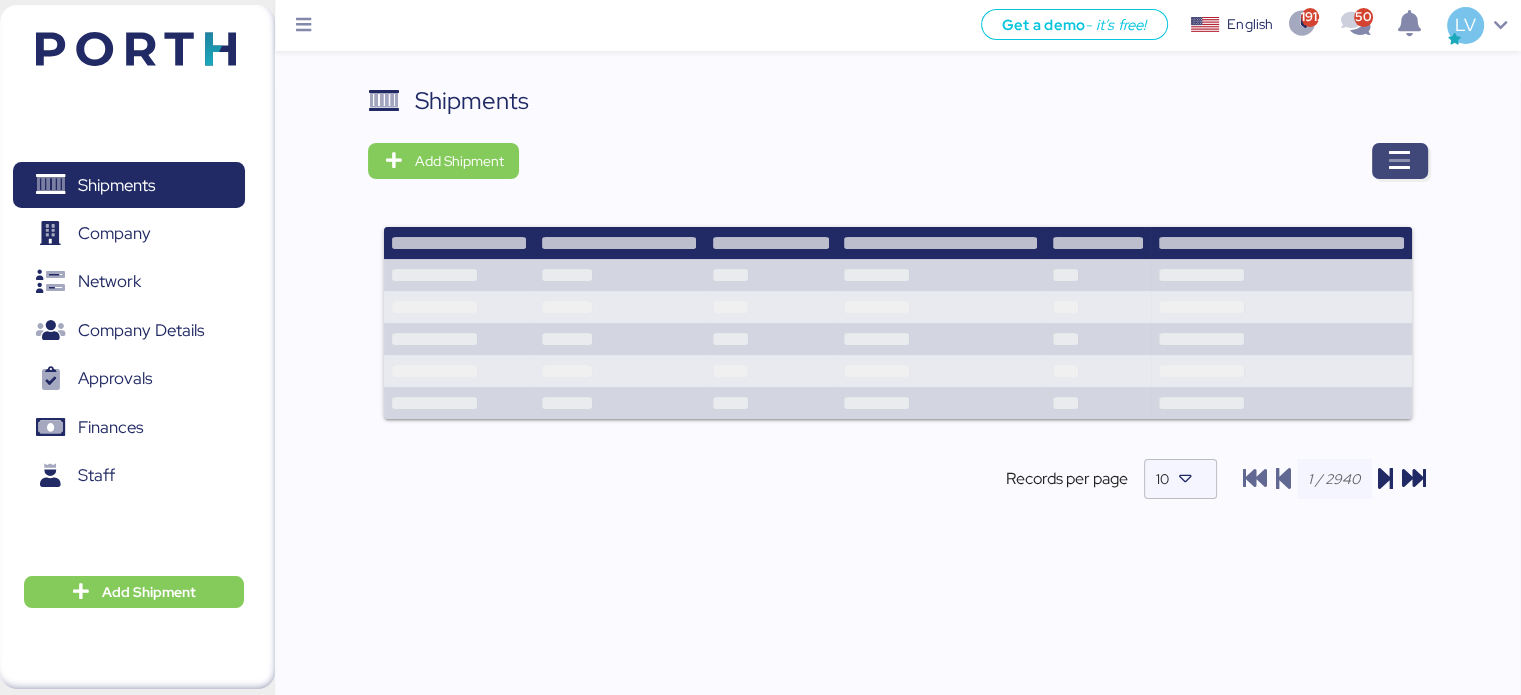 click at bounding box center (1400, 161) 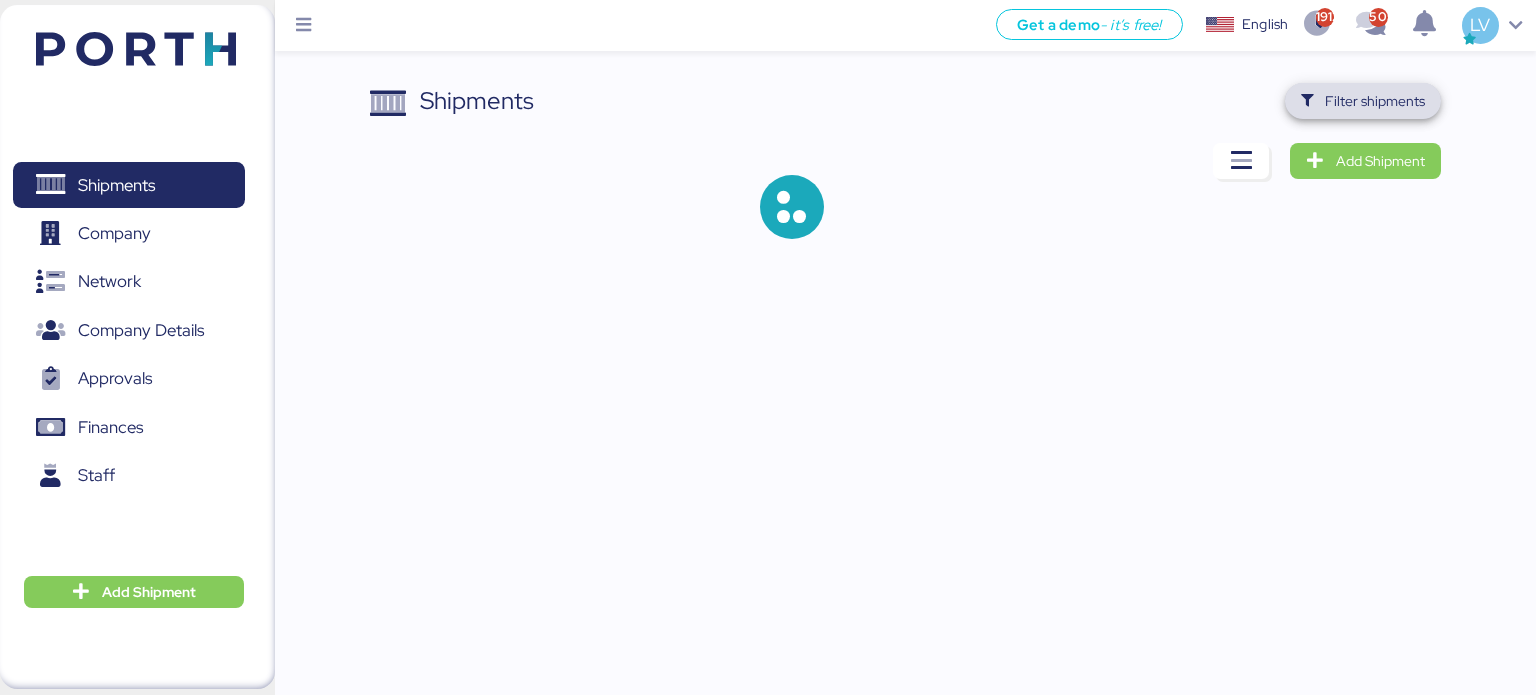 click on "Filter shipments" at bounding box center [1375, 101] 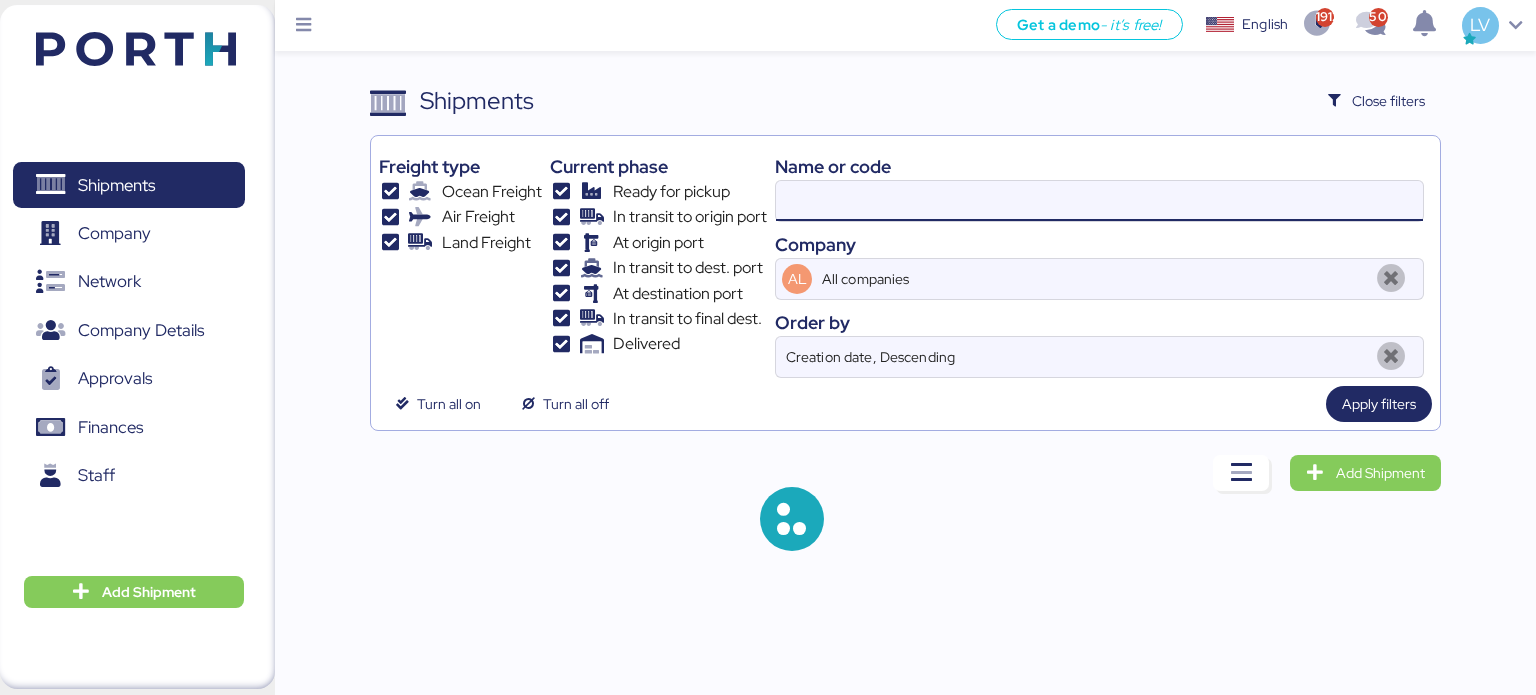 click at bounding box center [1099, 201] 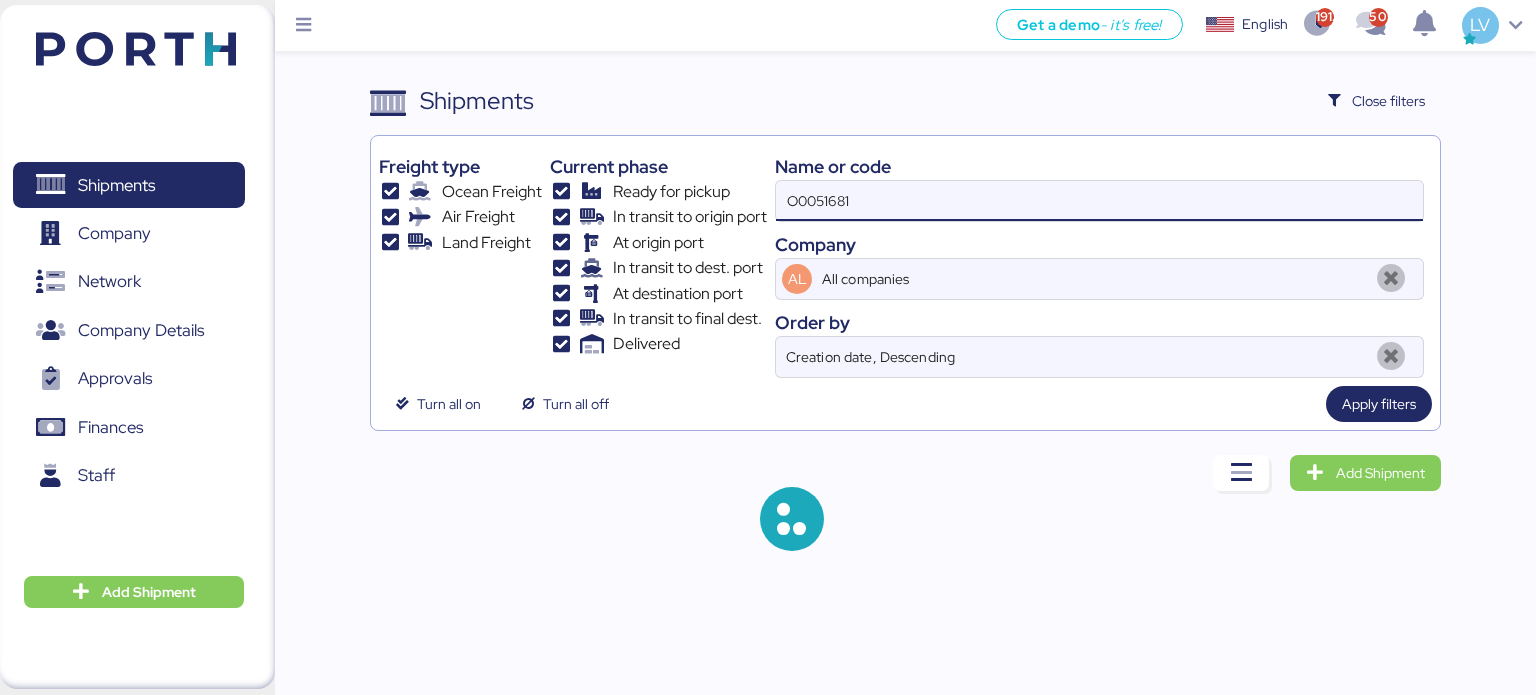 type on "O0051681" 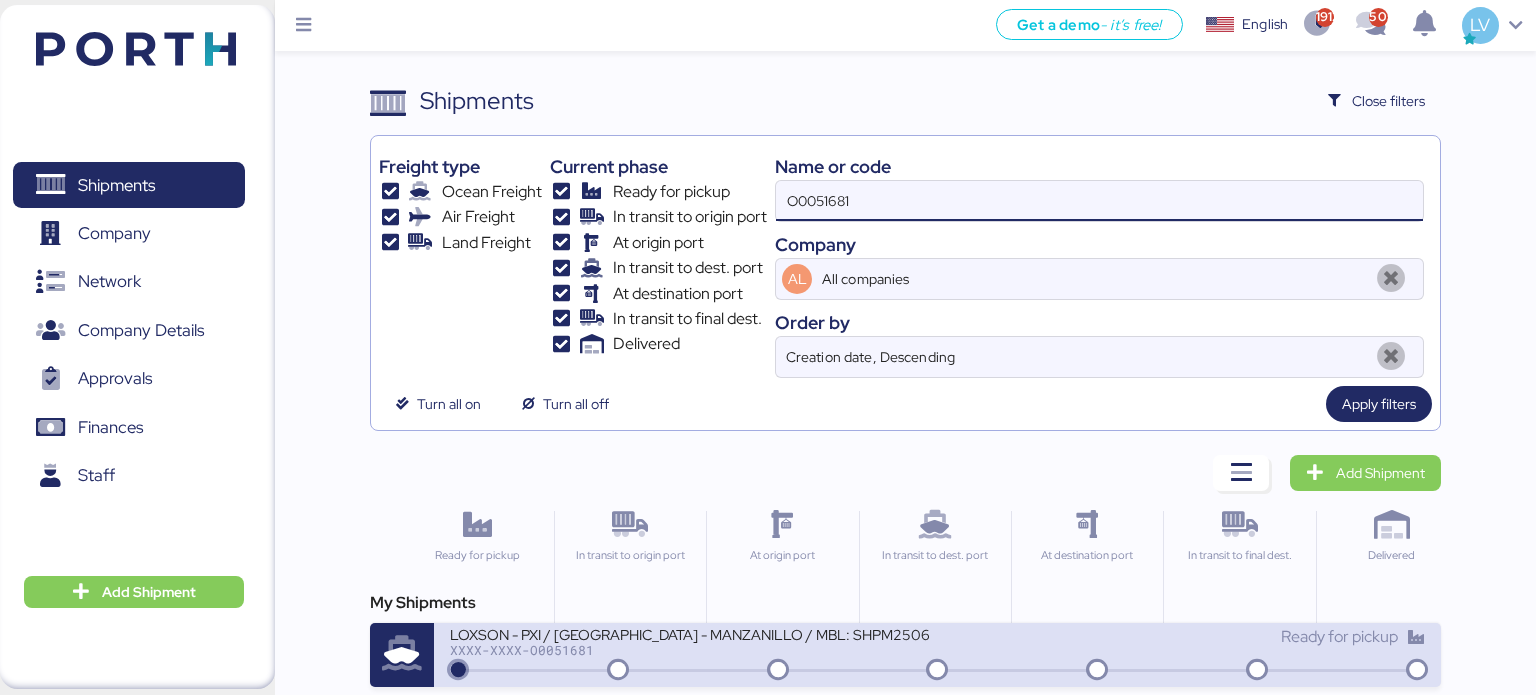 click on "Ready for pickup" at bounding box center [1182, 637] 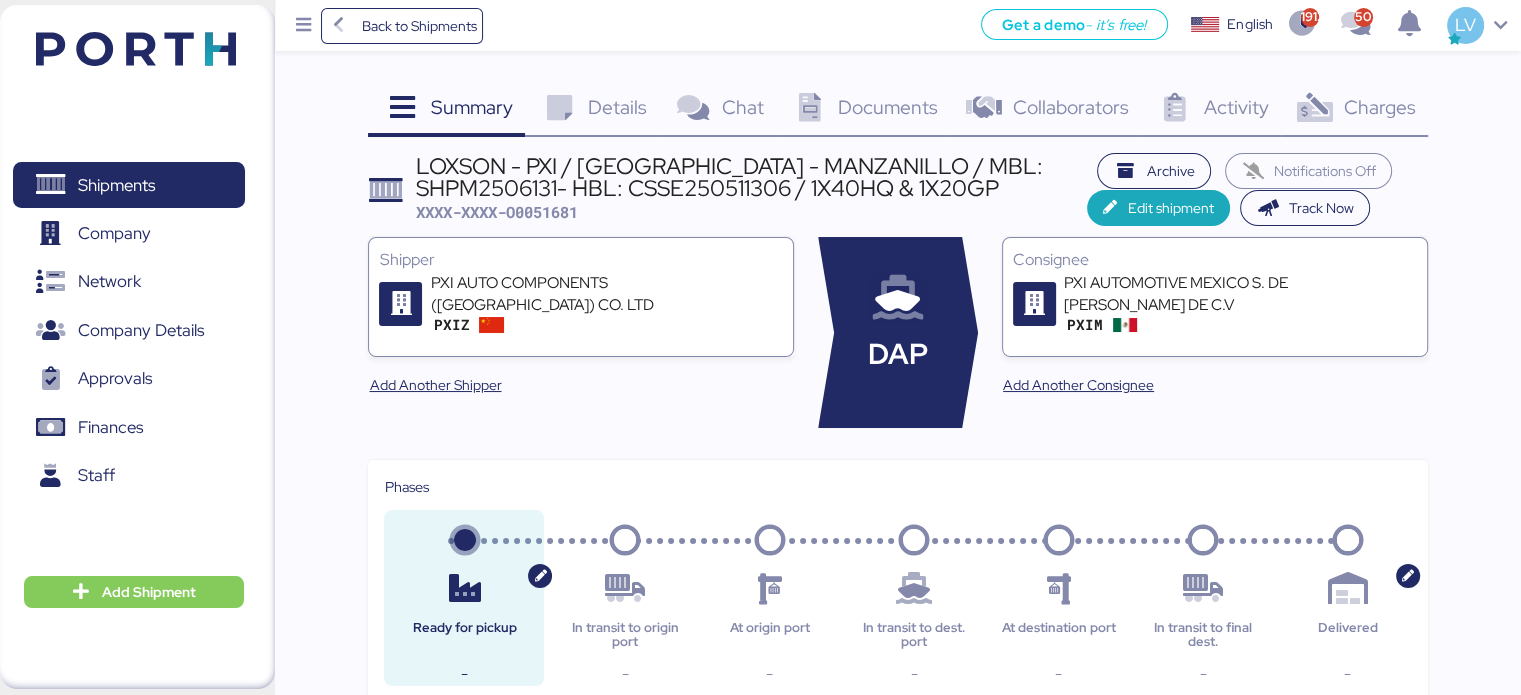 click on "Summary 0   Details 0   Chat 0   Documents 0   Collaborators 0   Activity 0   Charges 0   LOXSON - PXI / [GEOGRAPHIC_DATA] - MANZANILLO / MBL: SHPM2506131- HBL: CSSE250511306 / 1X40HQ & 1X20GP XXXX-XXXX-O0051681   Archive   Notifications Off   Edit shipment   Track Now Shipper   PXI AUTO COMPONENTS ([GEOGRAPHIC_DATA]) CO. LTD PXIZ Add Another Shipper   DAP Consignee   PXI AUTOMOTIVE [GEOGRAPHIC_DATA] S. DE [PERSON_NAME] DE C.V PXIM Add Another Consignee Phases     Ready for pickup -   In transit to origin port -   At origin port -   In transit to dest. port -   At destination port -   In transit to final dest. -     Delivered -   Created by Iungo Logistics IUNG Guadalajara   Supplier   Add supplier Client   Add client Customs broker   Add broker Forwarder   Add Forwarder Other   Add other Documents   Name
SHPM2506131 HBL 电放（[PERSON_NAME]） (1).pdf
private
CSSE250511306.pdf
private
Activity   User" at bounding box center [760, 862] 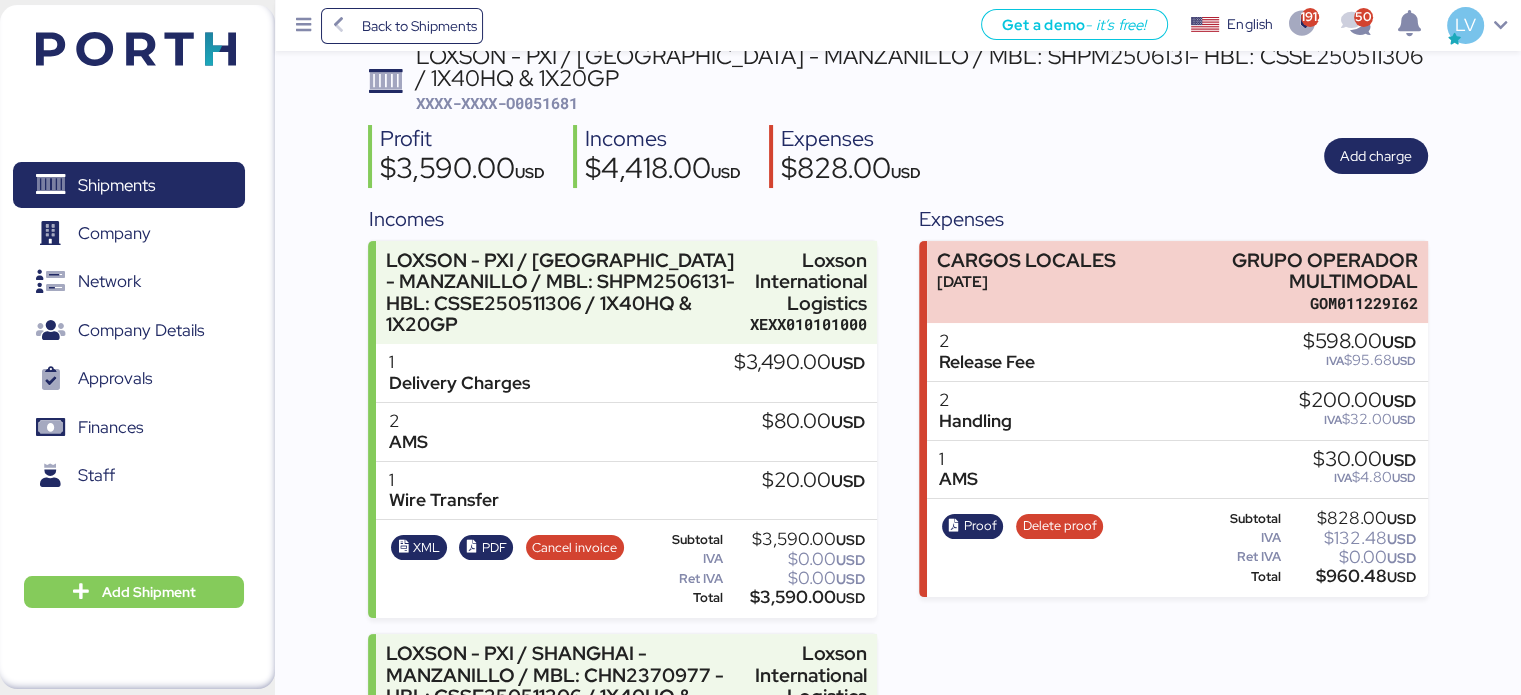 scroll, scrollTop: 99, scrollLeft: 0, axis: vertical 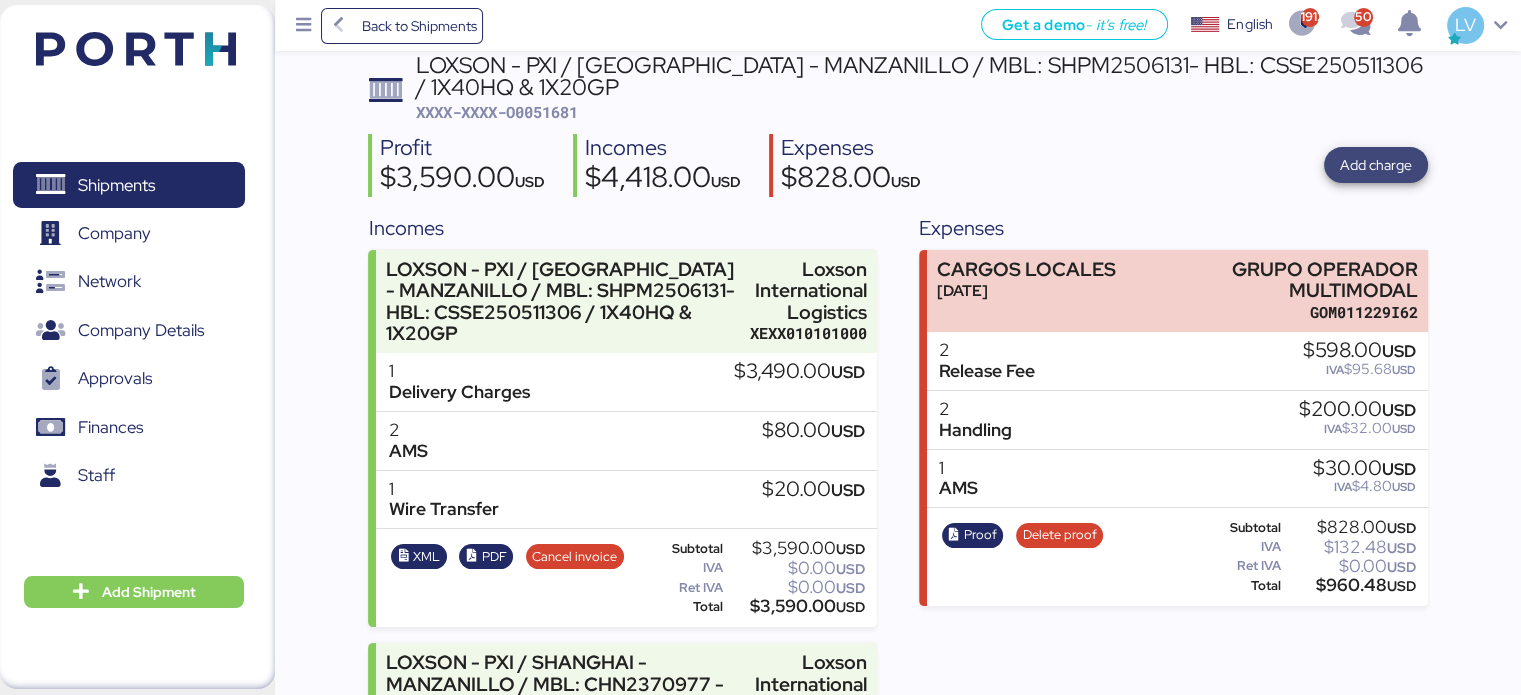 click on "Add charge" at bounding box center (1376, 165) 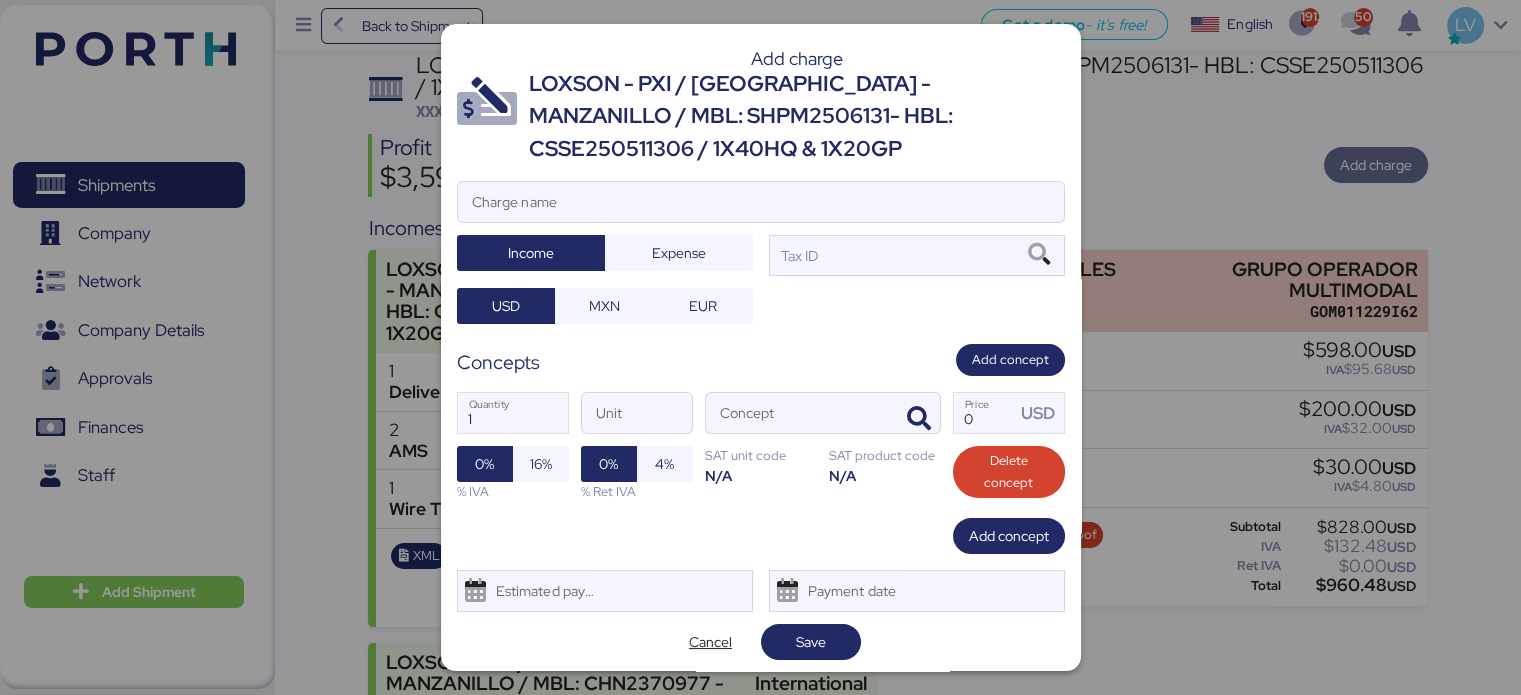 scroll, scrollTop: 0, scrollLeft: 0, axis: both 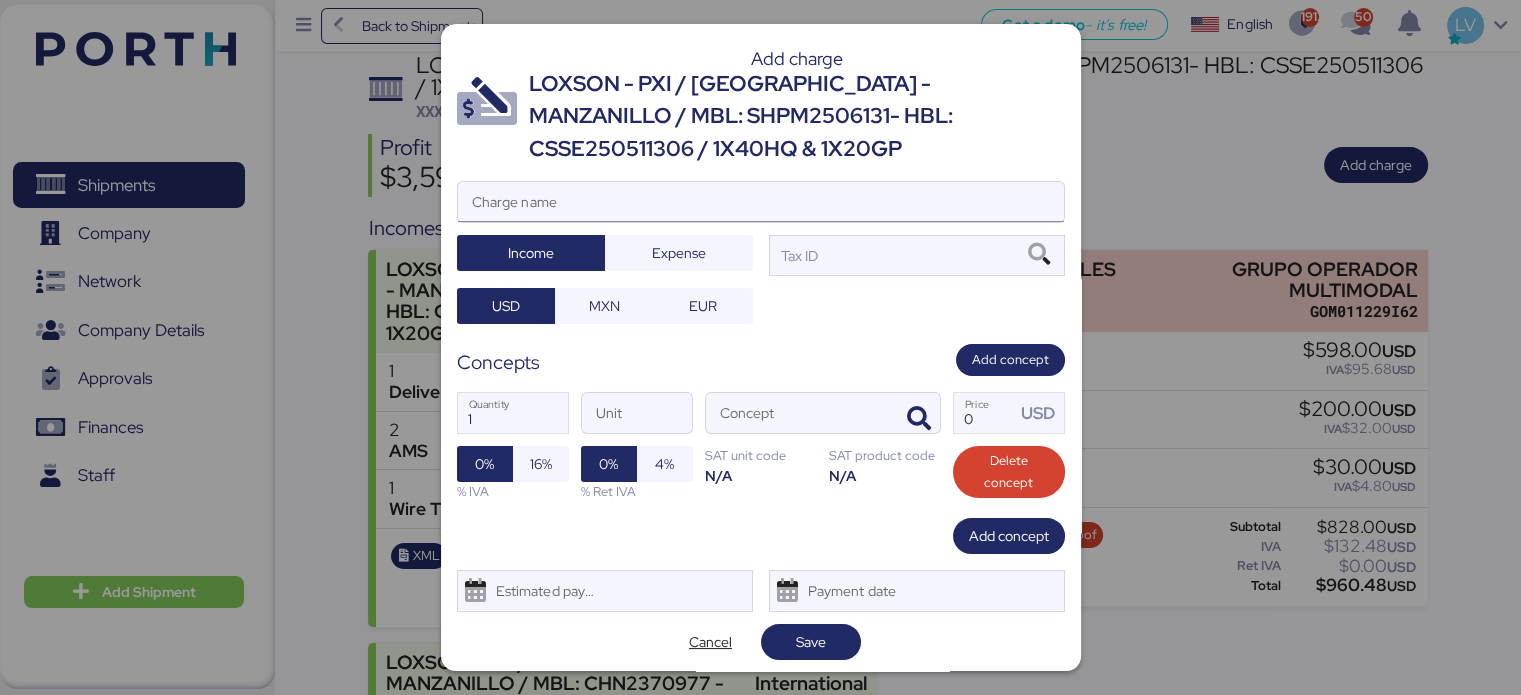 click on "Charge name" at bounding box center [761, 202] 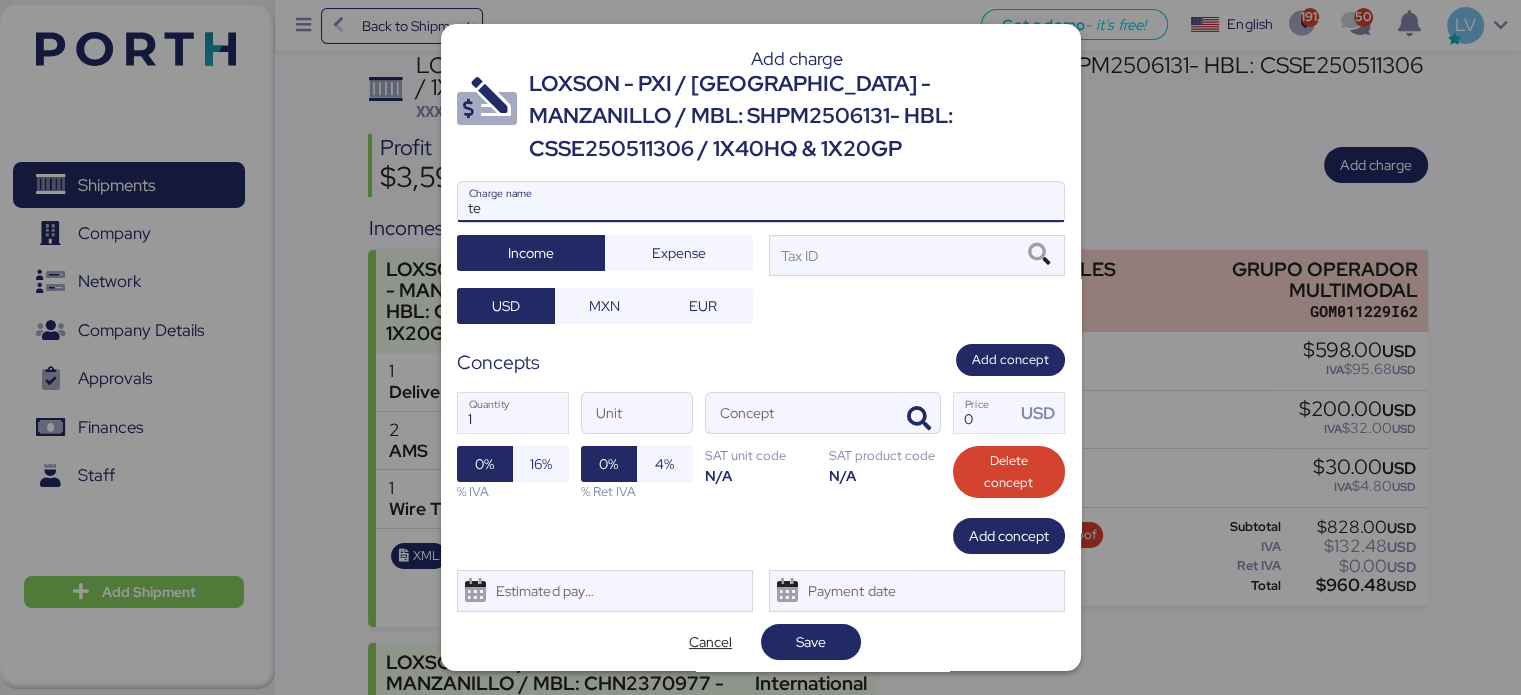 type on "t" 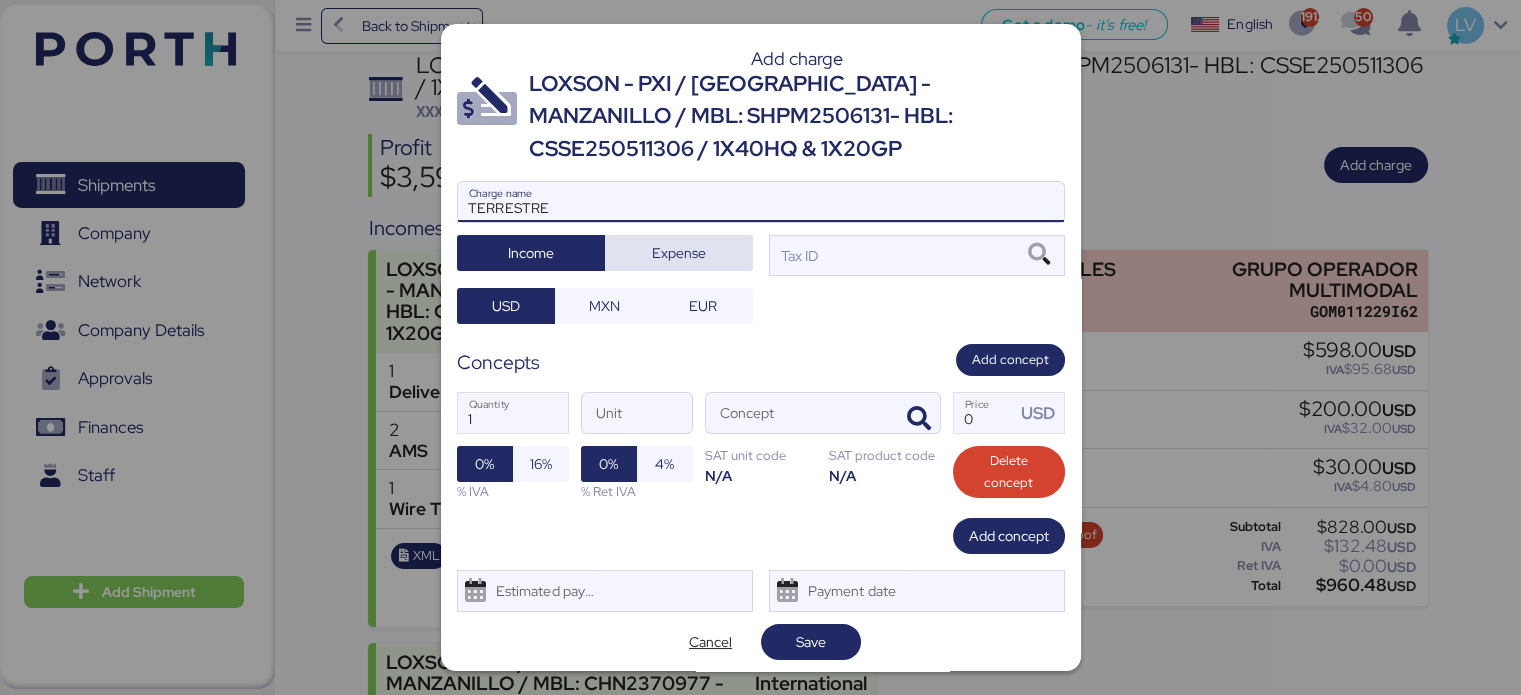 type on "TERRESTRE" 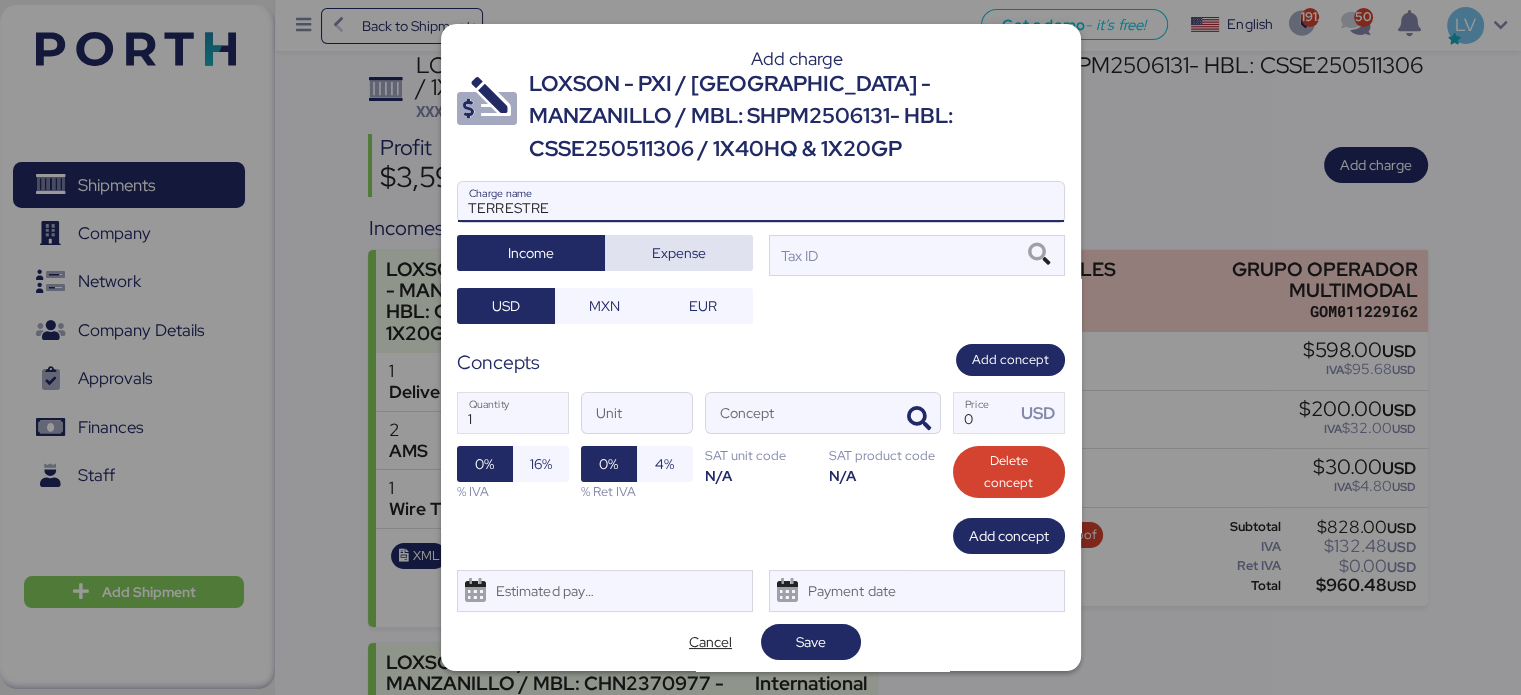 click on "Expense" at bounding box center [679, 253] 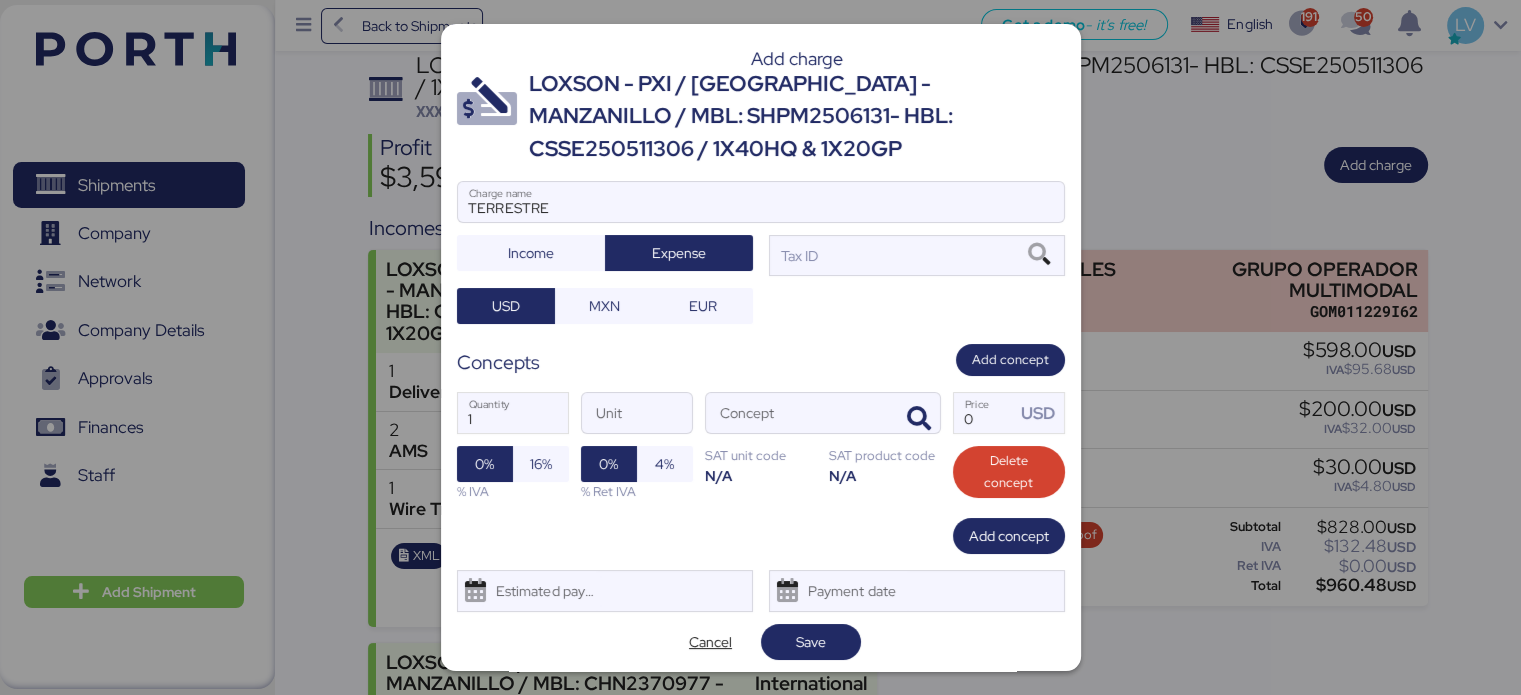 click on "TERRESTRE Charge name Income Expense Tax ID   USD MXN EUR" at bounding box center (761, 252) 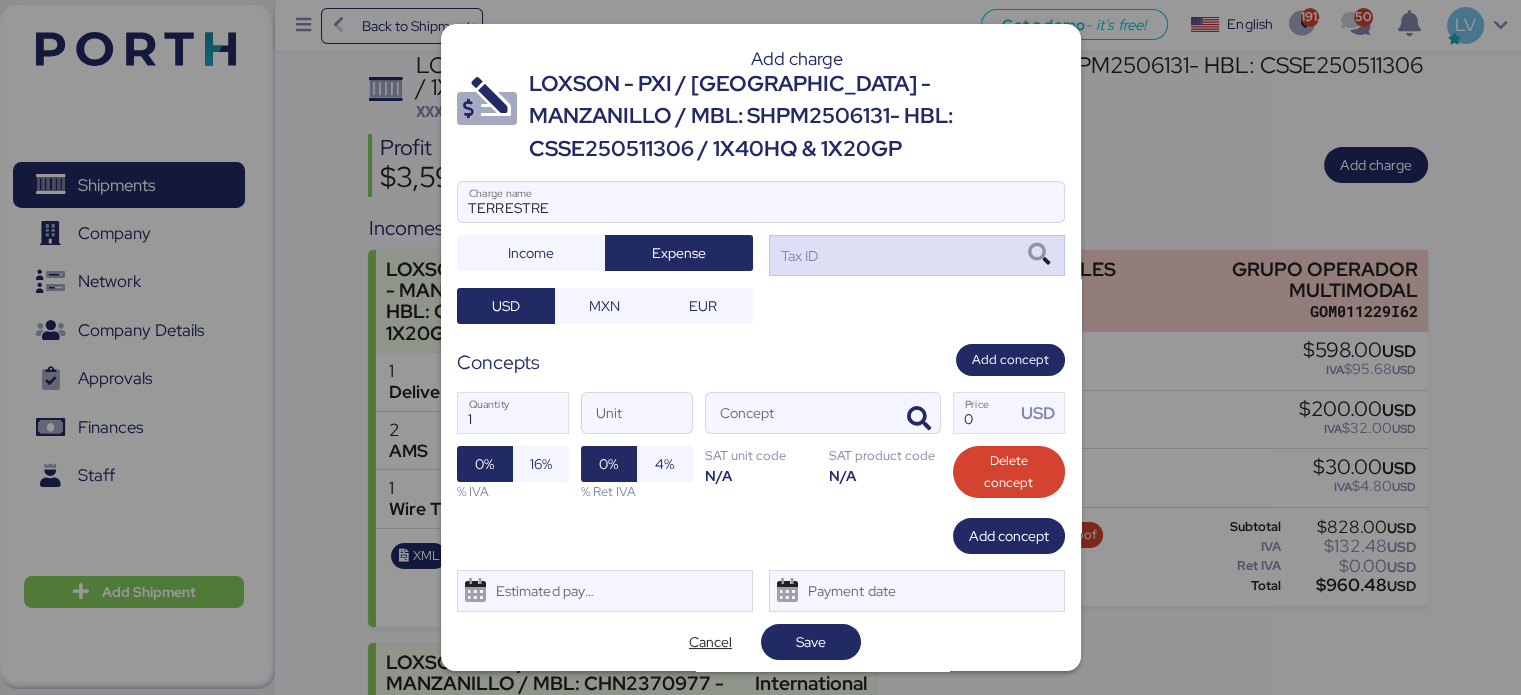 click on "Tax ID" at bounding box center (917, 255) 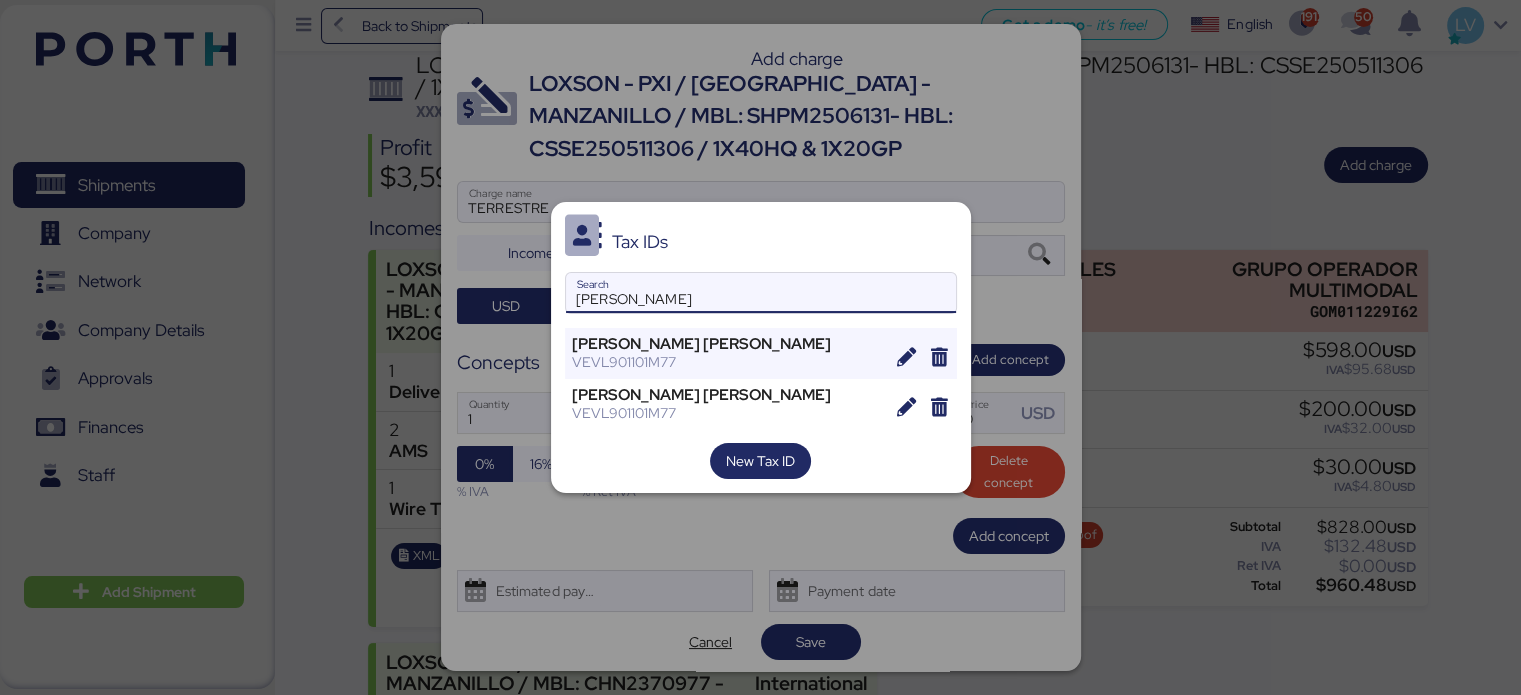 type on "[PERSON_NAME]" 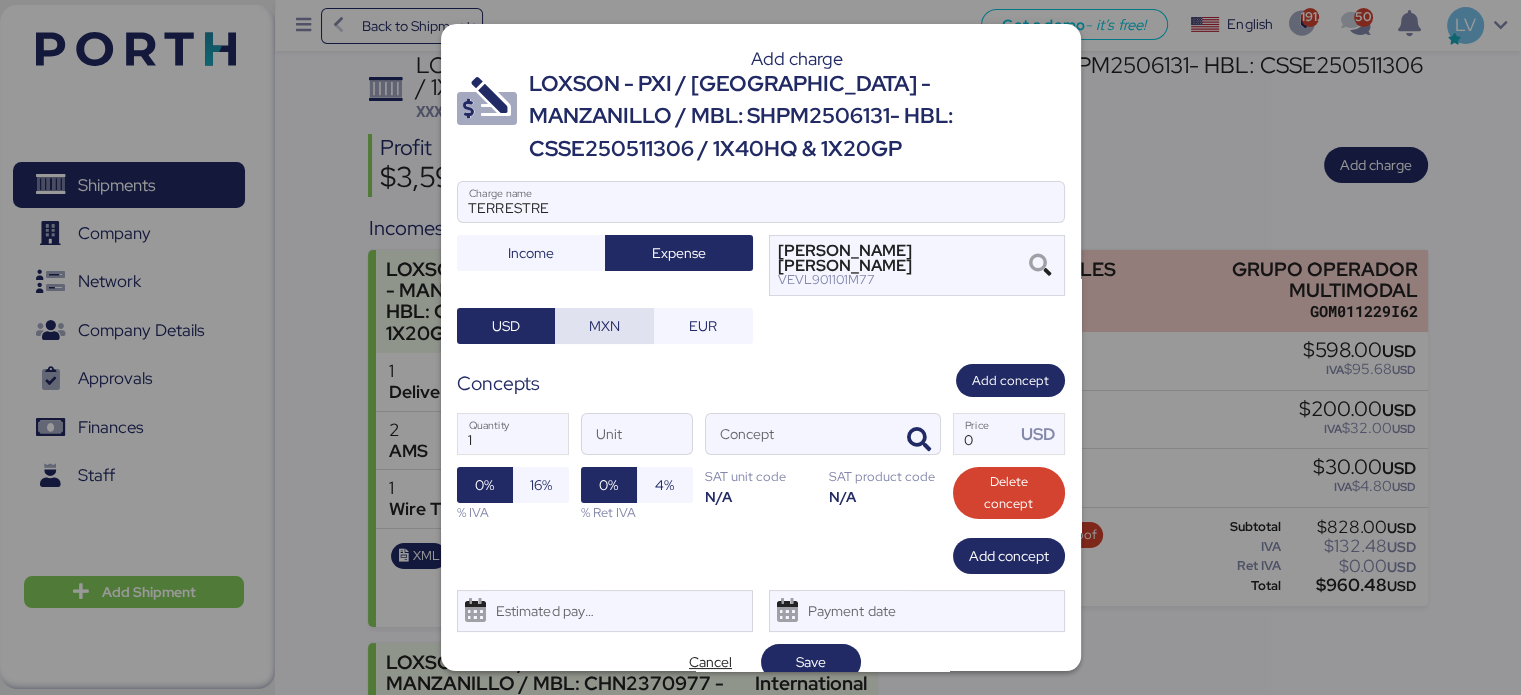 click on "MXN" at bounding box center (604, 326) 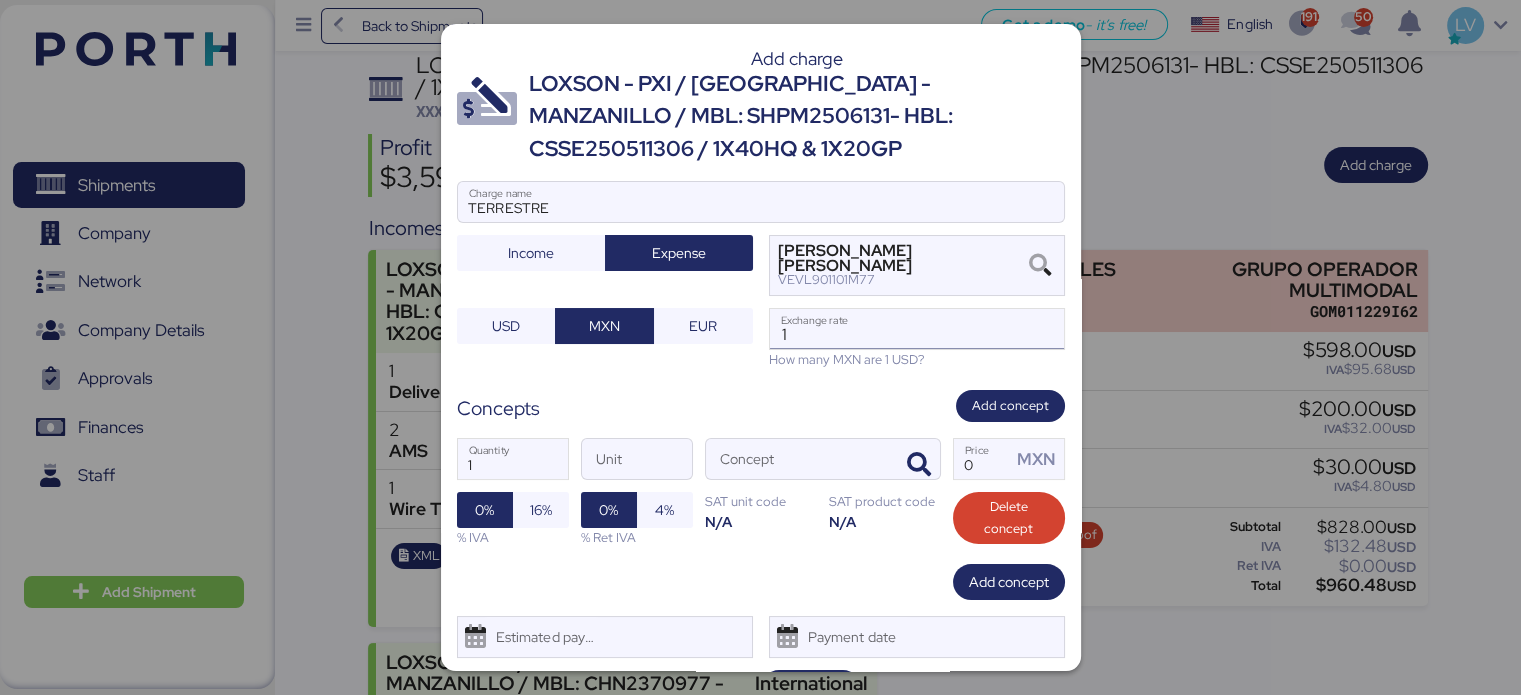 click on "1" at bounding box center [917, 329] 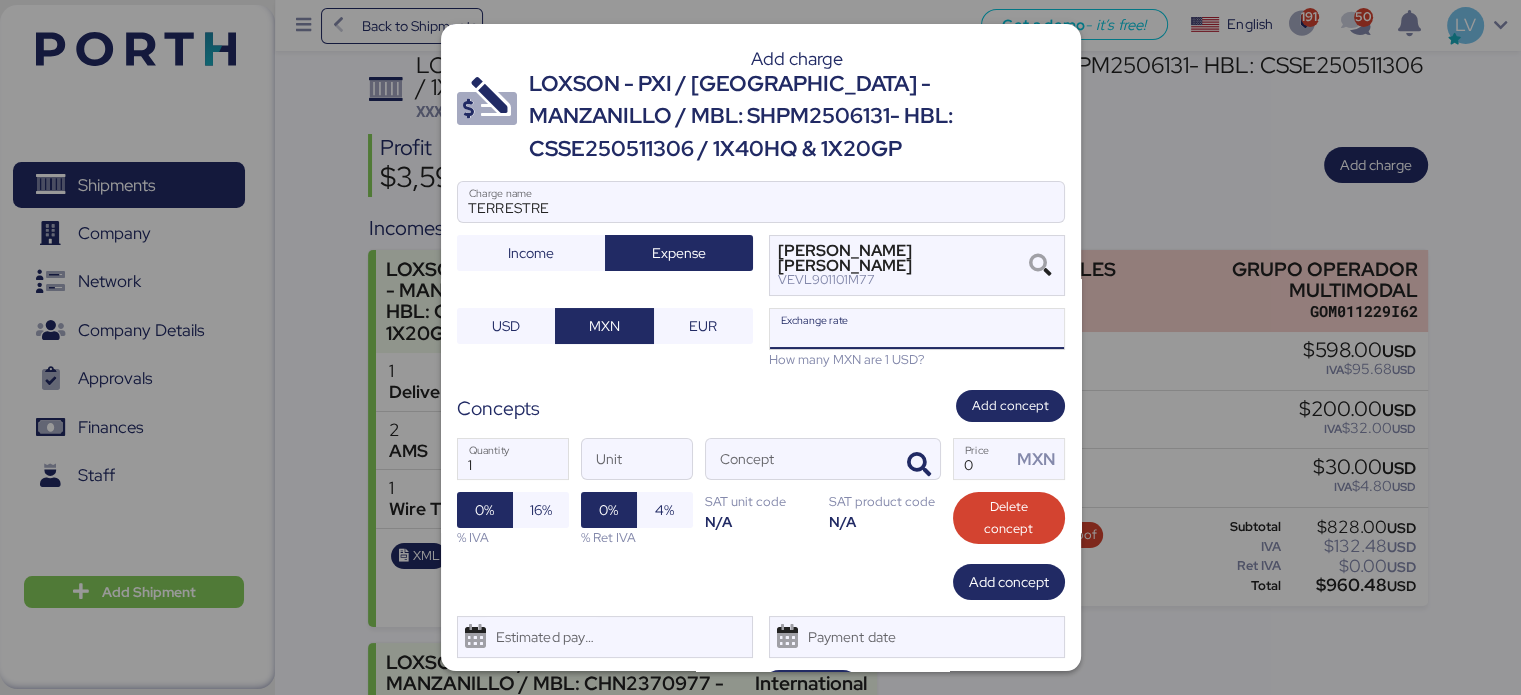 type on "0" 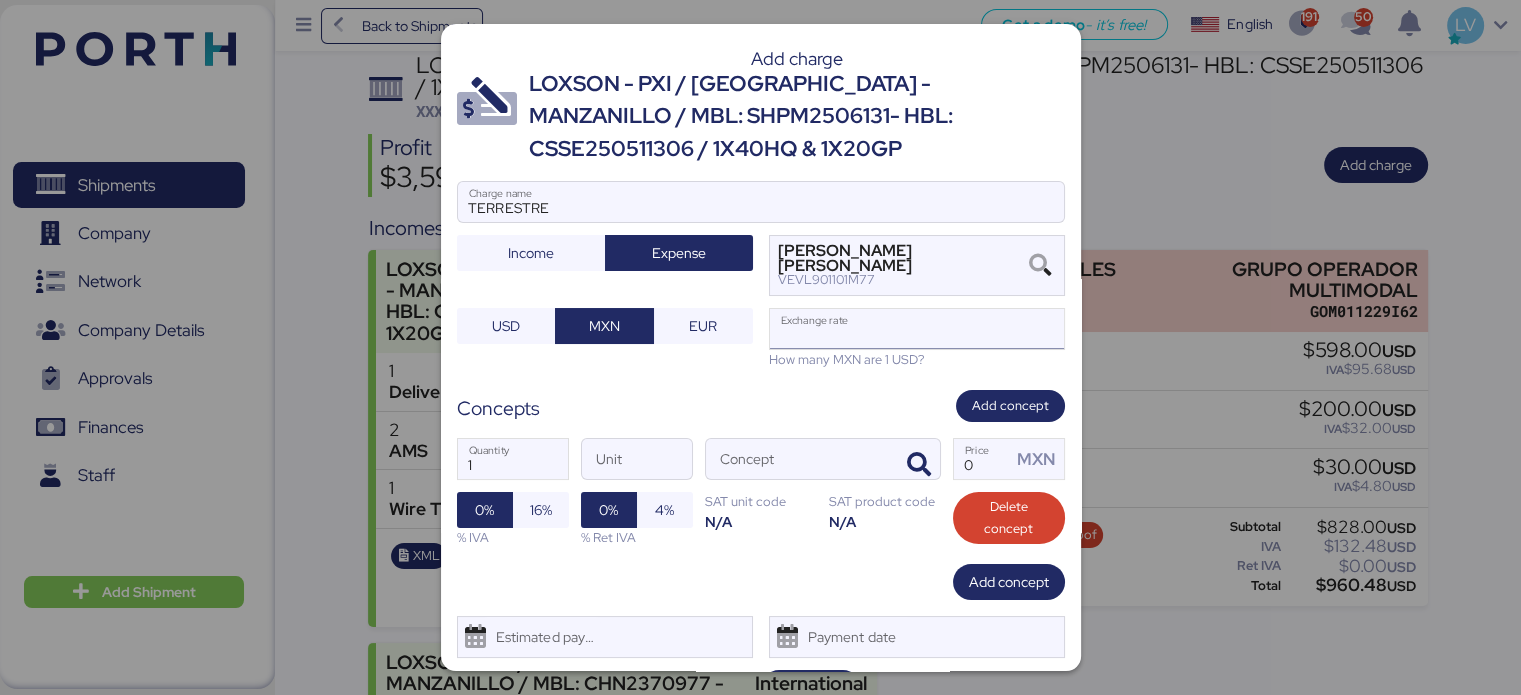 click on "Exchange rate" at bounding box center (917, 329) 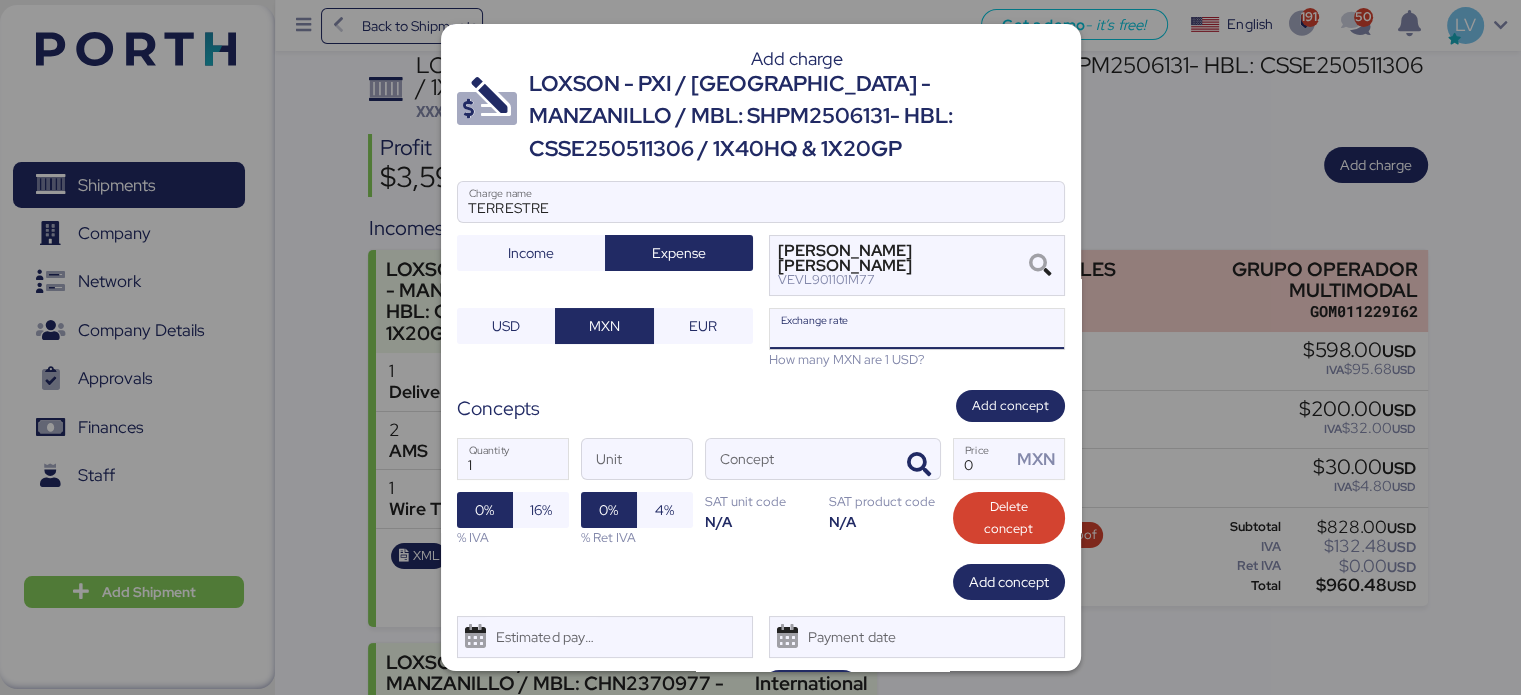 paste on "0051681" 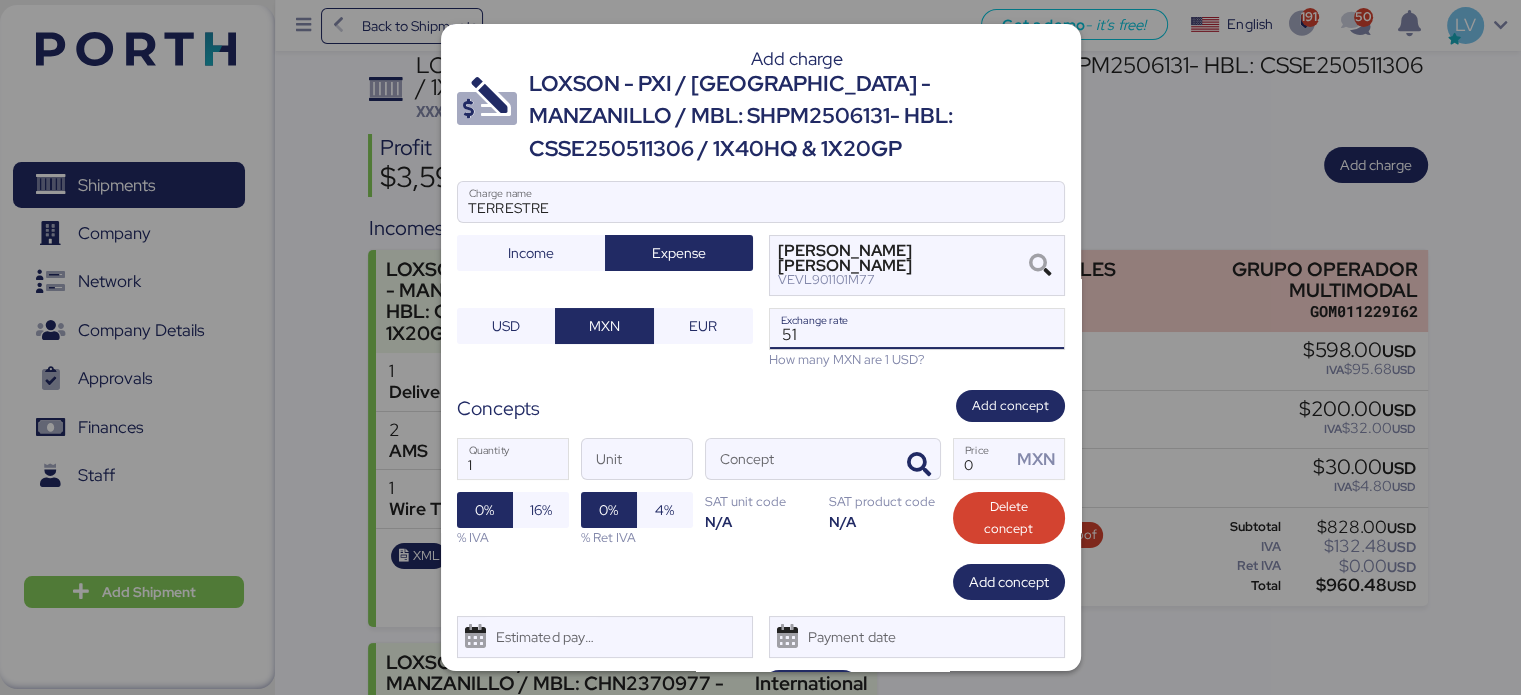 type on "5" 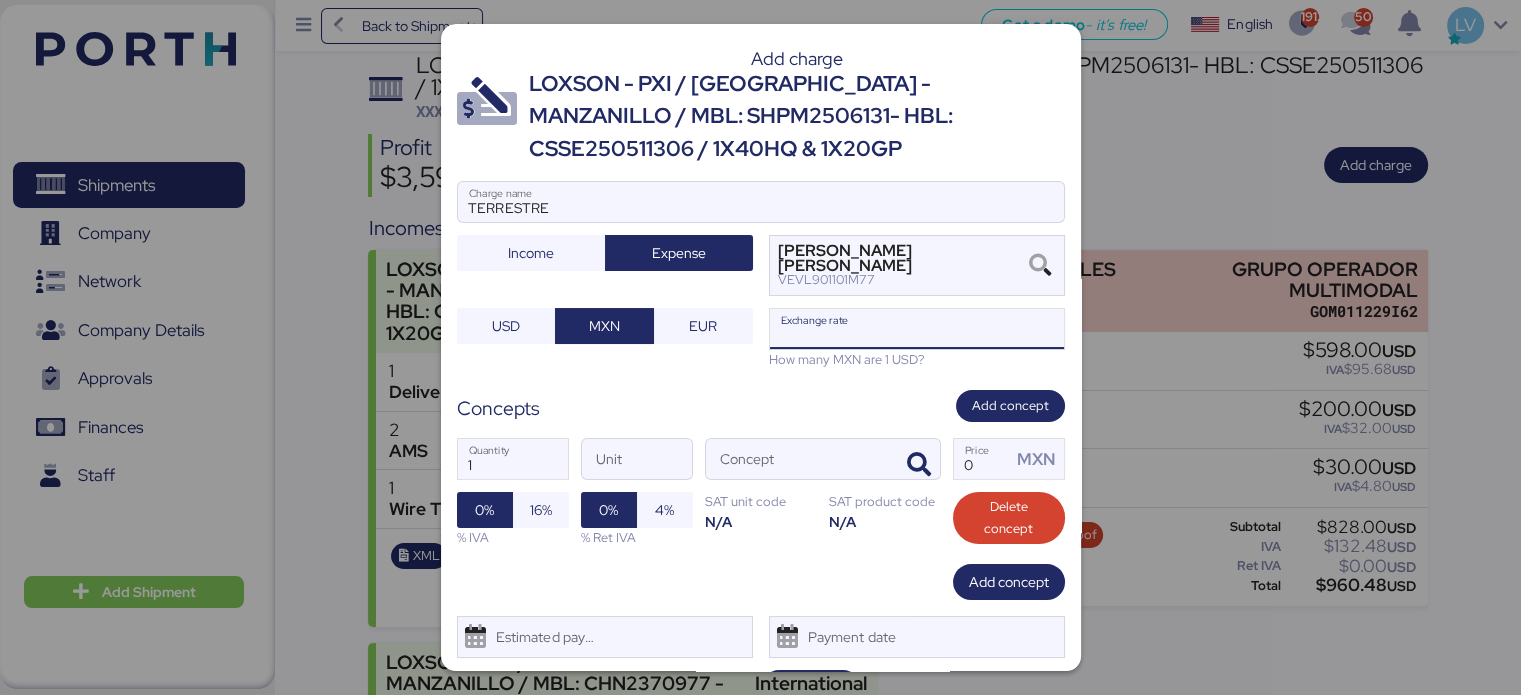 paste on "18.6617" 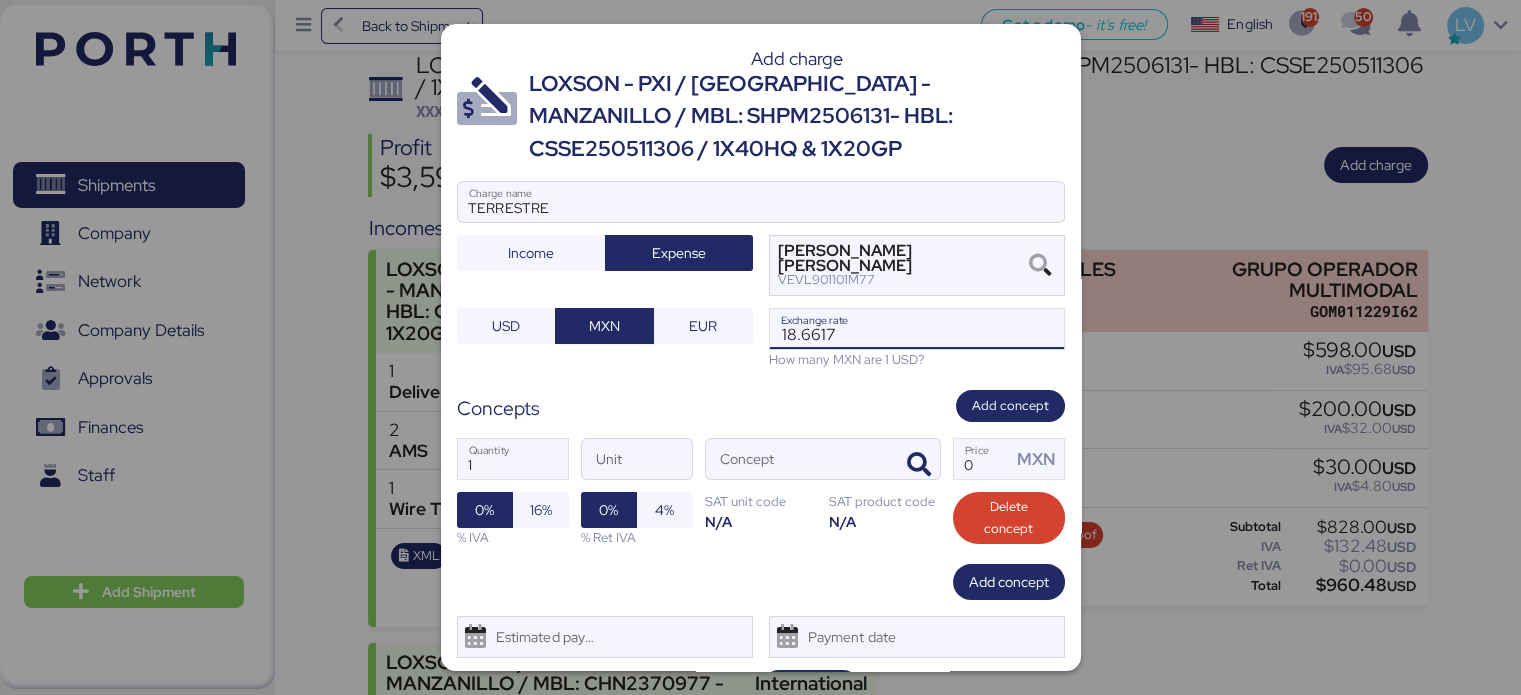 type on "18.6617" 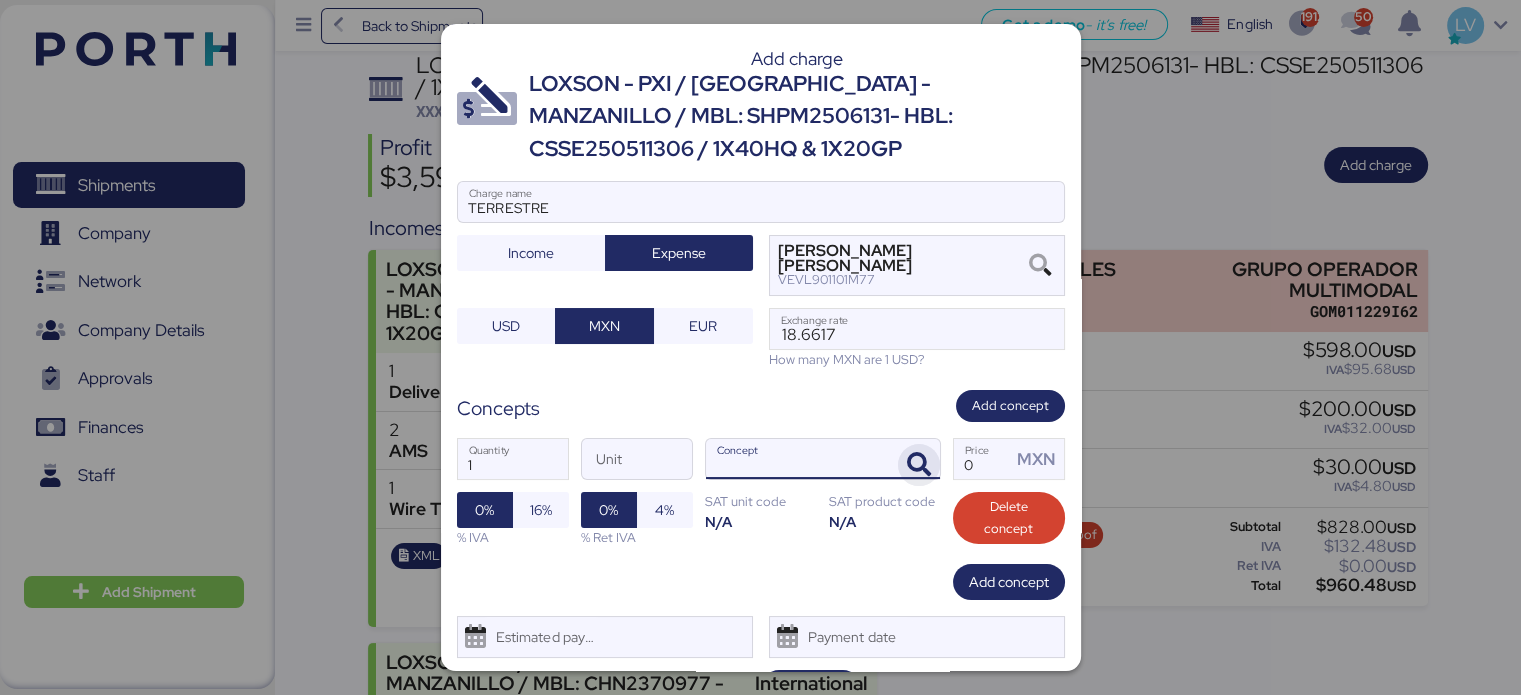 click at bounding box center [919, 465] 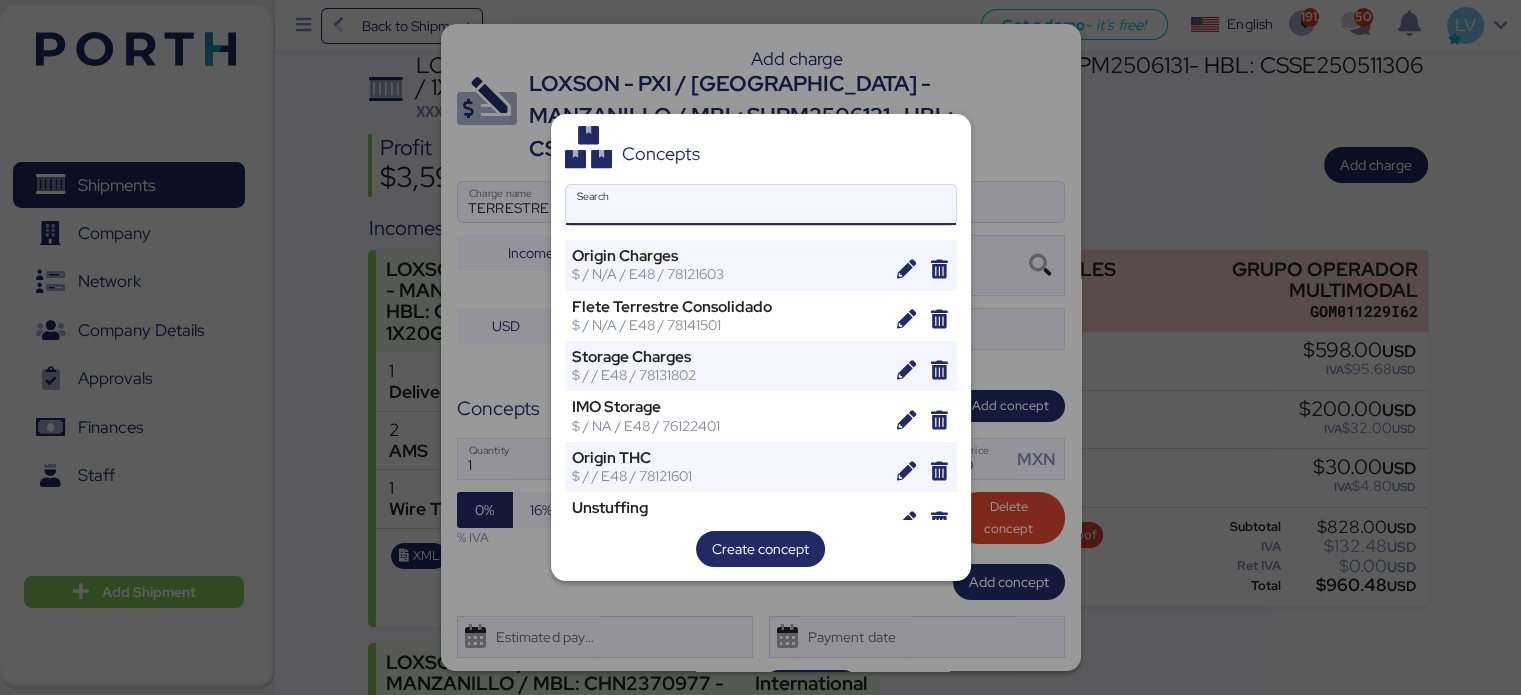 click on "Search" at bounding box center [761, 205] 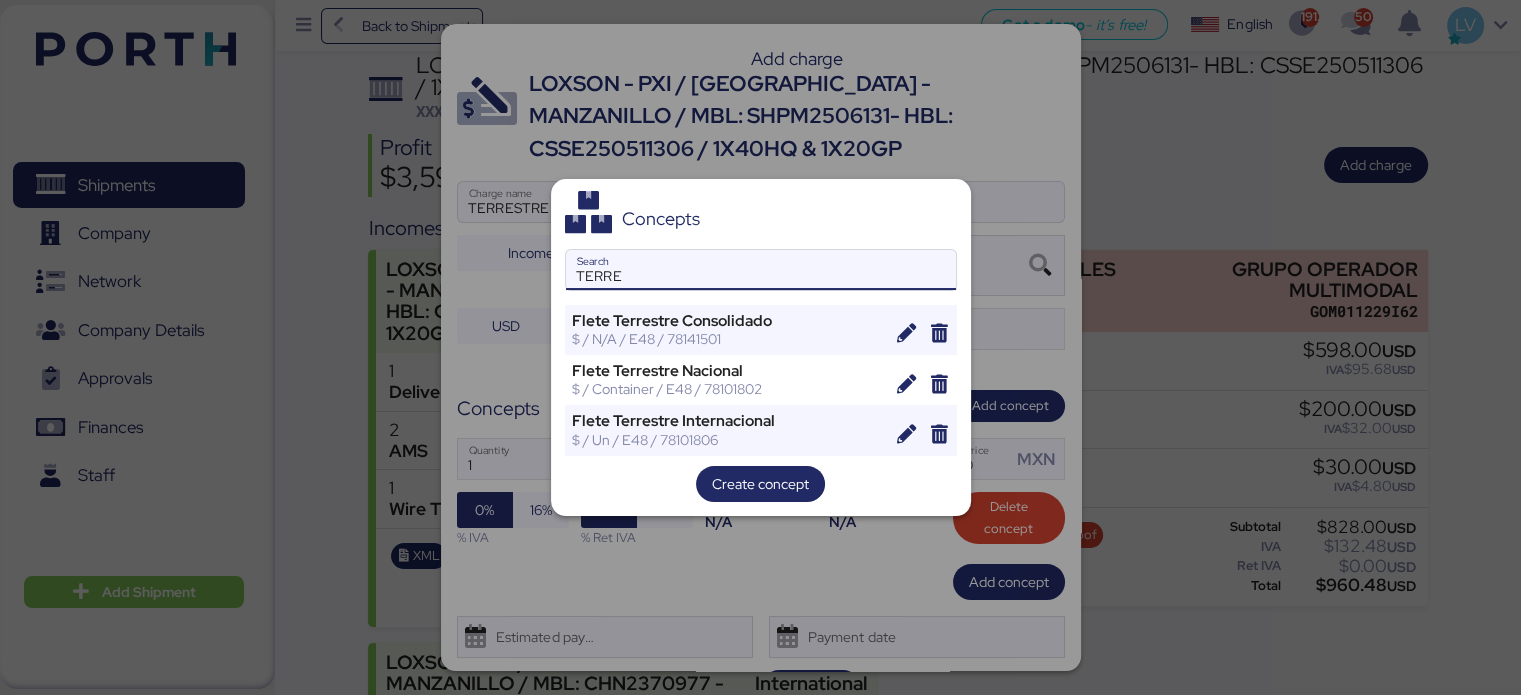 type on "TERRE" 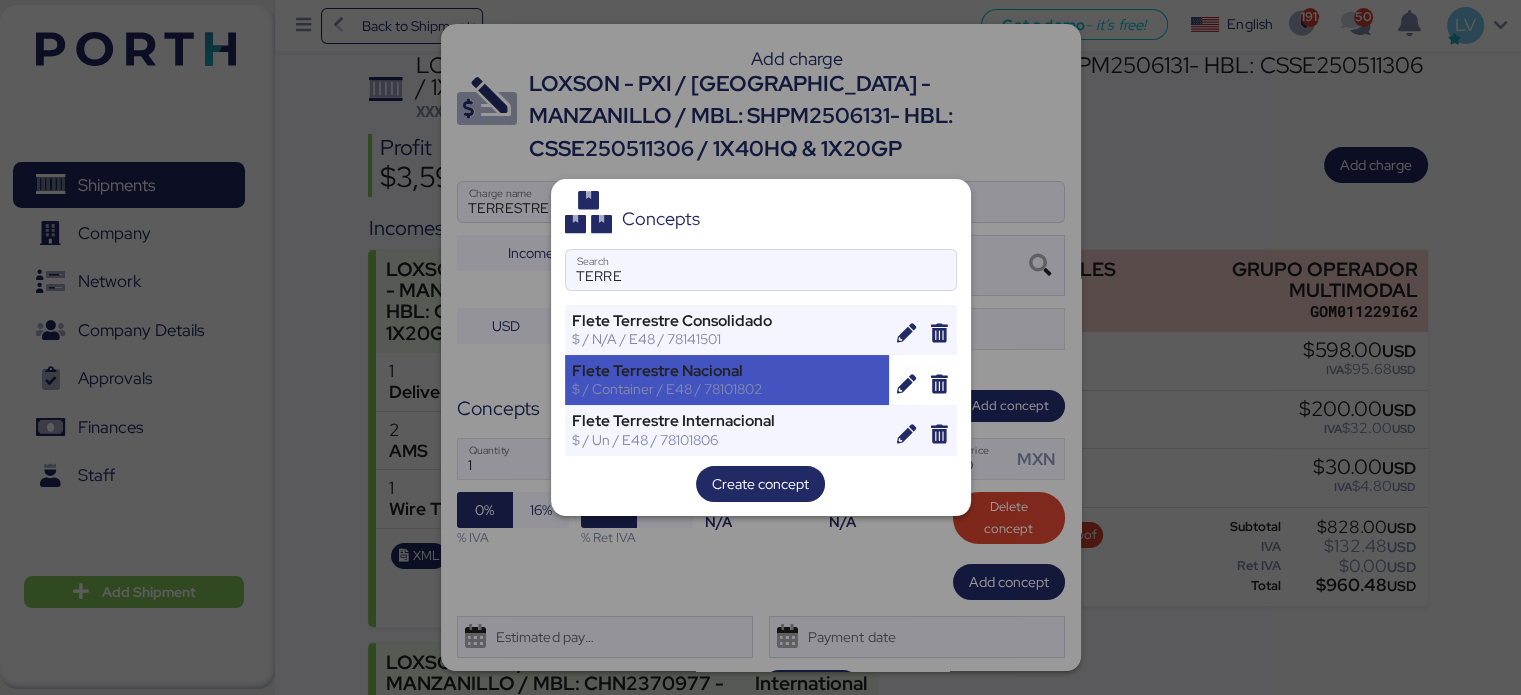 click on "$ / Container /
E48 / 78101802" at bounding box center [727, 389] 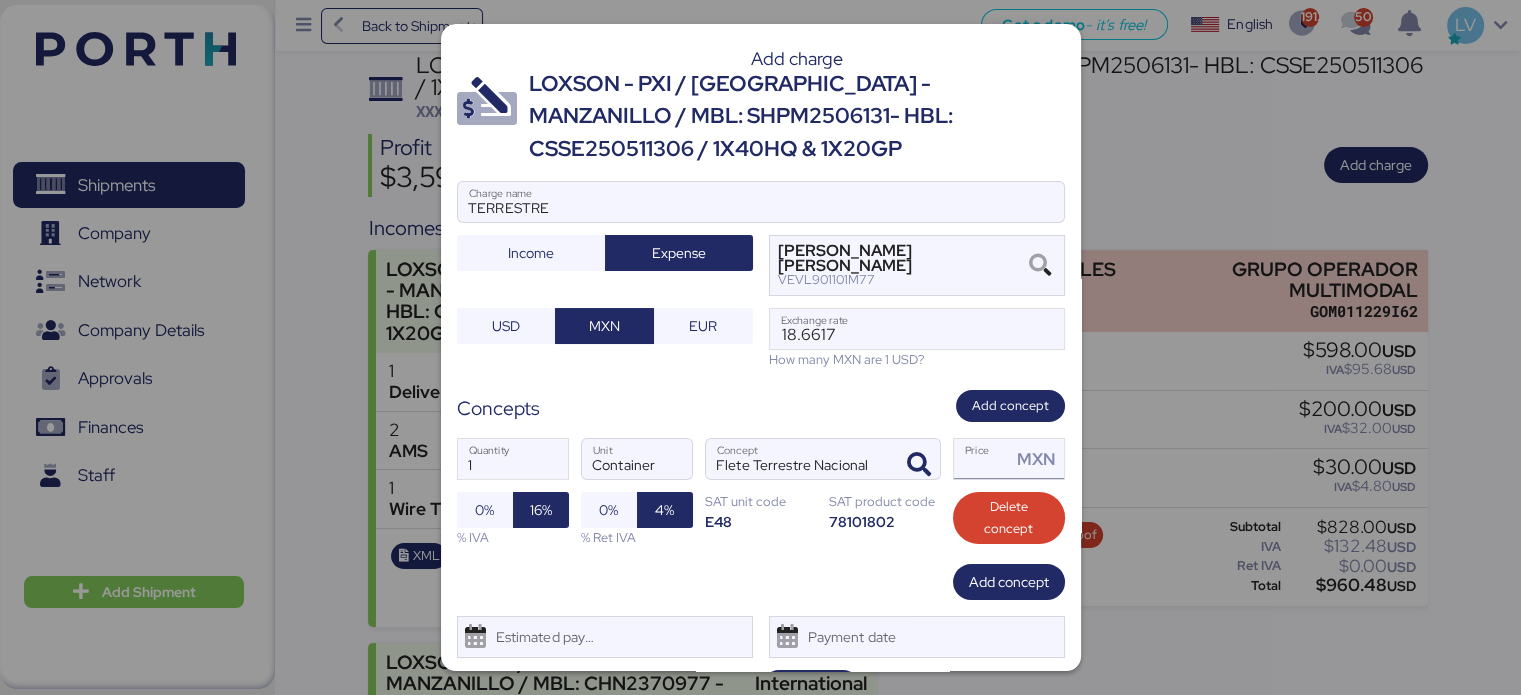 click on "Price MXN" at bounding box center (983, 459) 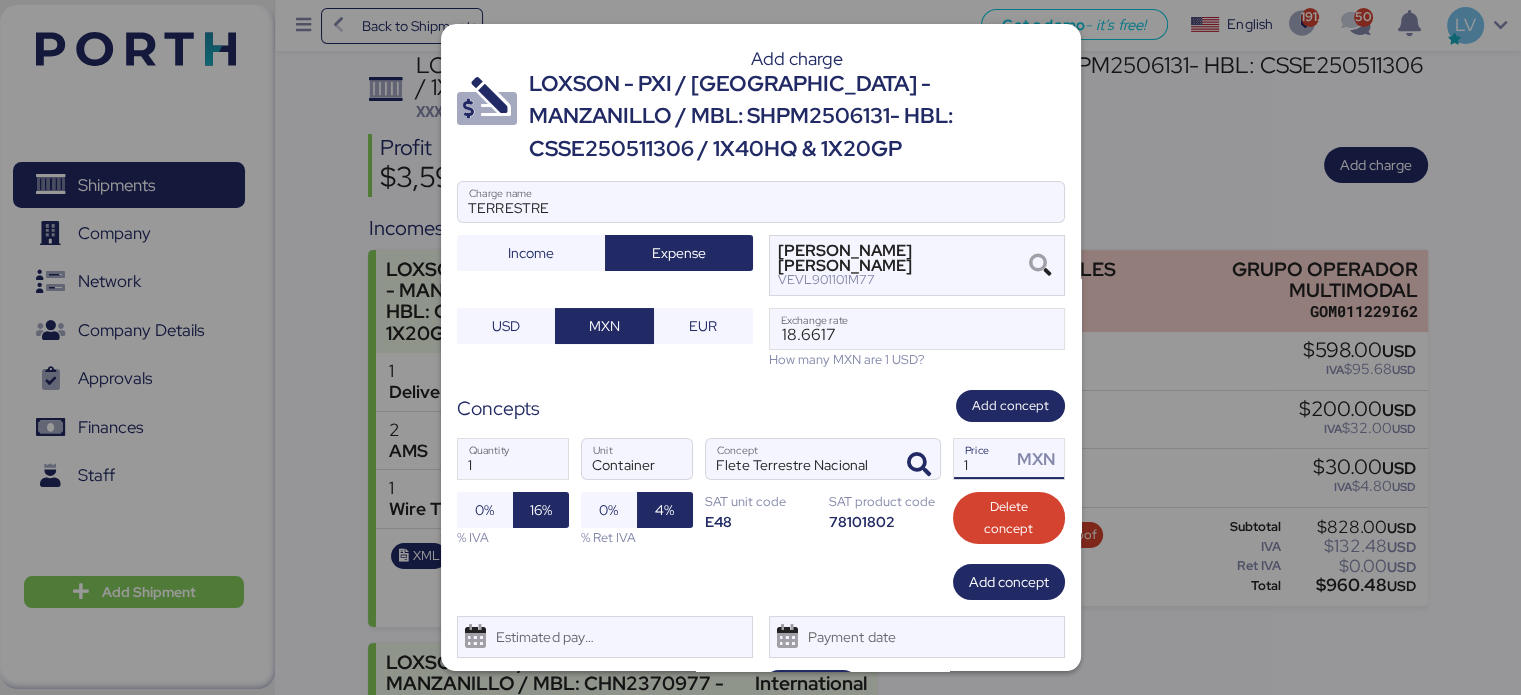 type on "1" 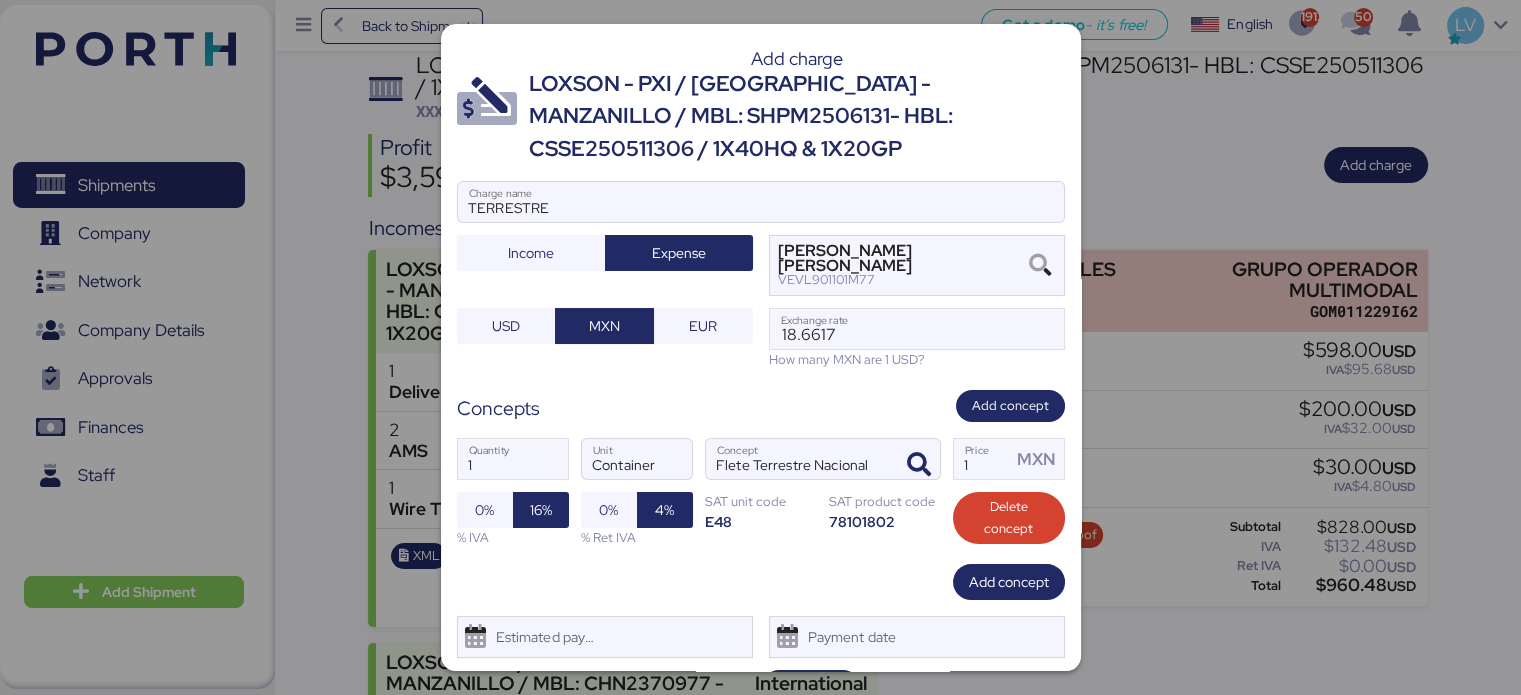 scroll, scrollTop: 48, scrollLeft: 0, axis: vertical 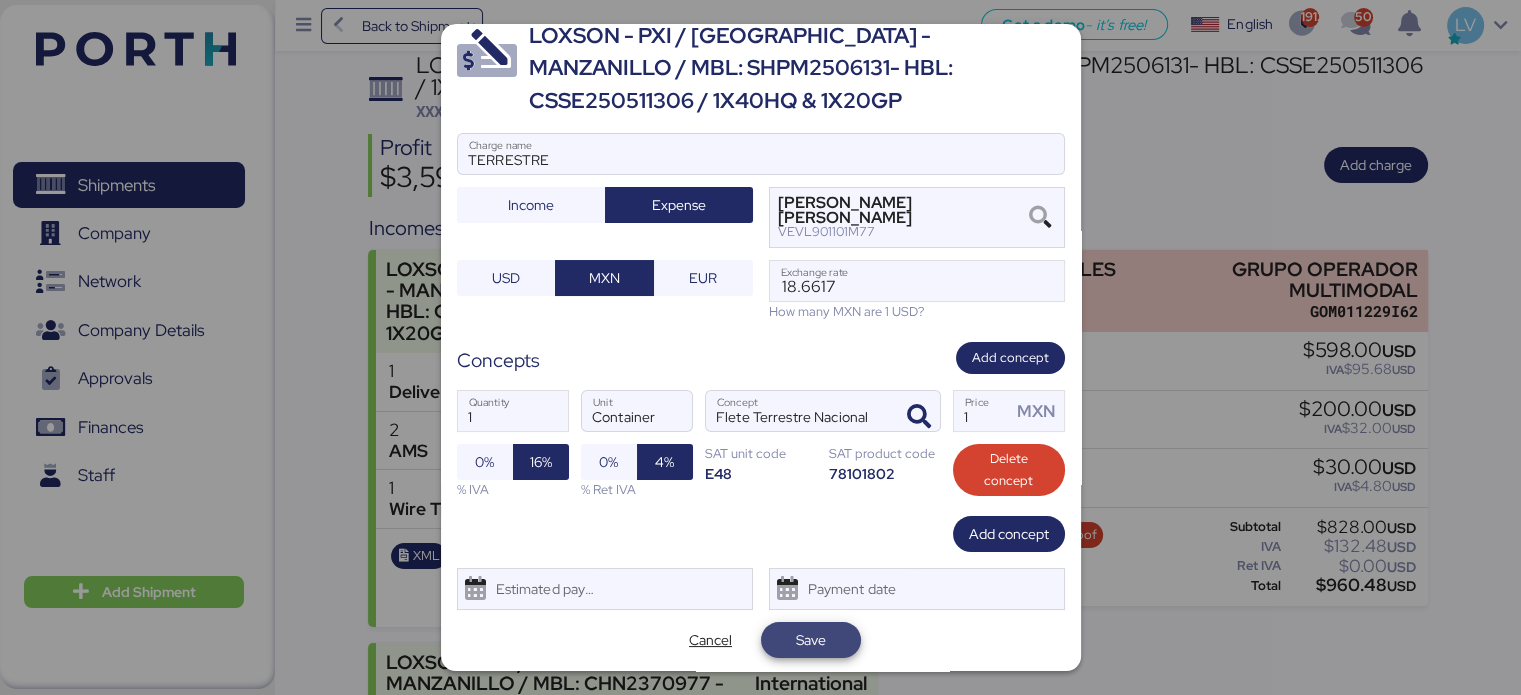 click on "Save" at bounding box center (811, 640) 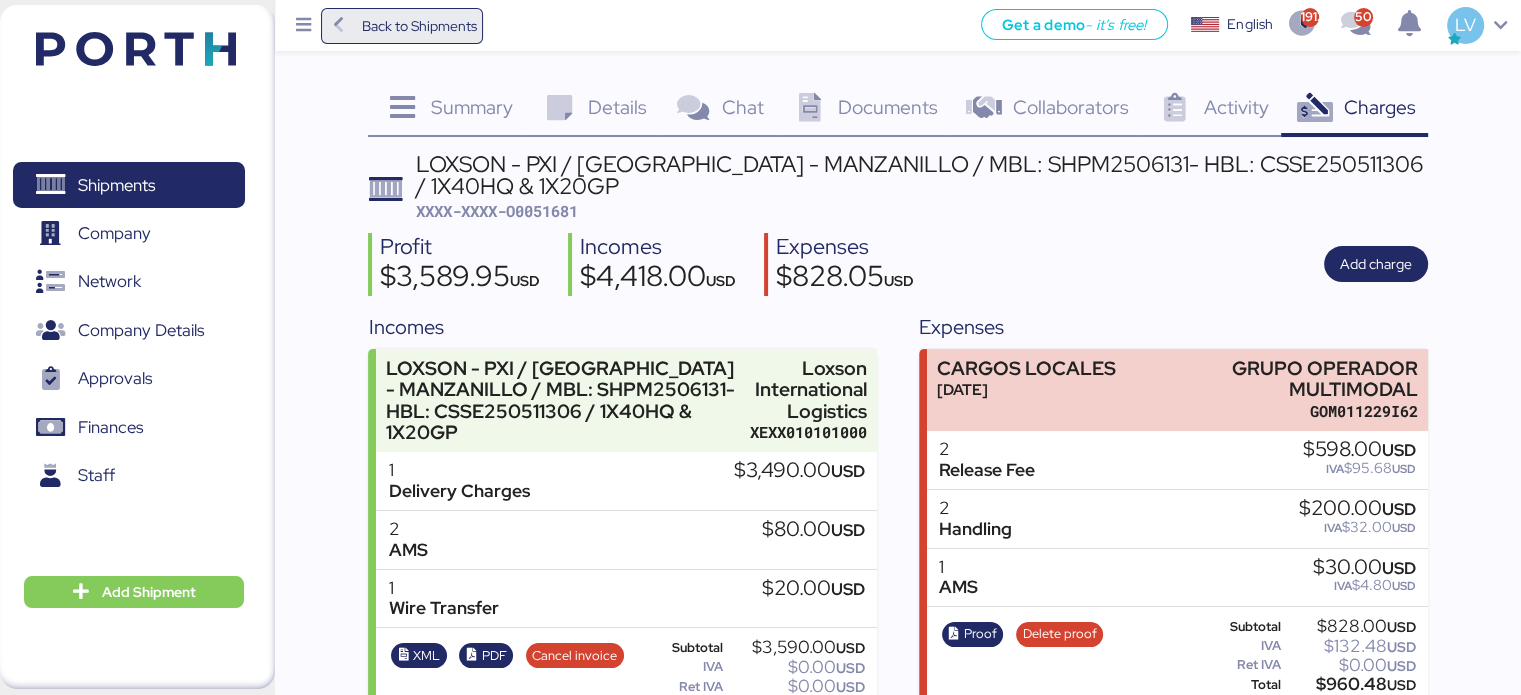 click on "Back to Shipments" at bounding box center (418, 26) 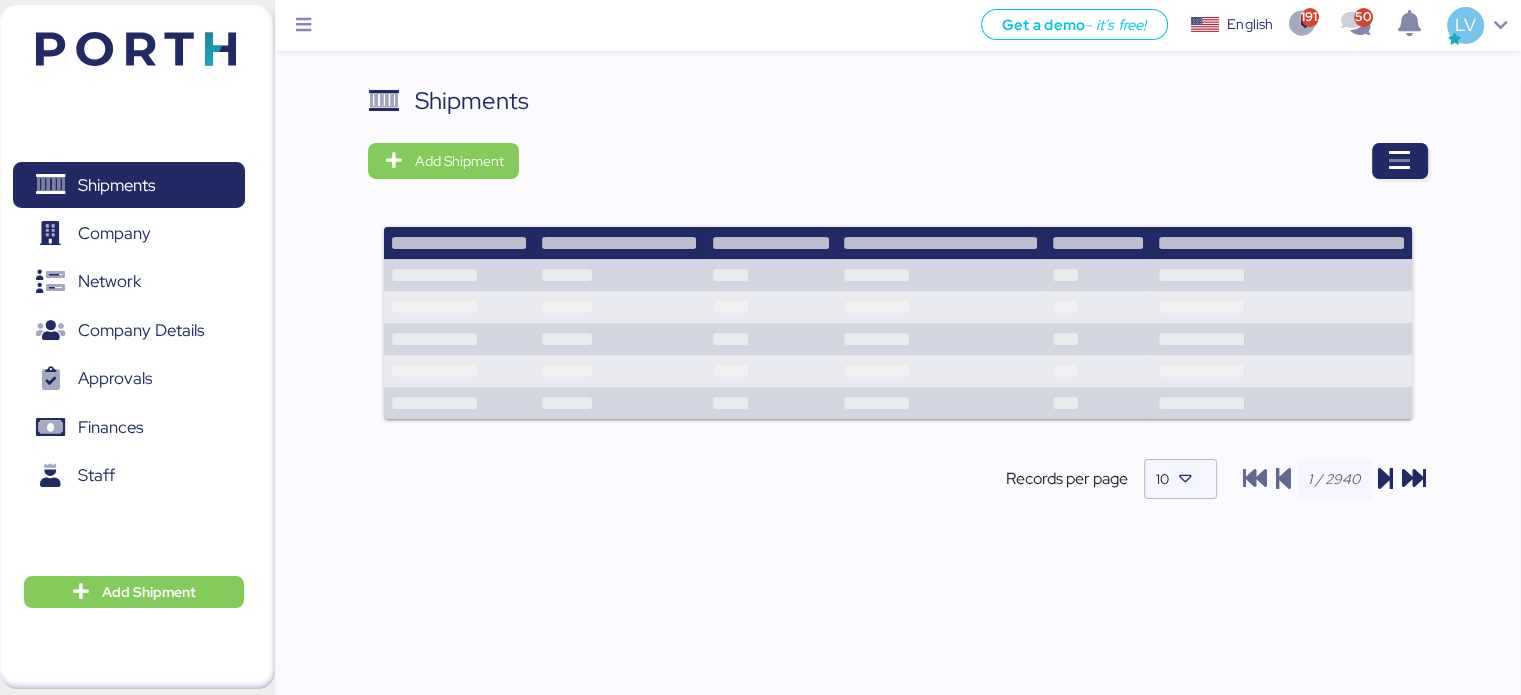 click on "Shipments   Add Shipment   Records per page 10" at bounding box center [898, 415] 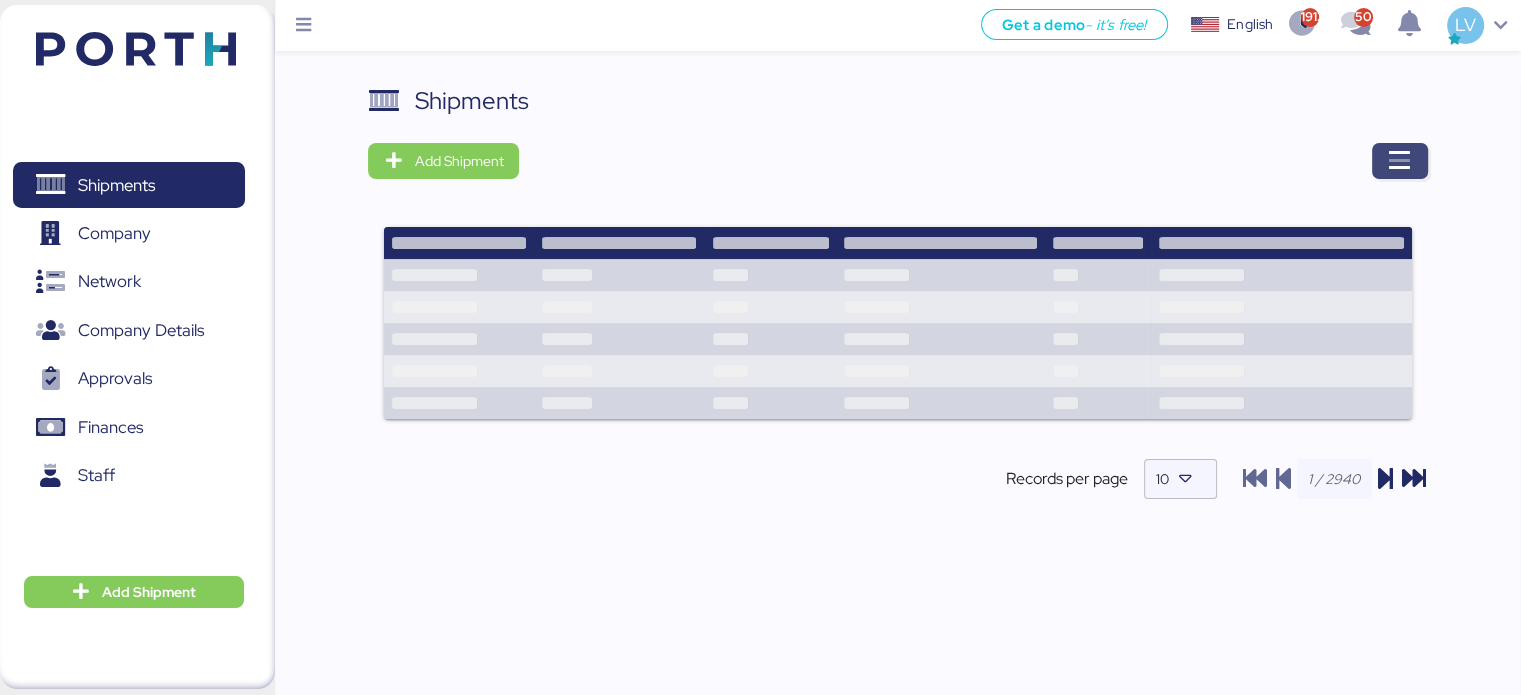click at bounding box center (1400, 161) 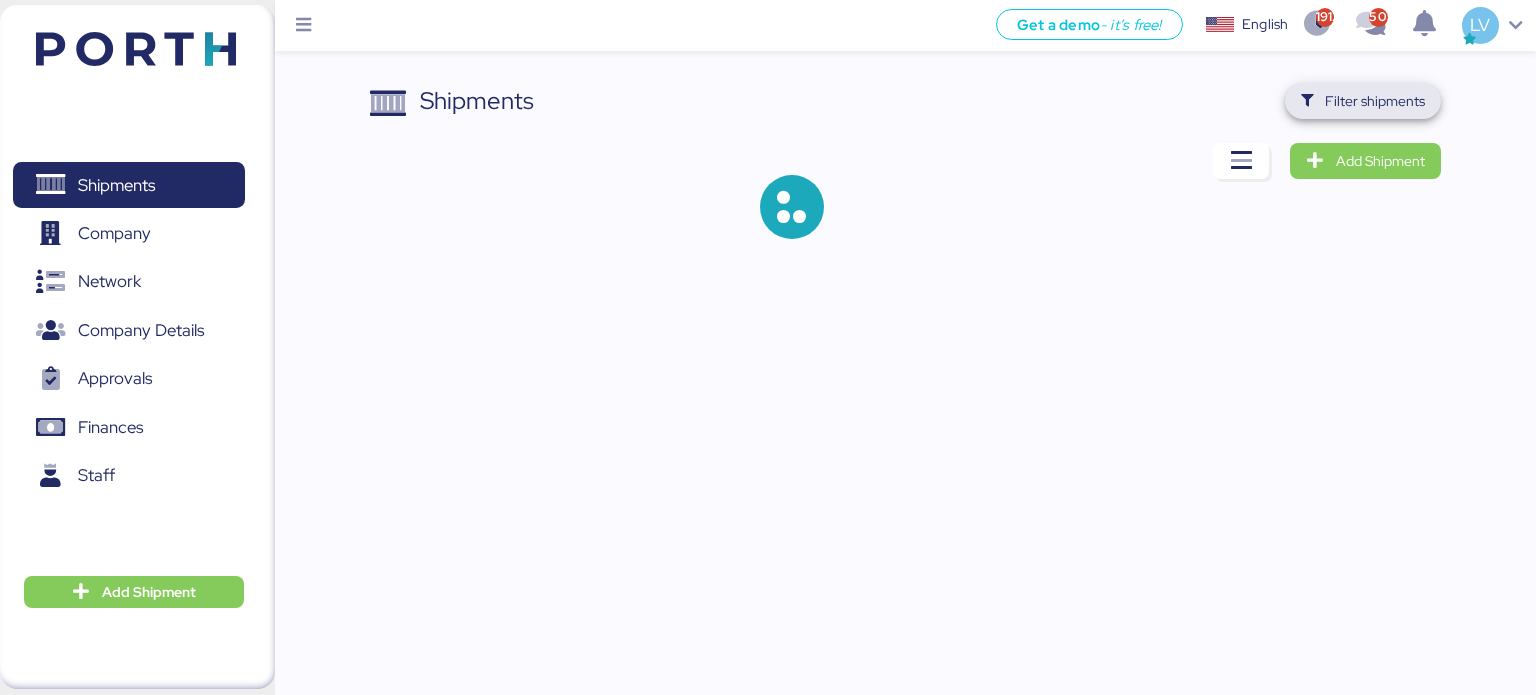 click on "Filter shipments" at bounding box center [1375, 101] 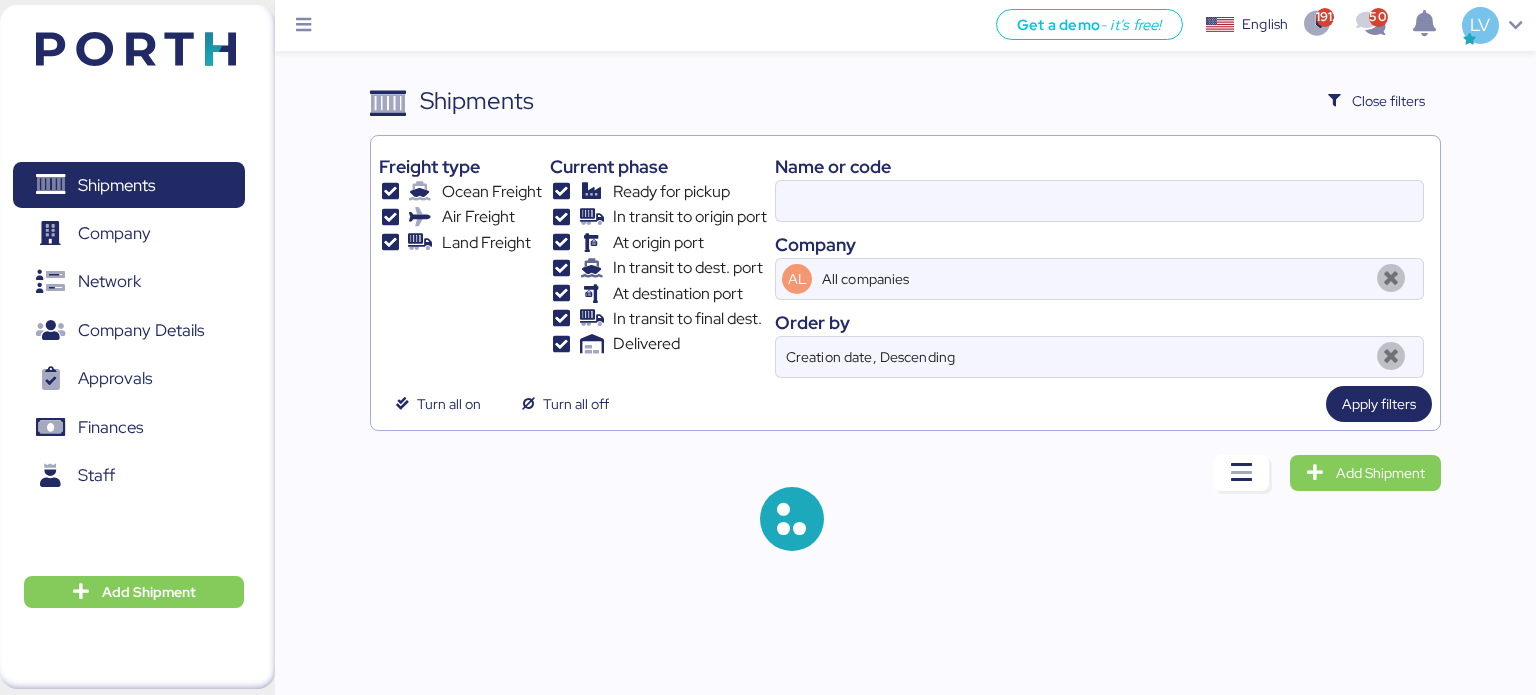 click on "Name or code" at bounding box center (1099, 166) 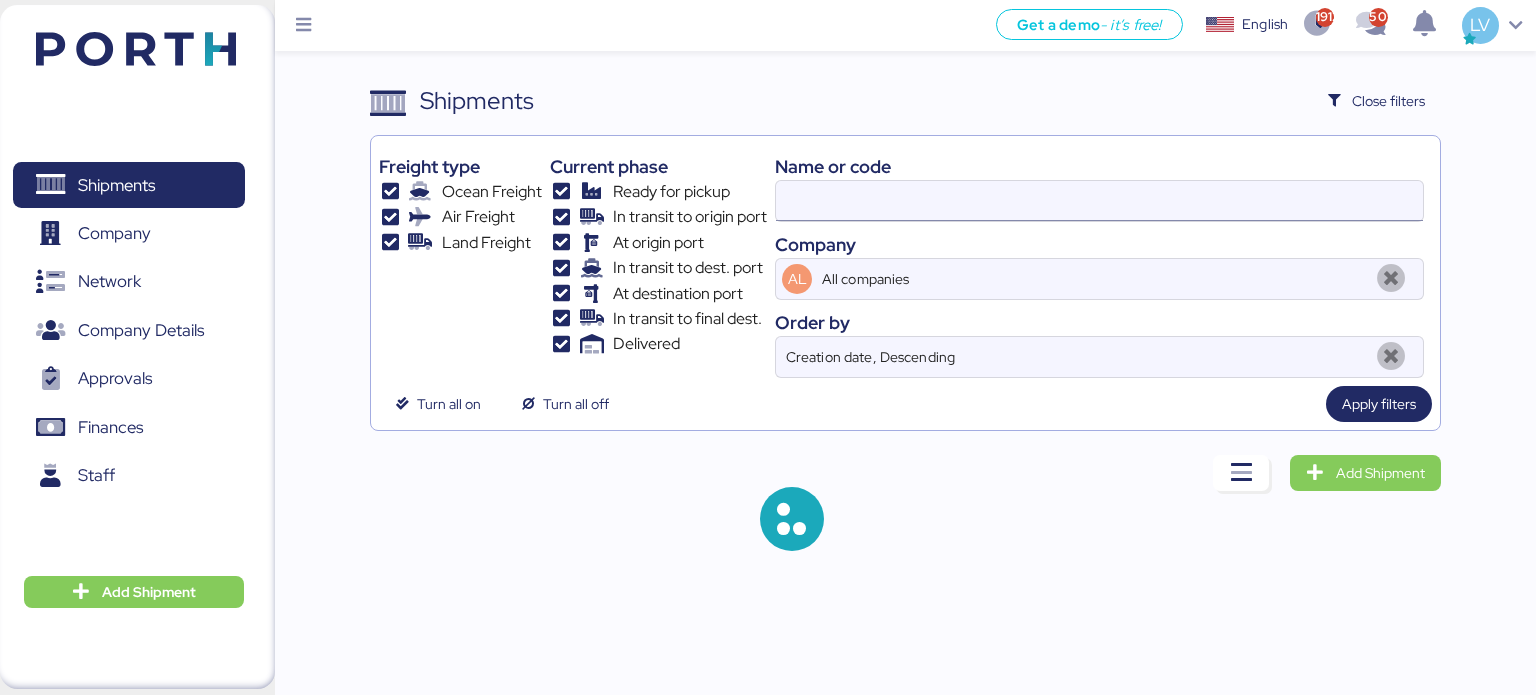 click at bounding box center [1099, 201] 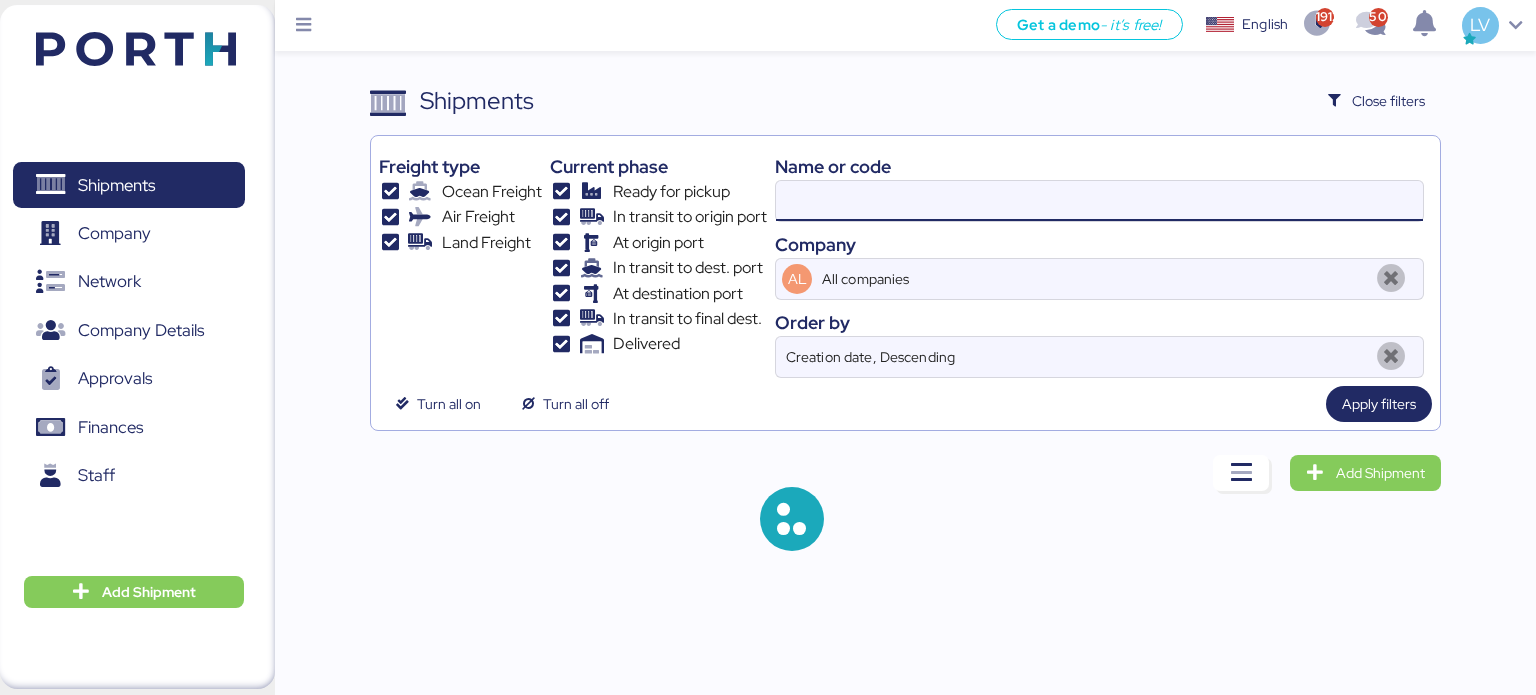 click at bounding box center (1099, 201) 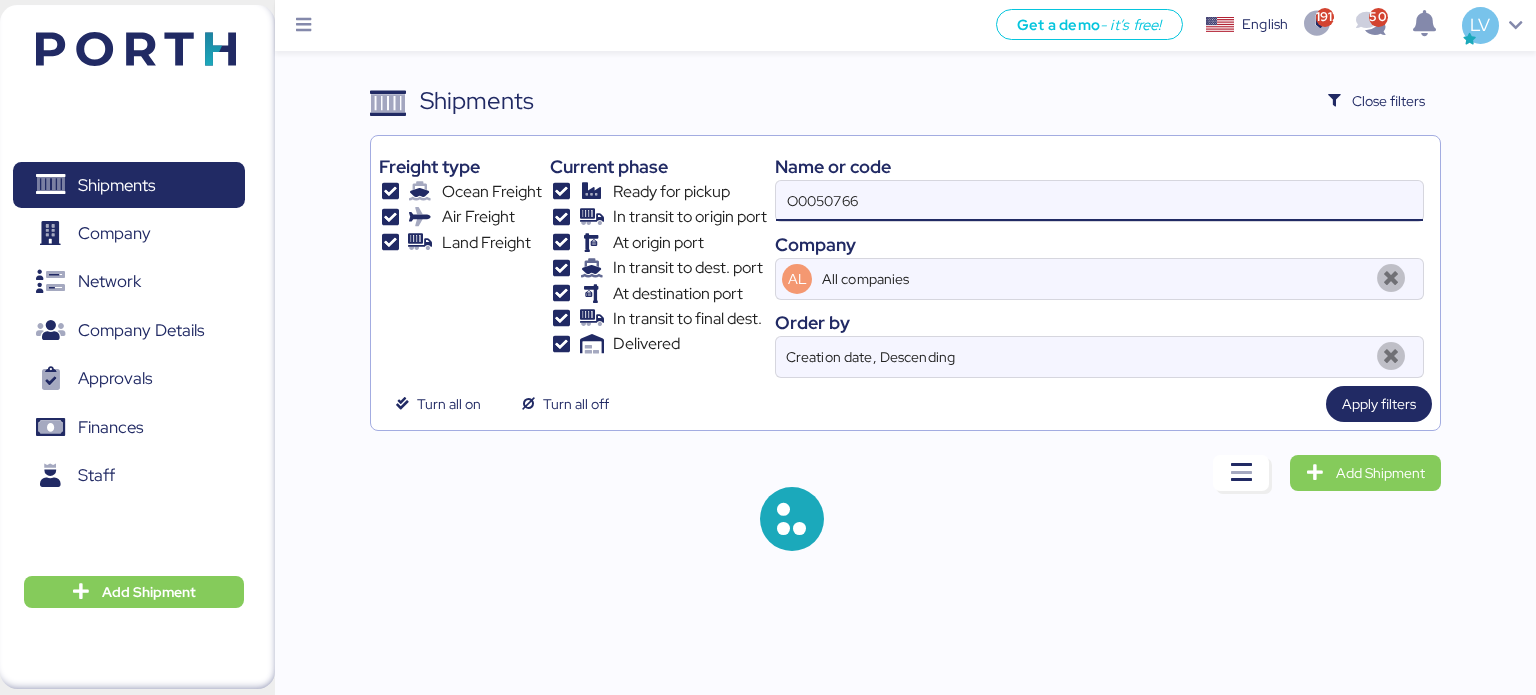 type on "O0050766" 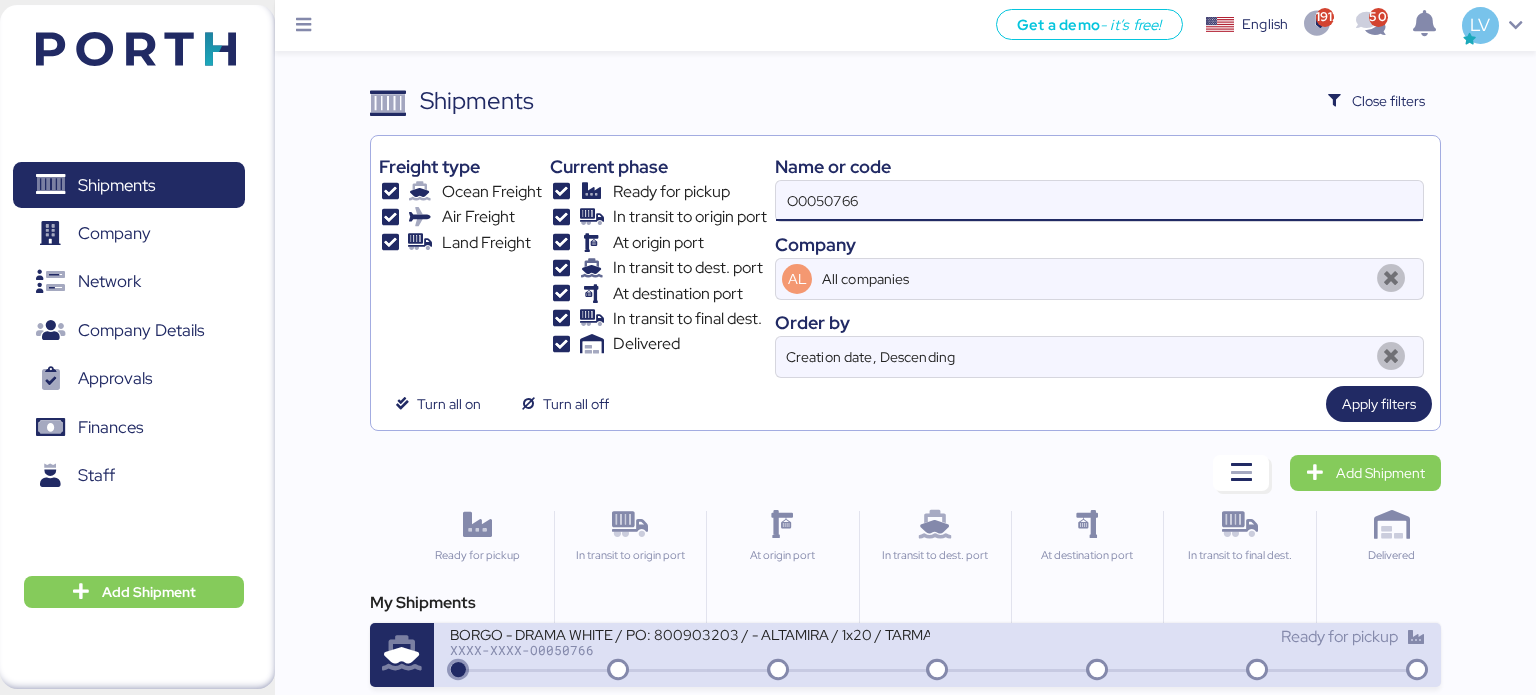 click on "BORGO - DRAMA WHITE / PO: 800903203 / - ALTAMIRA / 1x20 / TARMAY" at bounding box center (690, 633) 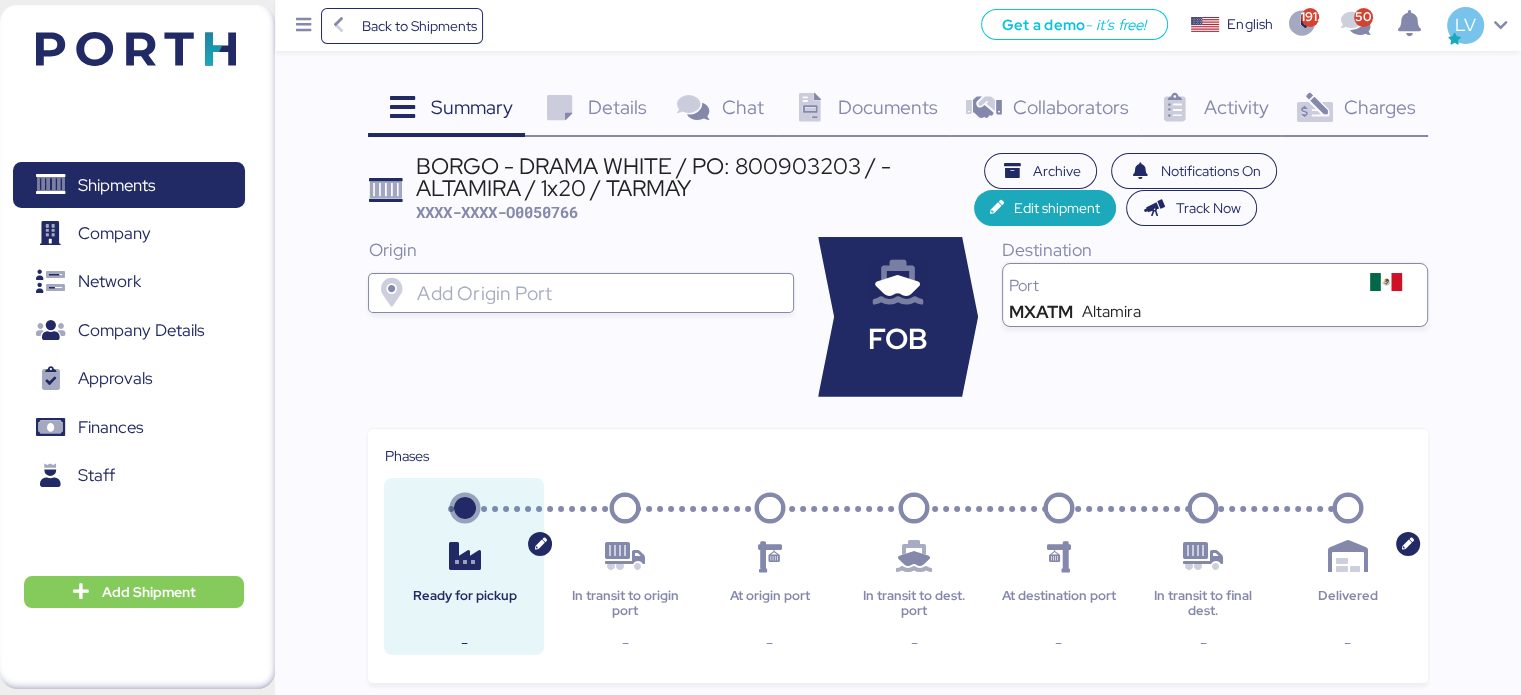 click on "BORGO - DRAMA WHITE / PO: 800903203 / - [GEOGRAPHIC_DATA] / 1x20 / TARMAY XXXX-XXXX-O0050766   Archive   Notifications On   Edit shipment   Track Now Origin     FOB Destination Port MXATM [GEOGRAPHIC_DATA] Phases     Ready for pickup -   In transit to origin port -   At origin port -   In transit to dest. port -   At destination port -   In transit to final dest. -     Delivered -   Created by Iungo Logistics IUNG Guadalajara   Supplier   Add supplier Client   Add client Customs broker   Add broker Forwarder   Add Forwarder Other   Add other" at bounding box center [897, 650] 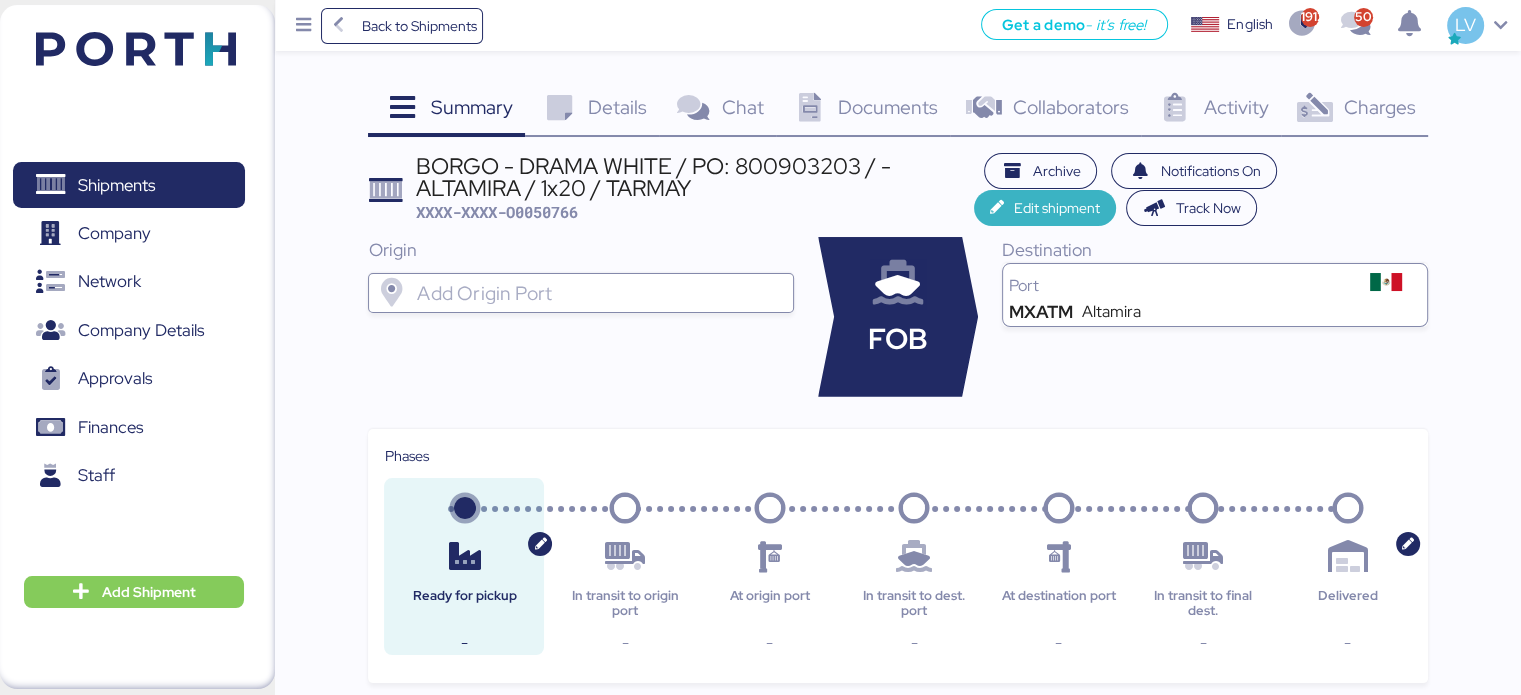 click on "Edit shipment" at bounding box center [1057, 208] 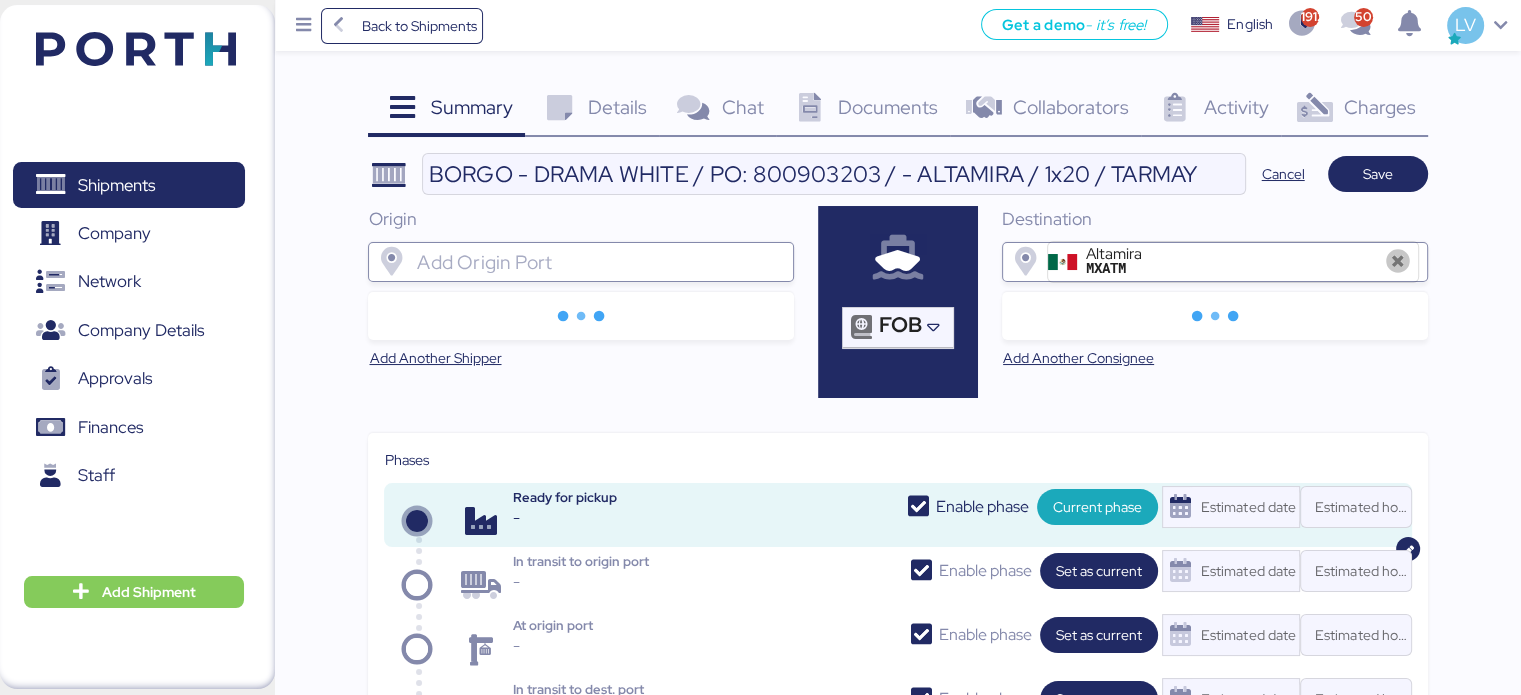 click at bounding box center (599, 262) 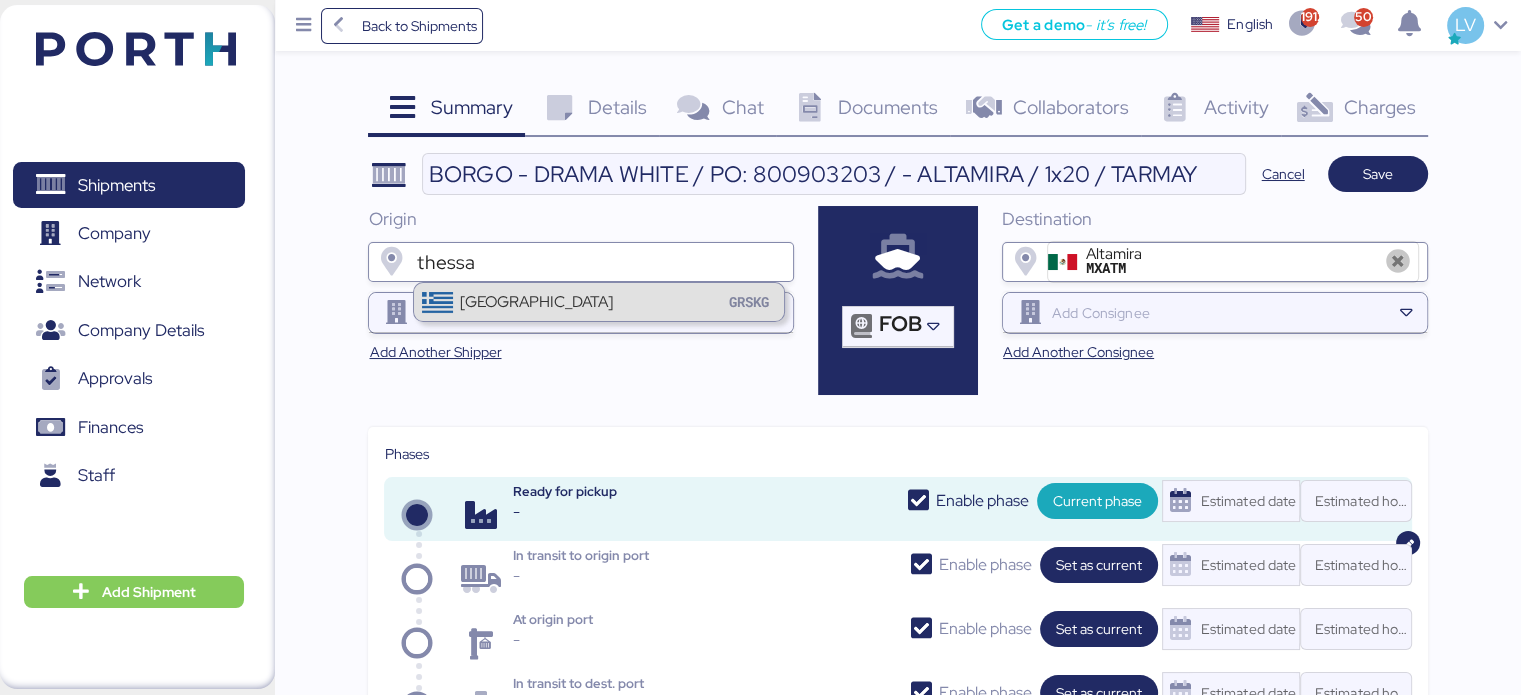 type on "thessa" 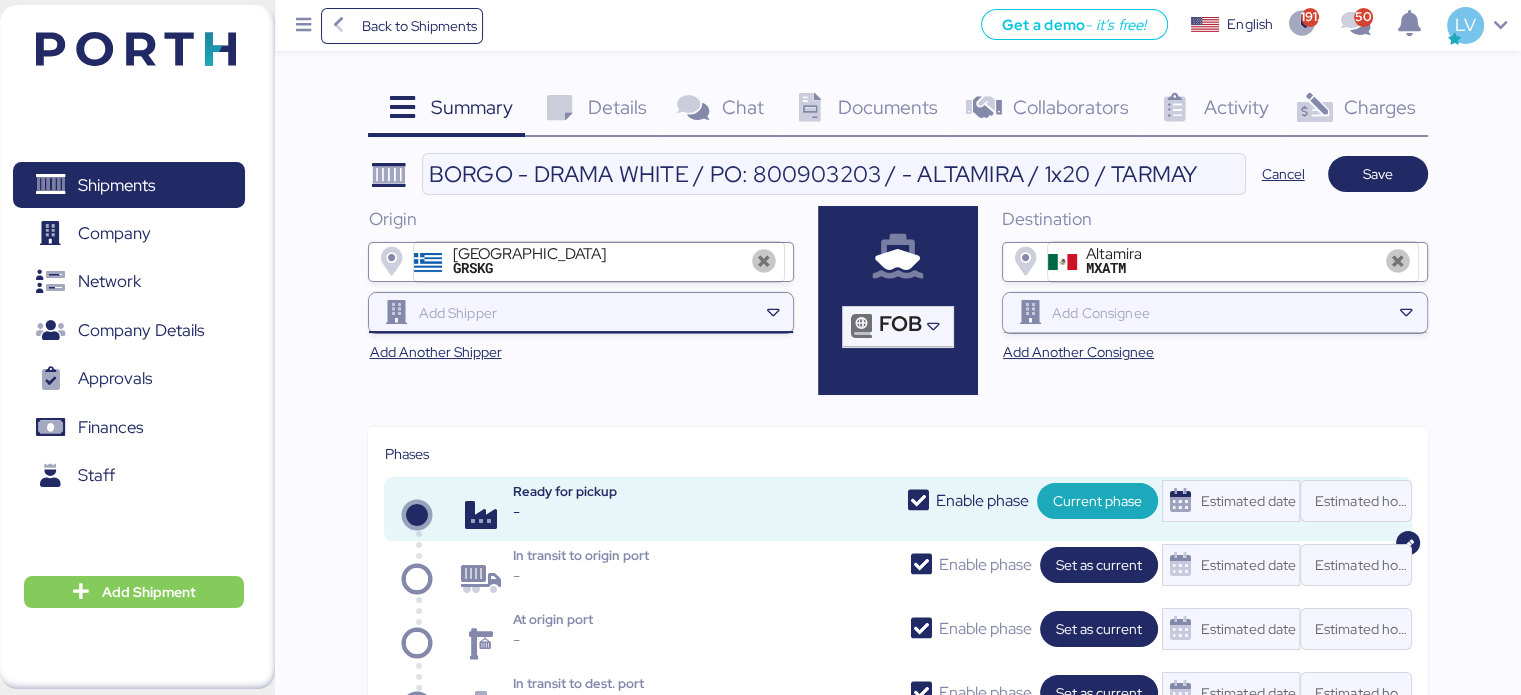 click at bounding box center [585, 313] 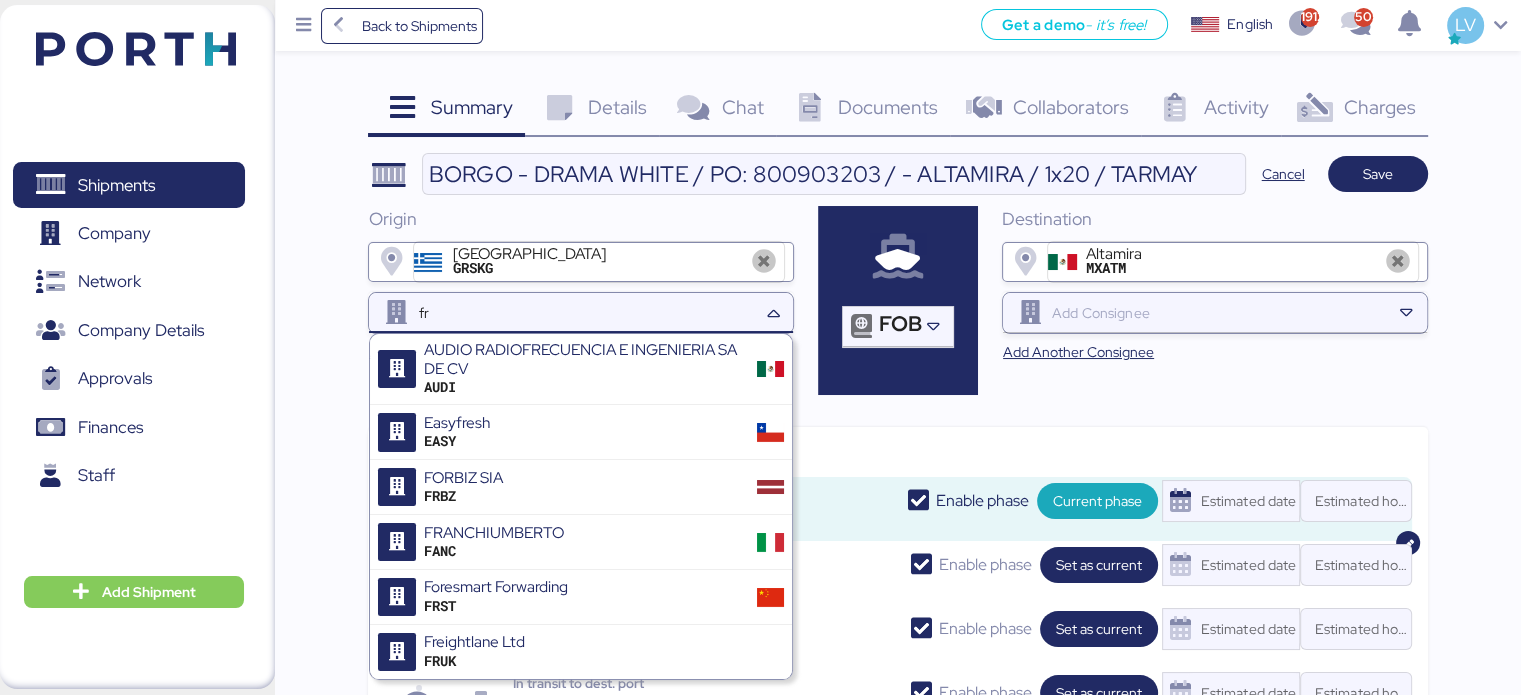 type on "f" 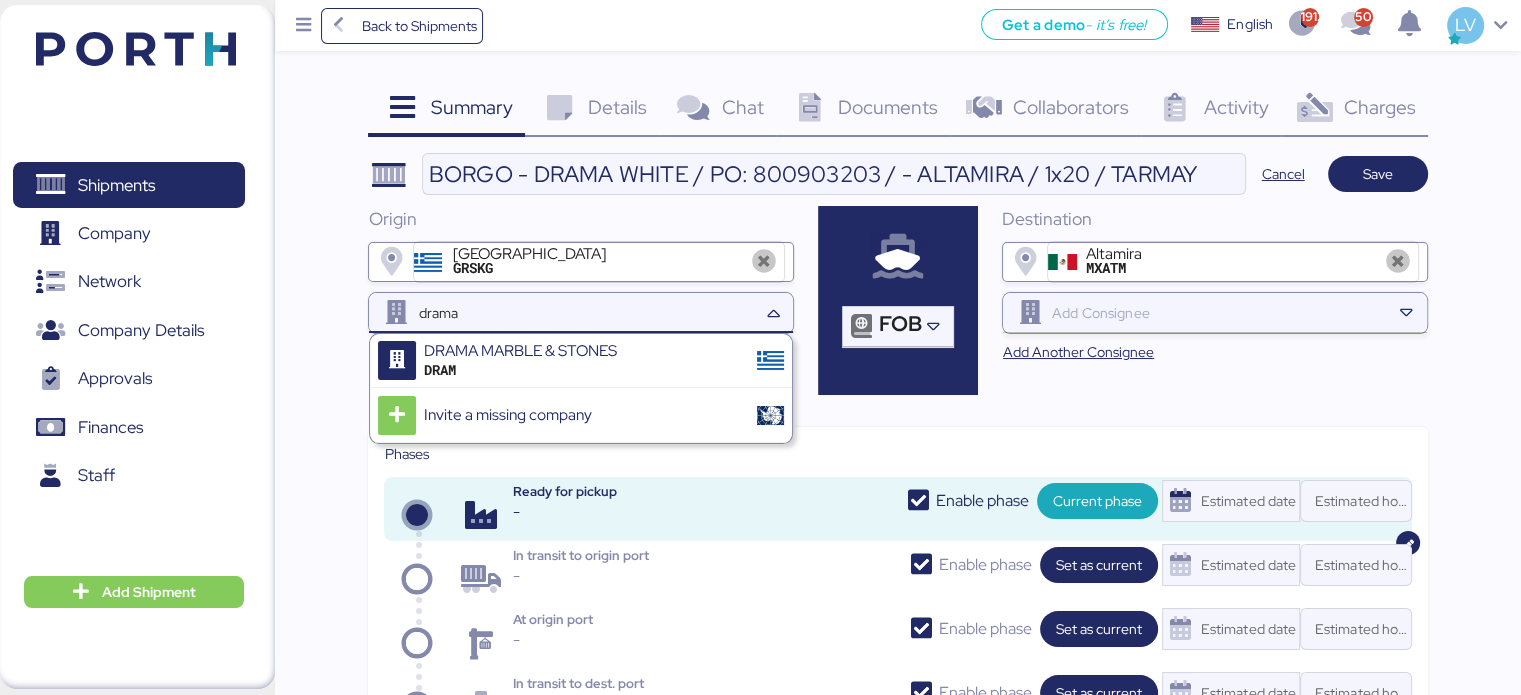 type on "drama" 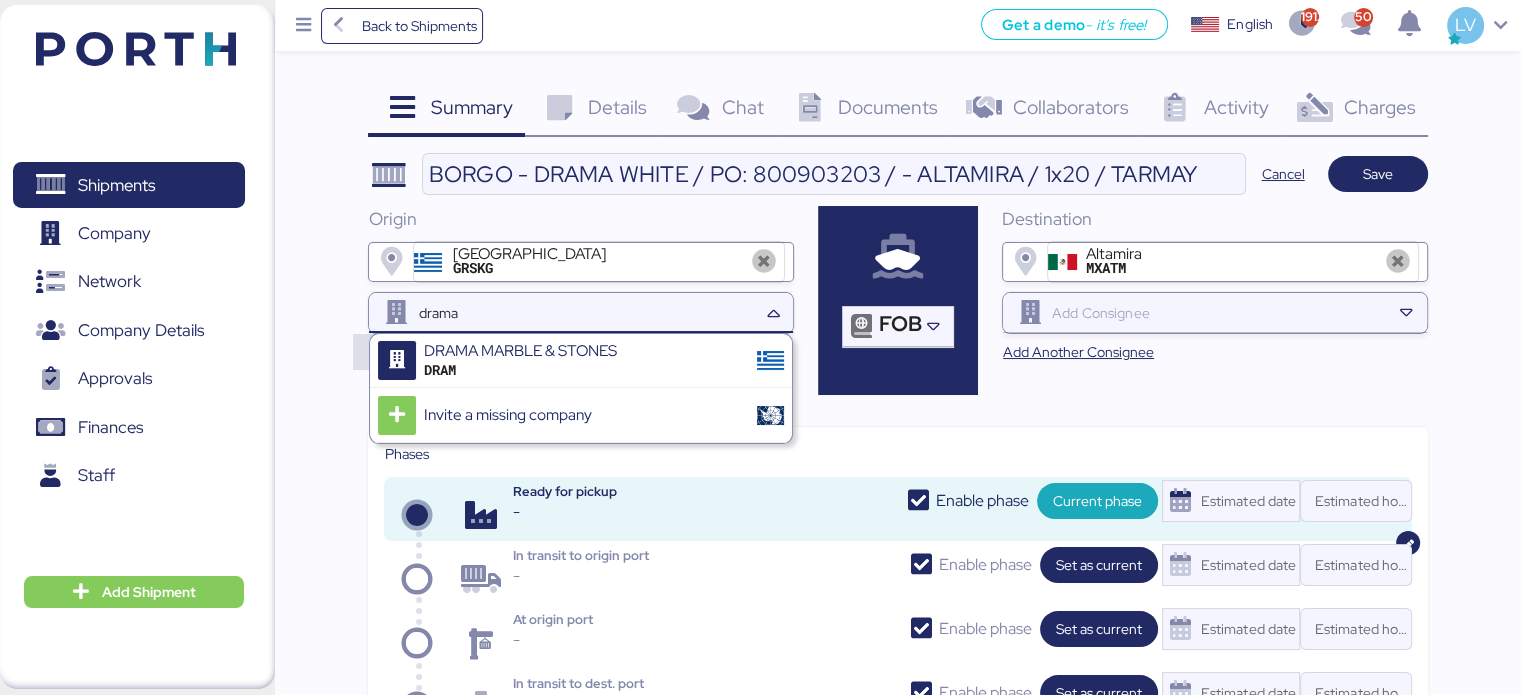 type 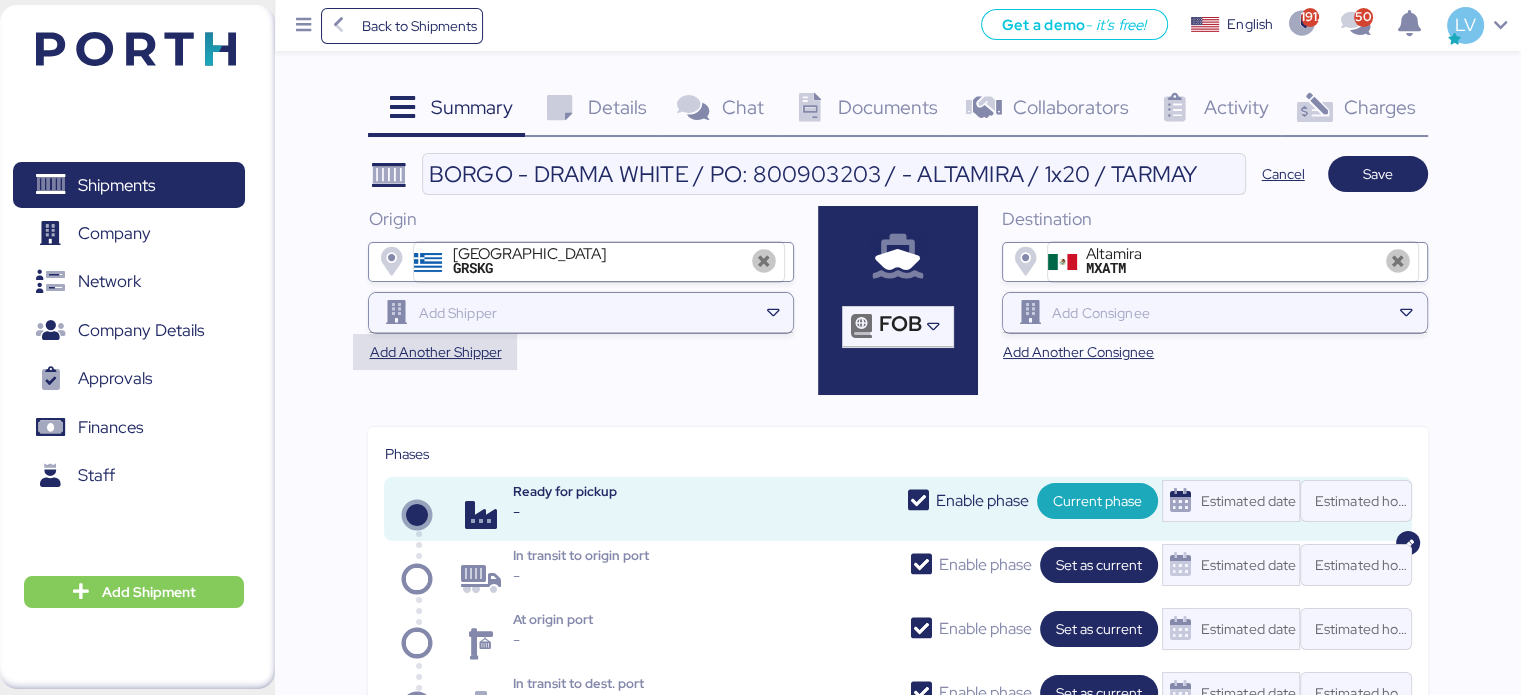 type 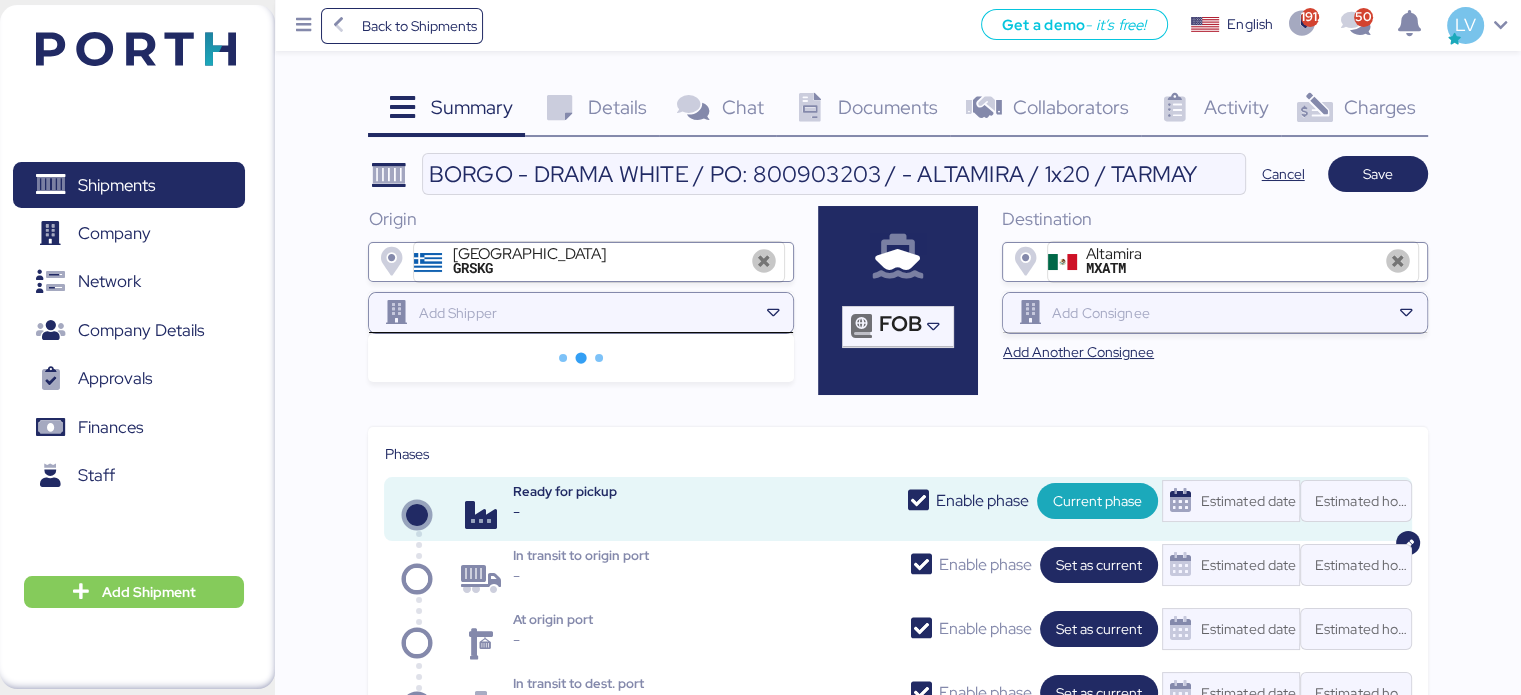 drag, startPoint x: 462, startPoint y: 291, endPoint x: 469, endPoint y: 318, distance: 27.89265 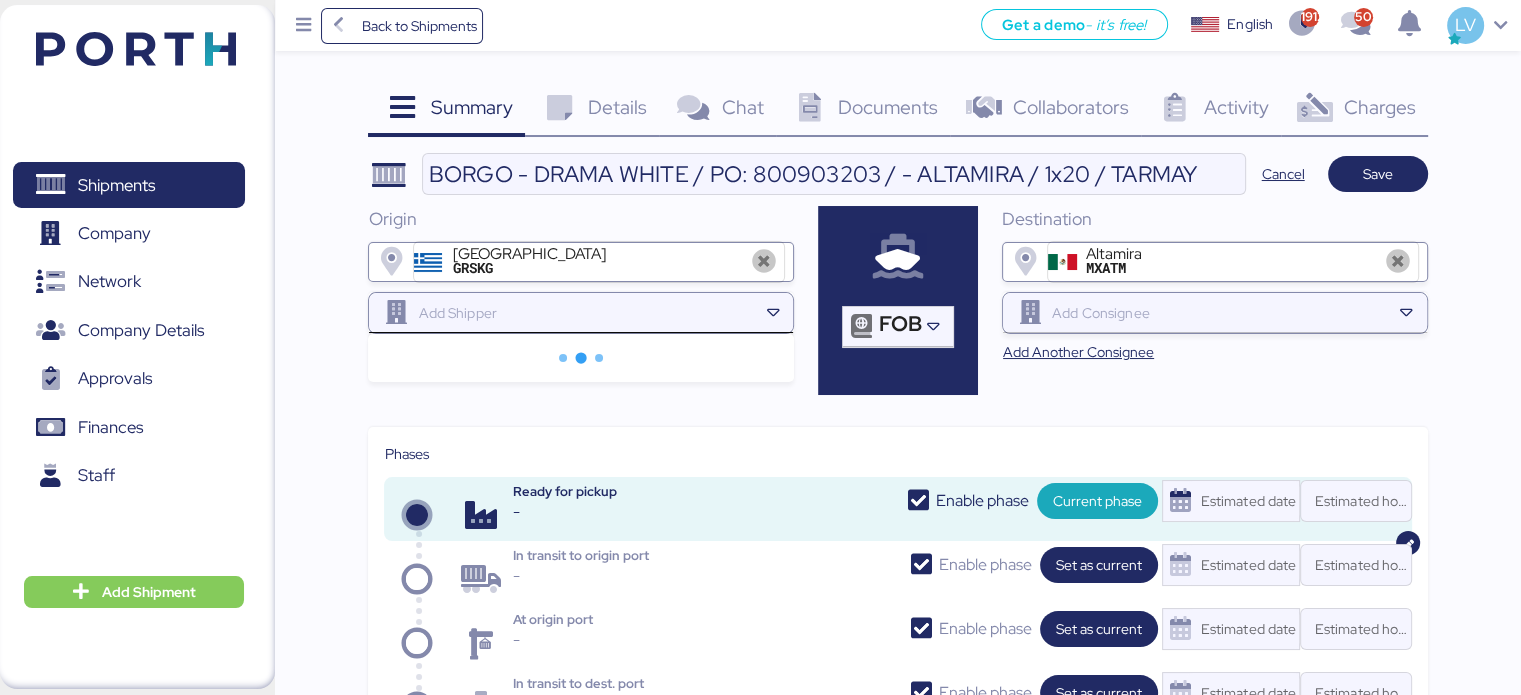 click at bounding box center (581, 313) 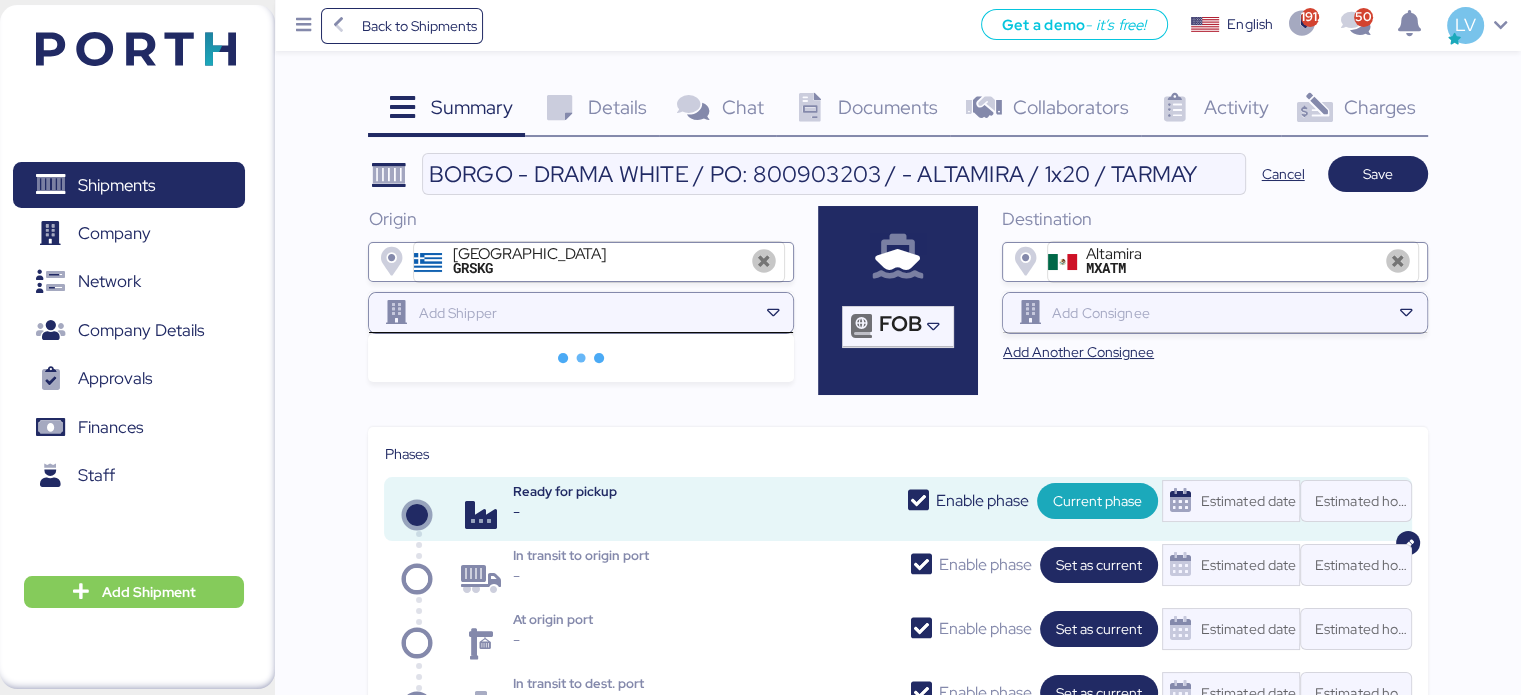 click at bounding box center (585, 313) 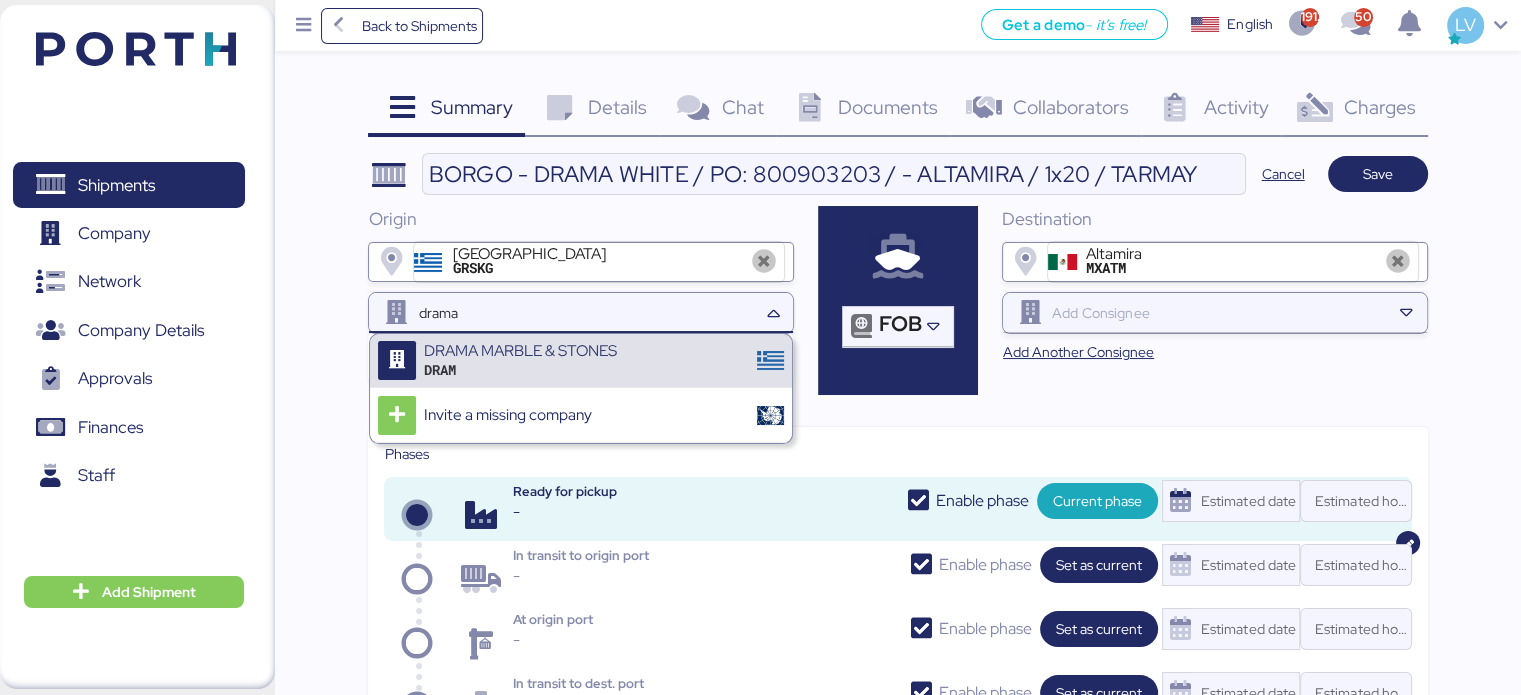 type on "drama" 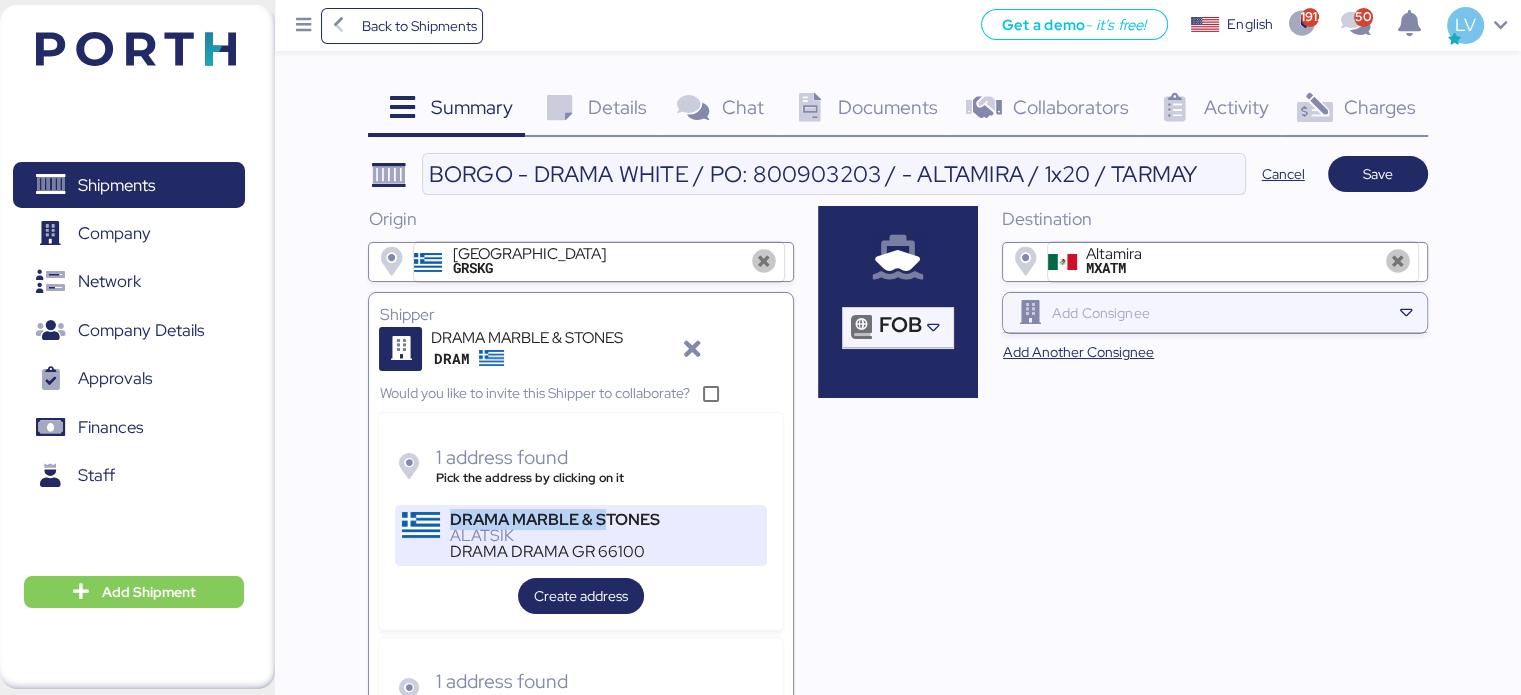 drag, startPoint x: 837, startPoint y: 469, endPoint x: 600, endPoint y: 521, distance: 242.63759 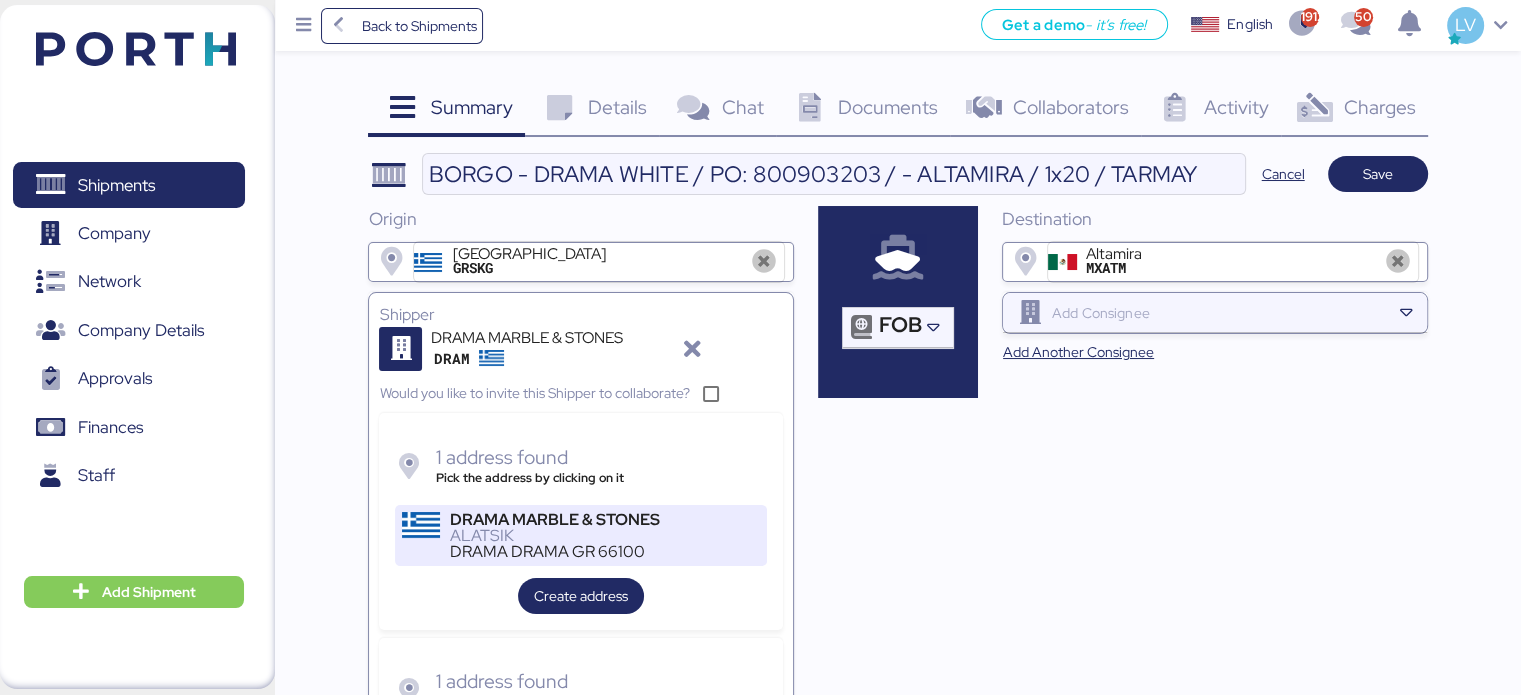 click on "DRAMA MARBLE & STONES" at bounding box center [555, 520] 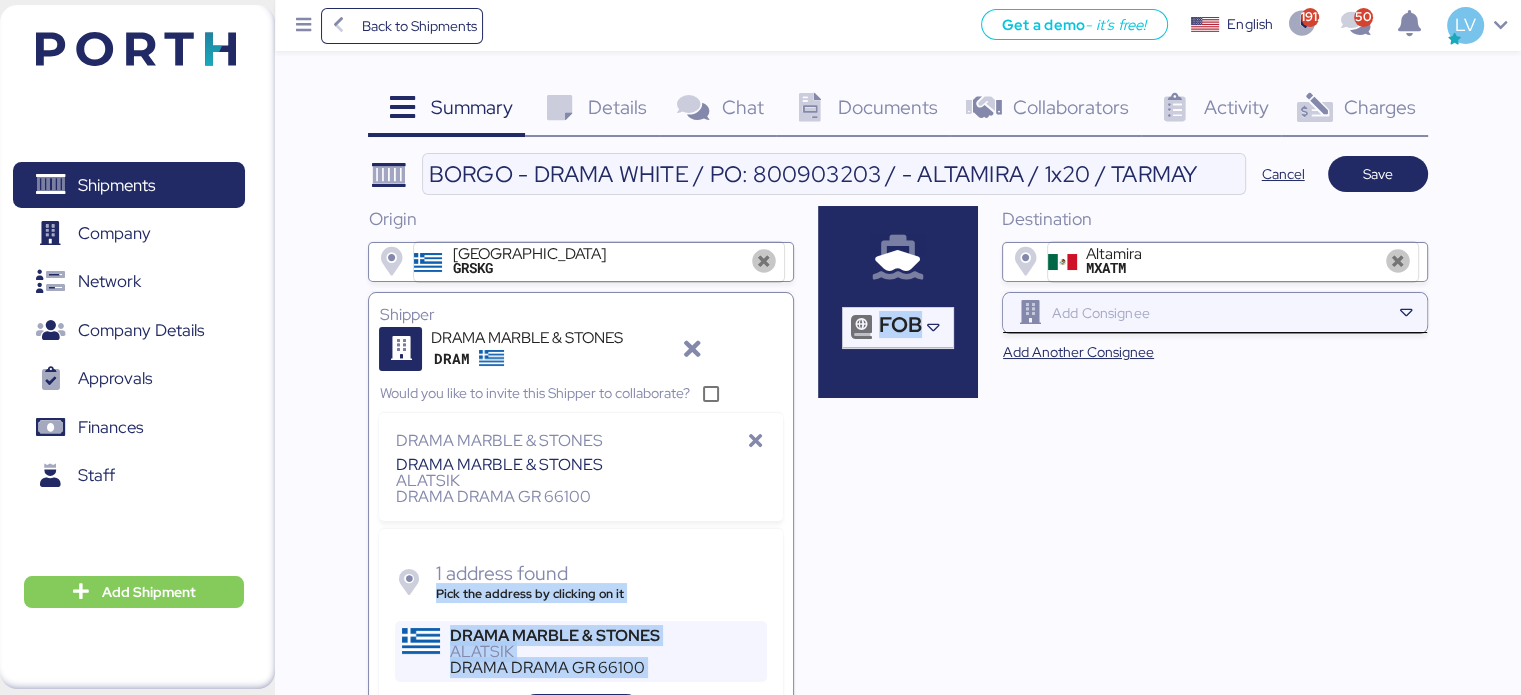 drag, startPoint x: 612, startPoint y: 524, endPoint x: 1053, endPoint y: 322, distance: 485.06186 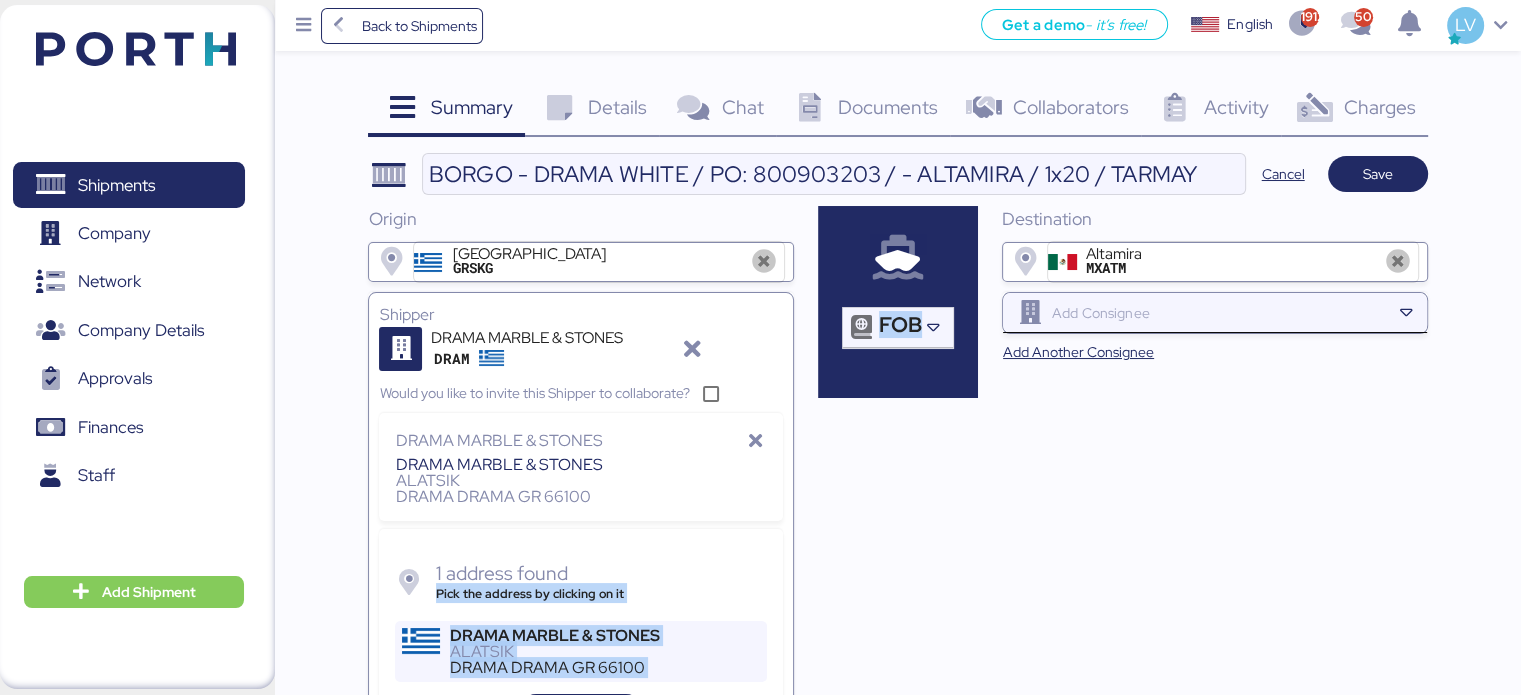 click on "Origin   [GEOGRAPHIC_DATA] GRSKG   Shipper   DRAMA MARBLE & STONES DRAM    Would you like to invite this [PERSON_NAME] to collaborate? DRAMA MARBLE & STONES   DRAMA MARBLE & STONES  ALATSIK
DRAMA  DRAMA
GR 66100
1 address found Pick the address by clicking on it DRAMA MARBLE & STONES  ALATSIK
DRAMA  DRAMA
GR 66100
Create address         FOB   Destination   Altamira MXATM       Add Another Consignee" at bounding box center [897, 507] 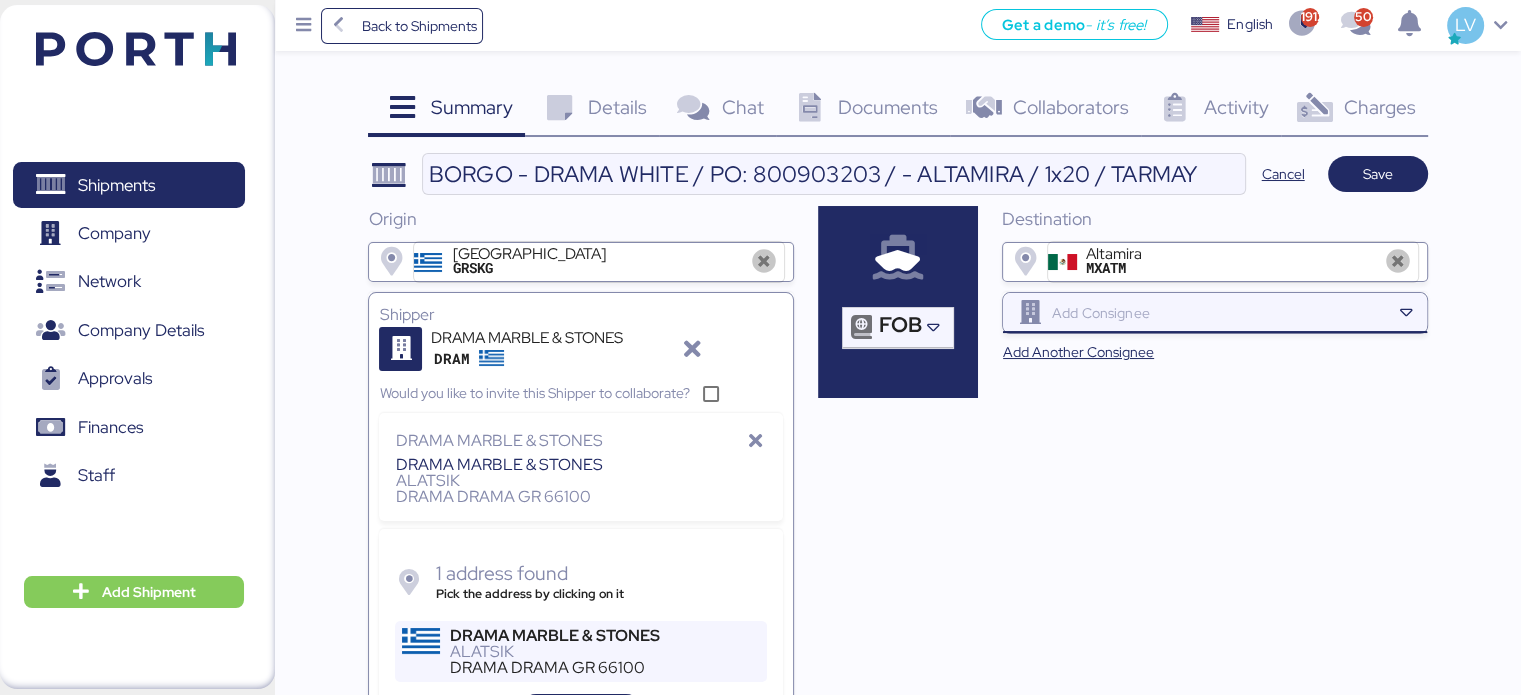 drag, startPoint x: 1053, startPoint y: 322, endPoint x: 1016, endPoint y: 303, distance: 41.59327 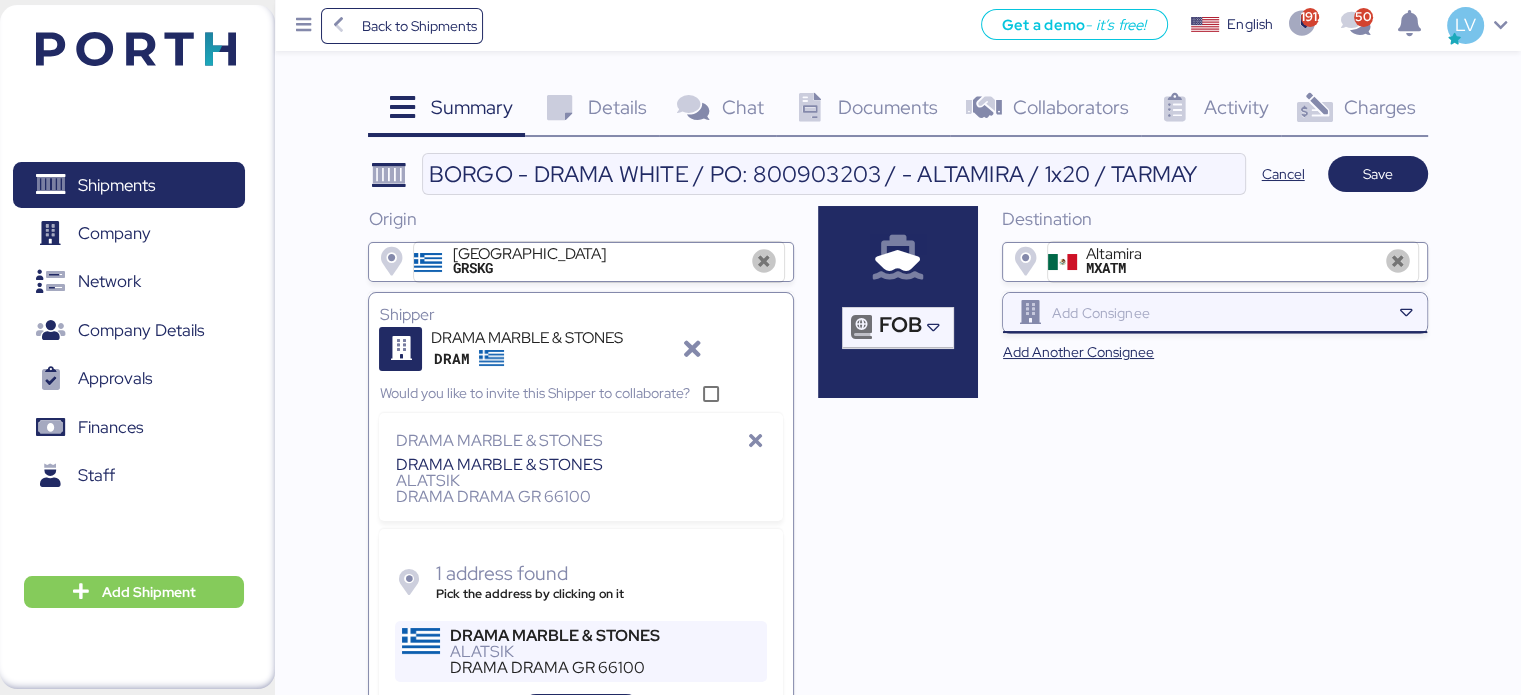 click at bounding box center (1215, 313) 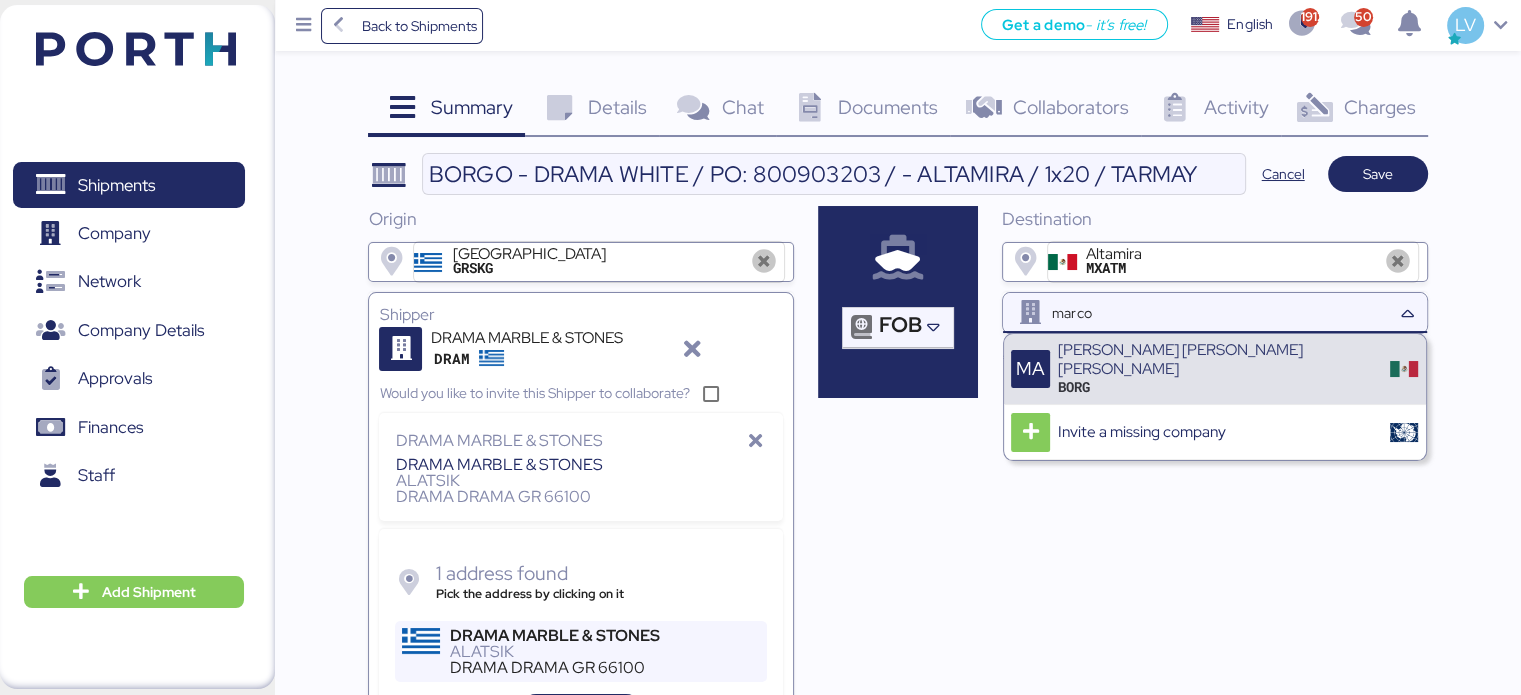 type on "marco" 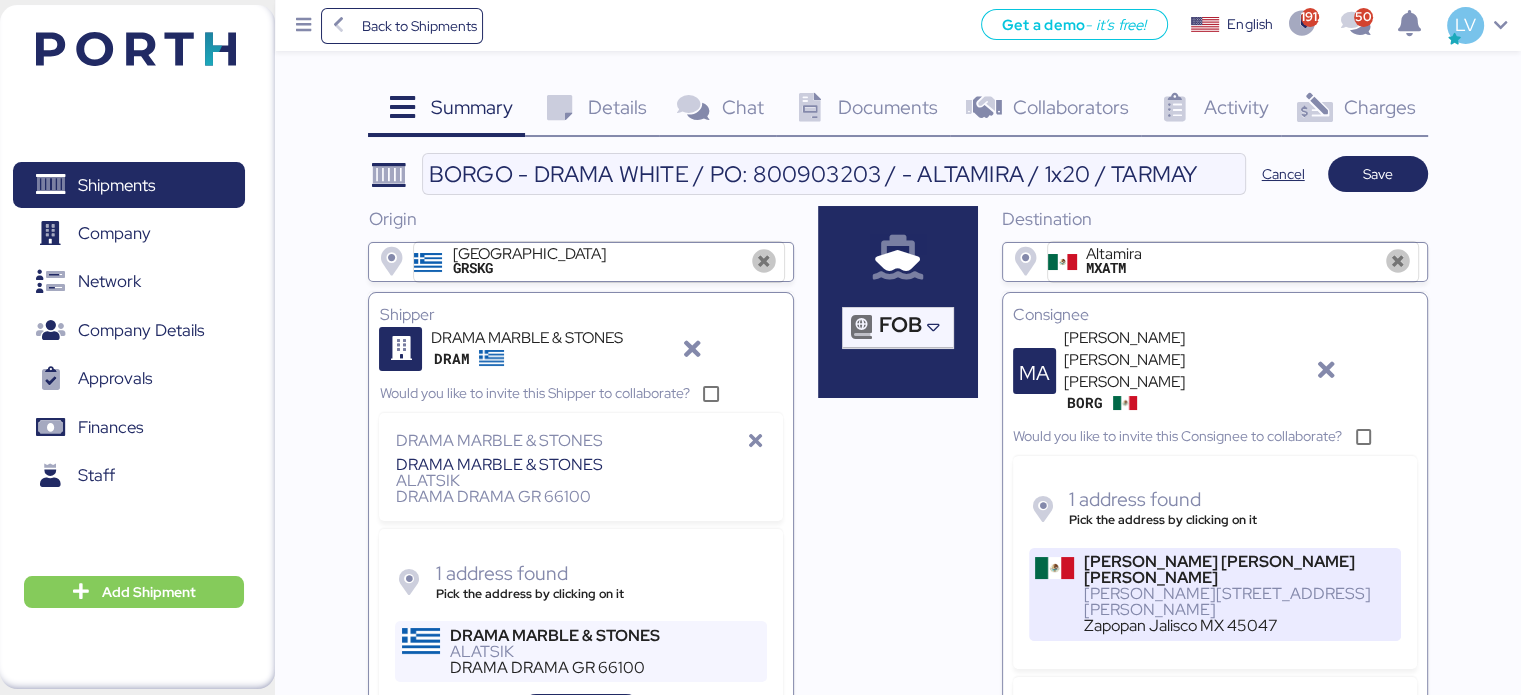 click on "[PERSON_NAME][STREET_ADDRESS][PERSON_NAME]" at bounding box center (1238, 602) 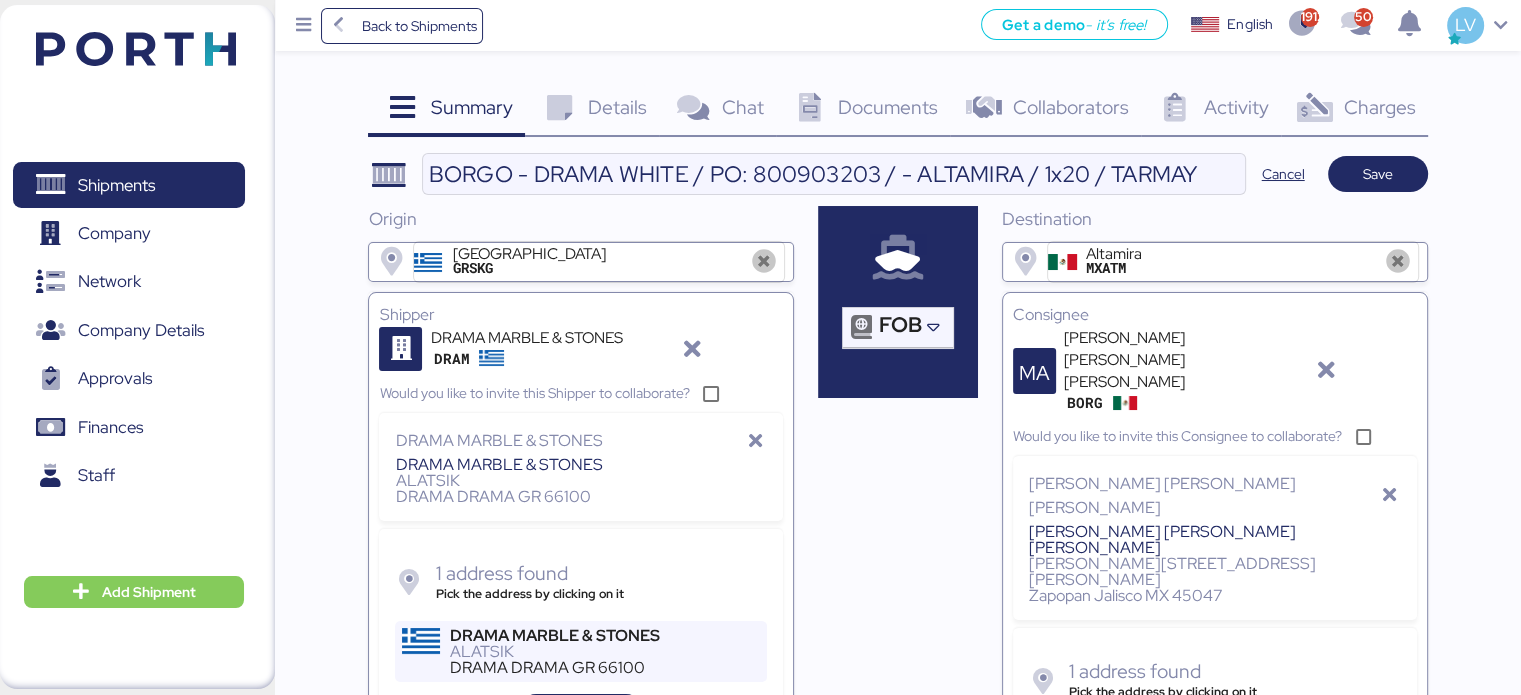 drag, startPoint x: 1190, startPoint y: 547, endPoint x: 1255, endPoint y: 517, distance: 71.5891 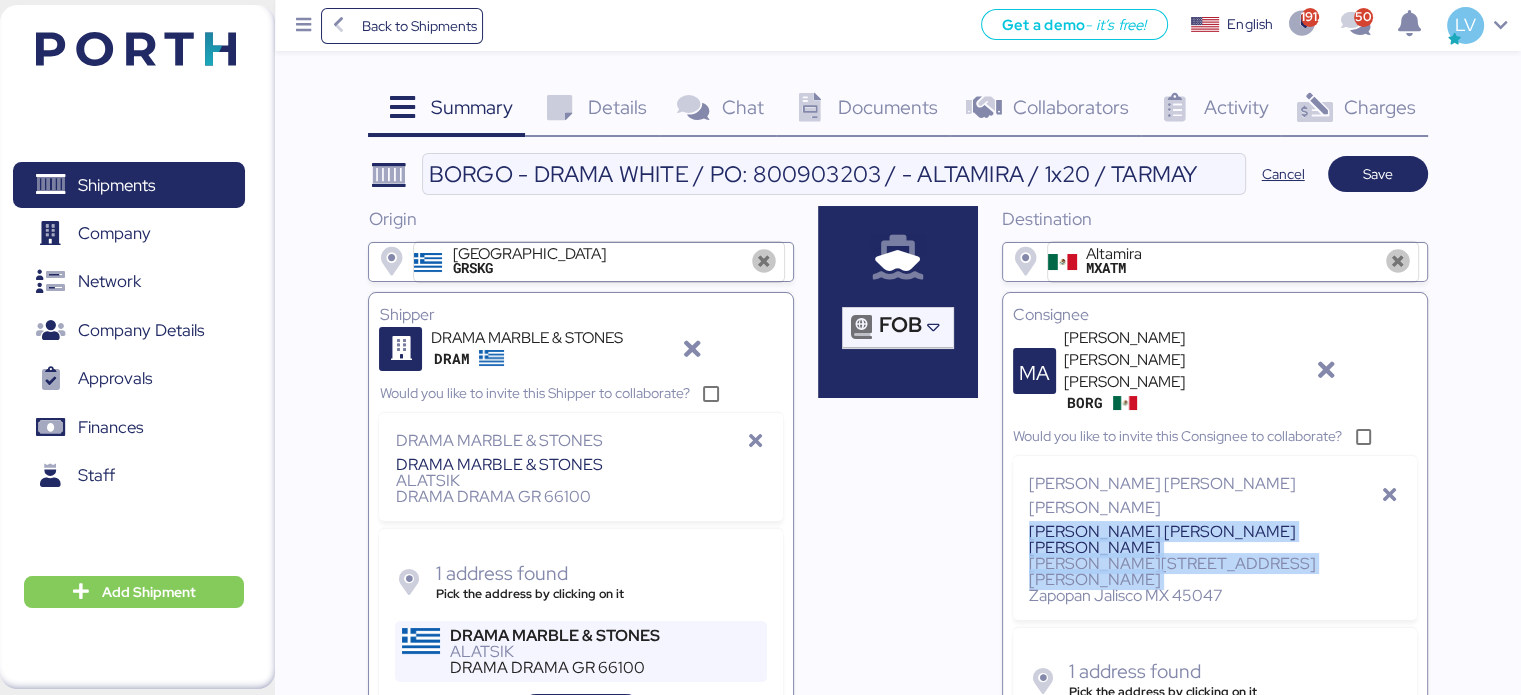 drag, startPoint x: 1236, startPoint y: 503, endPoint x: 1535, endPoint y: 447, distance: 304.19894 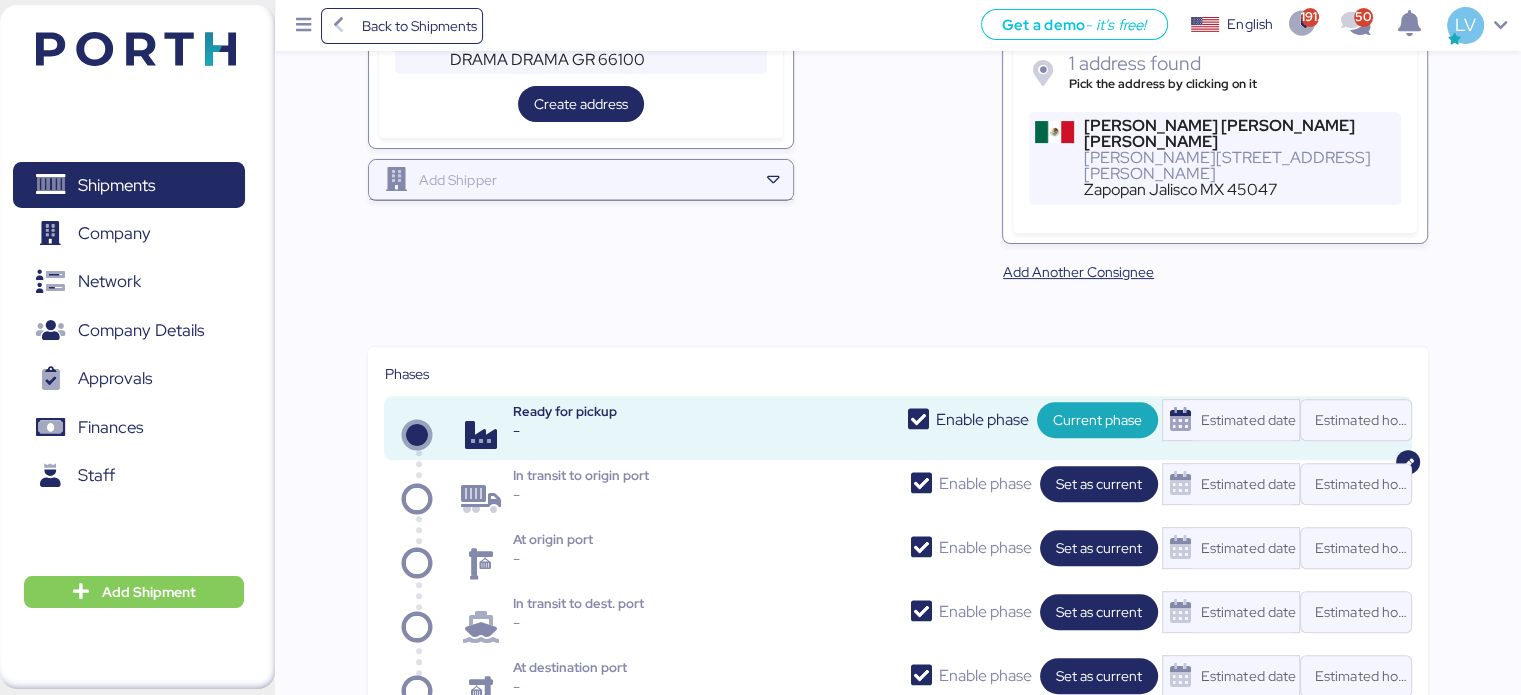scroll, scrollTop: 1216, scrollLeft: 0, axis: vertical 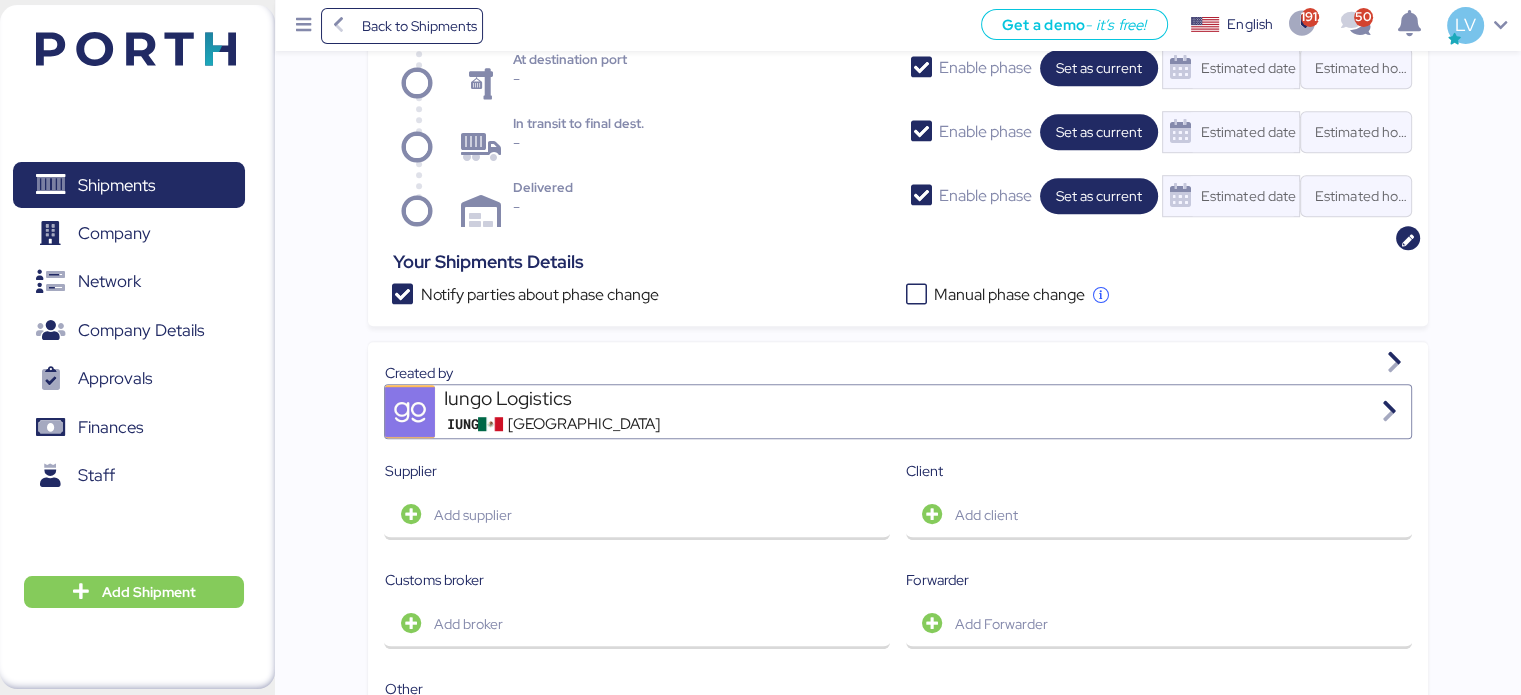 drag, startPoint x: 1453, startPoint y: 372, endPoint x: 1453, endPoint y: 343, distance: 29 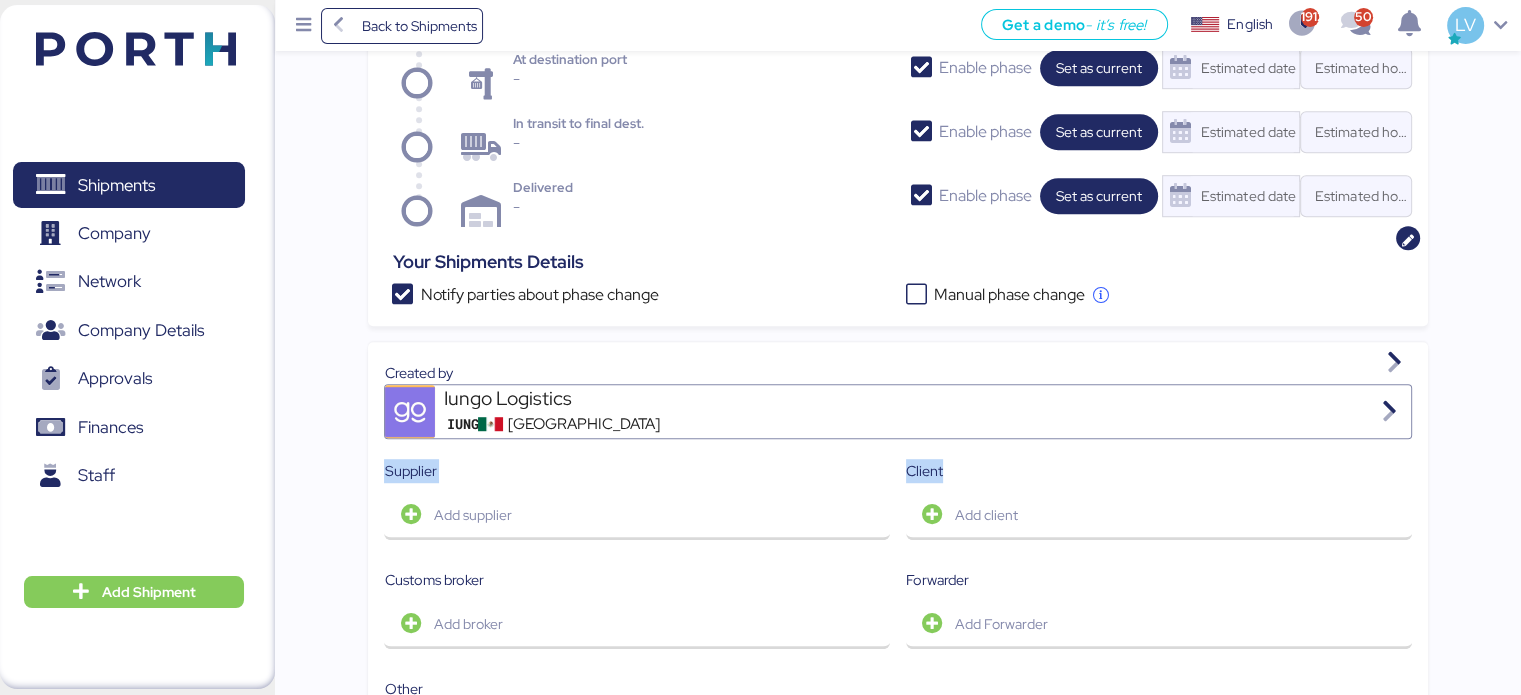 click on "Summary 0   Details 0   Chat 0   Documents 0   Collaborators 0   Activity 0   Charges 0   BORGO - DRAMA WHITE / PO: 800903203 / - [GEOGRAPHIC_DATA] / 1x20 / TARMAY Cancel Save Origin   [GEOGRAPHIC_DATA] GRSKG   Shipper   DRAMA MARBLE & STONES DRAM    Would you like to invite this Shipper to collaborate? DRAMA MARBLE & STONES   DRAMA MARBLE & STONES  ALATSIK
DRAMA  DRAMA
GR 66100
1 address found Pick the address by clicking on it DRAMA MARBLE & STONES  ALATSIK
DRAMA  DRAMA
GR 66100
Create address         FOB   Destination   Altamira MXATM   Consignee [GEOGRAPHIC_DATA] [PERSON_NAME] [PERSON_NAME] [PERSON_NAME]    Would you like to invite this Consignee to collaborate? [PERSON_NAME] [PERSON_NAME] [PERSON_NAME] [PERSON_NAME] [PERSON_NAME] [PERSON_NAME] 400 Col [GEOGRAPHIC_DATA][PERSON_NAME] Industrial Zapopan
Zapopan Jalisco
MX 45047
1 address found Pick the address by clicking on it [PERSON_NAME][GEOGRAPHIC_DATA][PERSON_NAME][PERSON_NAME] [PERSON_NAME][STREET_ADDRESS][PERSON_NAME] Add Another Consignee Phases" at bounding box center (760, 54) 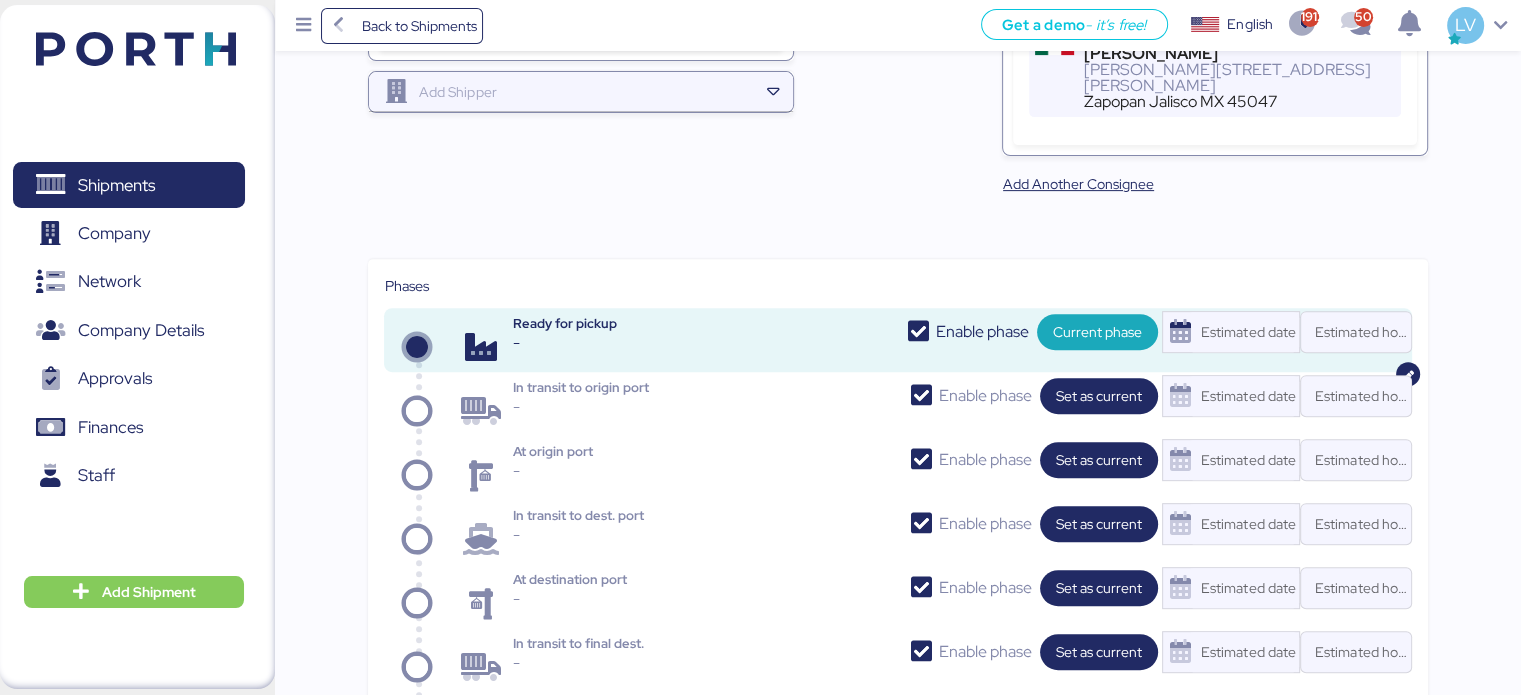 scroll, scrollTop: 696, scrollLeft: 0, axis: vertical 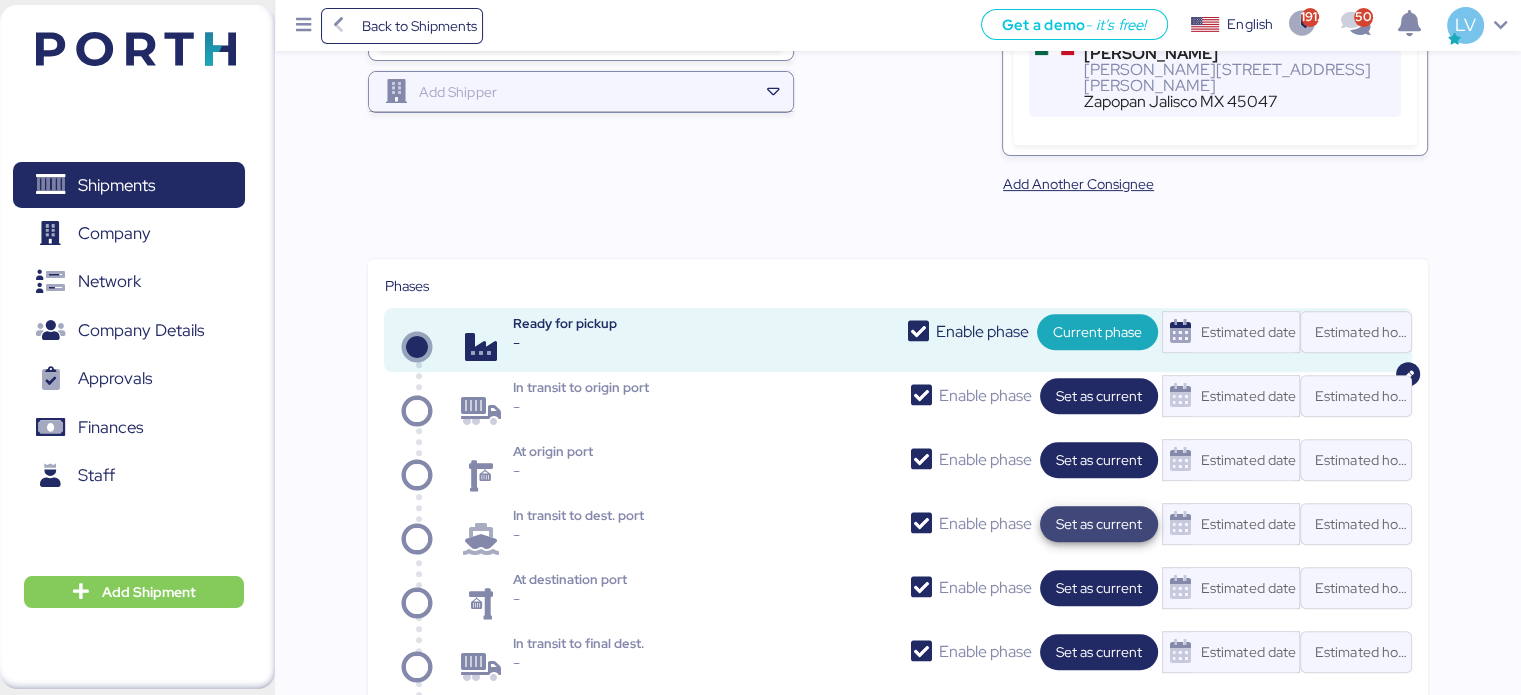 click on "Set as current" at bounding box center [1099, 524] 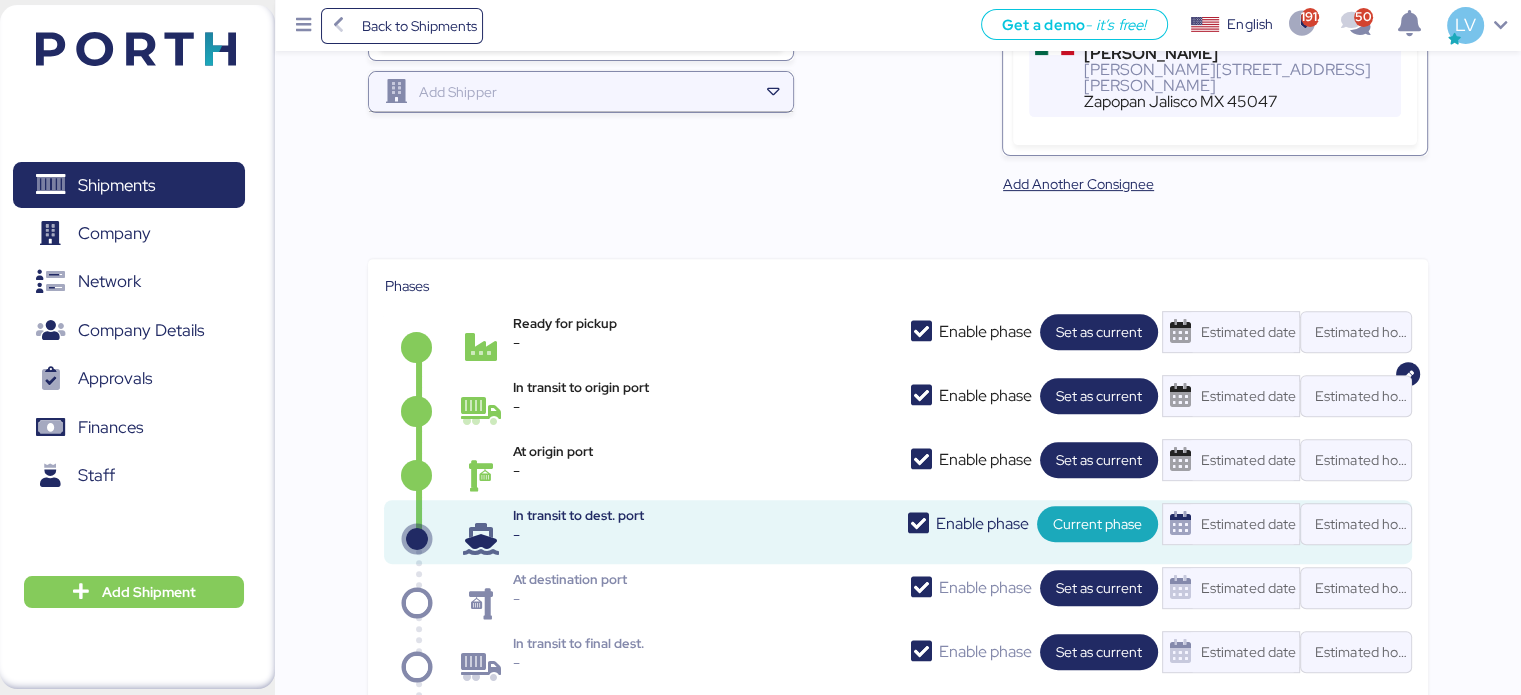 drag, startPoint x: 1235, startPoint y: 462, endPoint x: 1234, endPoint y: 504, distance: 42.0119 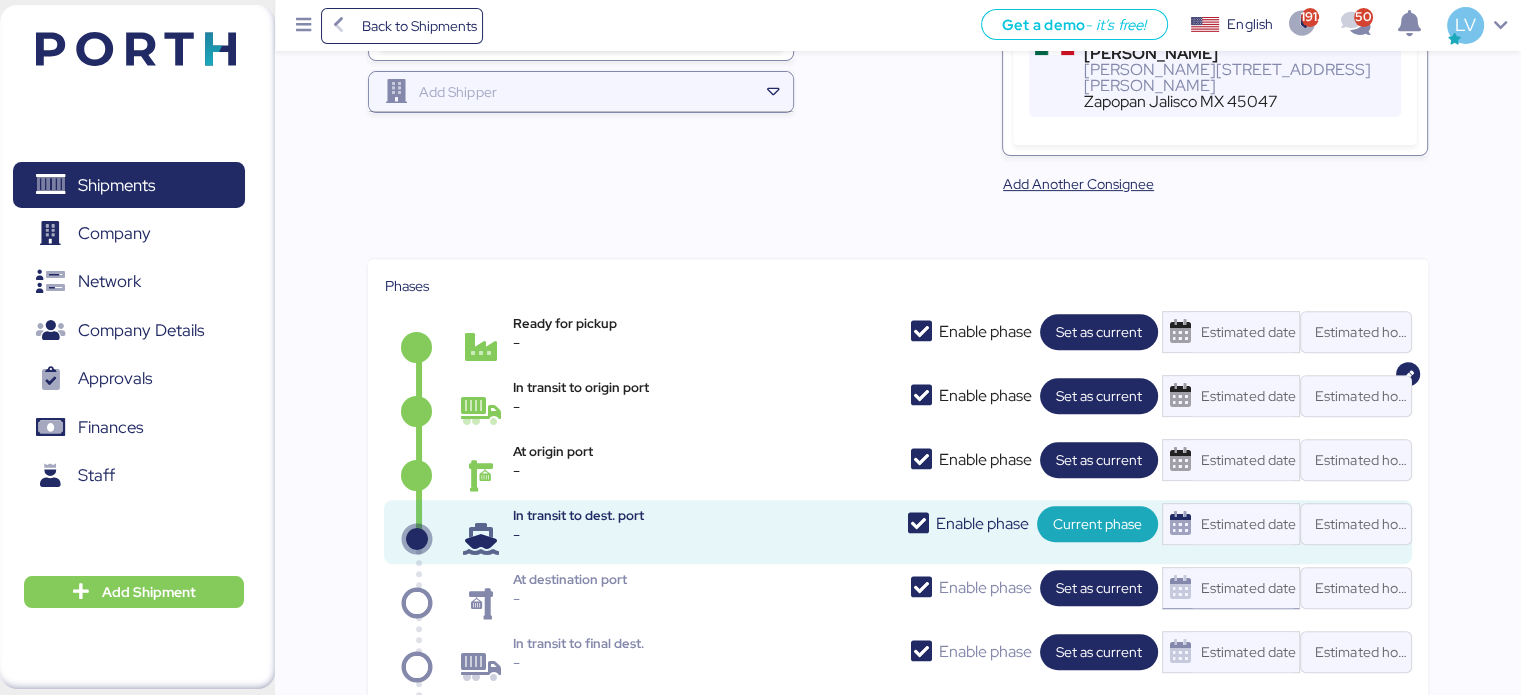 click on "Estimated date" at bounding box center [1243, 588] 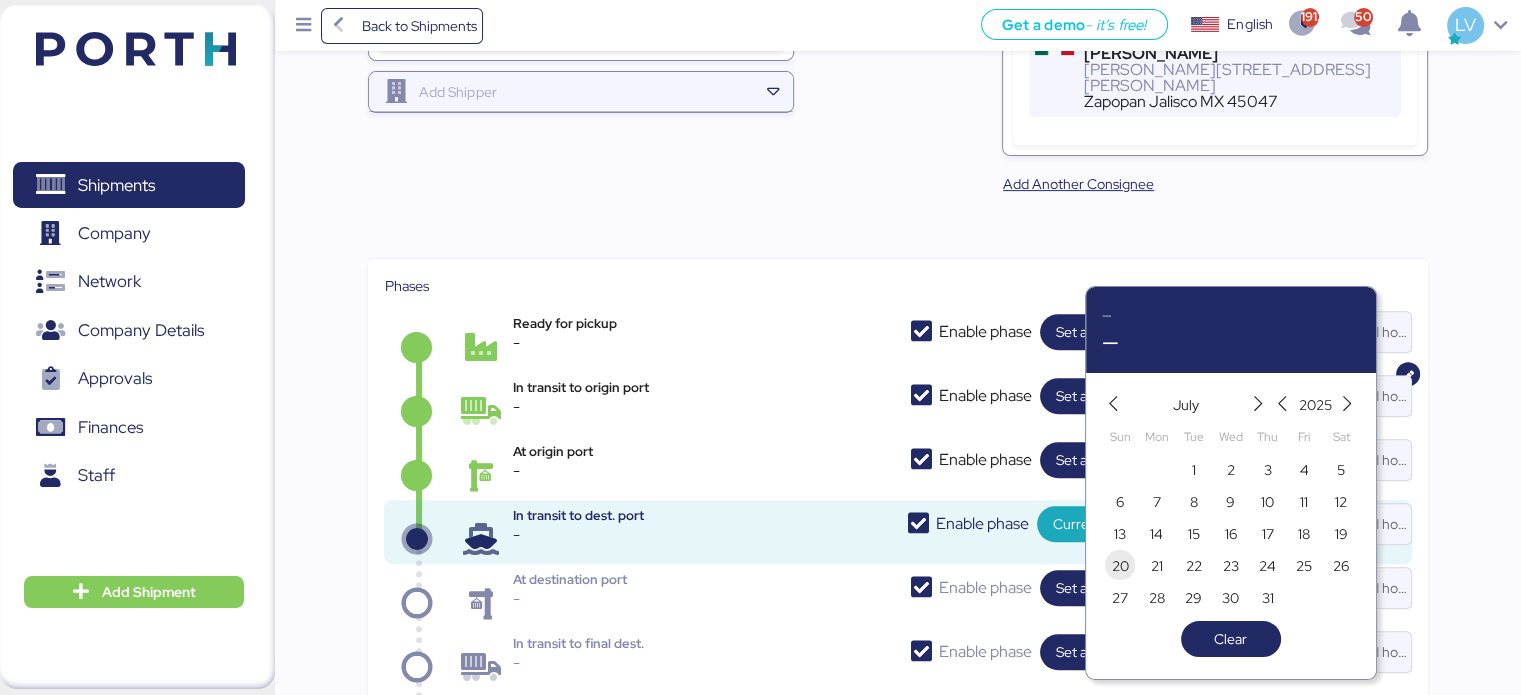 click on "20" at bounding box center [1120, 565] 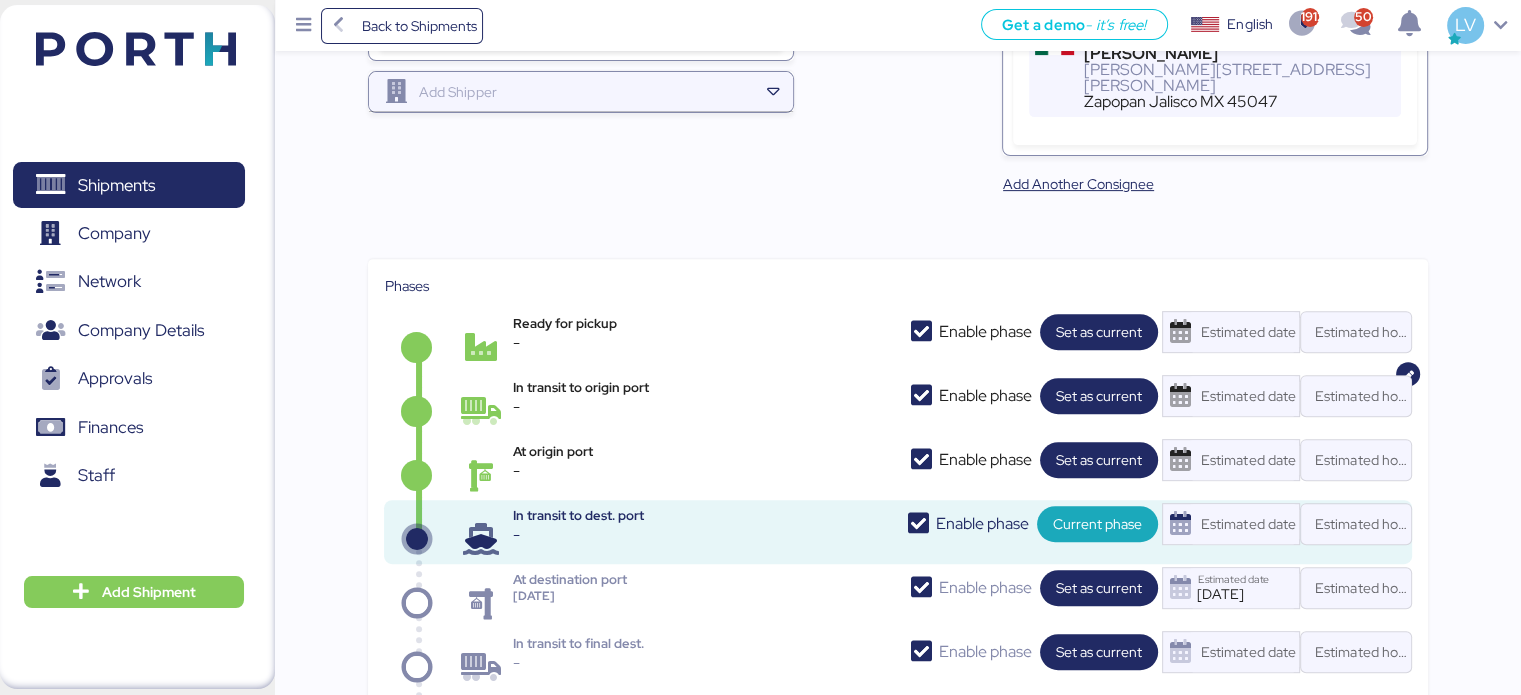 click on "Phases" at bounding box center [897, 286] 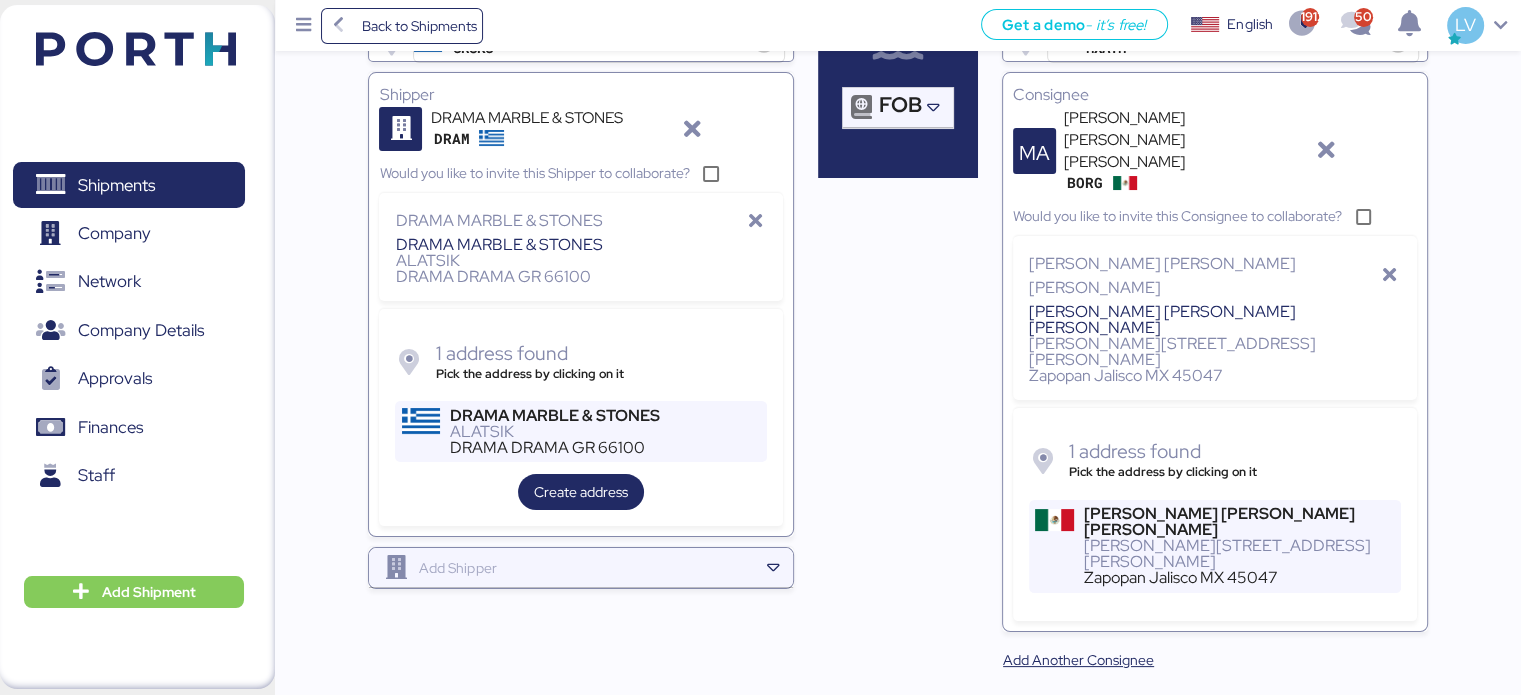 scroll, scrollTop: 0, scrollLeft: 0, axis: both 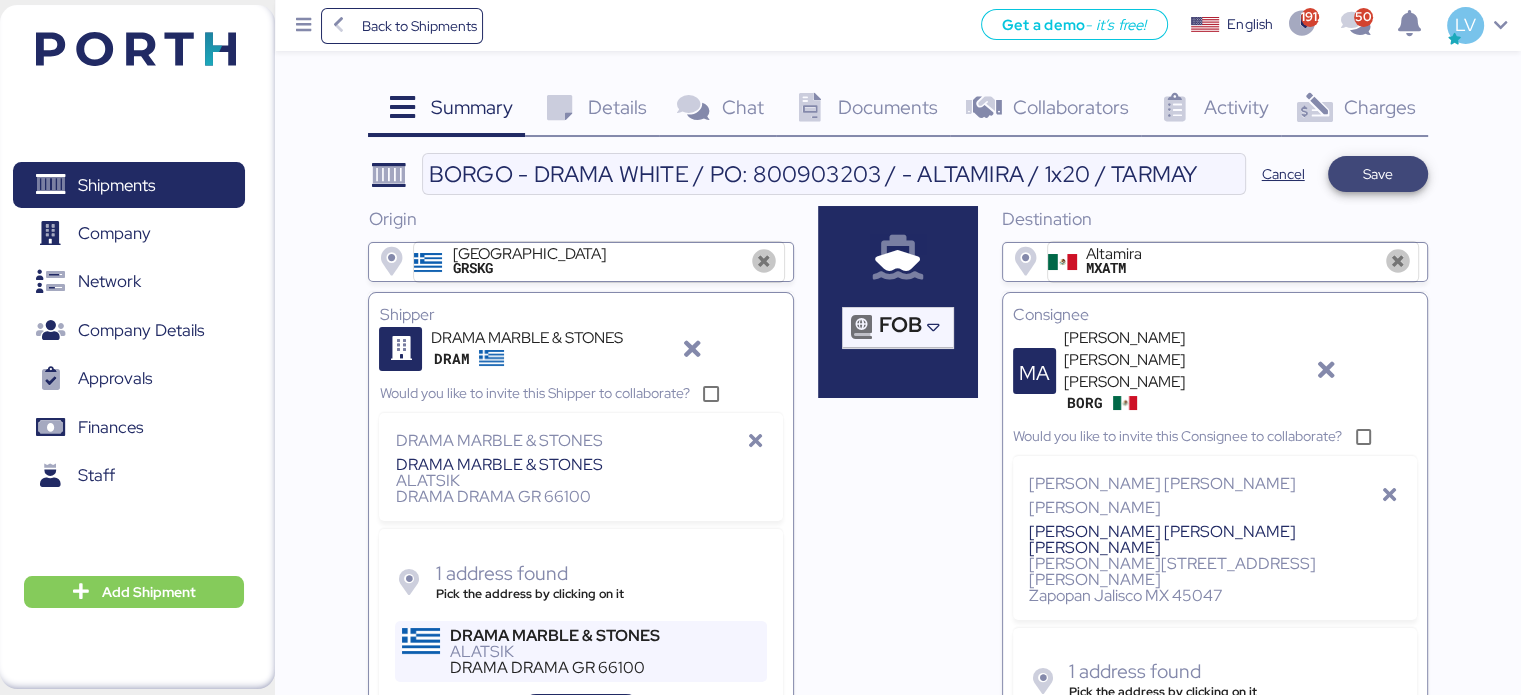 click on "Save" at bounding box center (1378, 174) 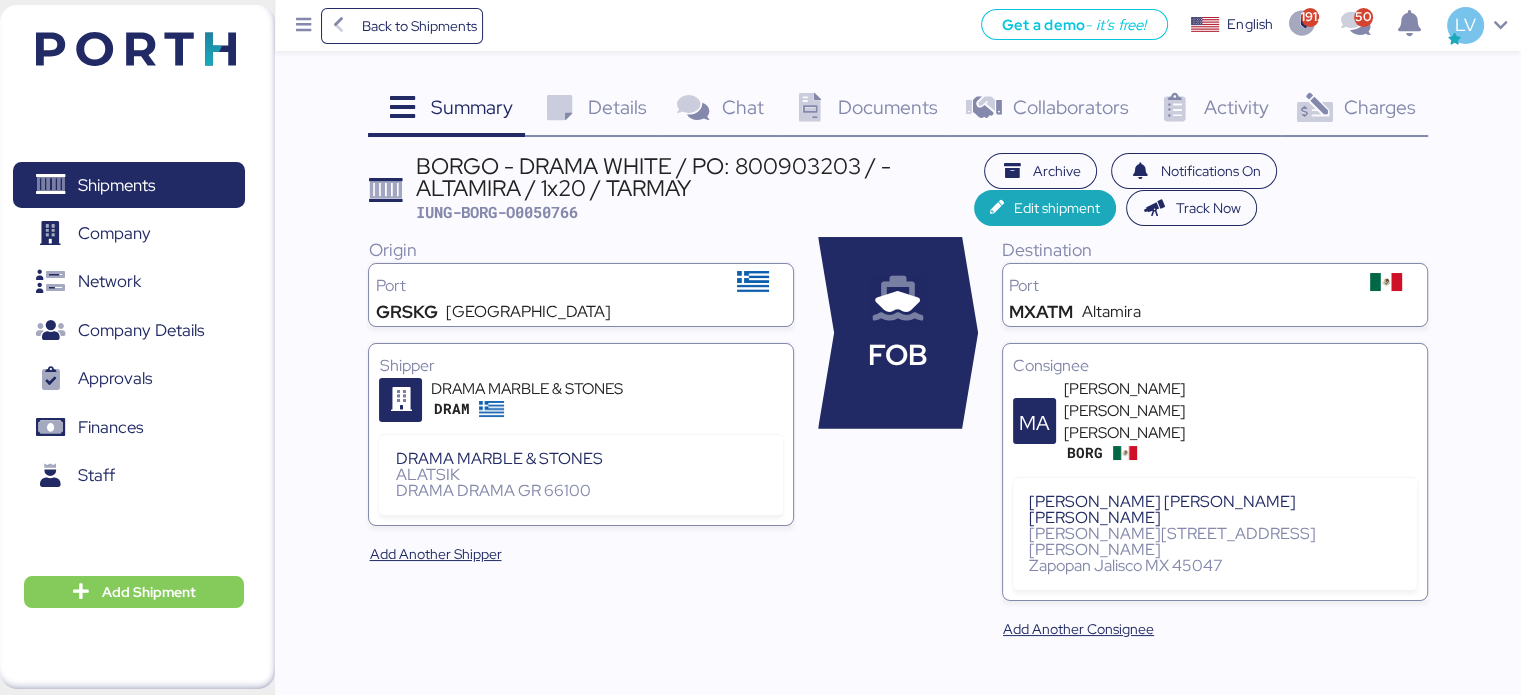 click on "Documents 0" at bounding box center [863, 110] 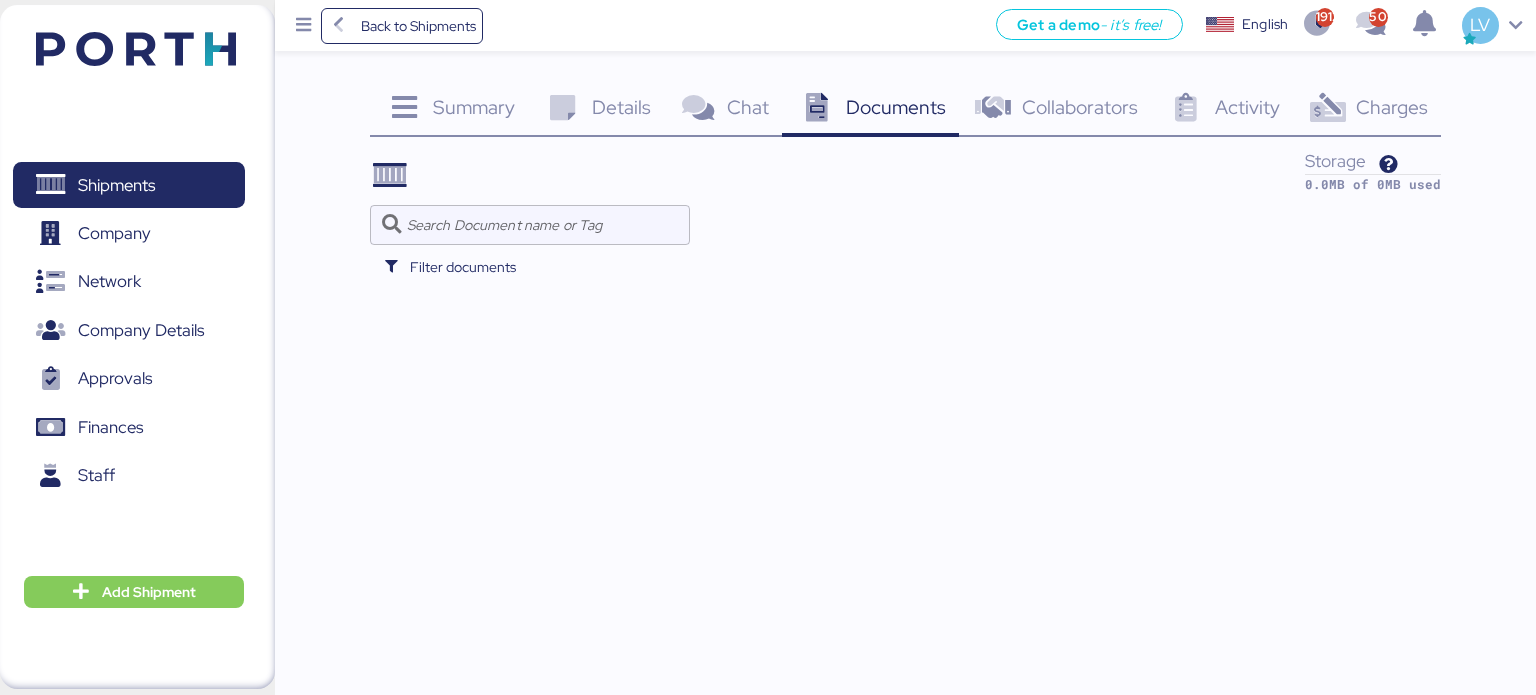 click on "Details" at bounding box center (621, 107) 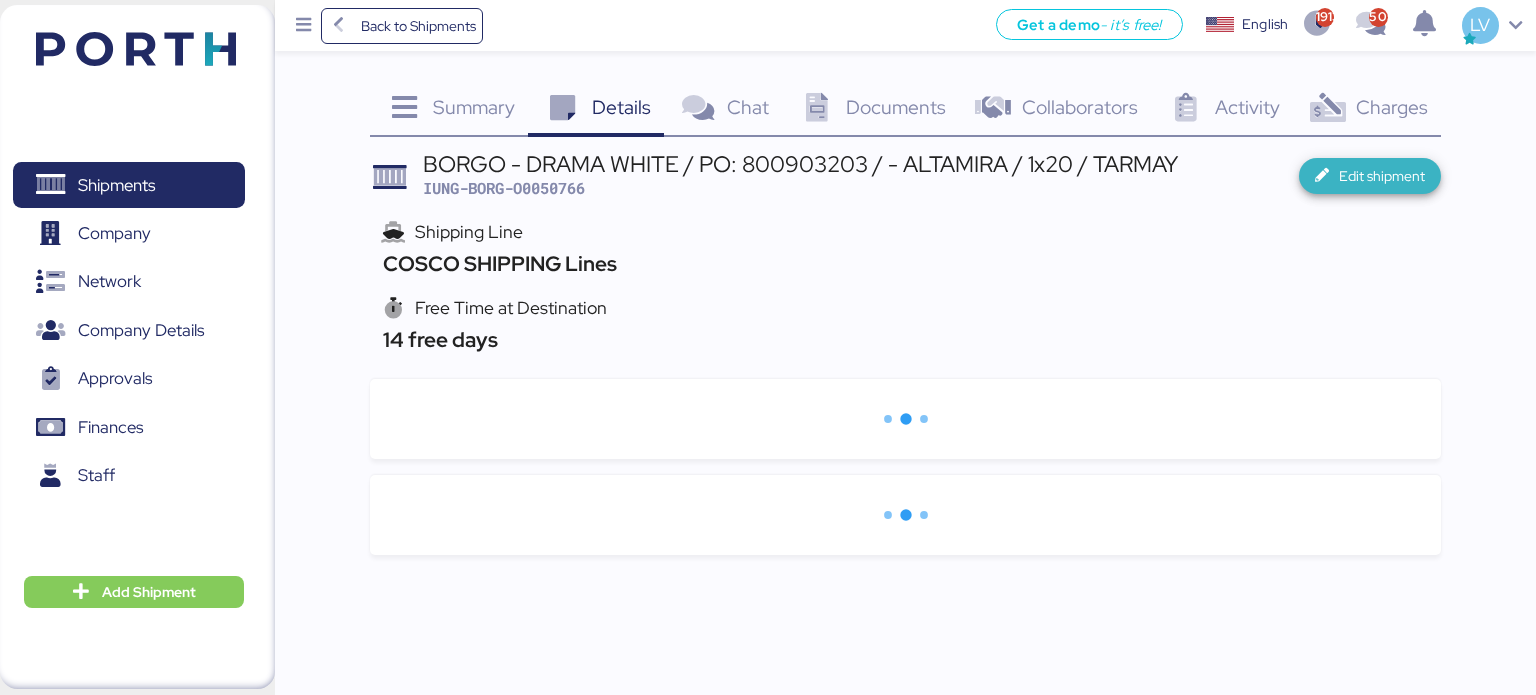 click at bounding box center [1325, 176] 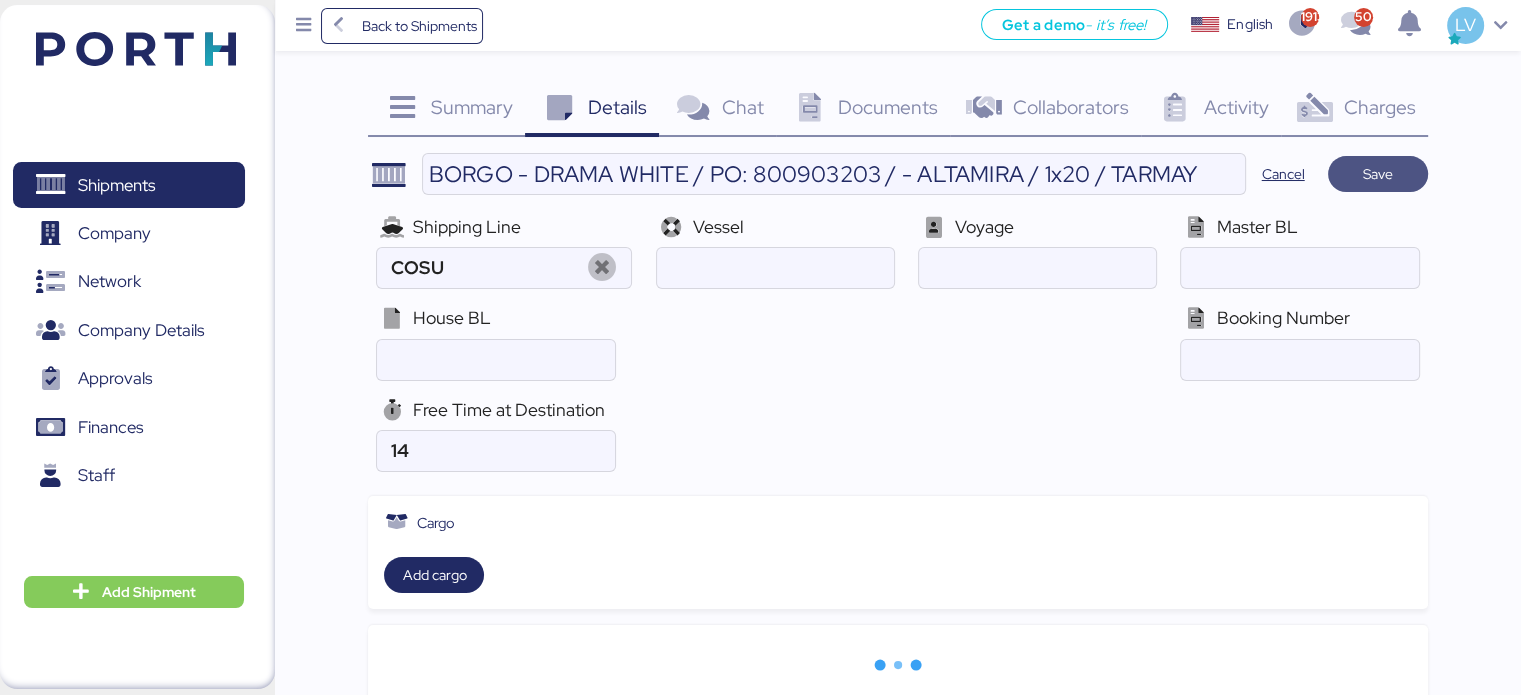 type on "COSCO SHIPPING Lines" 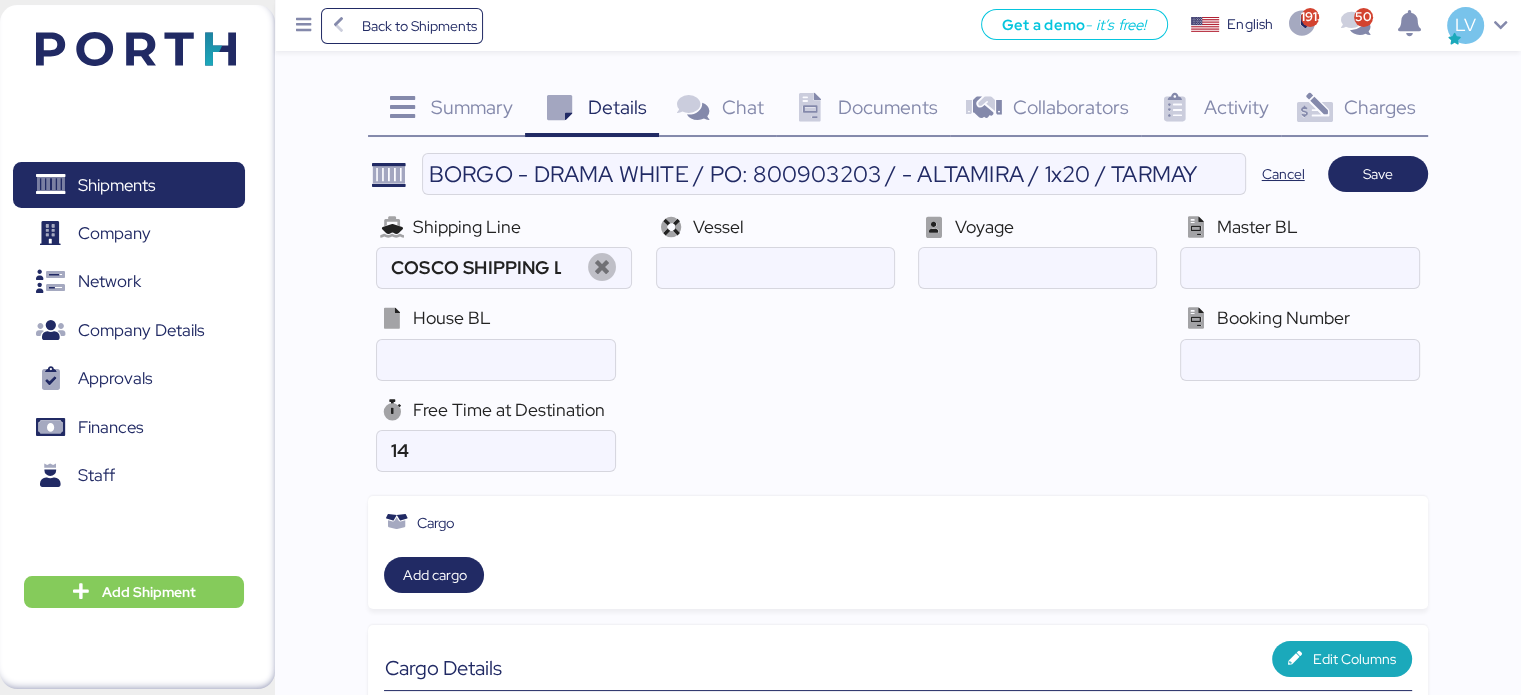 click on "Shipping Line COSCO SHIPPING Lines     Vessel   Voyage   Master BL   House BL   Booking Number" at bounding box center [897, 297] 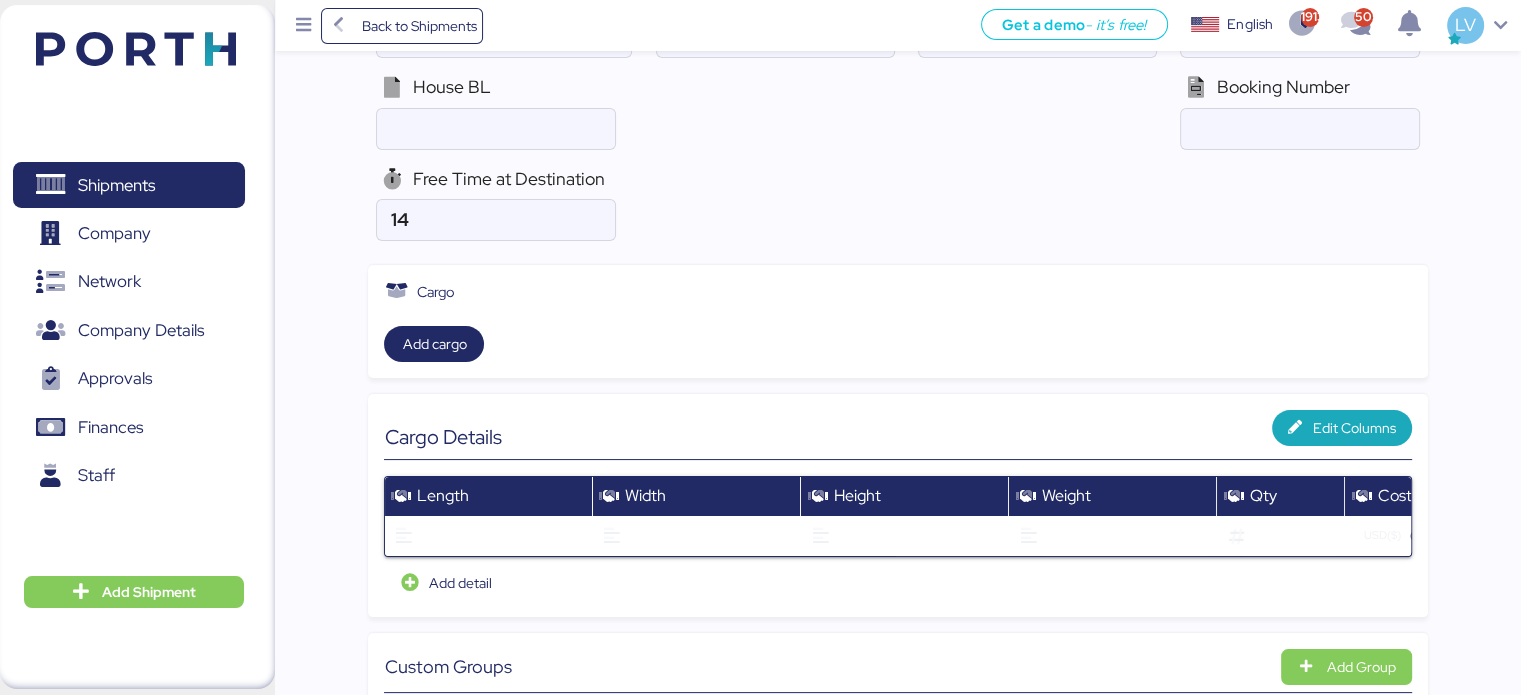 scroll, scrollTop: 307, scrollLeft: 0, axis: vertical 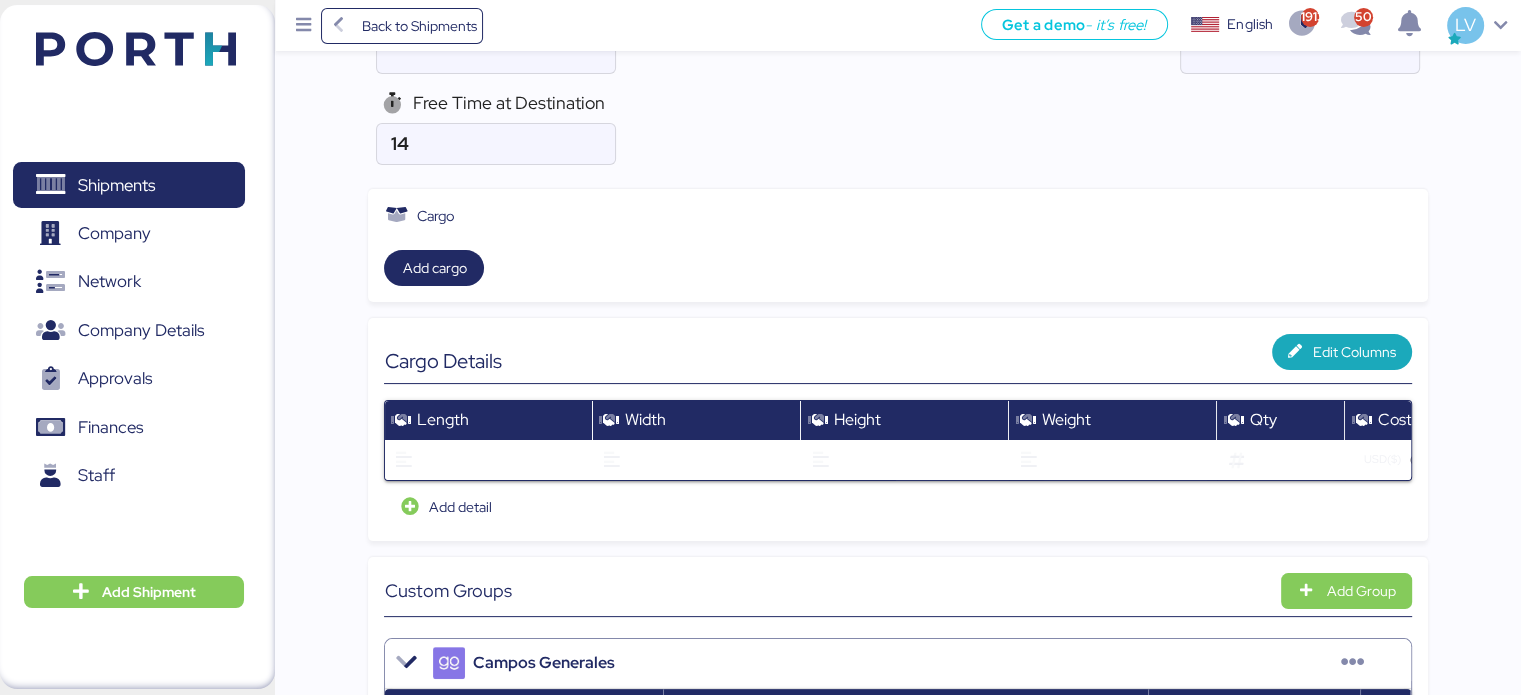 click on "Cargo Add cargo" at bounding box center [897, 245] 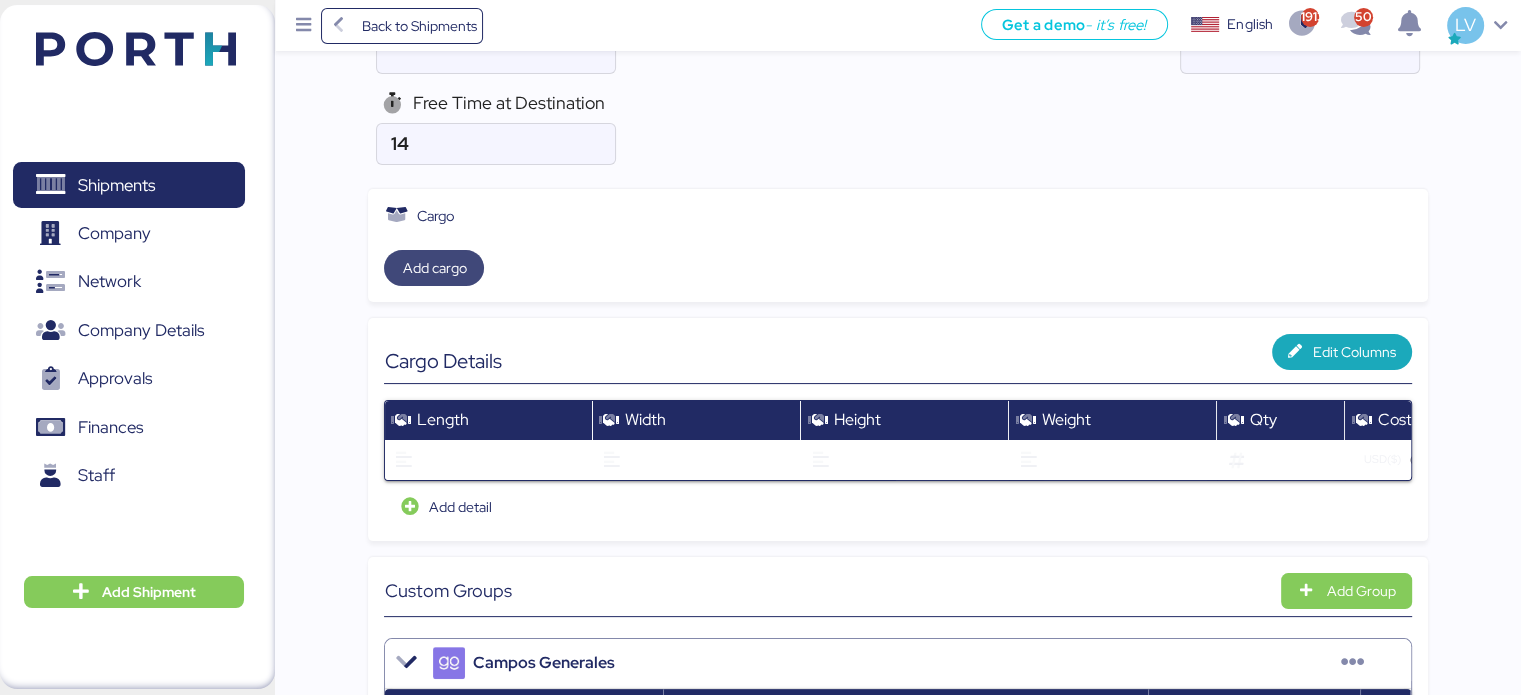 click on "Add cargo" at bounding box center (434, 268) 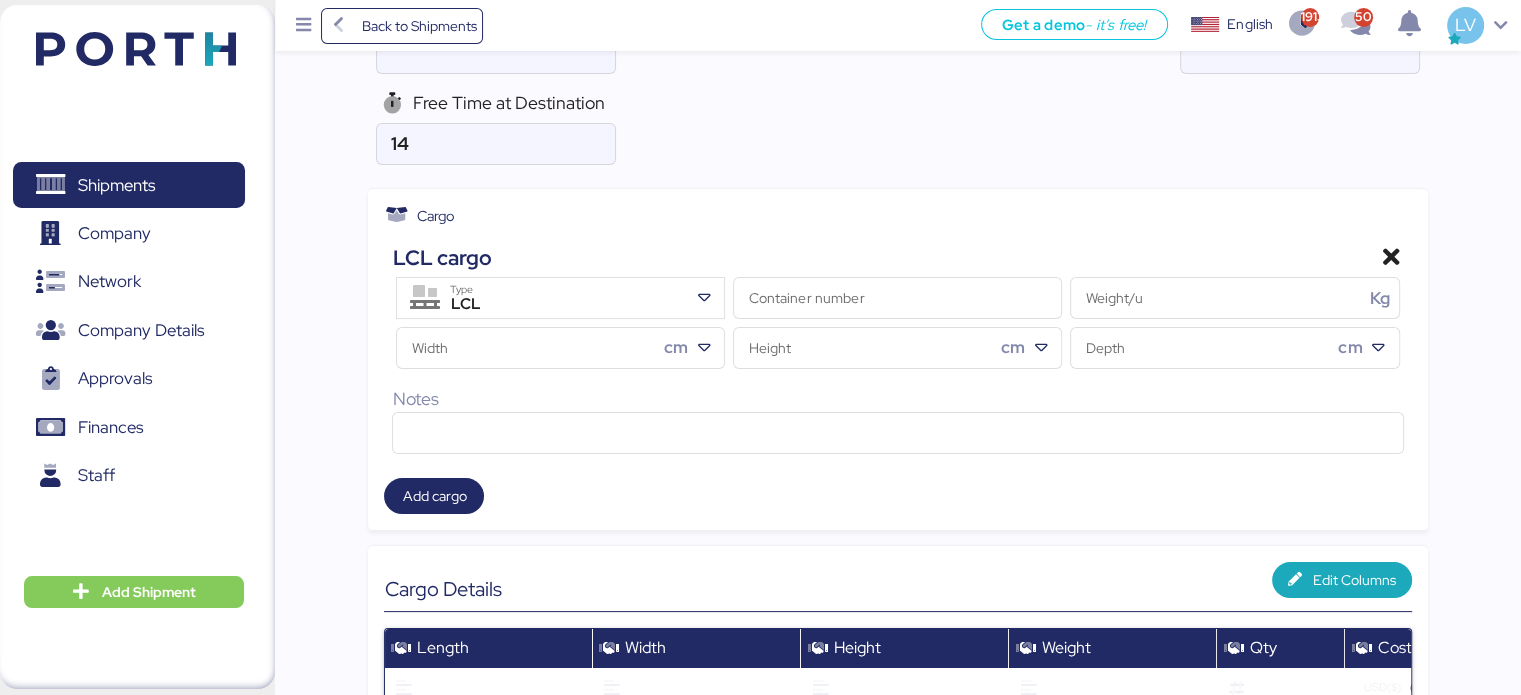 click on "LCL Type" at bounding box center (560, 298) 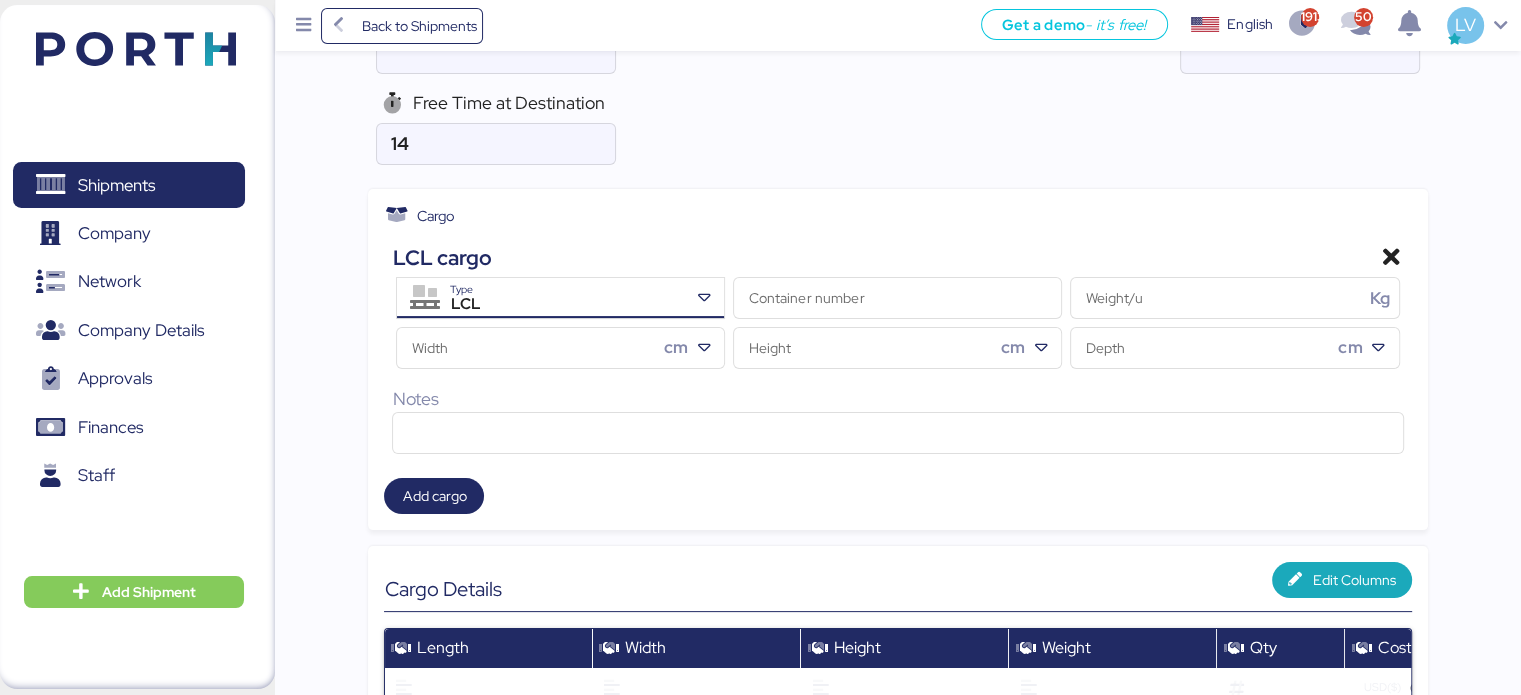 click on "LCL Type" at bounding box center [563, 298] 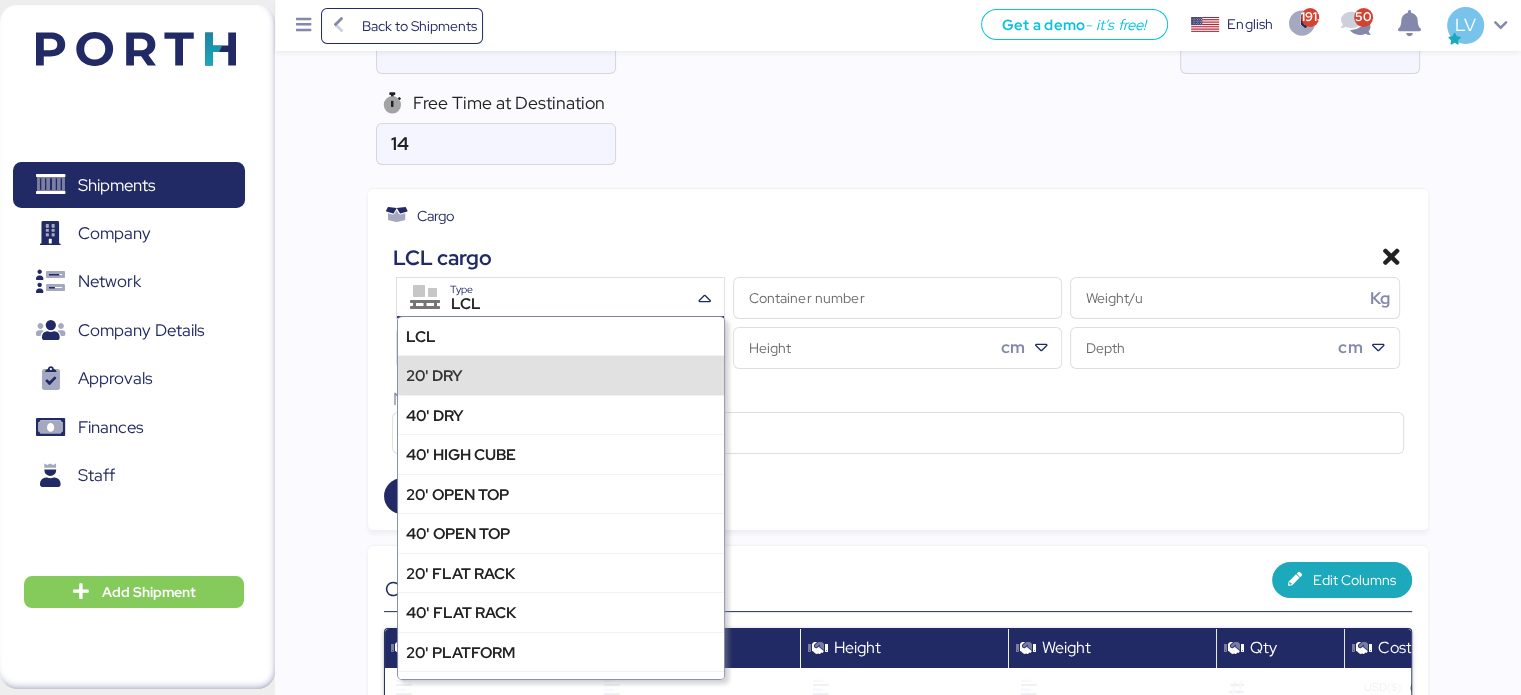 click on "20' DRY" at bounding box center (560, 374) 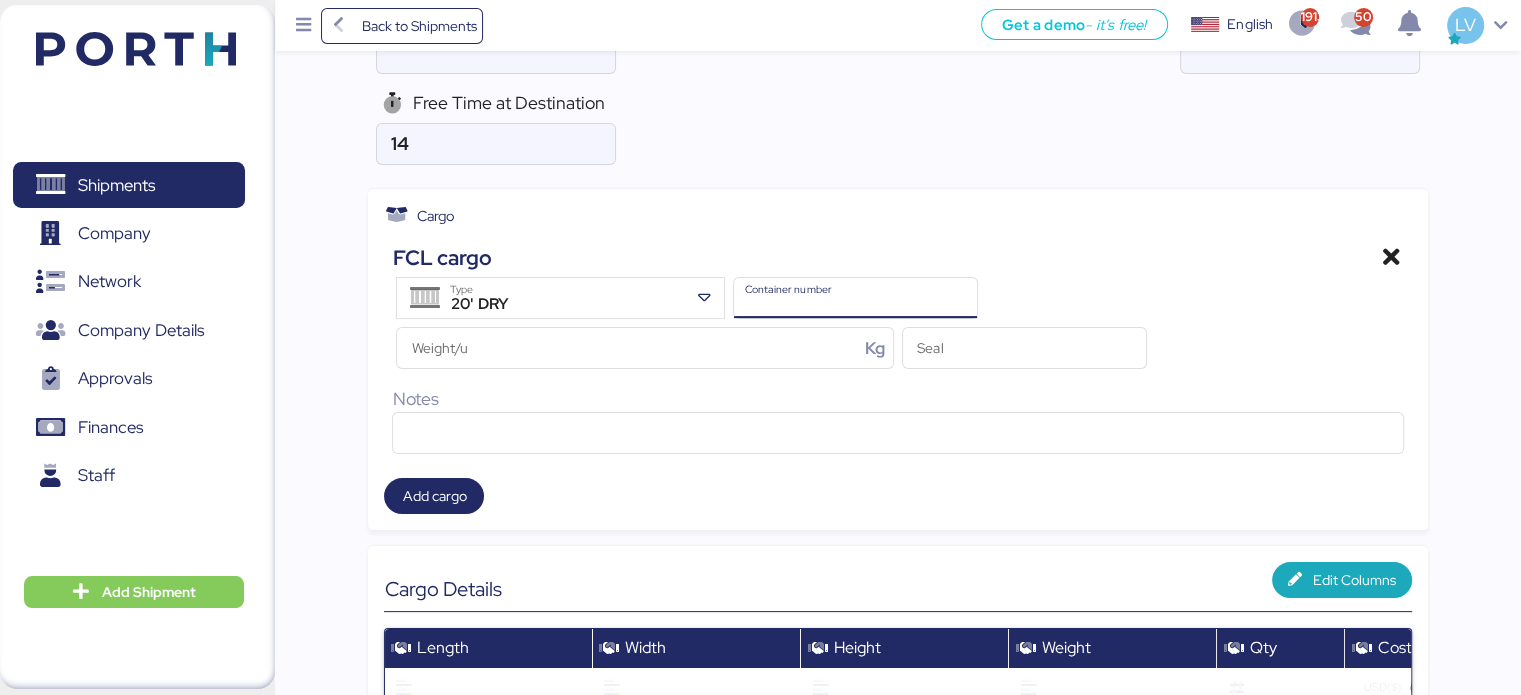 click on "Container number" at bounding box center (855, 298) 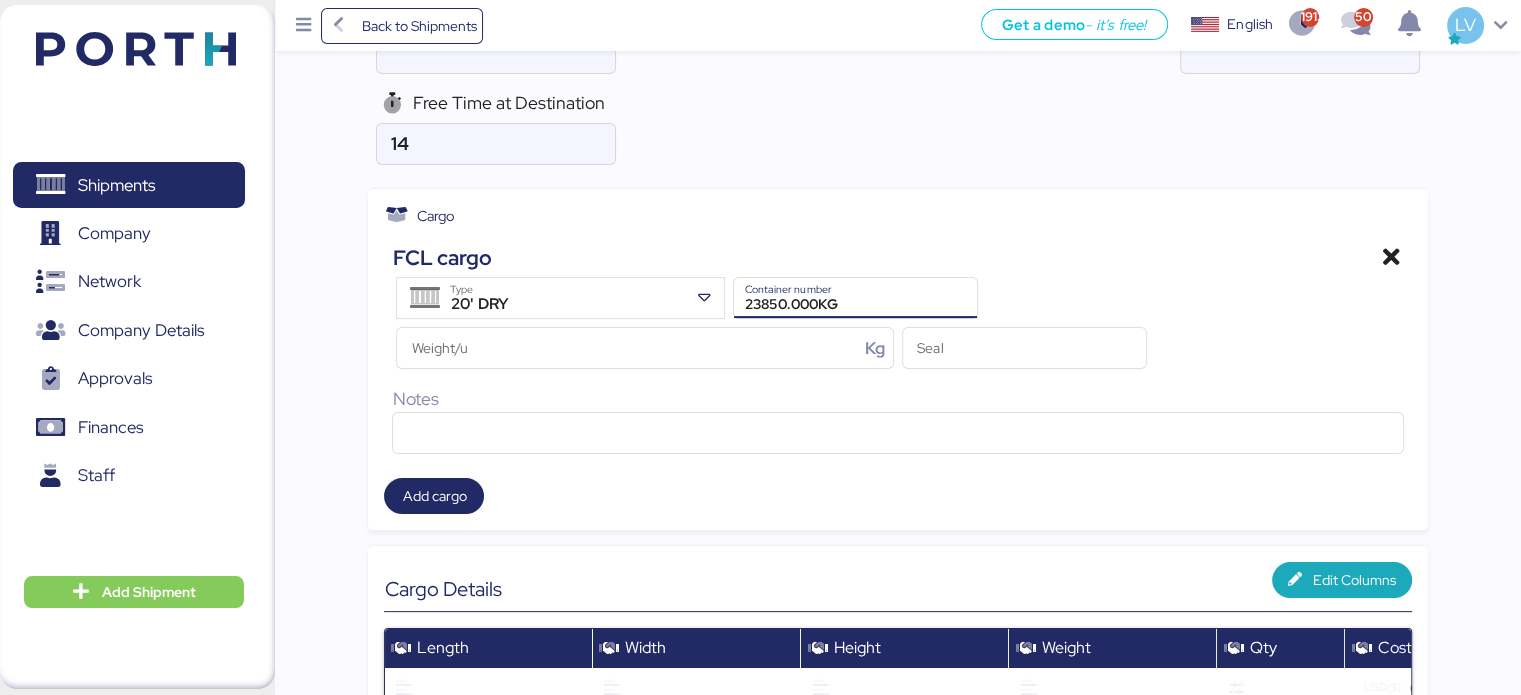 type on "23850.000KG" 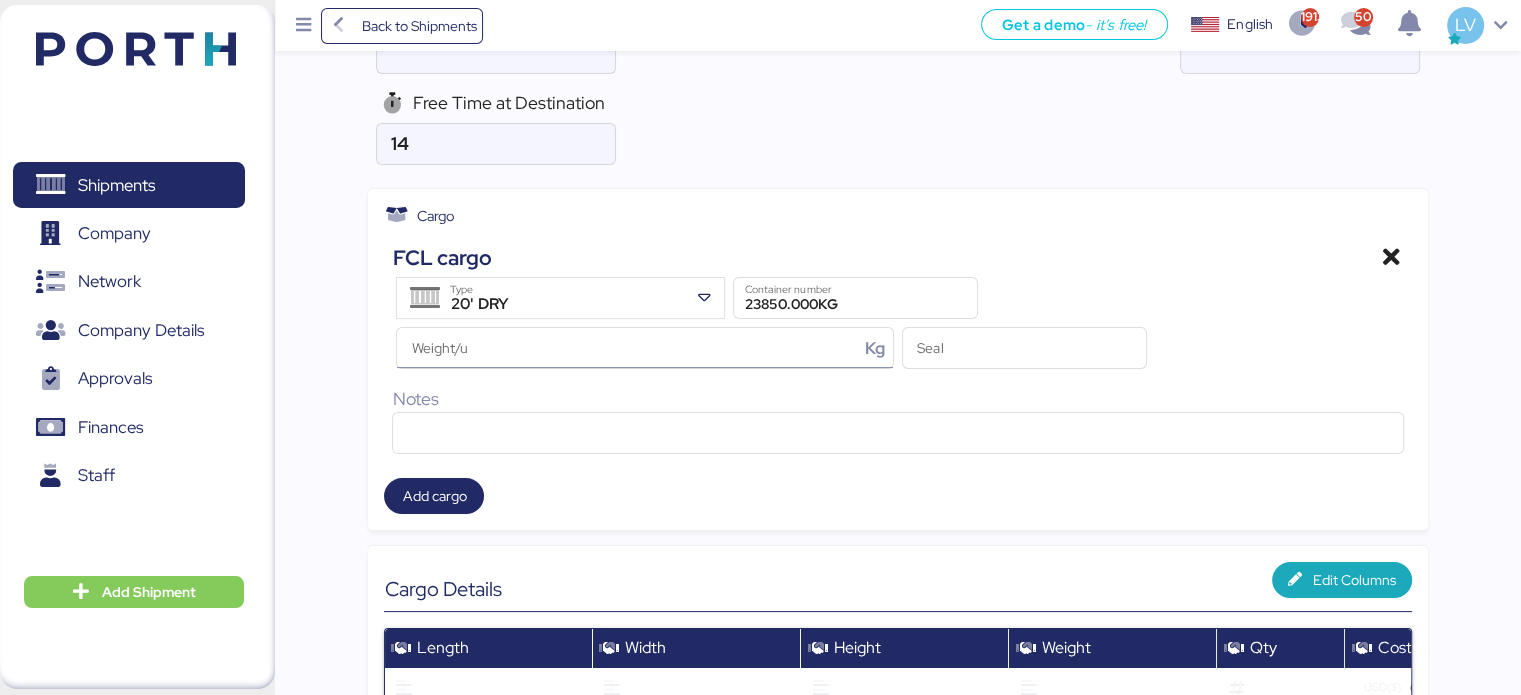 click on "Weight/u Kg" at bounding box center (627, 348) 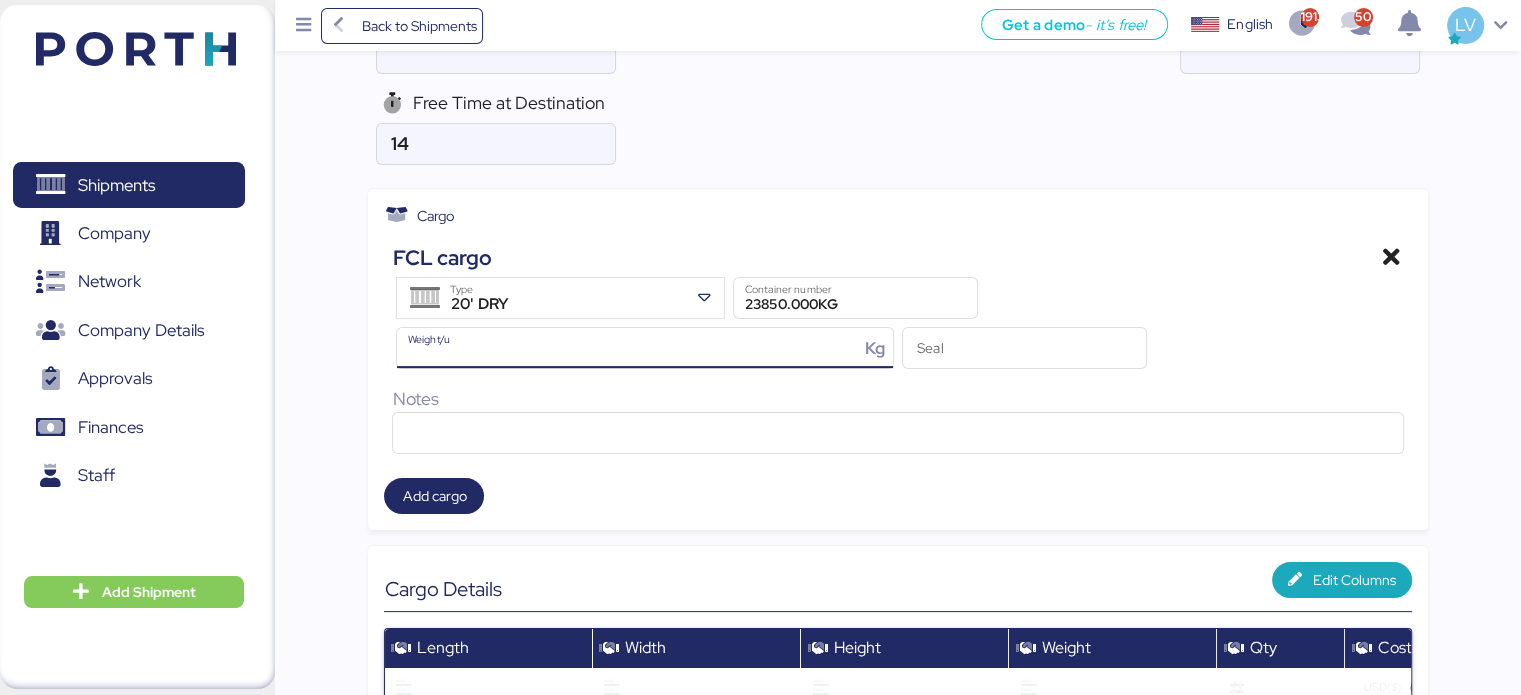 paste on "23850.000" 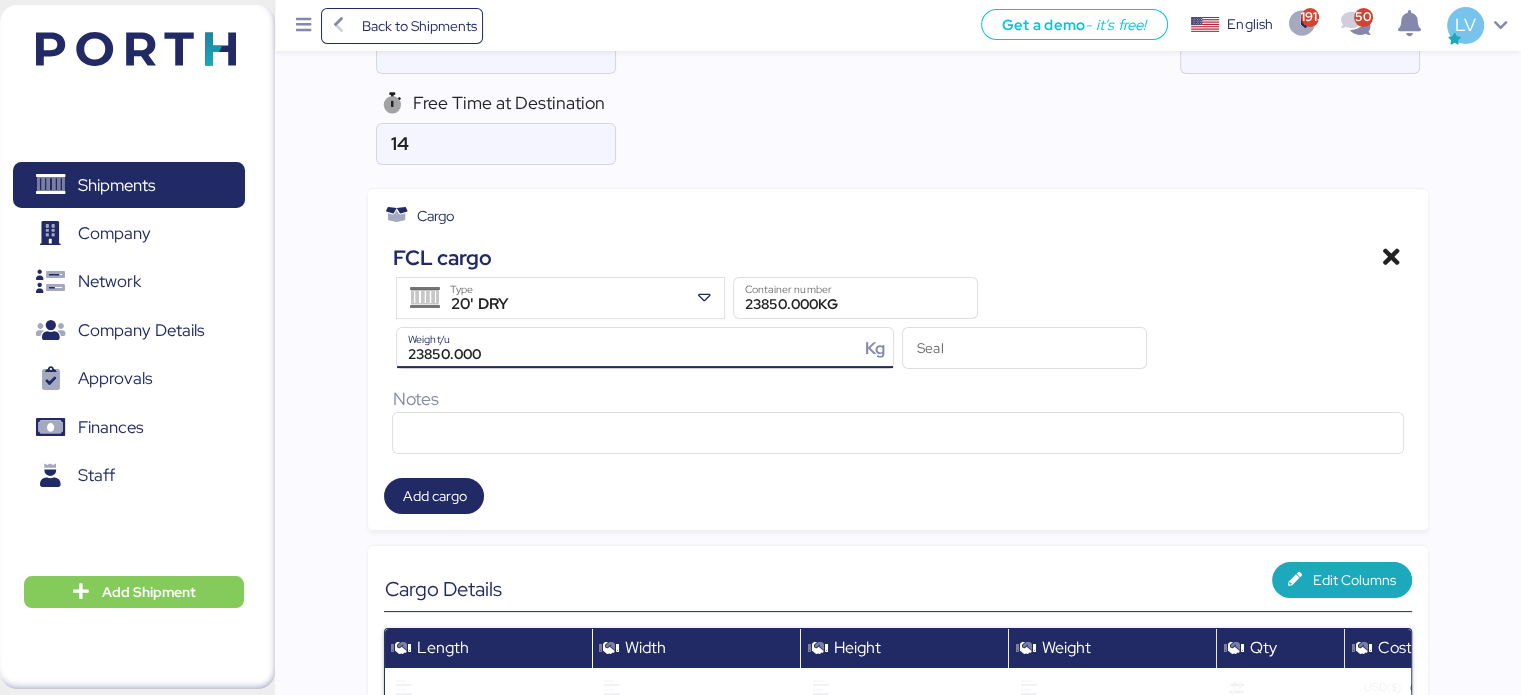 type on "23850.000" 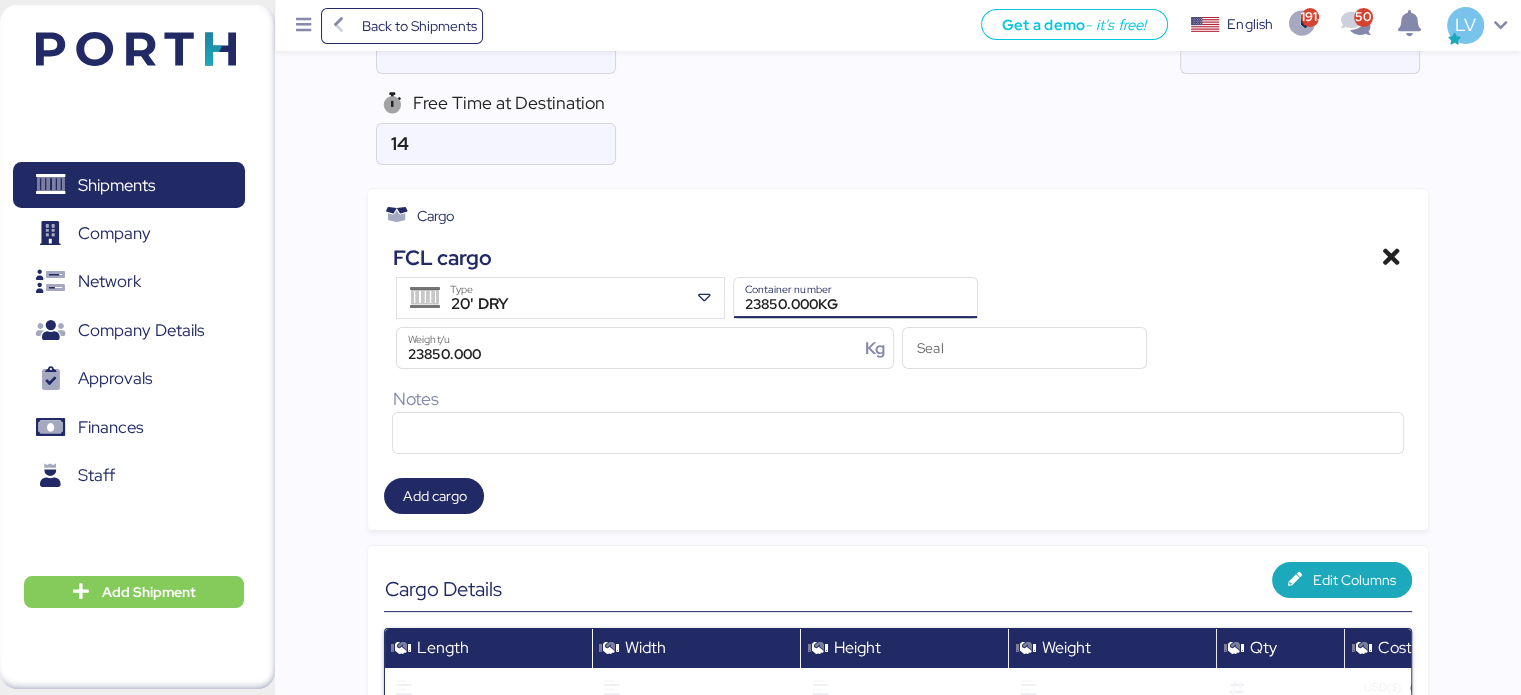 click on "23850.000KG" at bounding box center [855, 298] 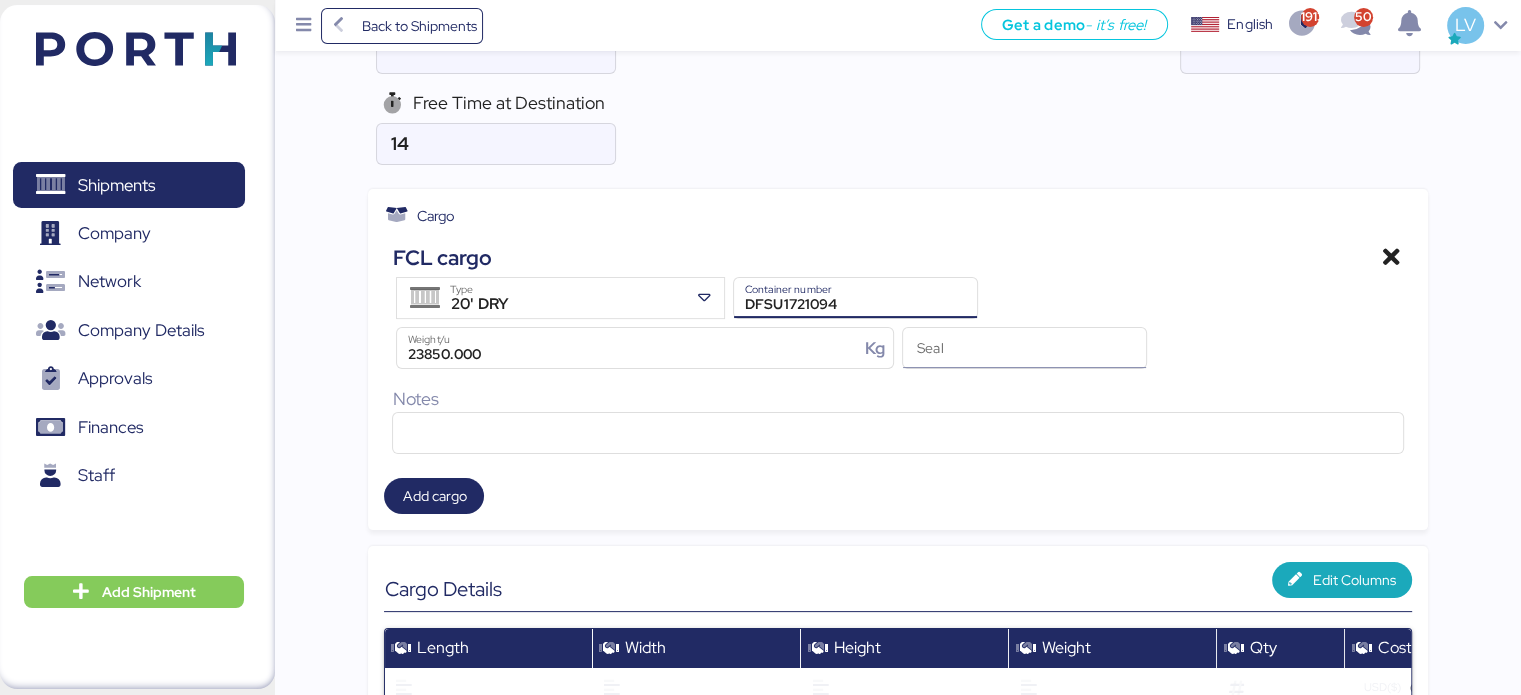 type on "DFSU1721094" 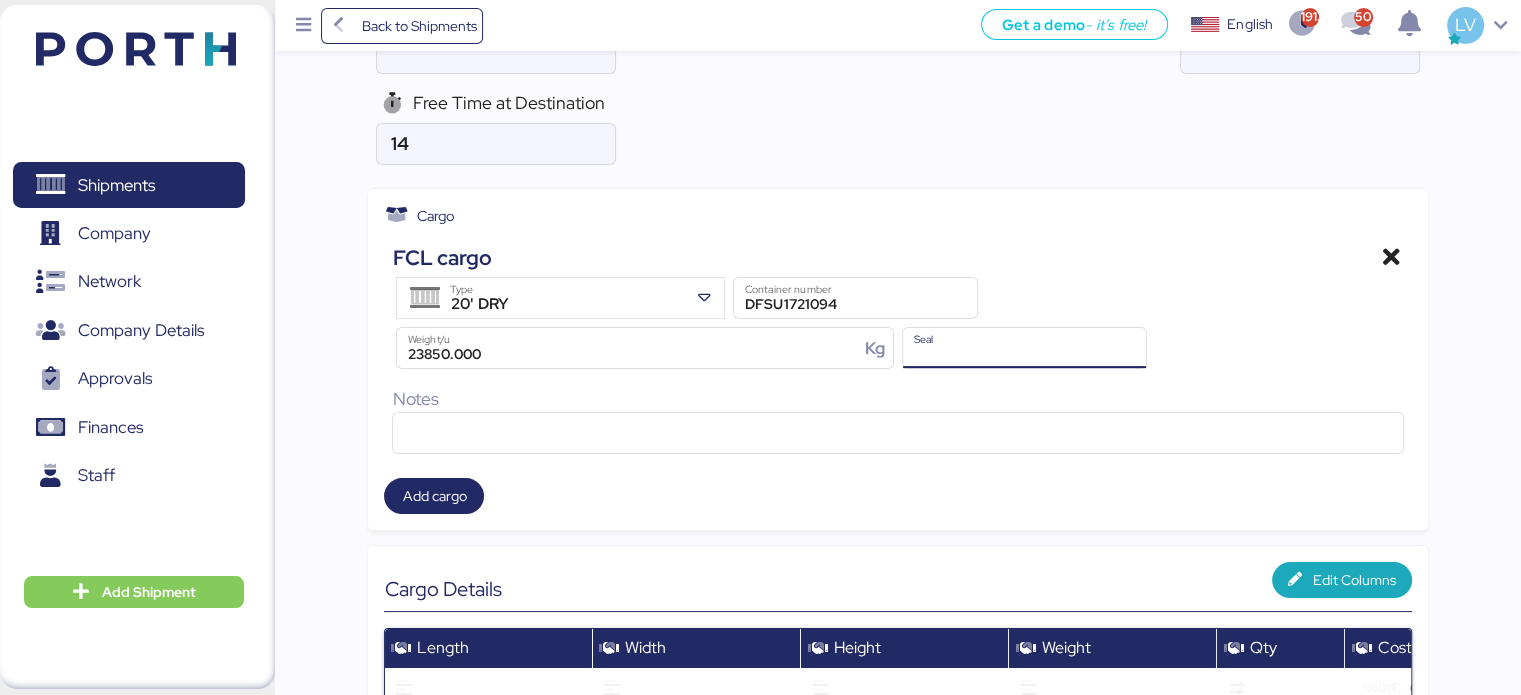 click on "Seal" at bounding box center [1024, 348] 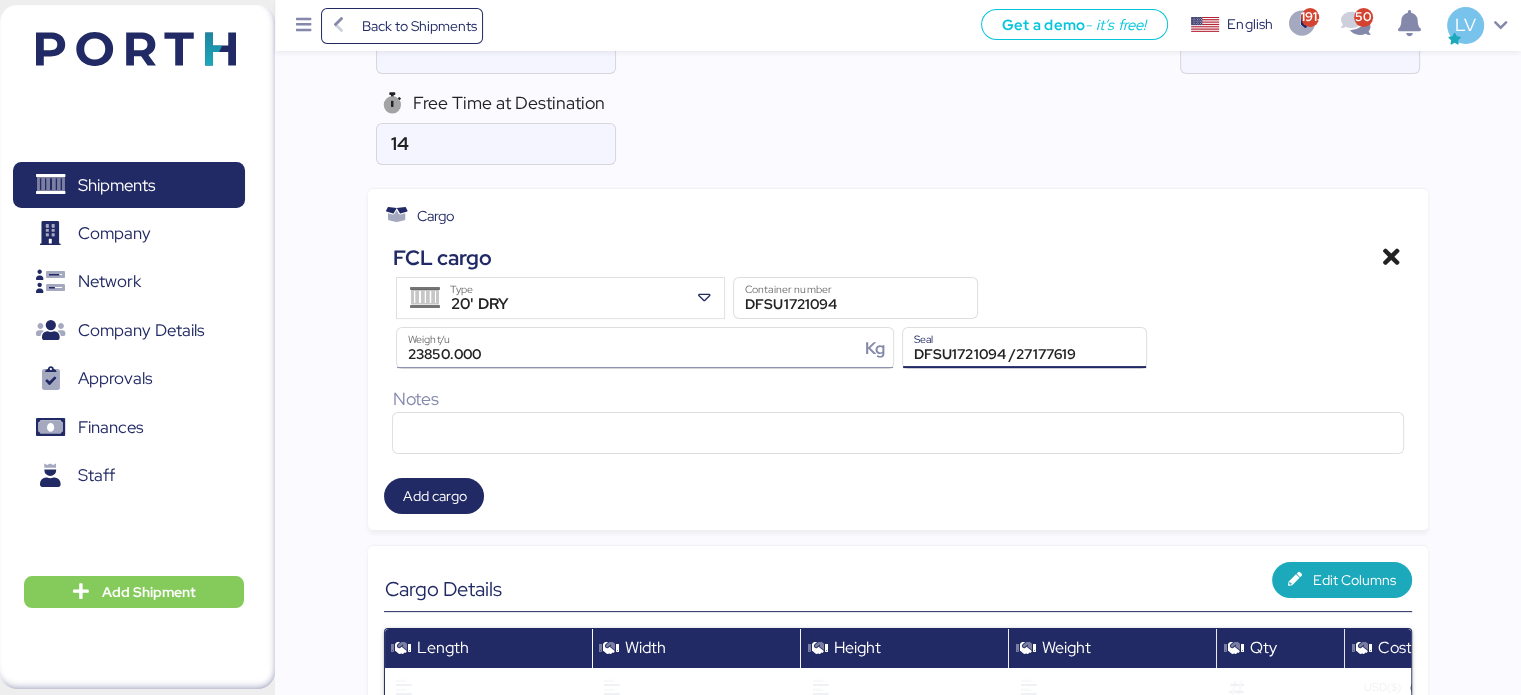 drag, startPoint x: 1020, startPoint y: 352, endPoint x: 854, endPoint y: 363, distance: 166.36406 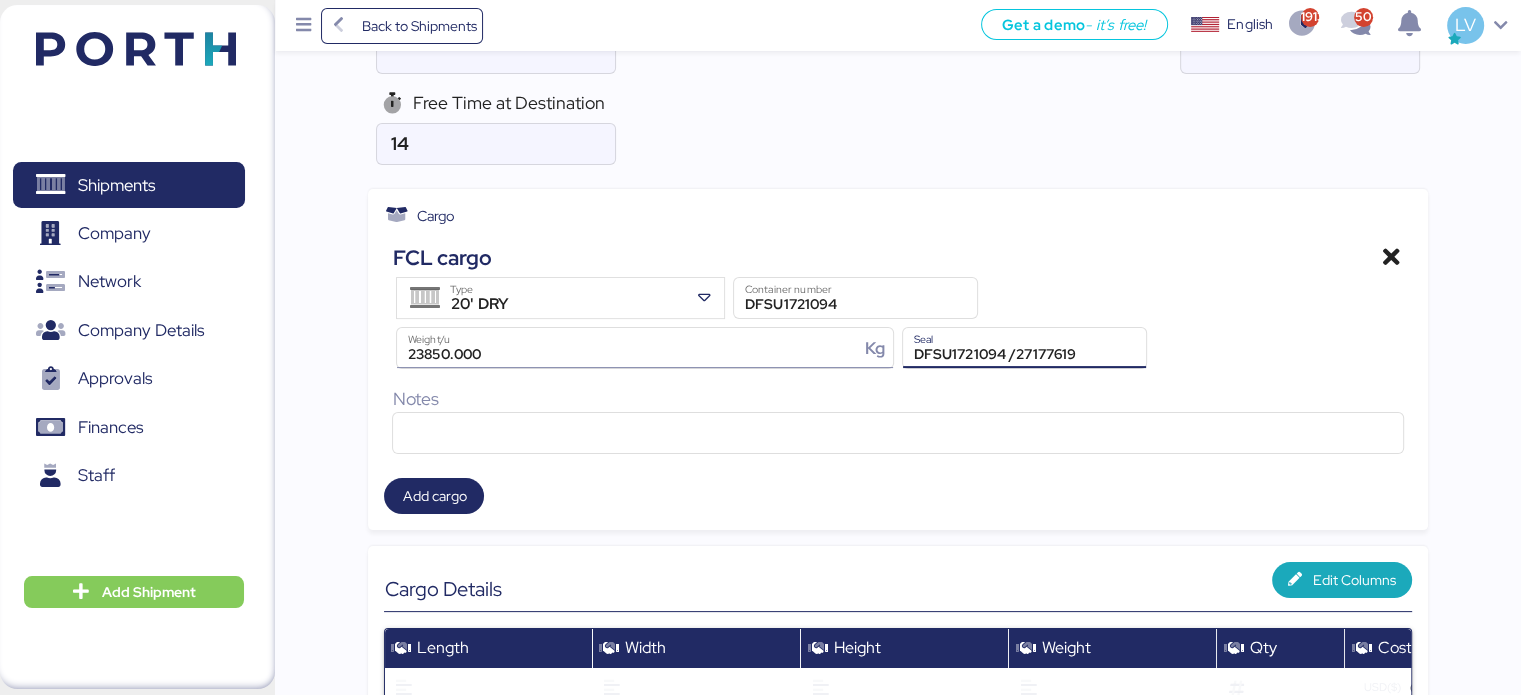 click on "20' DRY Type   DFSU1721094 Container number 23850.000 Weight/u Kg DFSU1721094 /27177619 Seal" at bounding box center [897, 323] 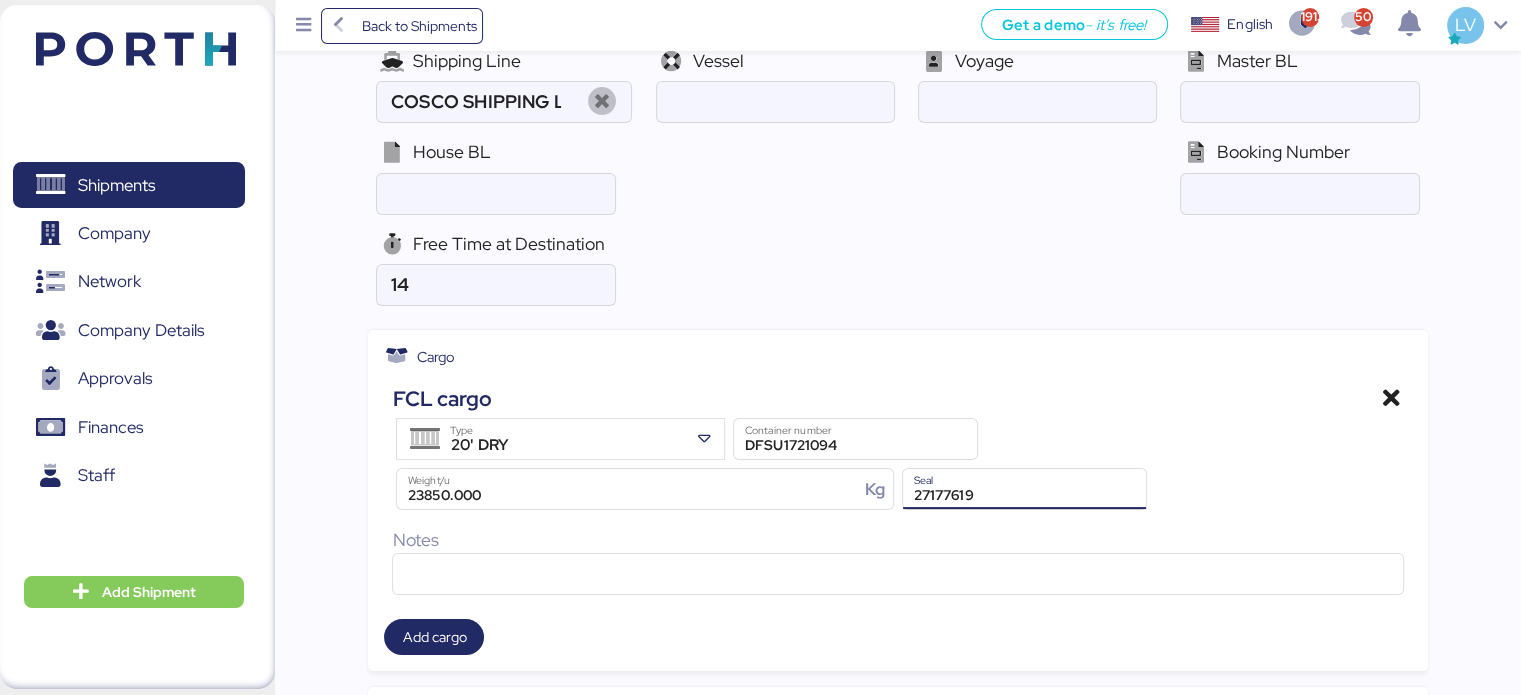 scroll, scrollTop: 0, scrollLeft: 0, axis: both 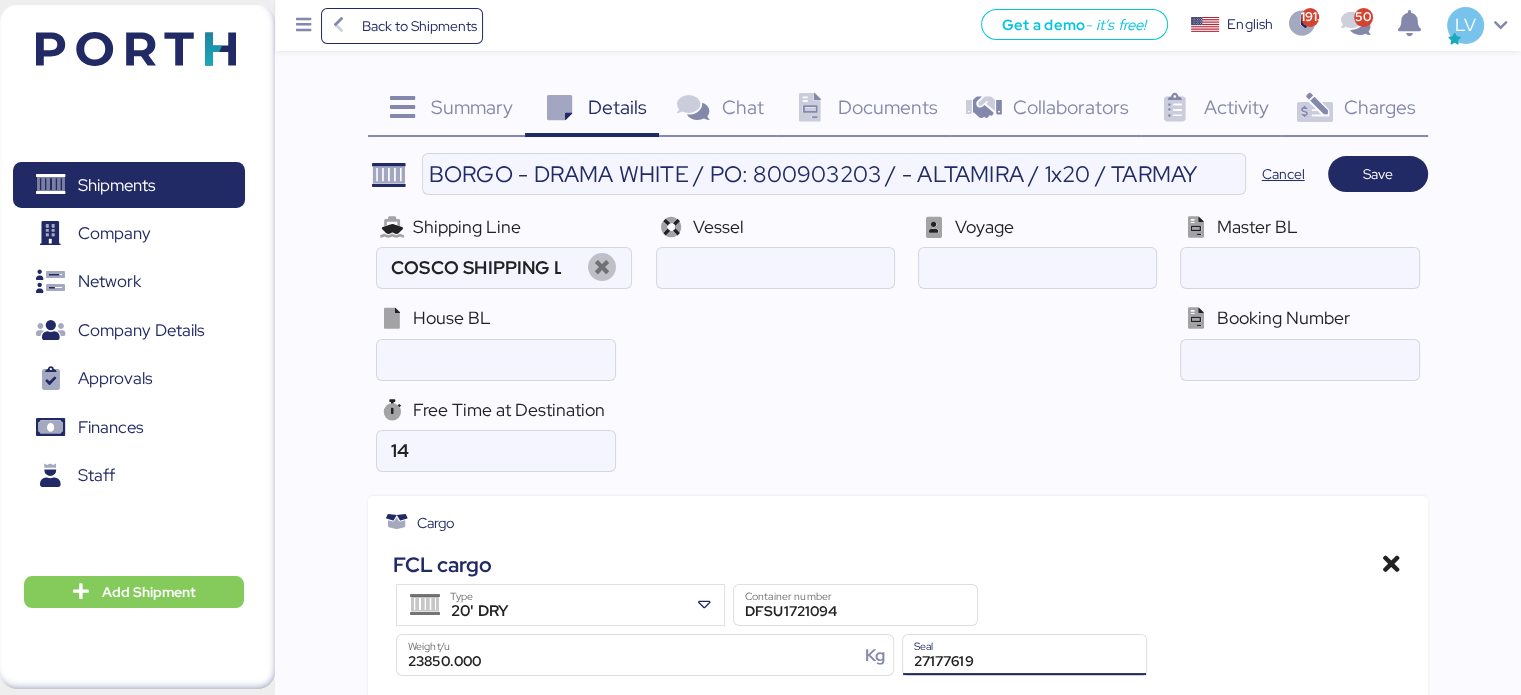 type on "27177619" 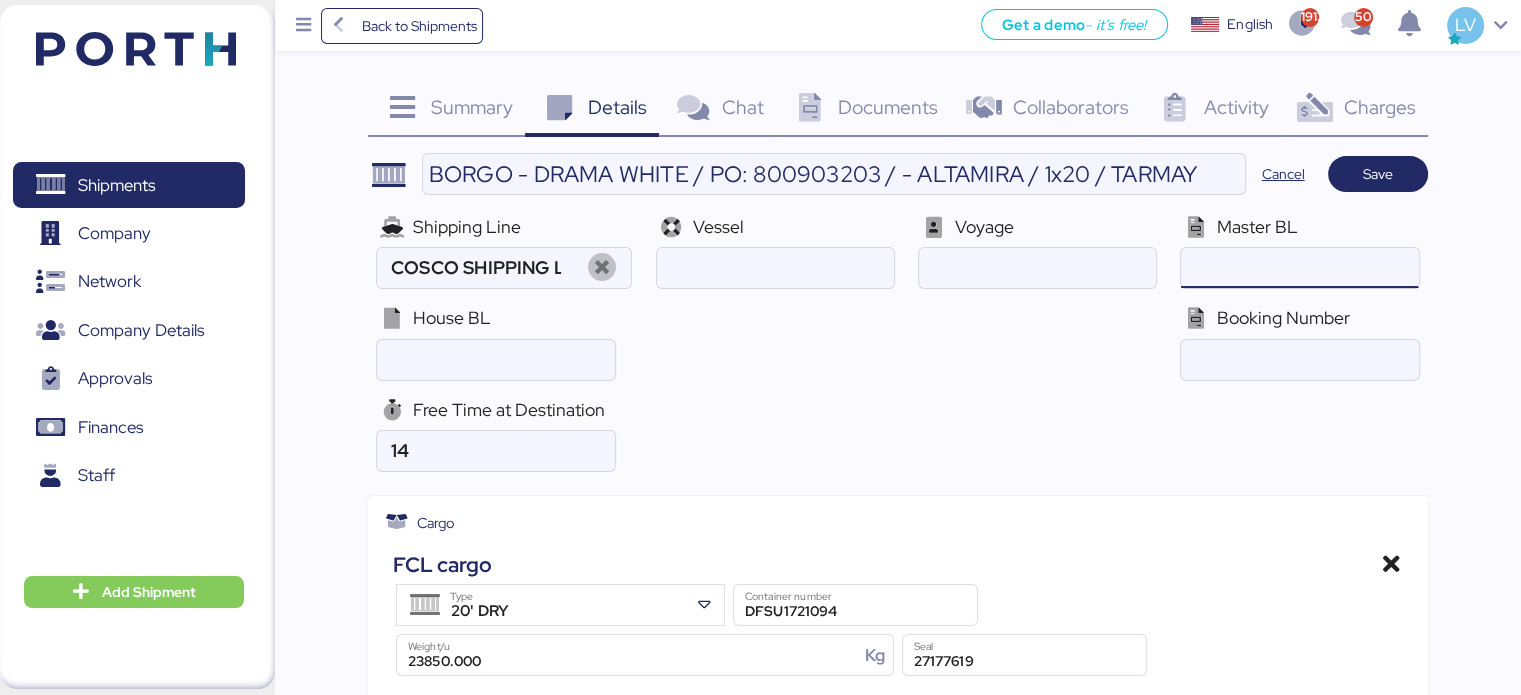 click at bounding box center (1299, 268) 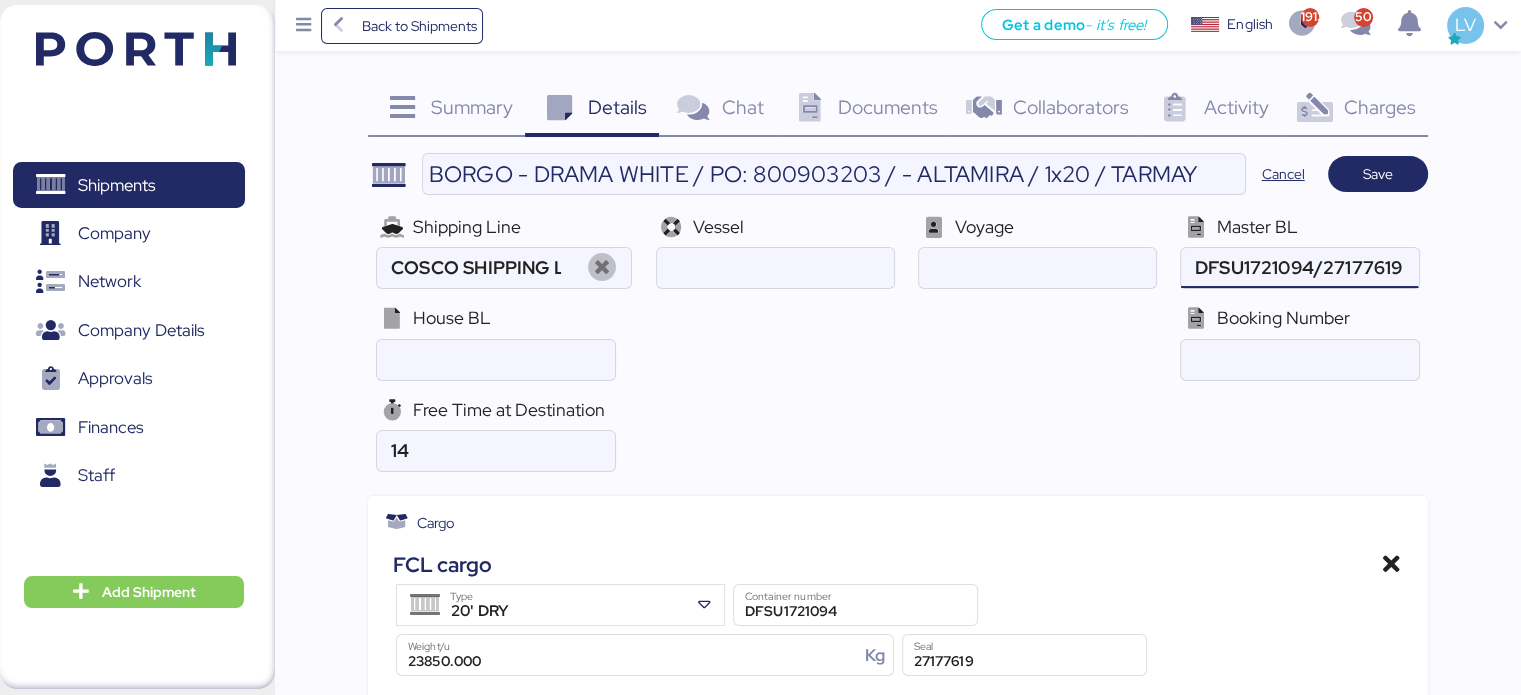 scroll, scrollTop: 0, scrollLeft: 2, axis: horizontal 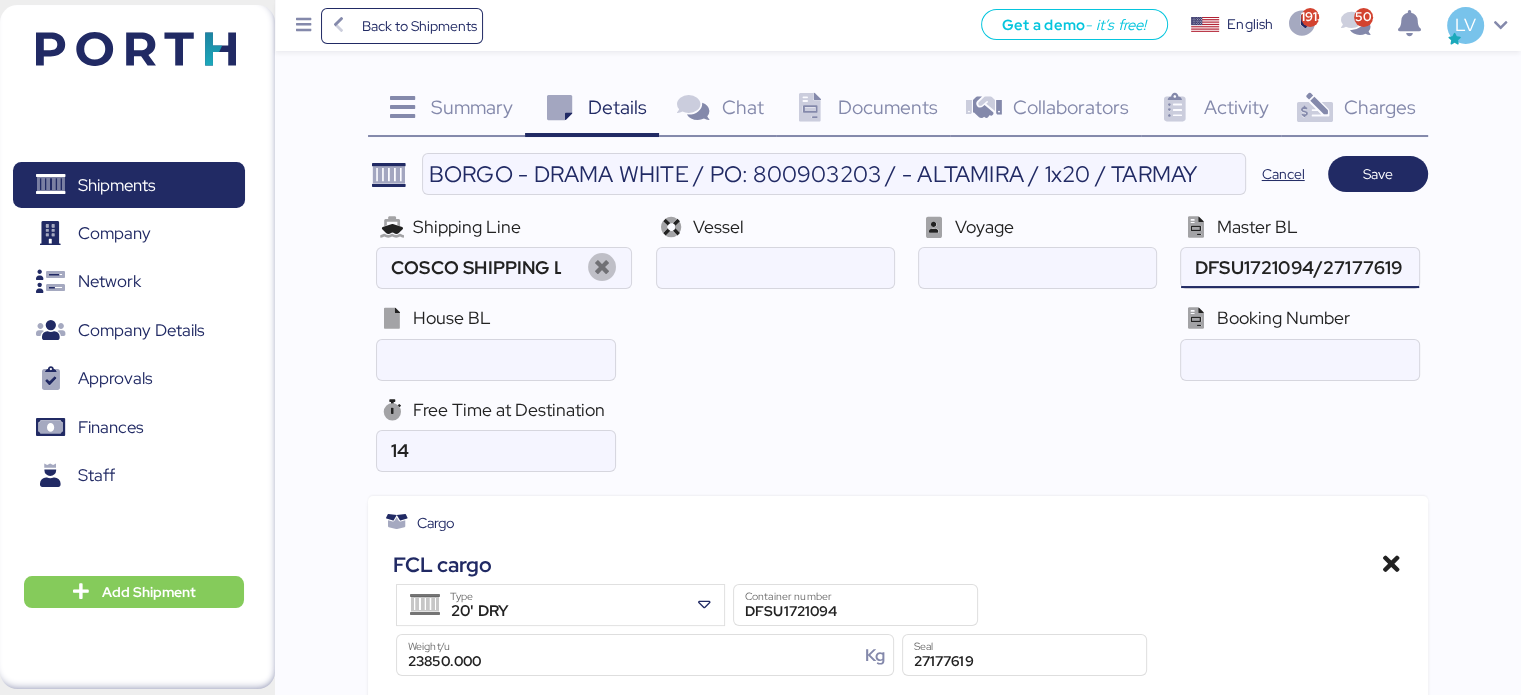 click at bounding box center [1299, 268] 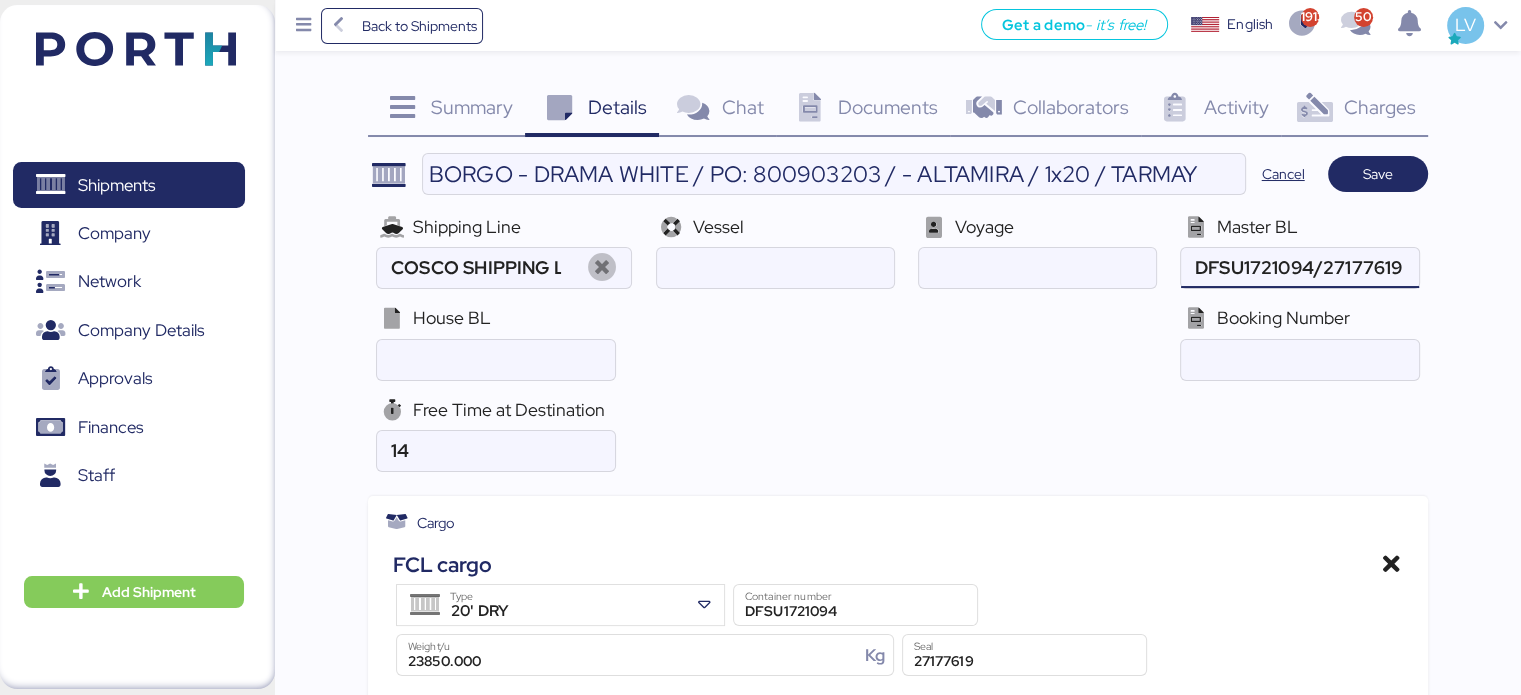 click at bounding box center (1299, 268) 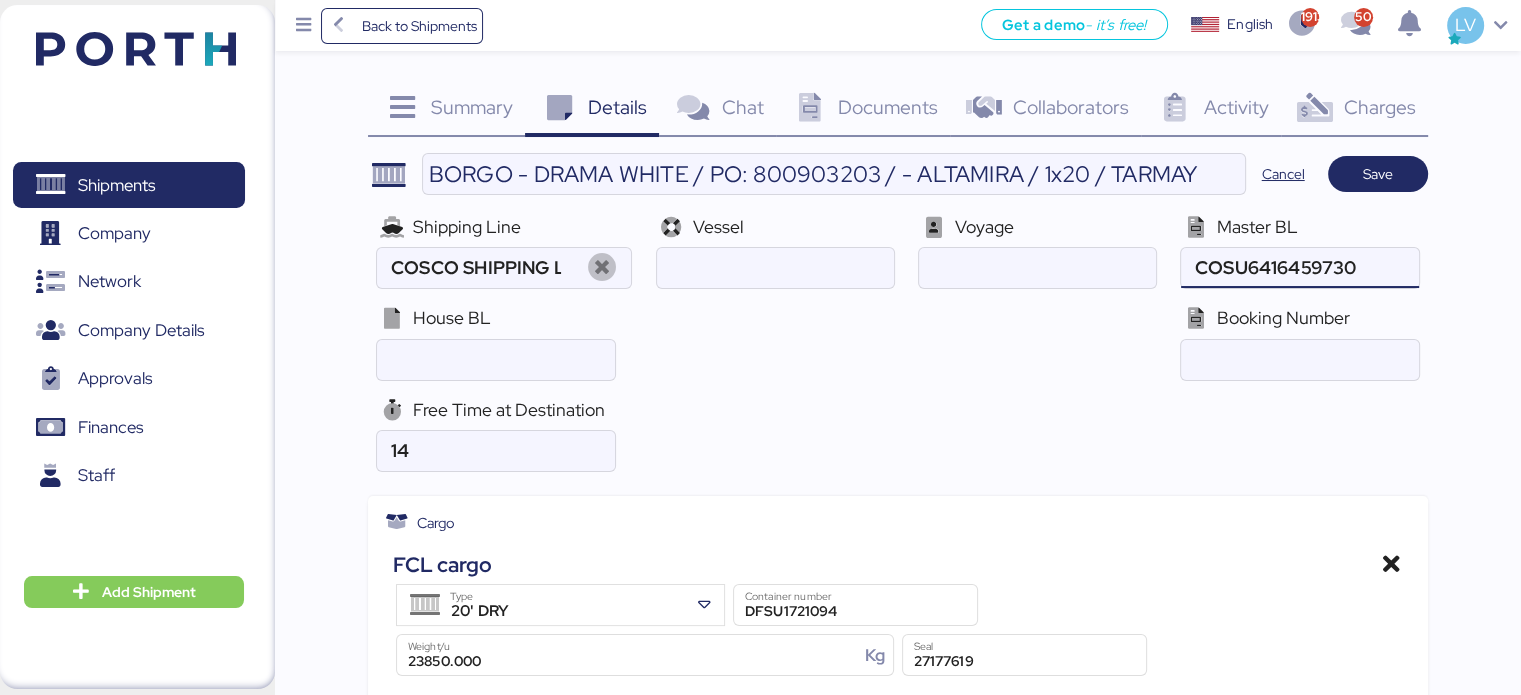 type on "COSU6416459730" 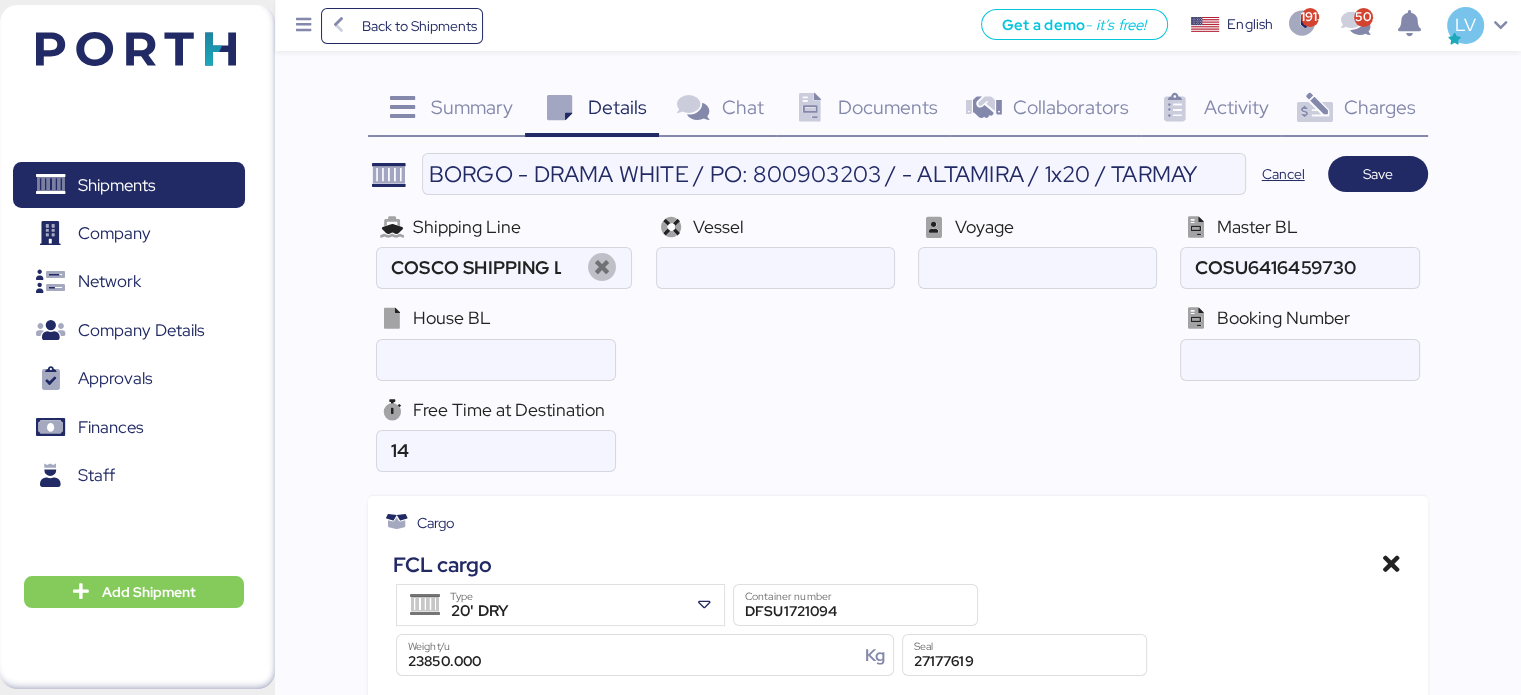 click on "Vessel" at bounding box center [775, 251] 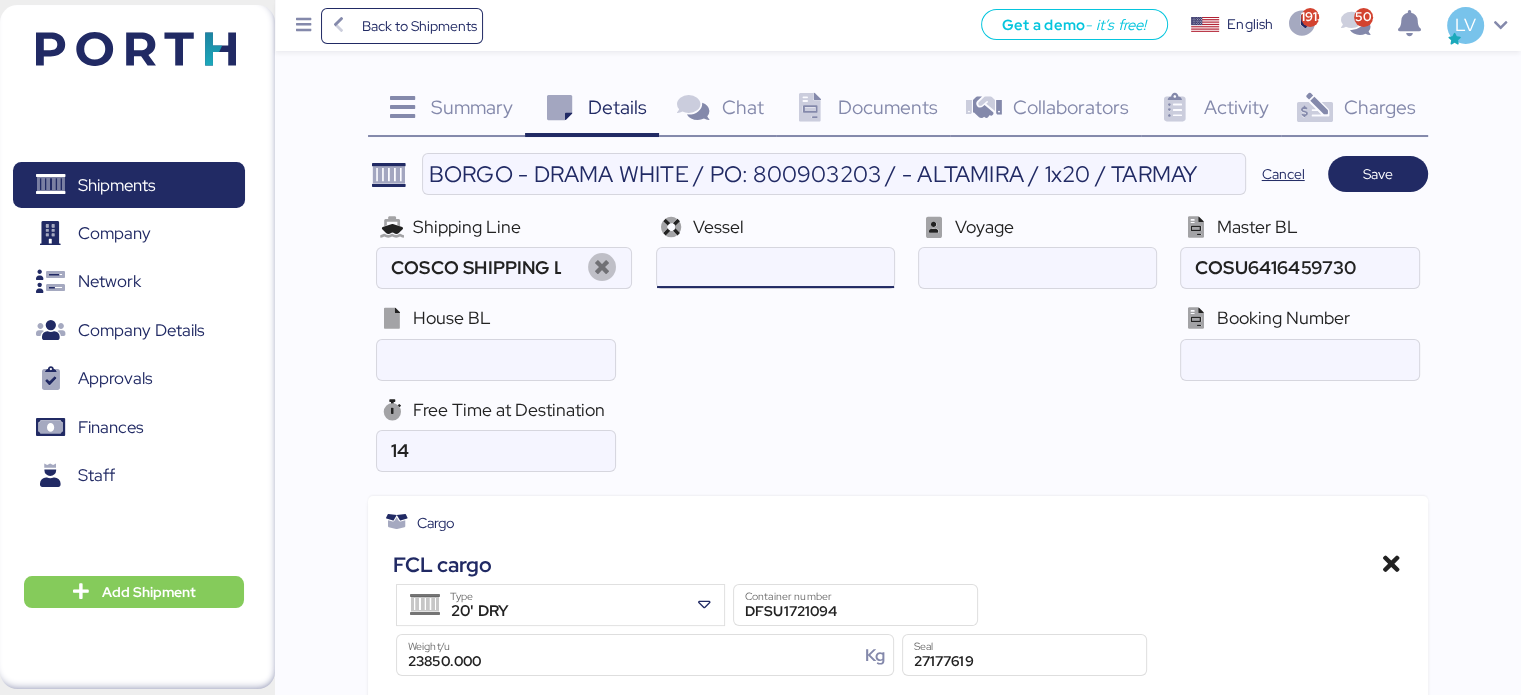 click at bounding box center (775, 268) 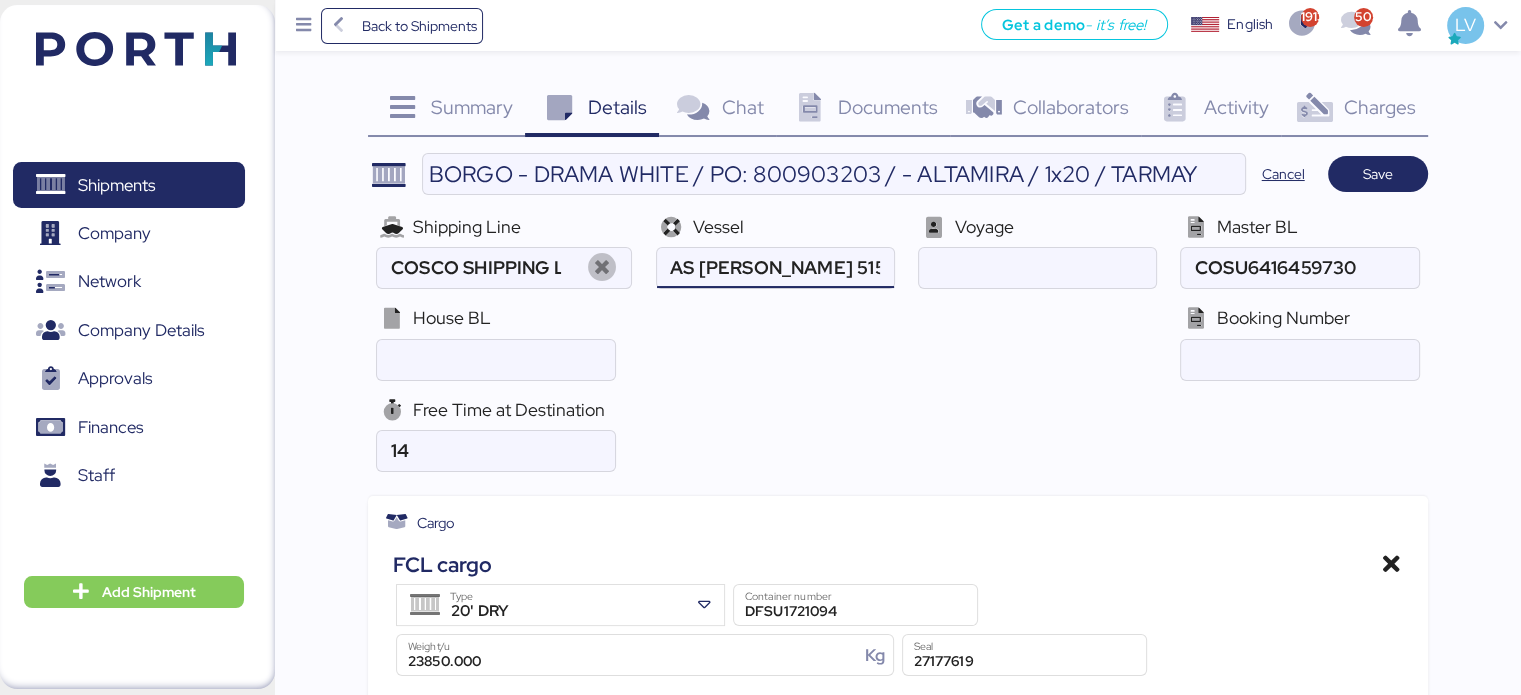 click at bounding box center (775, 268) 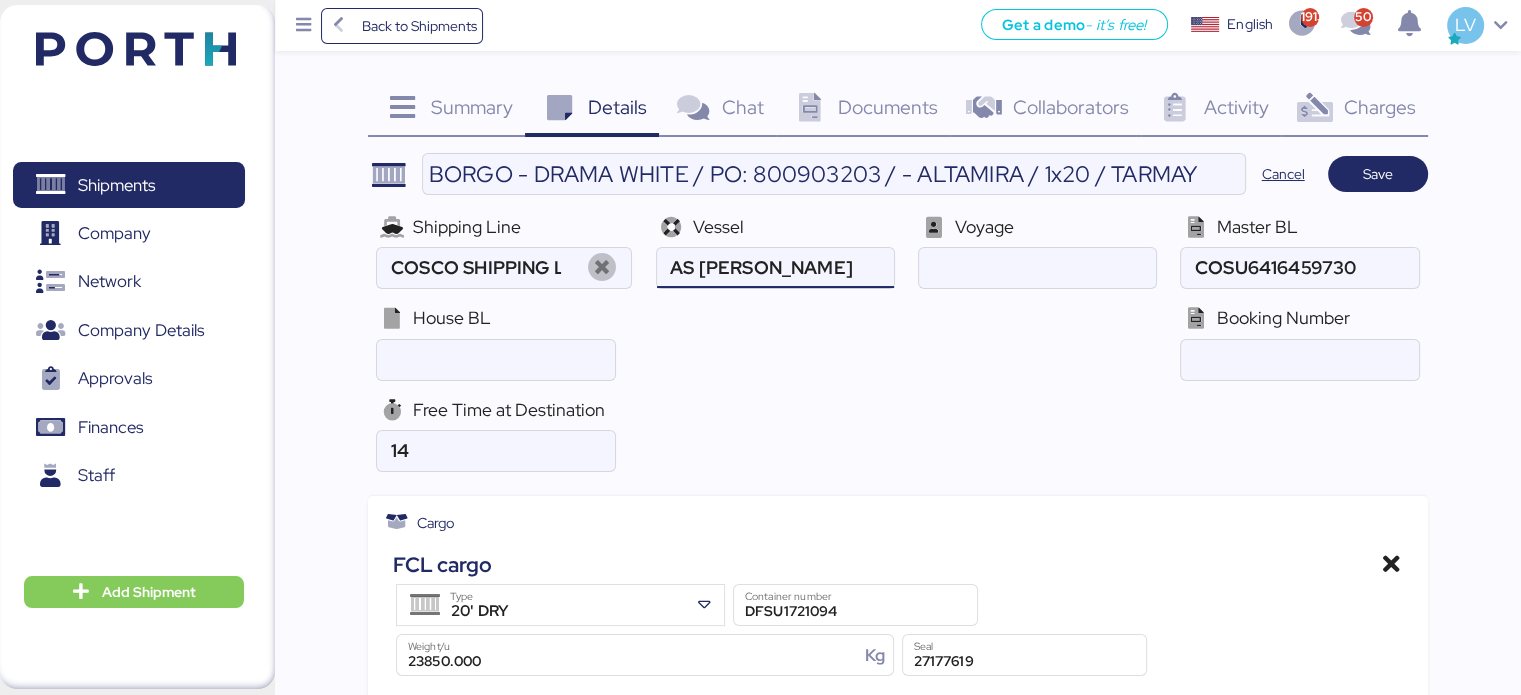 type on "AS [PERSON_NAME]" 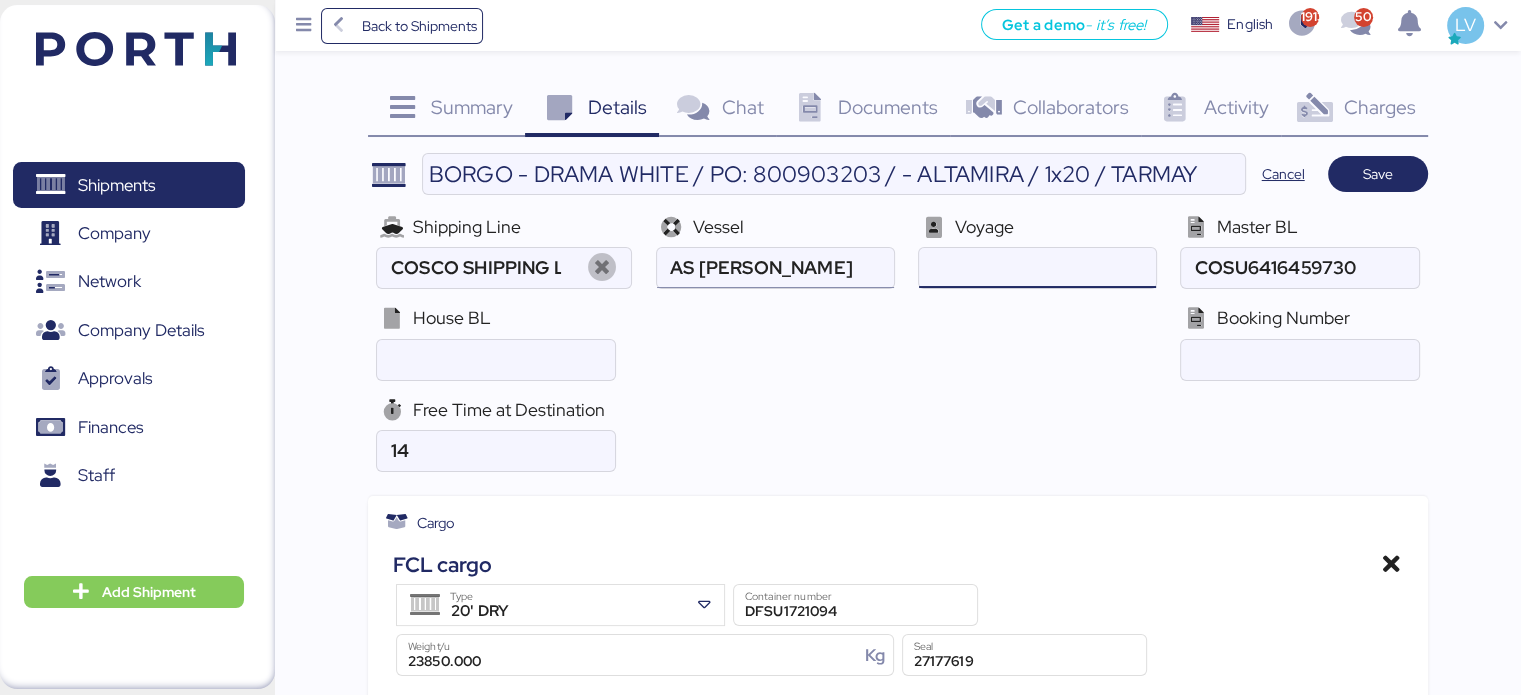 paste on "515S" 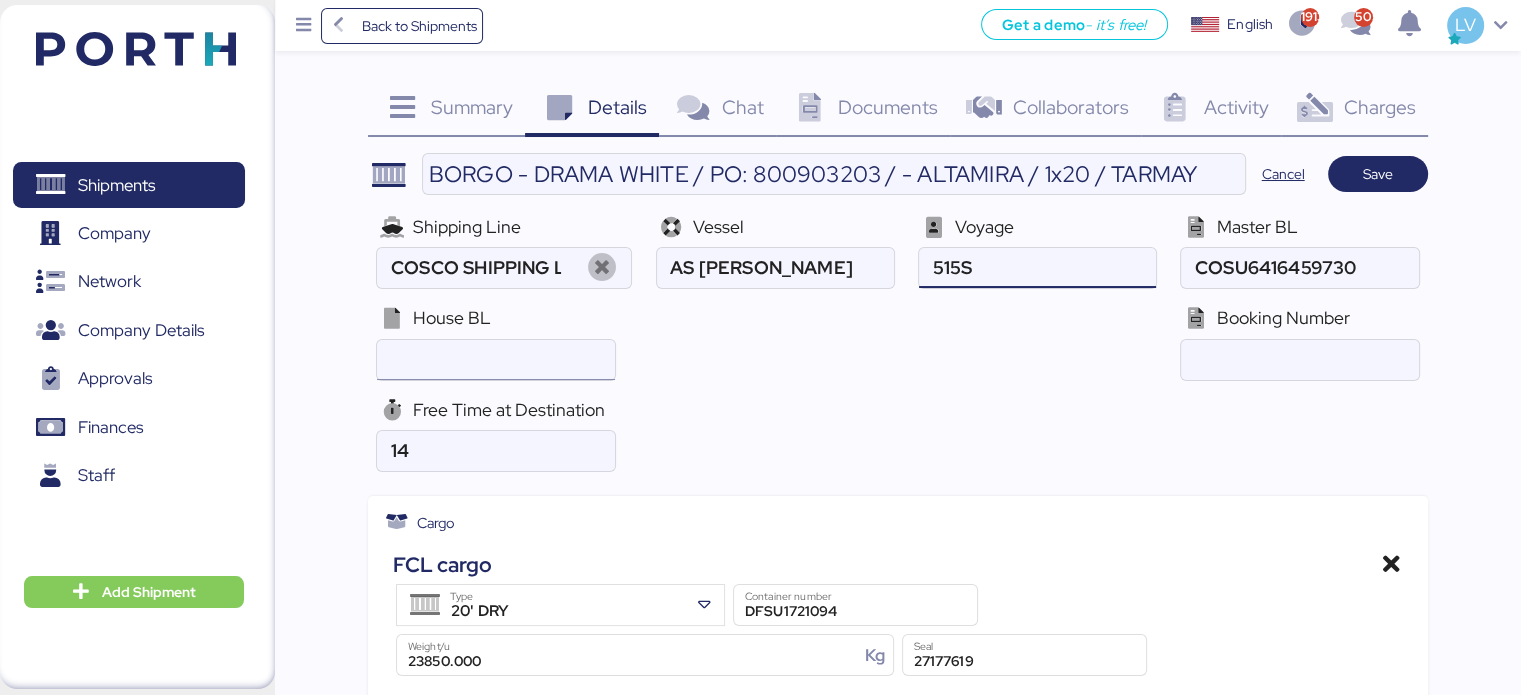 type on "515S" 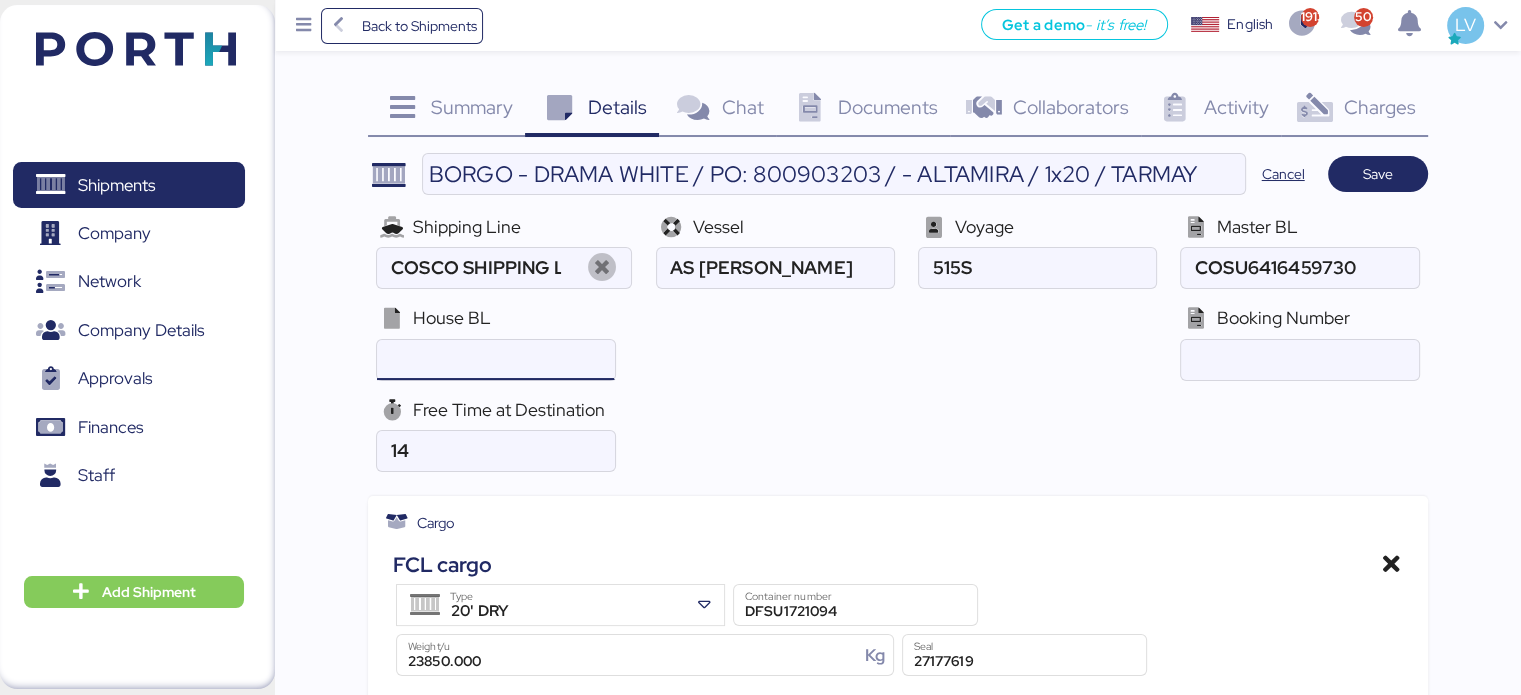 click at bounding box center (495, 360) 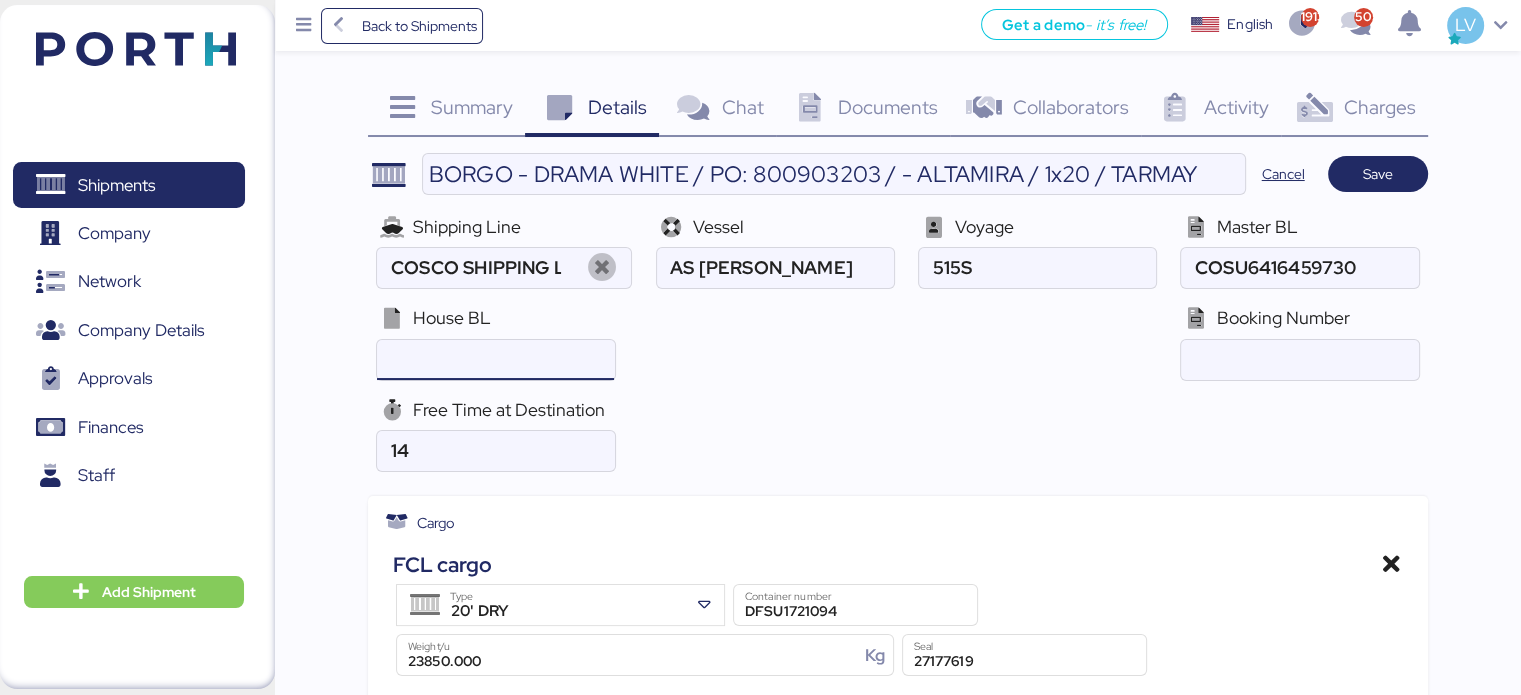 paste on "o PIR25/ATM/15" 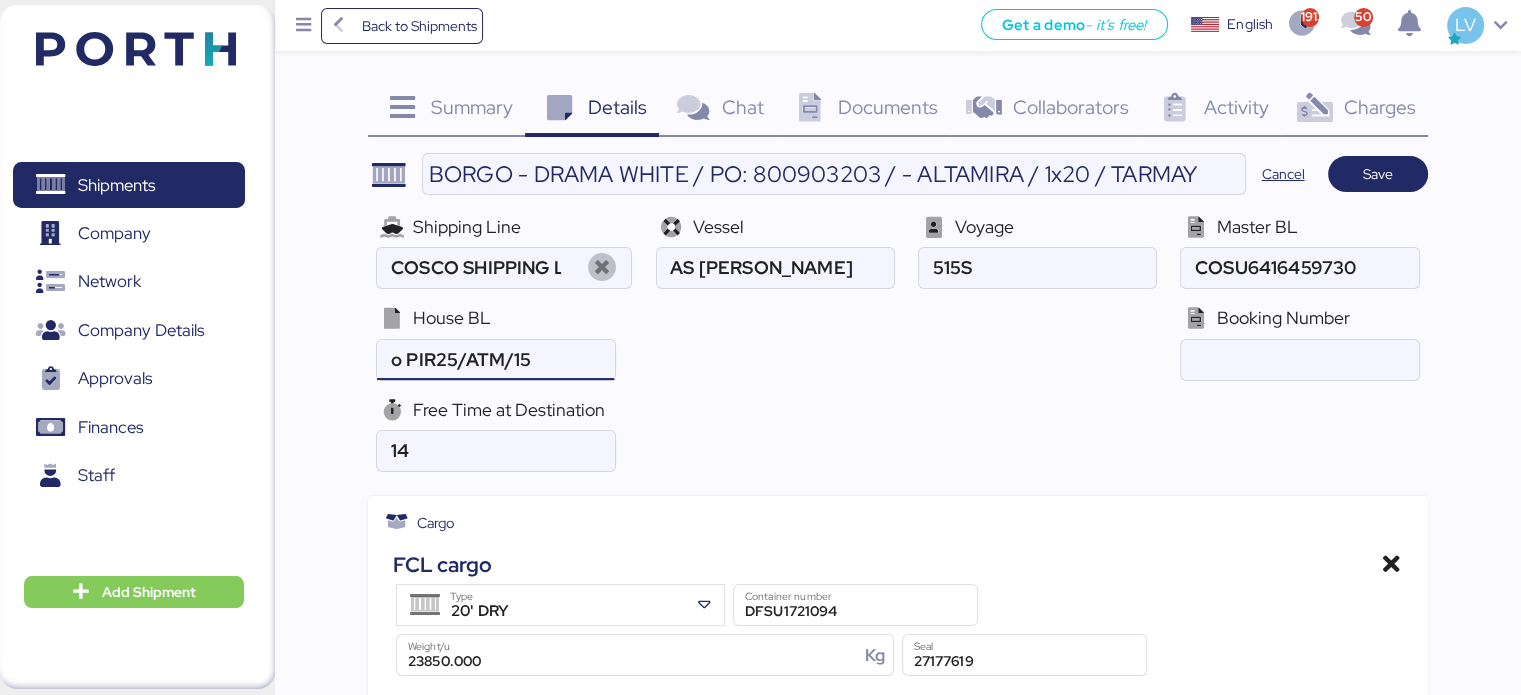 click at bounding box center [495, 360] 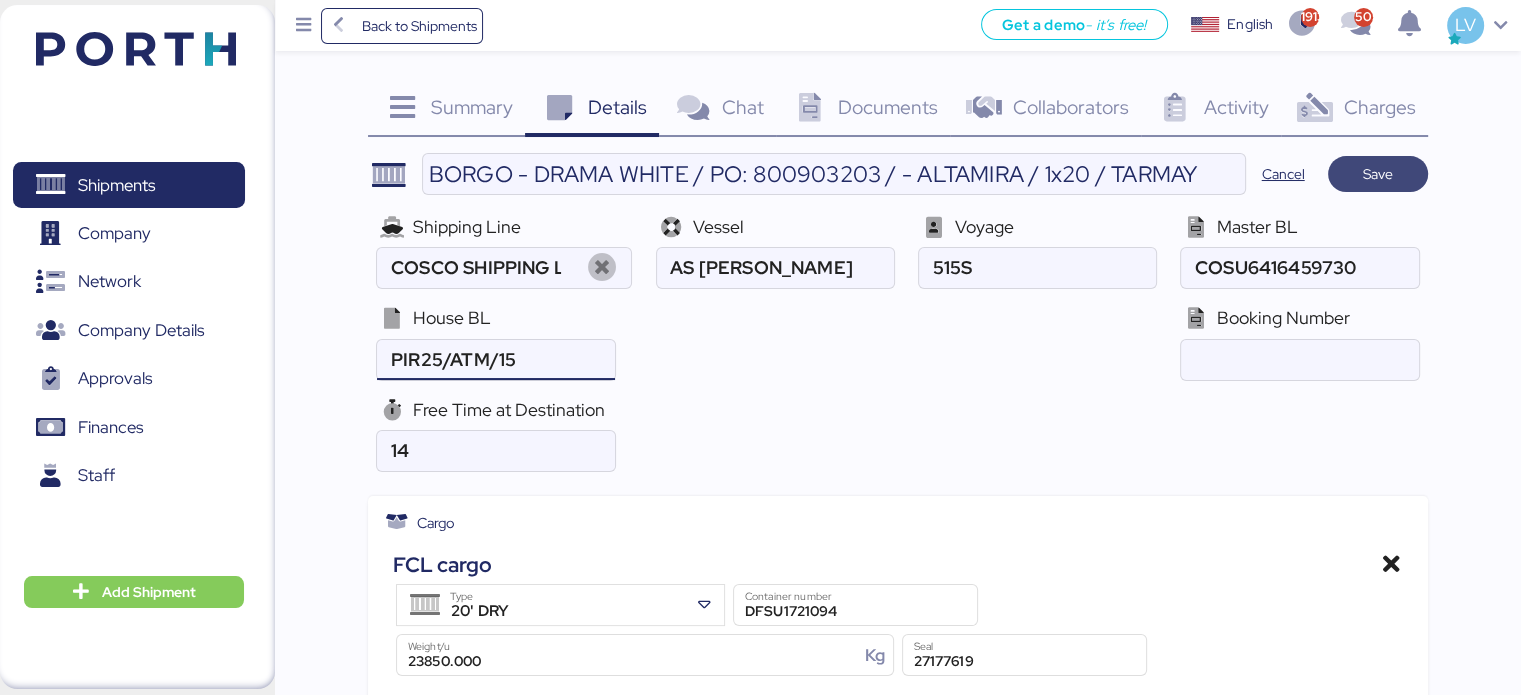 type on "PIR25/ATM/15" 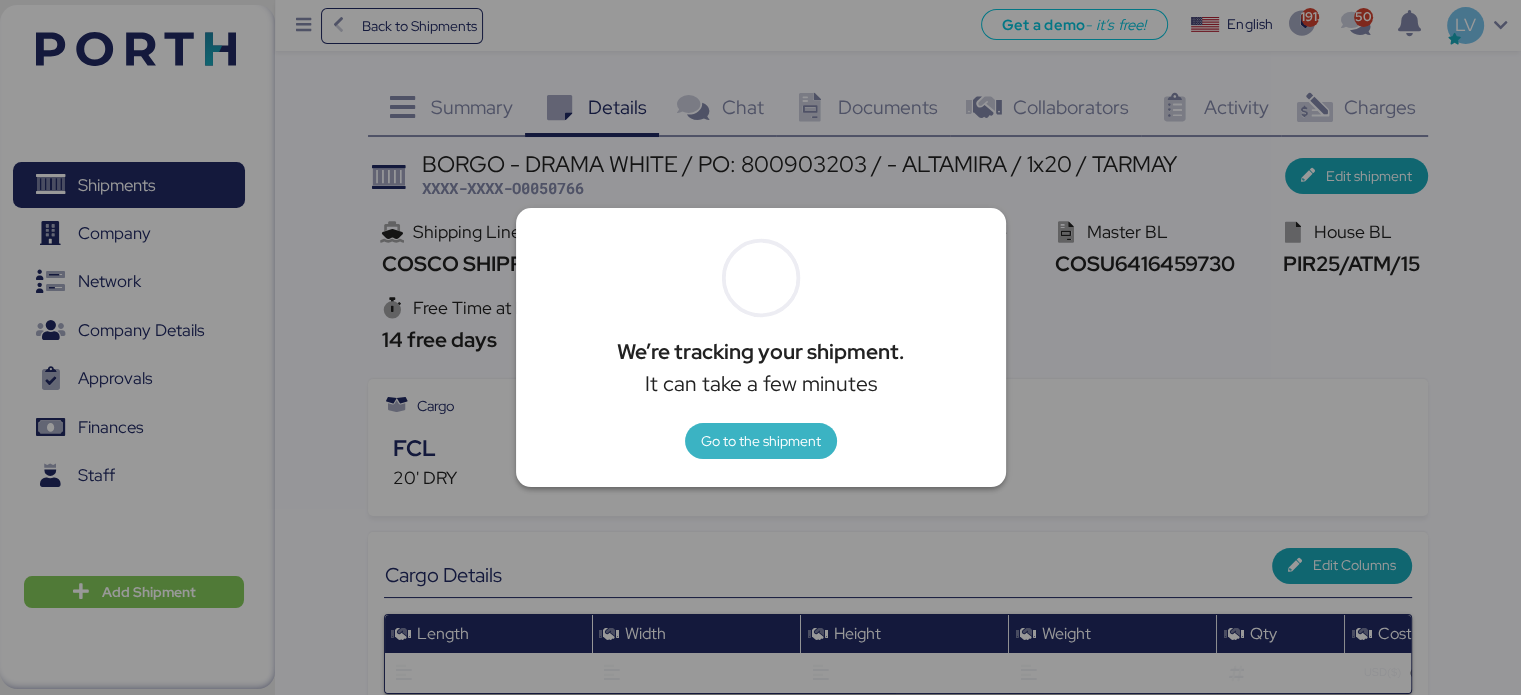 click on "Go to the shipment" at bounding box center [761, 441] 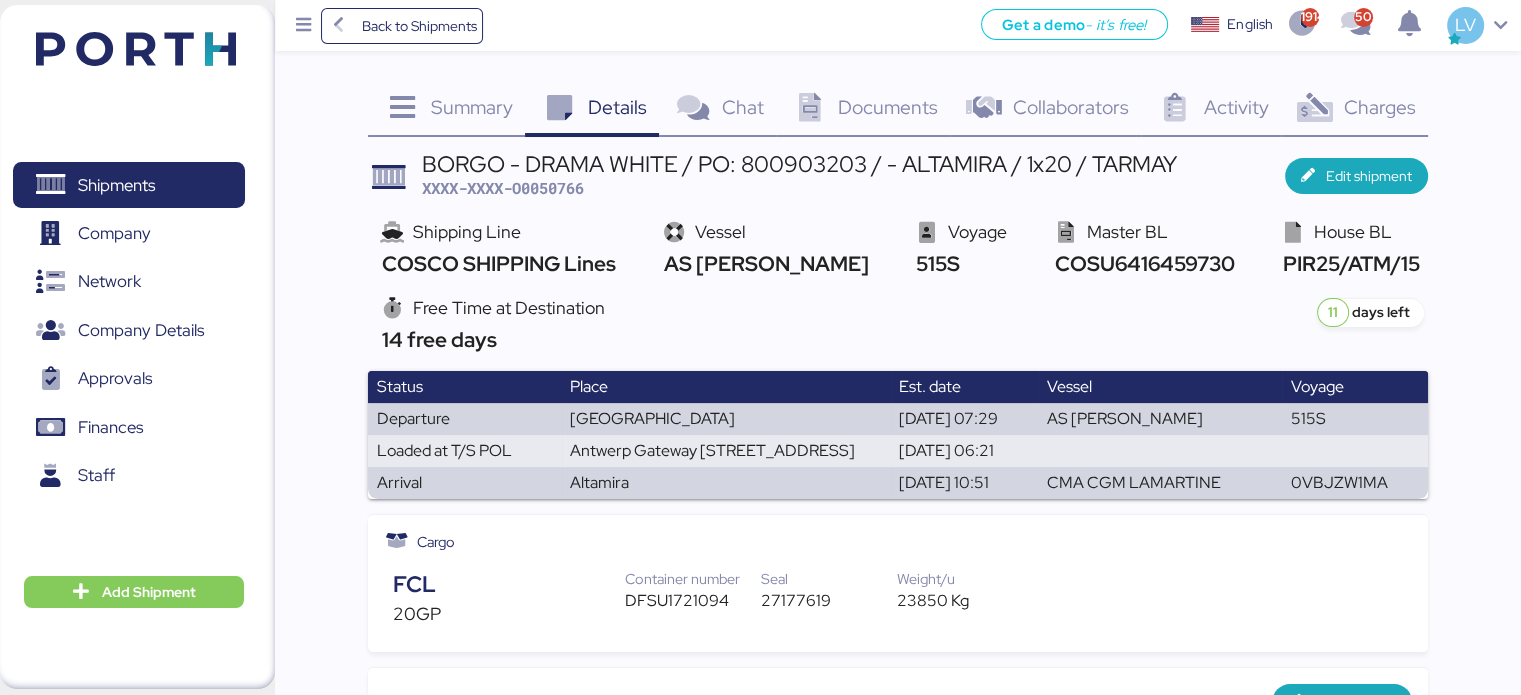 click on "XXXX-XXXX-O0050766" at bounding box center [503, 188] 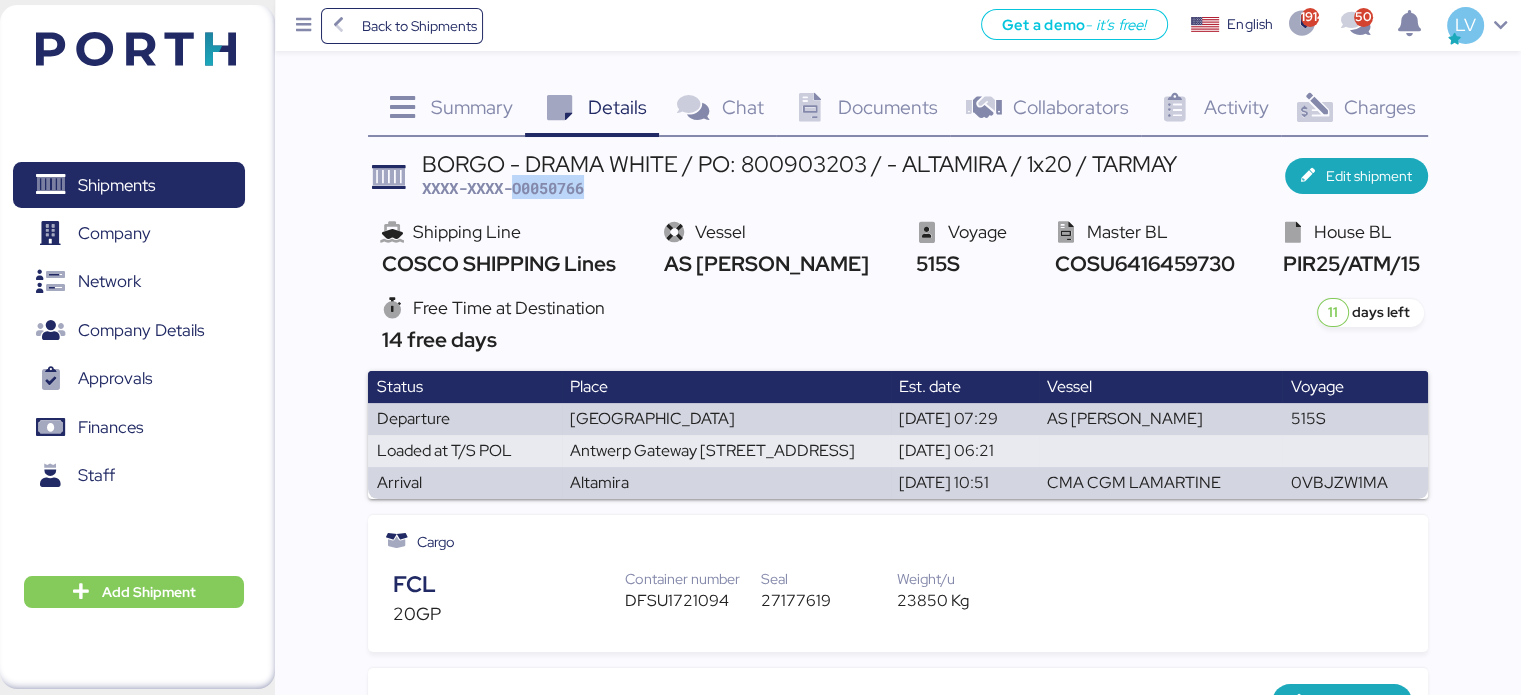 copy on "O0050766" 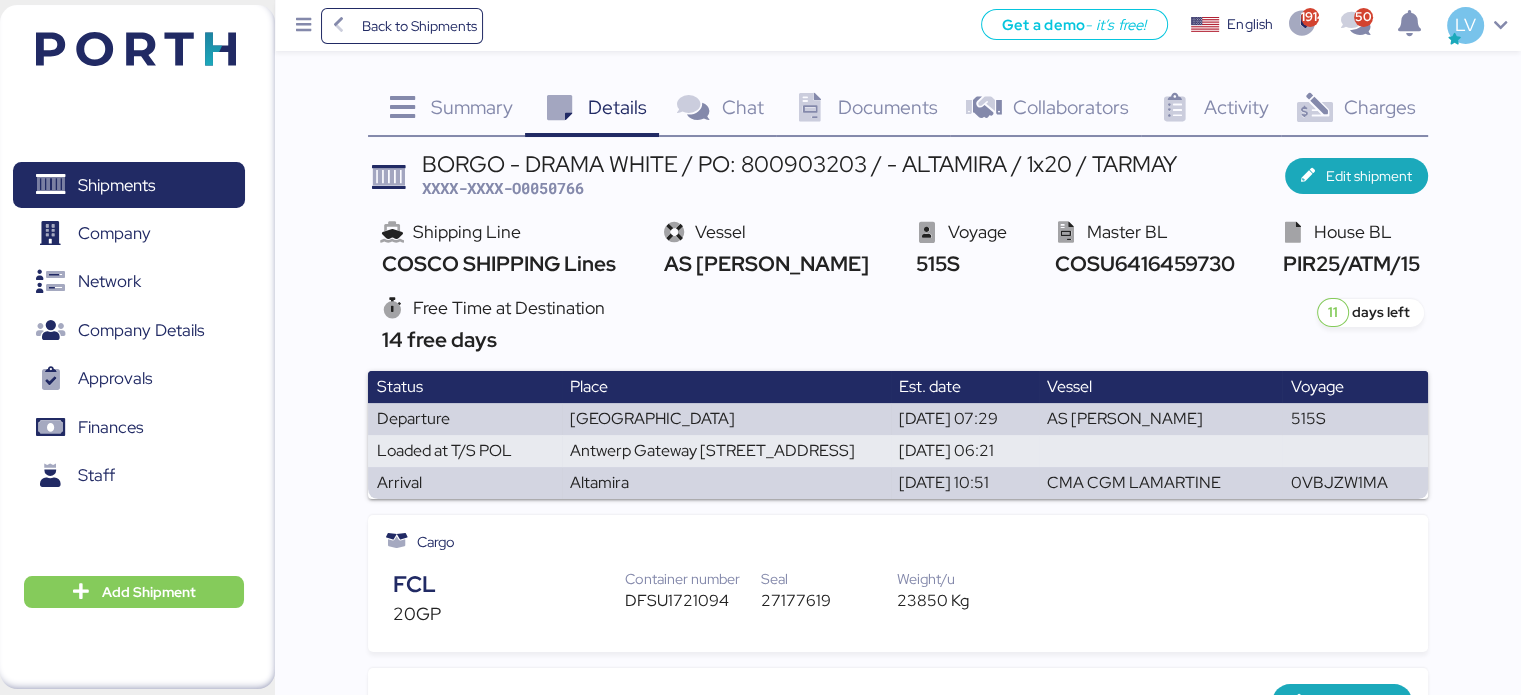 click on "Container number DFSU1721094 Seal 27177619 Weight/u 23850 Kg" at bounding box center [828, 595] 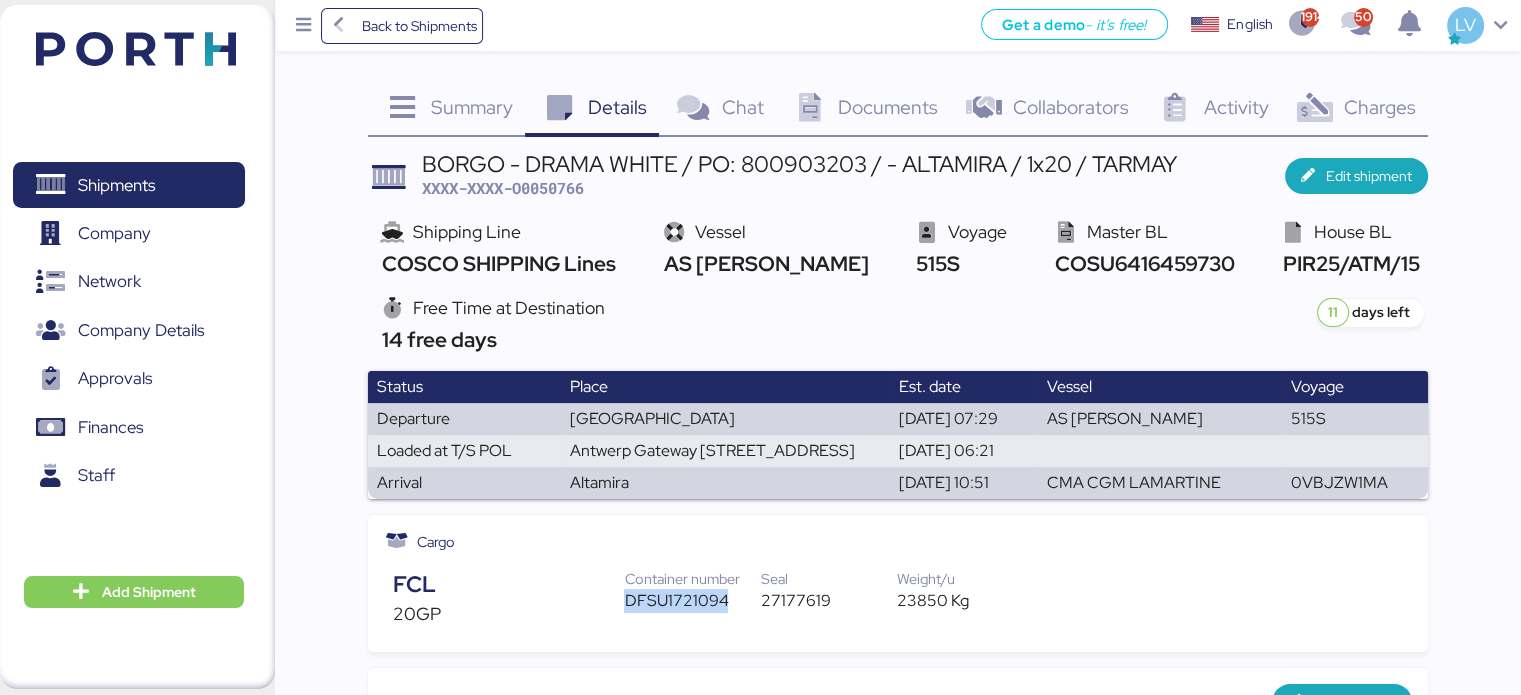 copy on "DFSU1721094" 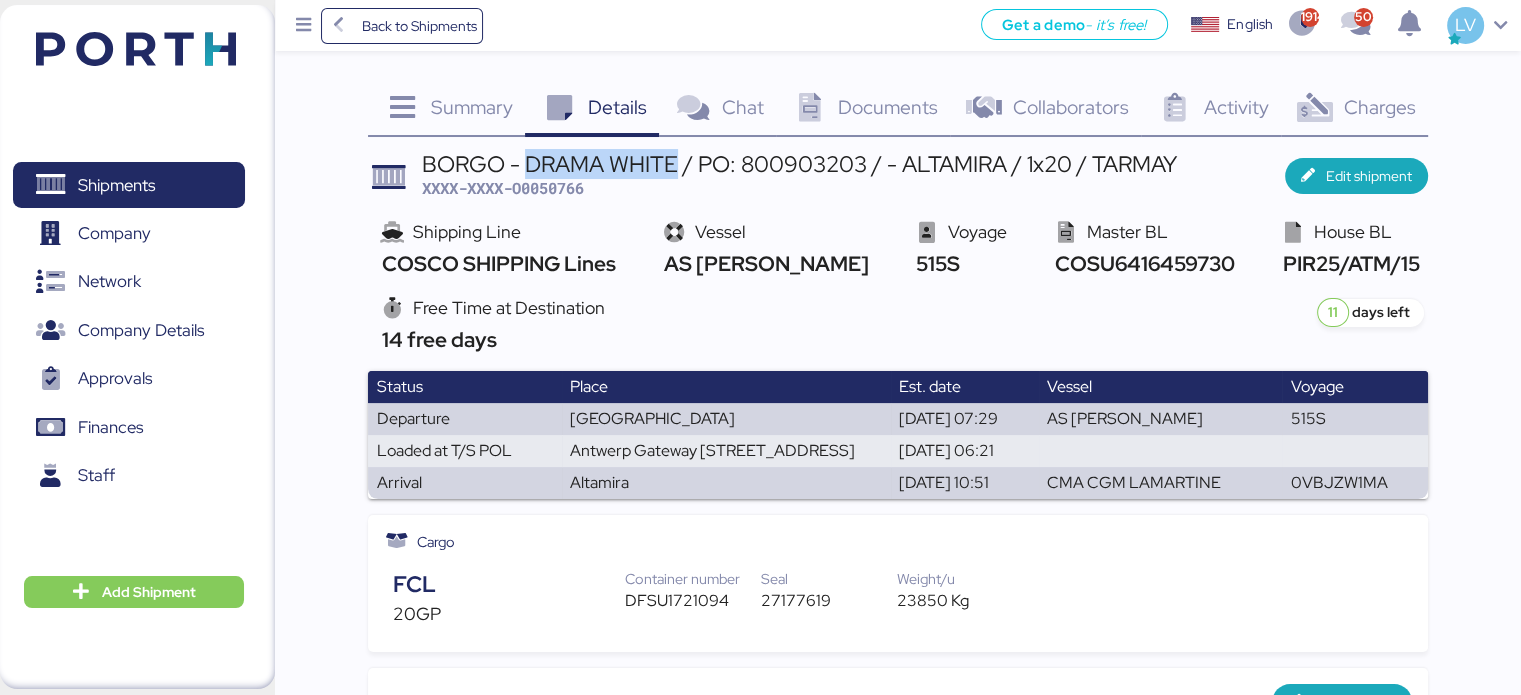 drag, startPoint x: 528, startPoint y: 155, endPoint x: 676, endPoint y: 165, distance: 148.33745 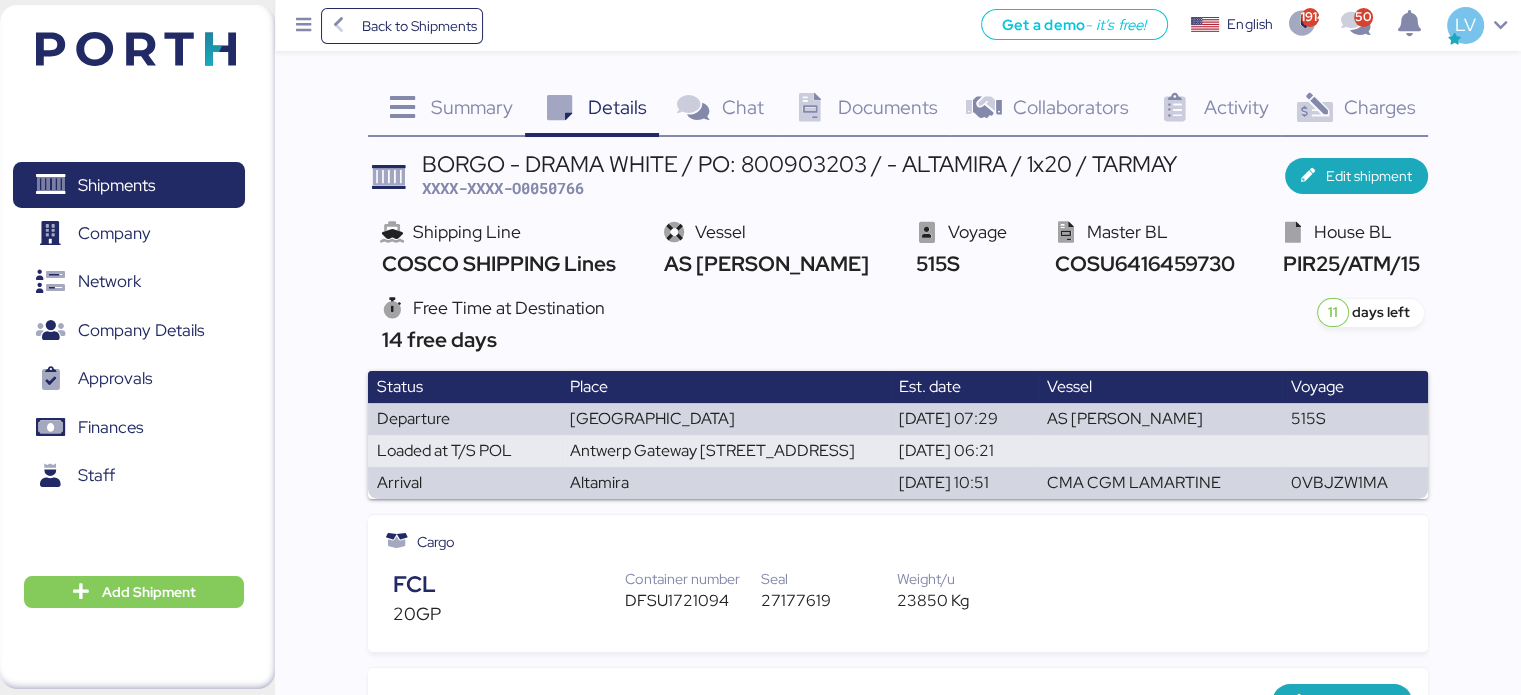 click on "Documents 0" at bounding box center [863, 110] 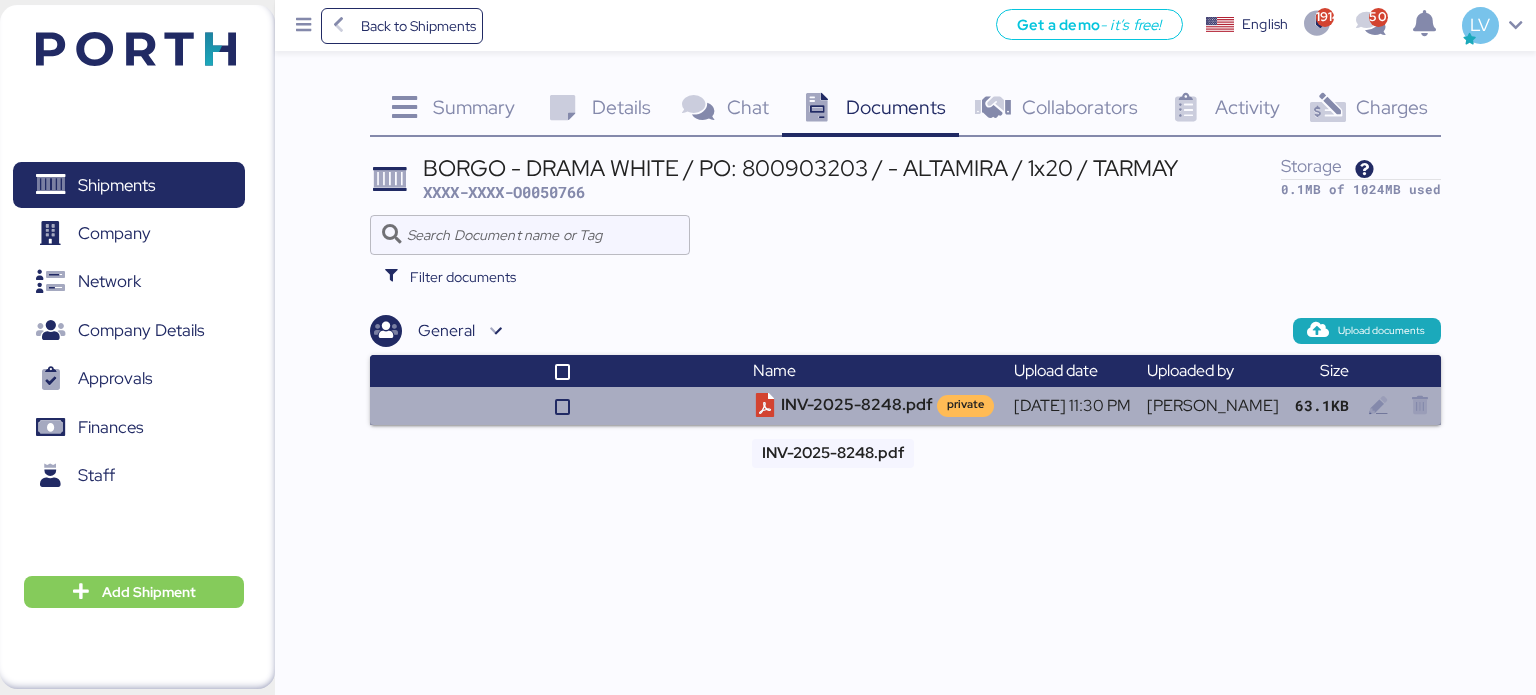 click on "INV-2025-8248.pdf
private" at bounding box center [875, 406] 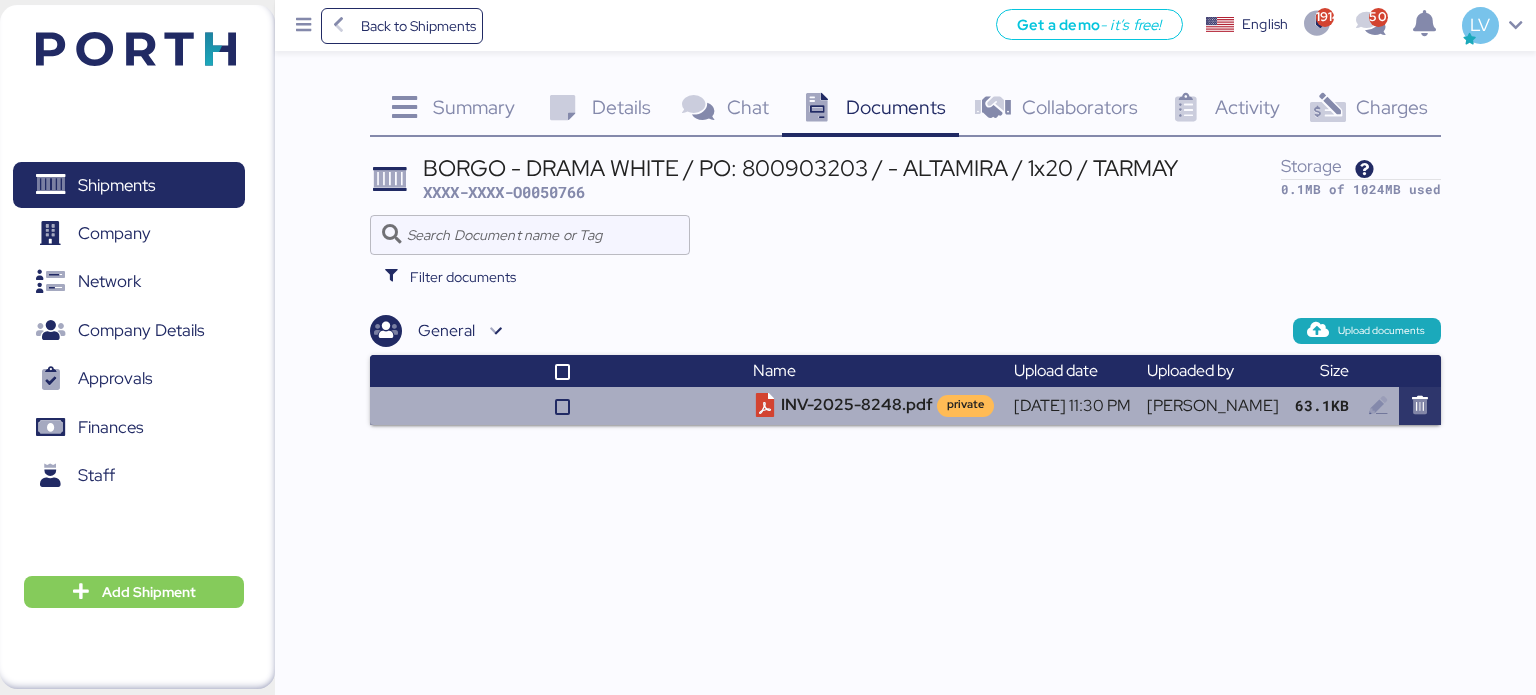 click at bounding box center (1420, 406) 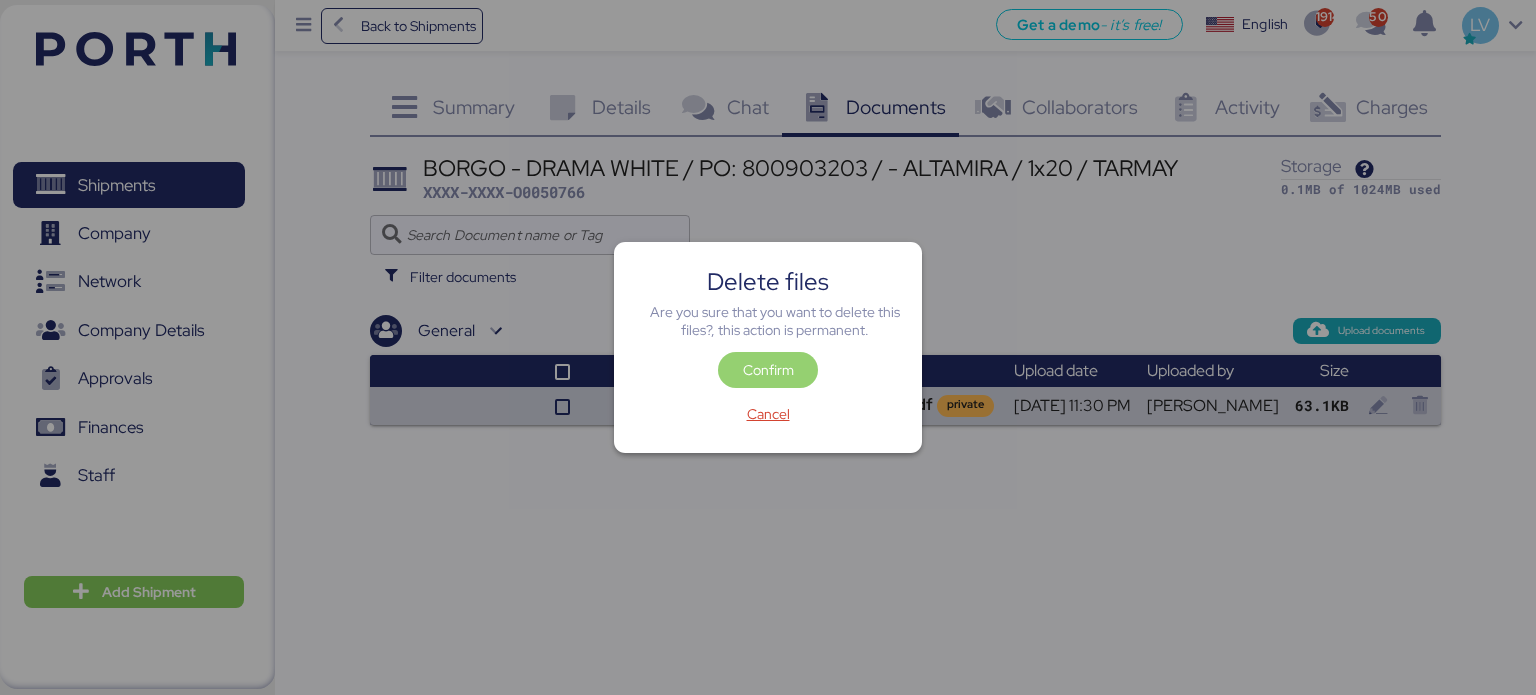 click on "Confirm" at bounding box center (768, 370) 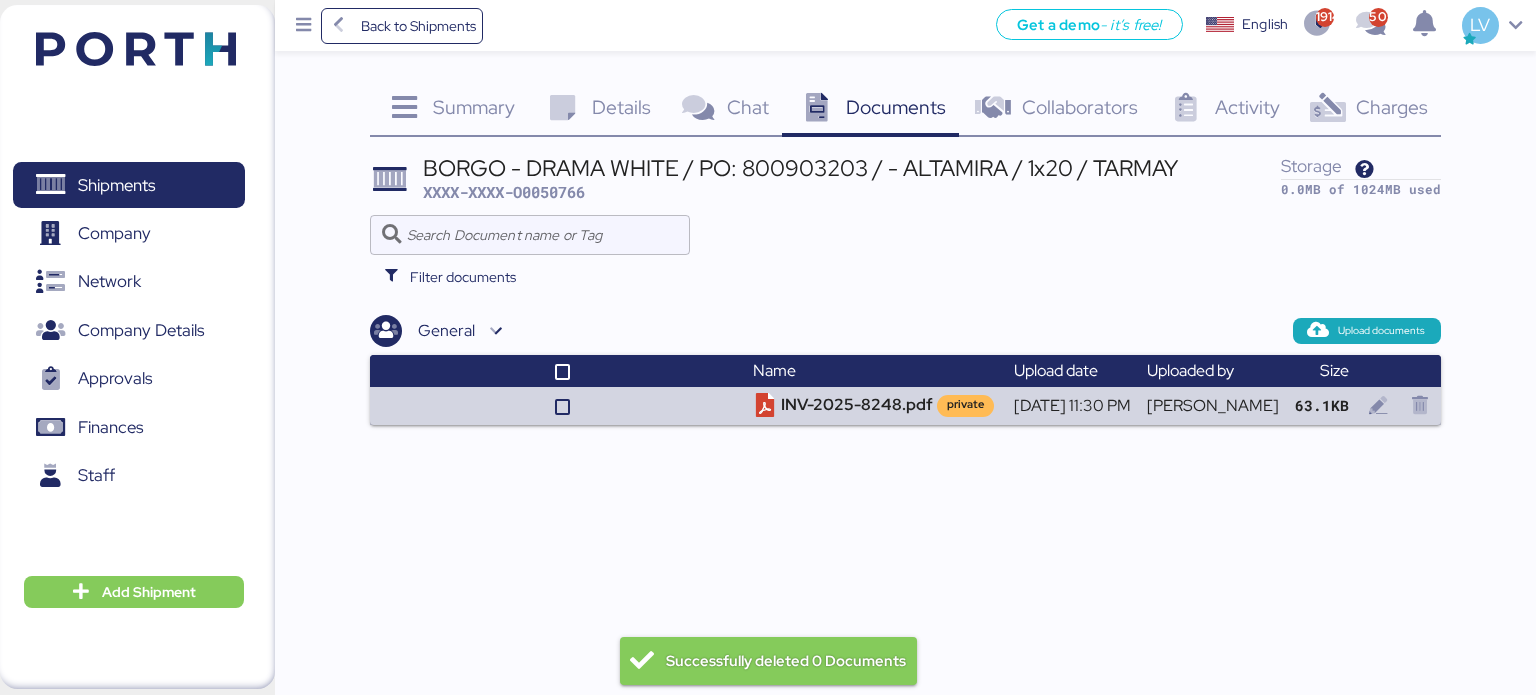 click on "Charges" at bounding box center (1392, 107) 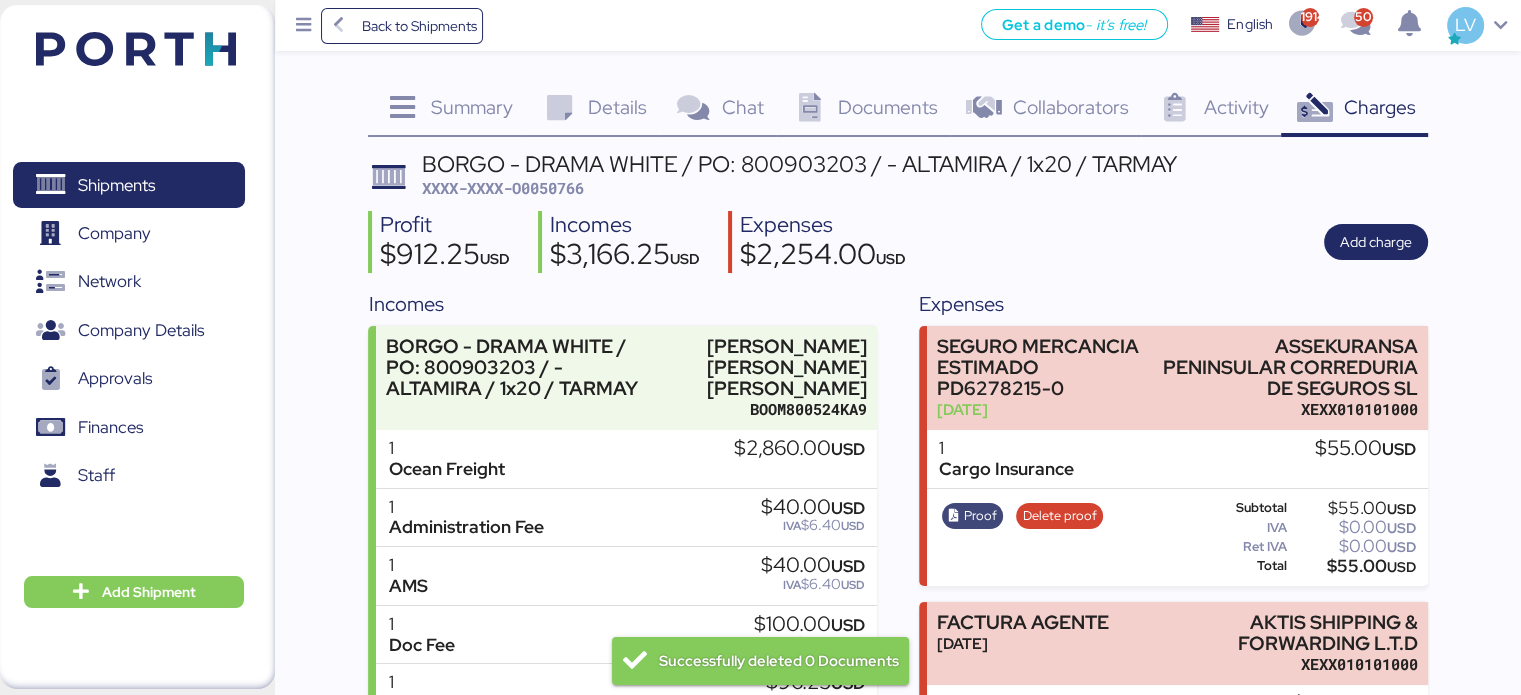 click on "Proof" at bounding box center (980, 516) 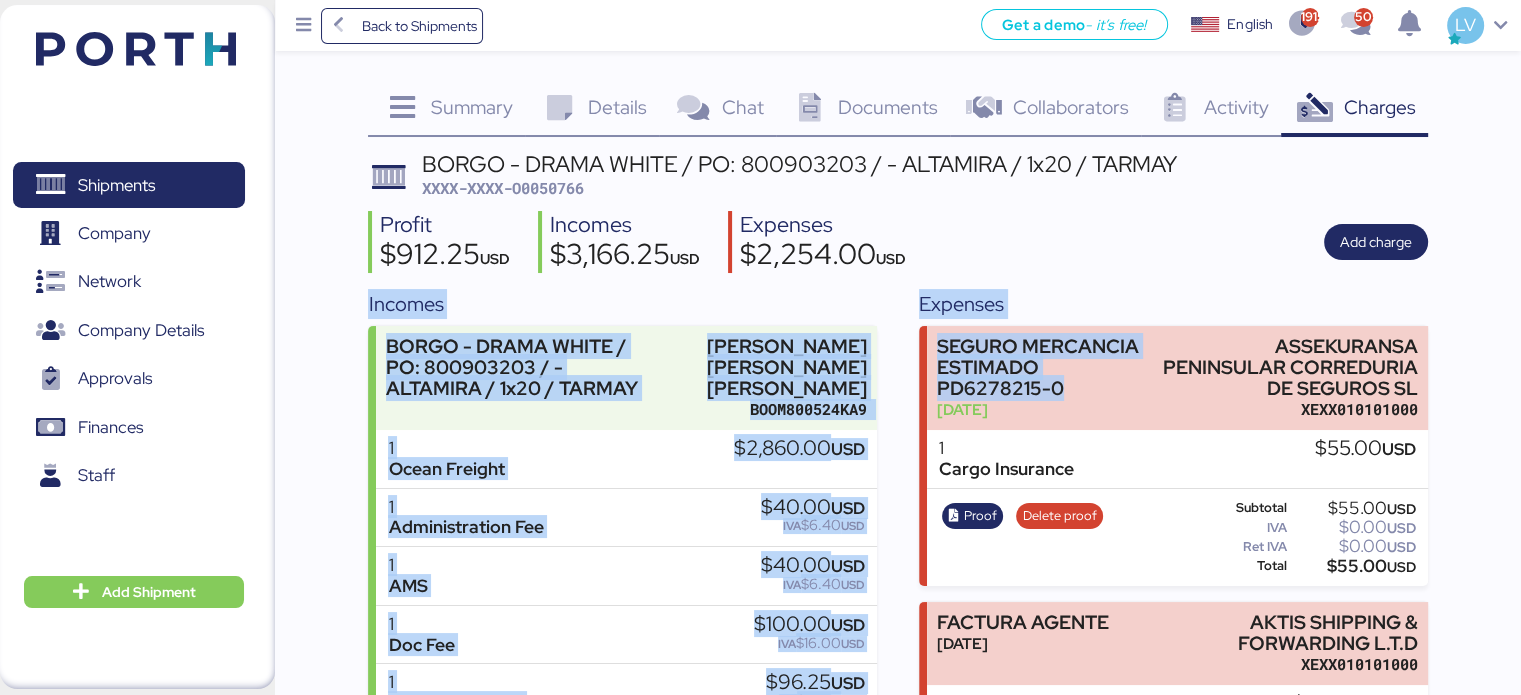 drag, startPoint x: 1066, startPoint y: 382, endPoint x: 992, endPoint y: 247, distance: 153.9513 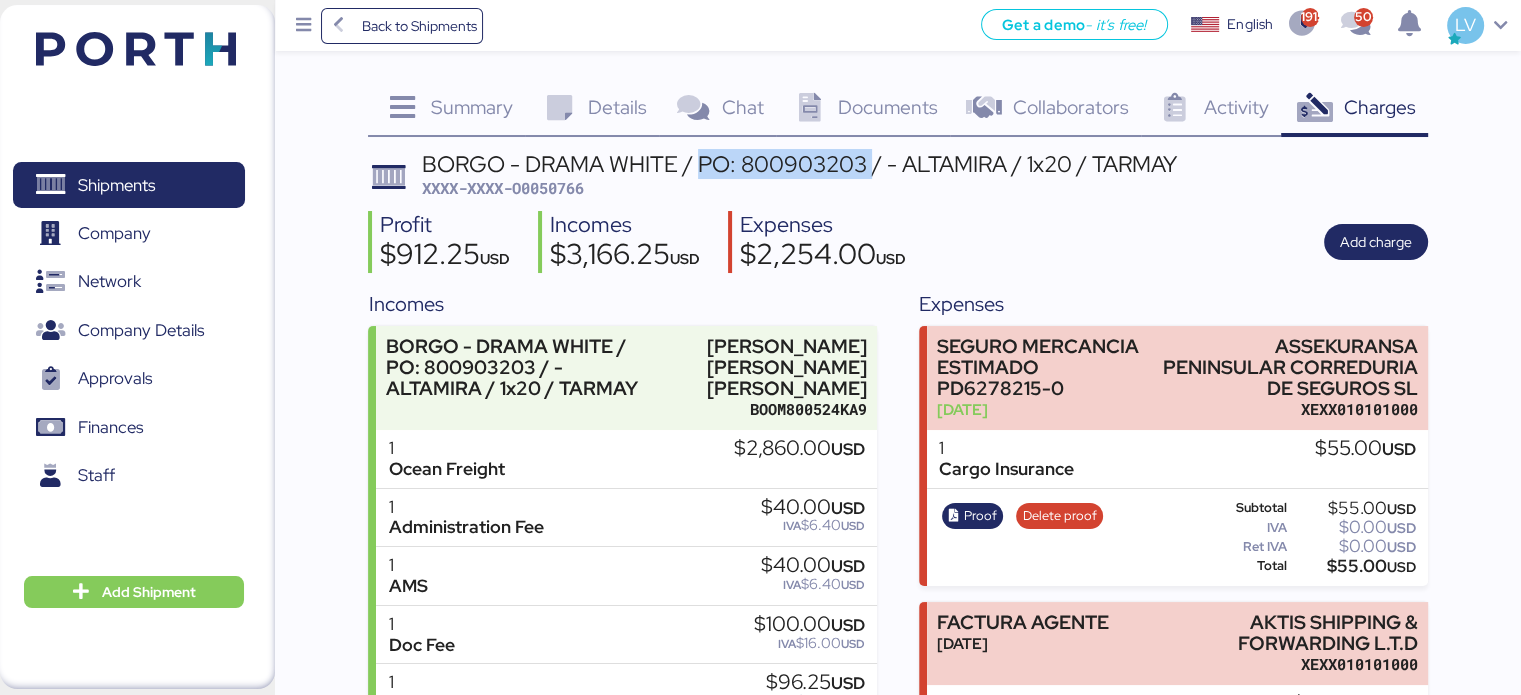 drag, startPoint x: 699, startPoint y: 165, endPoint x: 871, endPoint y: 163, distance: 172.01163 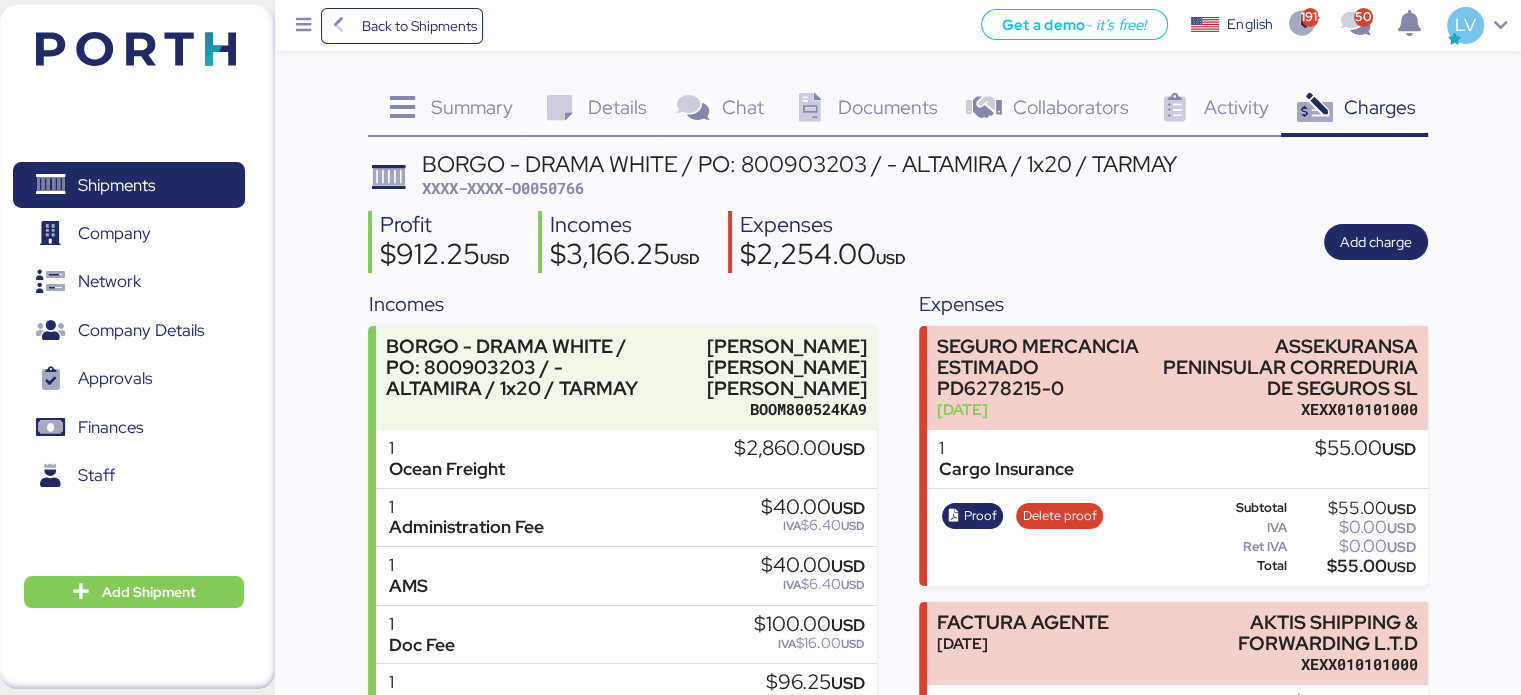 click on "XXXX-XXXX-O0050766" at bounding box center (503, 188) 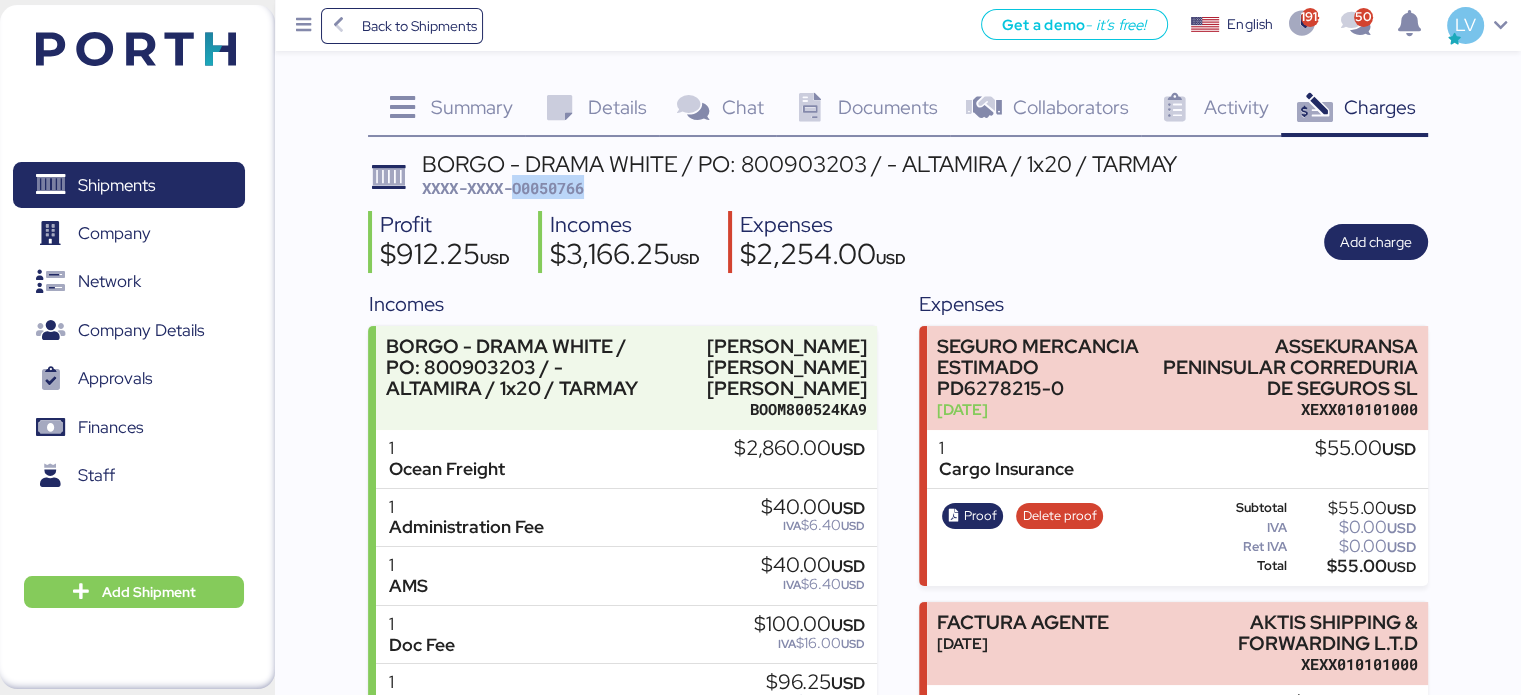 click on "XXXX-XXXX-O0050766" at bounding box center (503, 188) 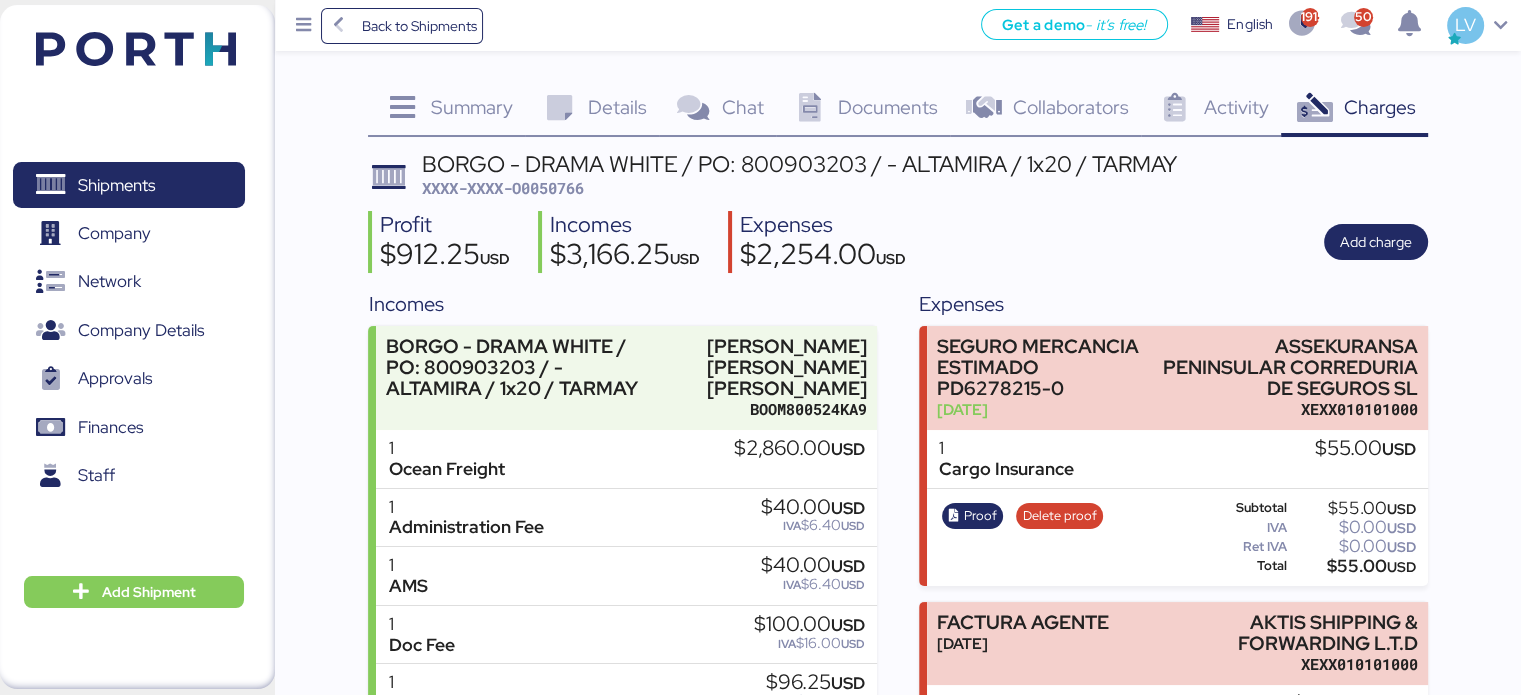 click on "Details 0" at bounding box center [592, 110] 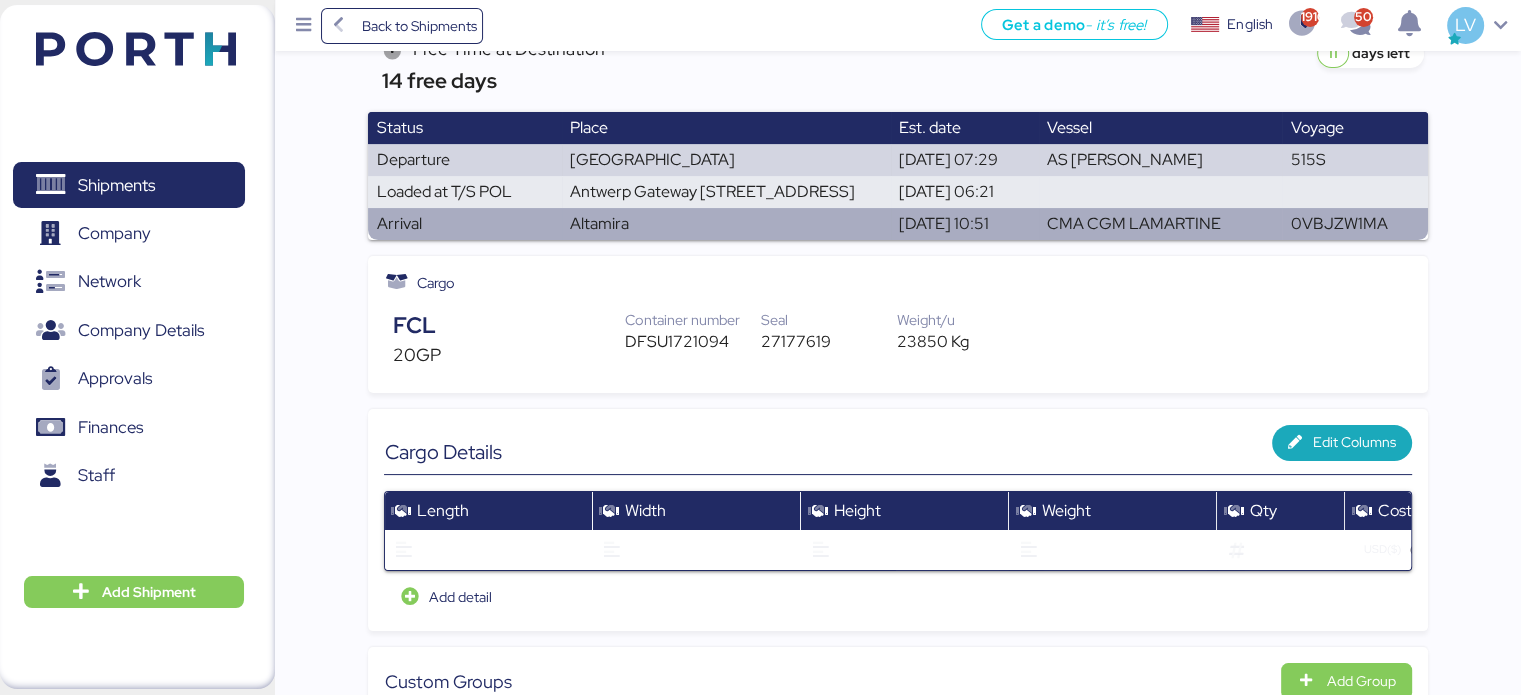 scroll, scrollTop: 0, scrollLeft: 0, axis: both 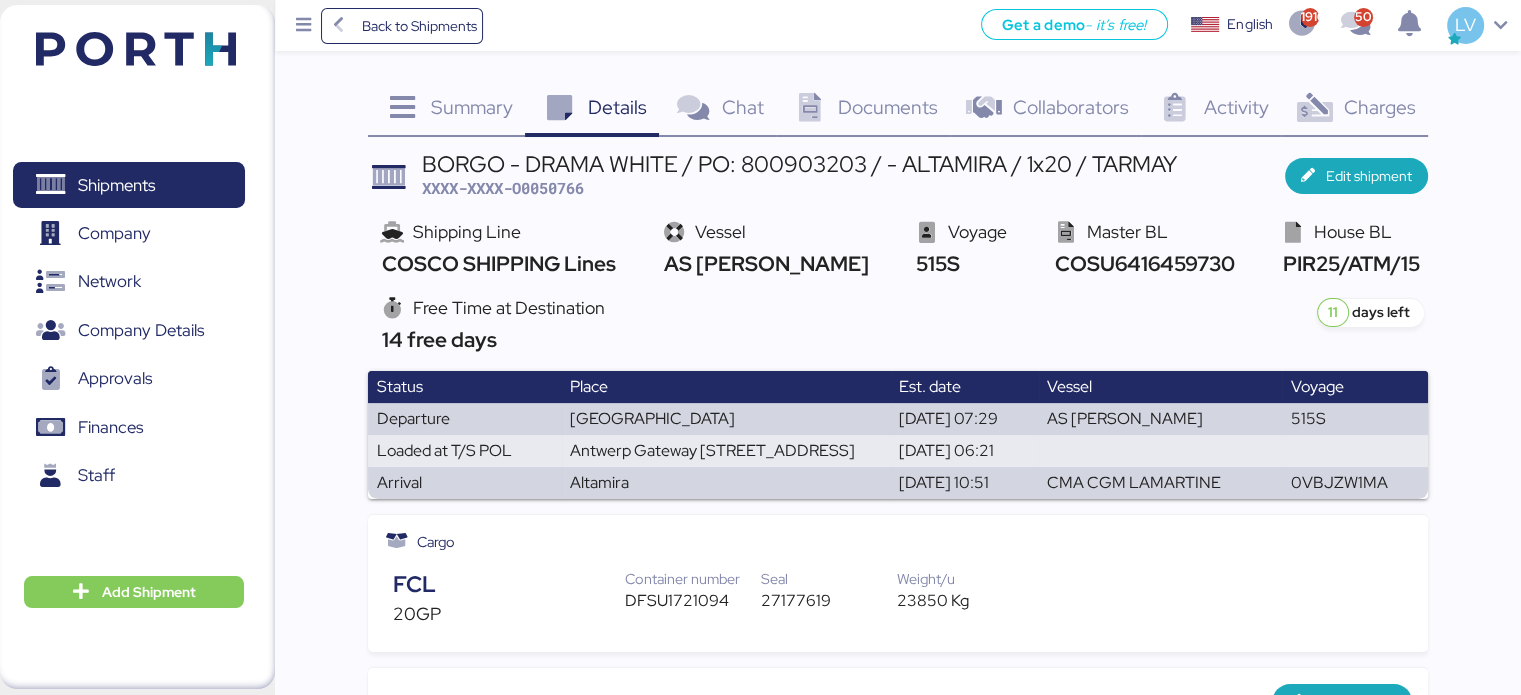 click on "Charges 0" at bounding box center (1354, 110) 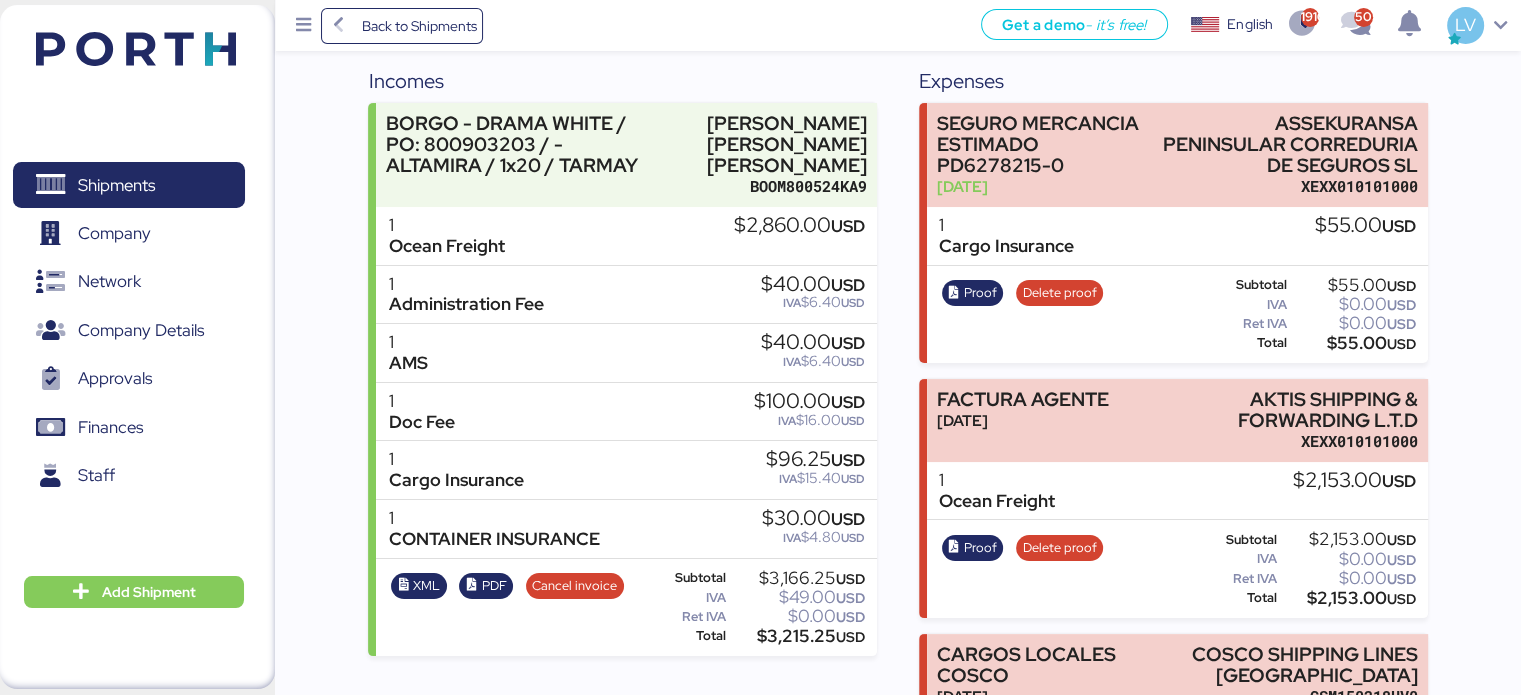scroll, scrollTop: 226, scrollLeft: 0, axis: vertical 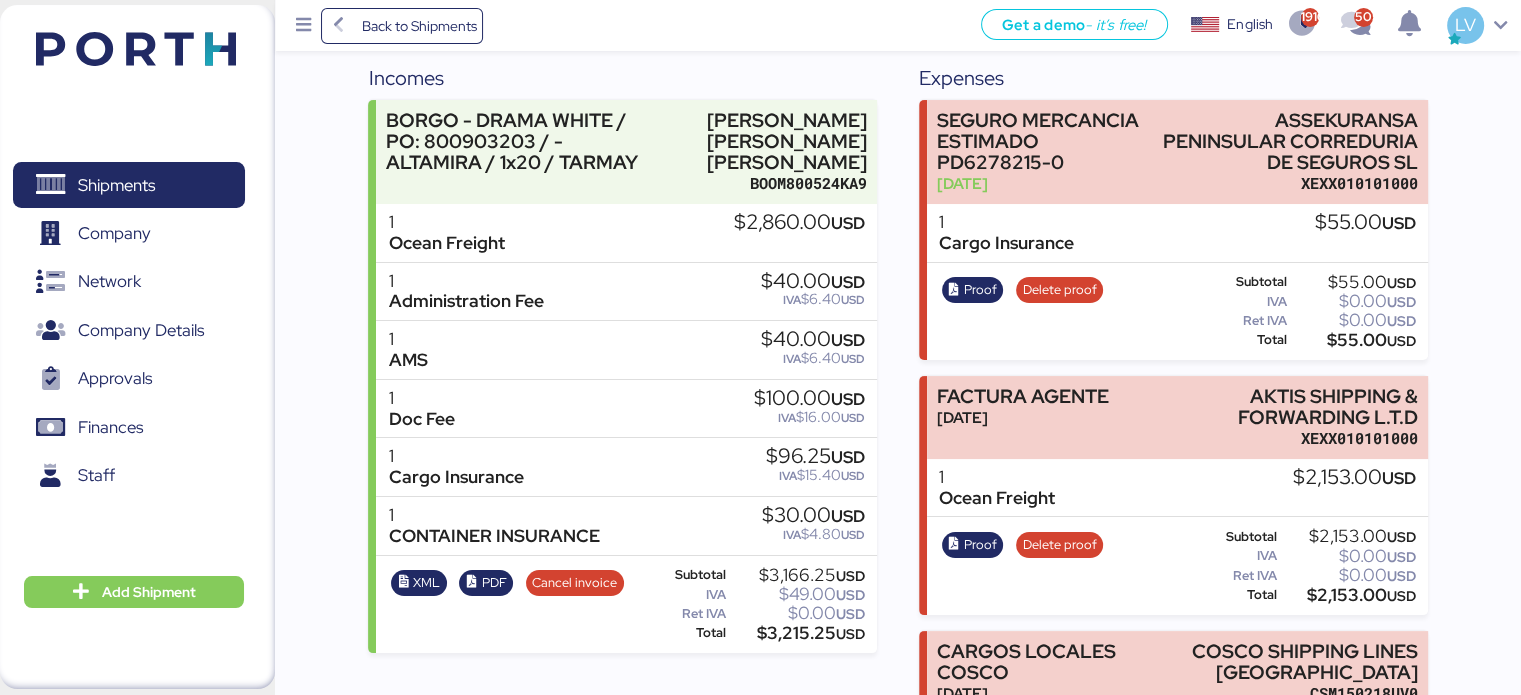 click on "XML   PDF Cancel invoice" at bounding box center [507, 605] 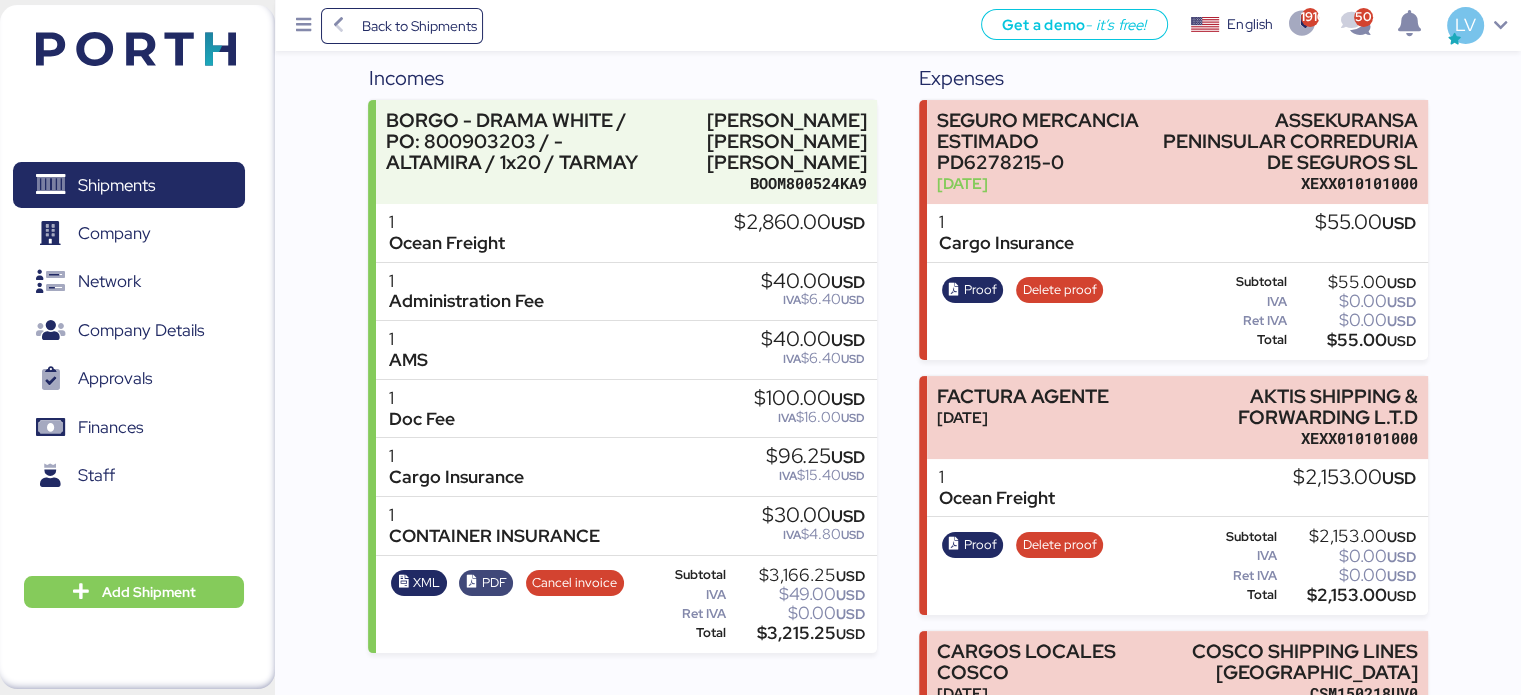 click on "PDF" at bounding box center [486, 583] 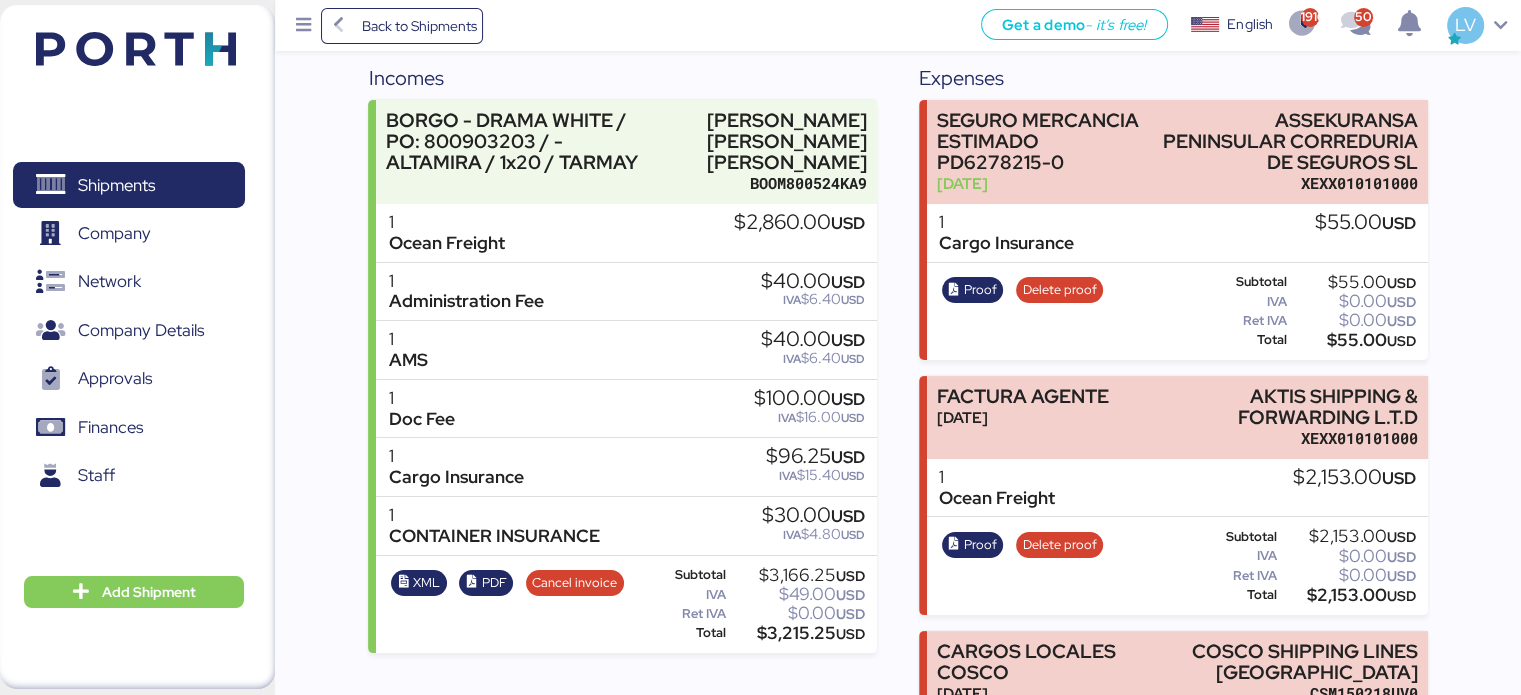 click on "XML   PDF Cancel invoice" at bounding box center [507, 605] 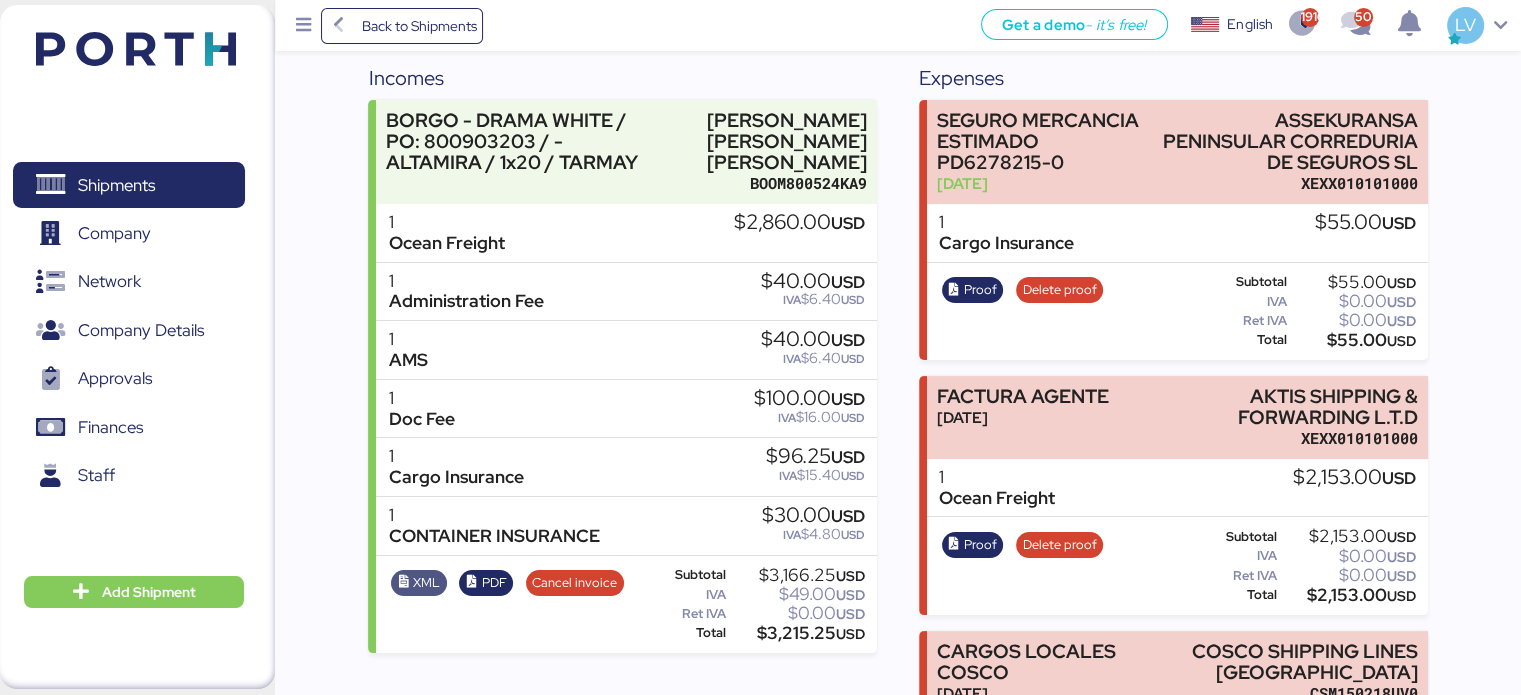 click on "XML" at bounding box center [426, 583] 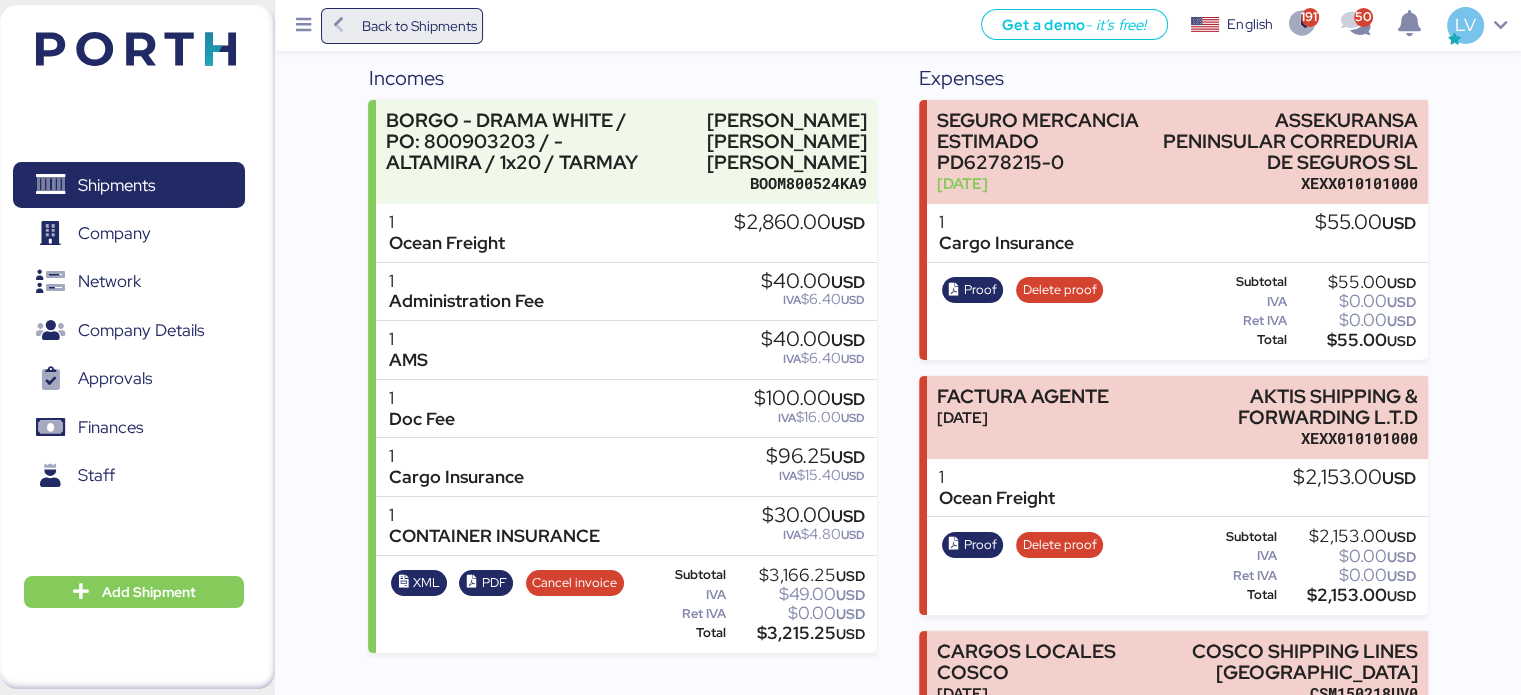 click on "Back to Shipments" at bounding box center [418, 26] 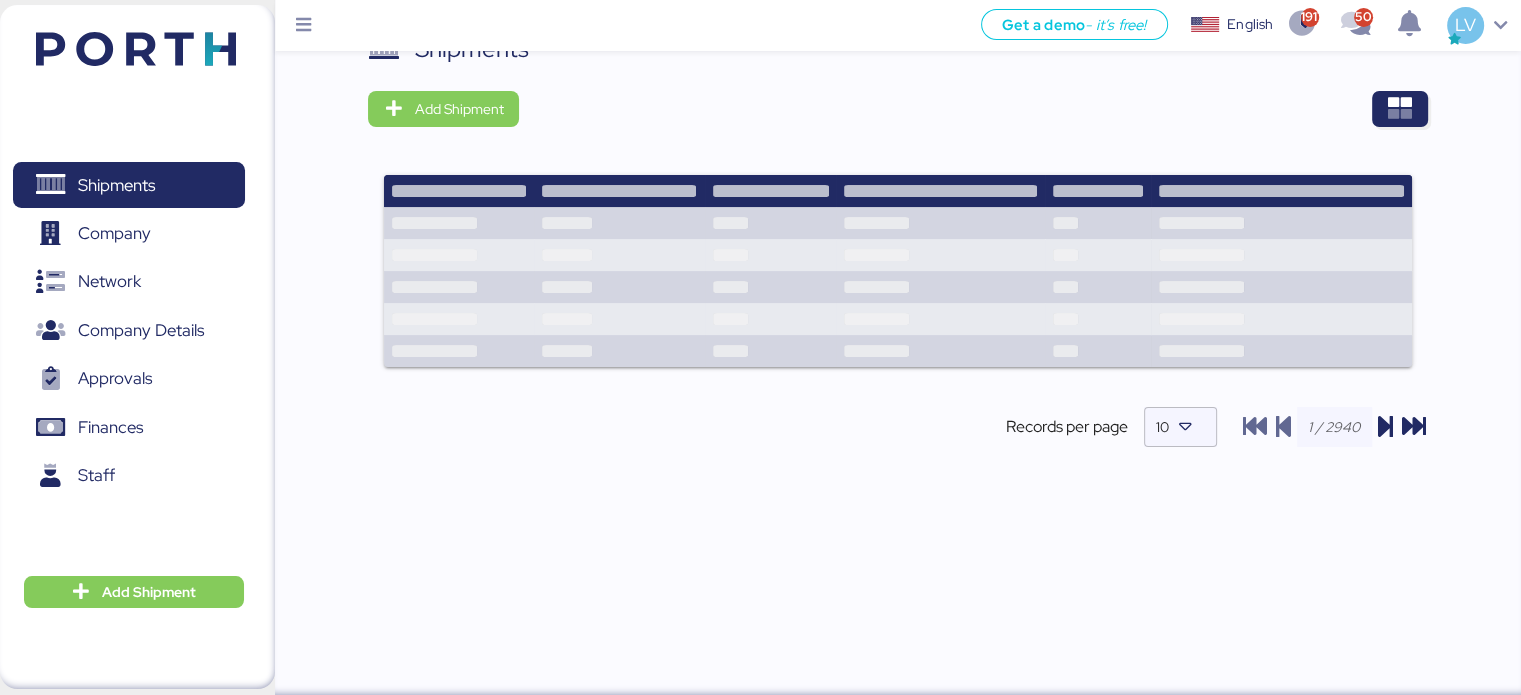 scroll, scrollTop: 0, scrollLeft: 0, axis: both 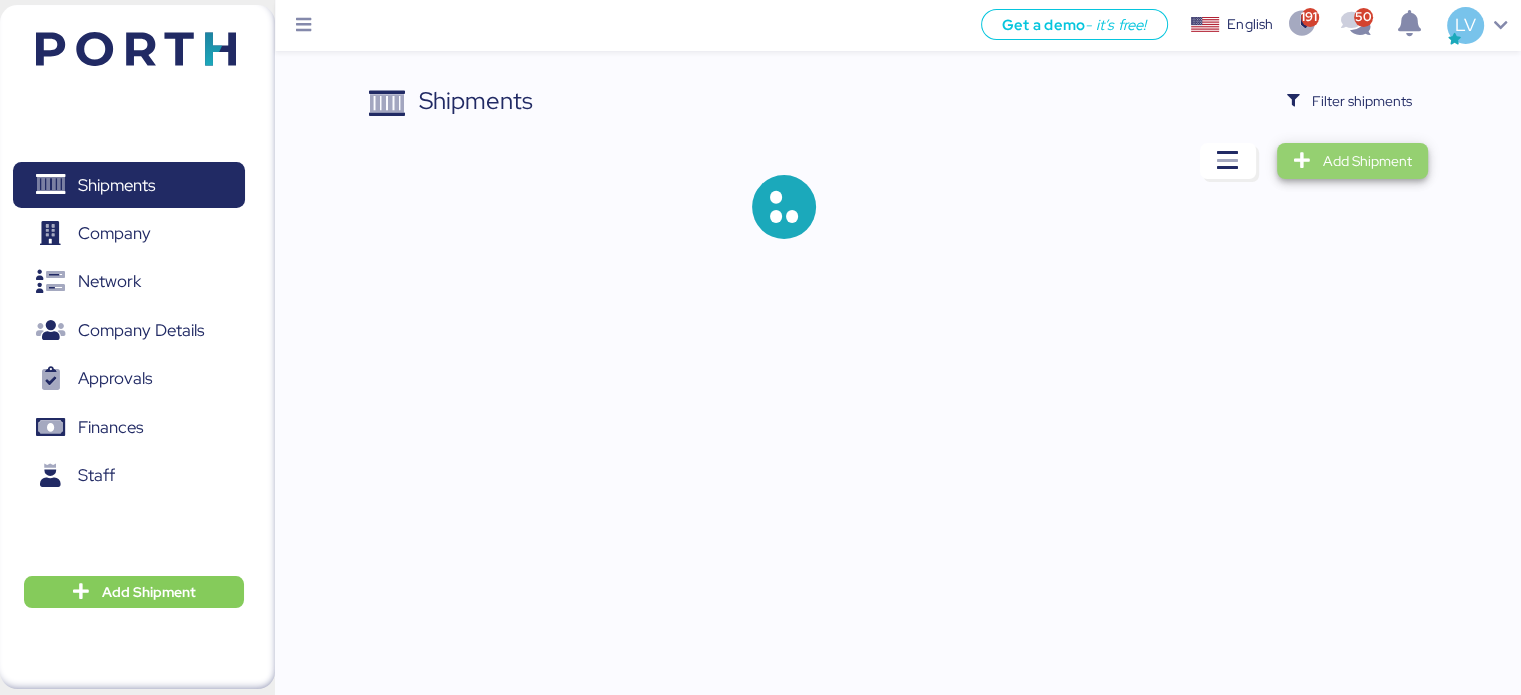 click on "Add Shipment" at bounding box center (1352, 161) 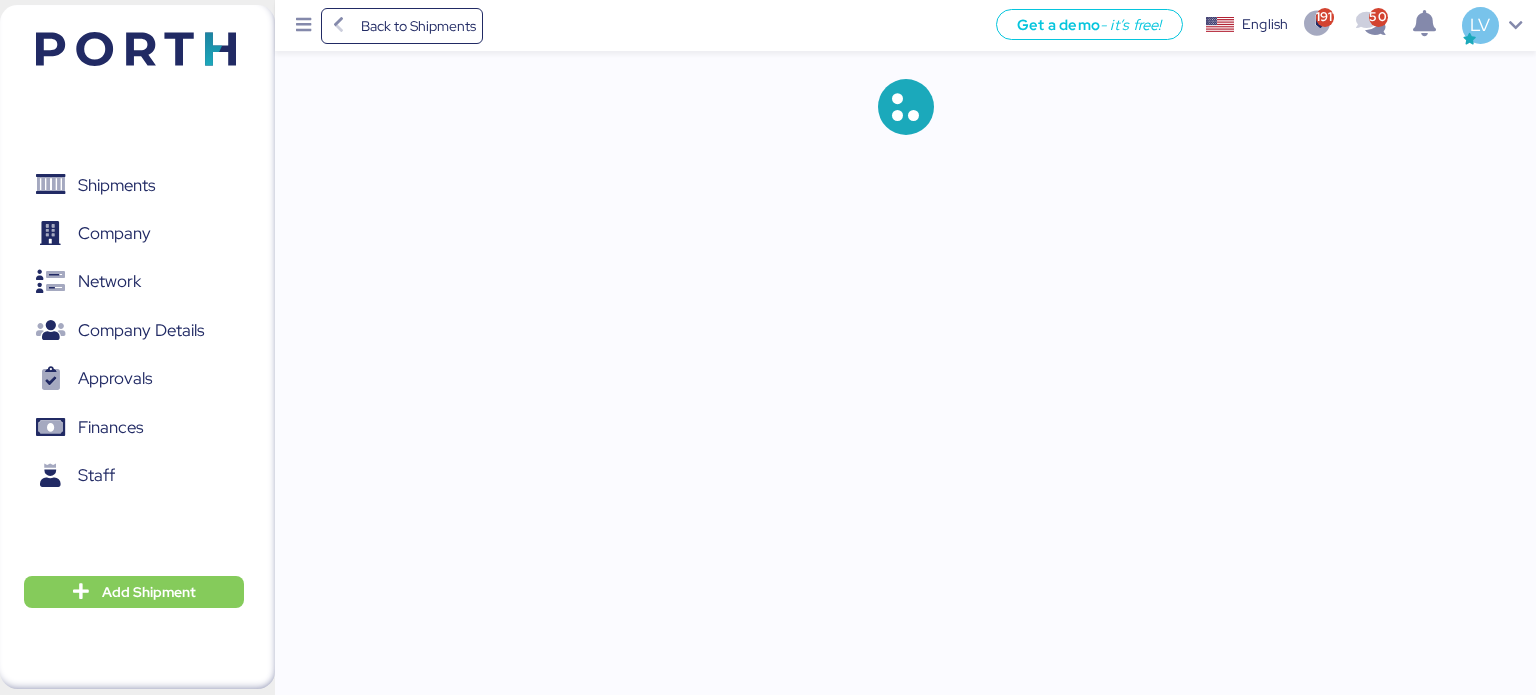 click on "Shipments 0   Company 0   Network 0   Company Details 0   Approvals 0   Finances 0   Staff 0   Add Shipment" at bounding box center (137, 347) 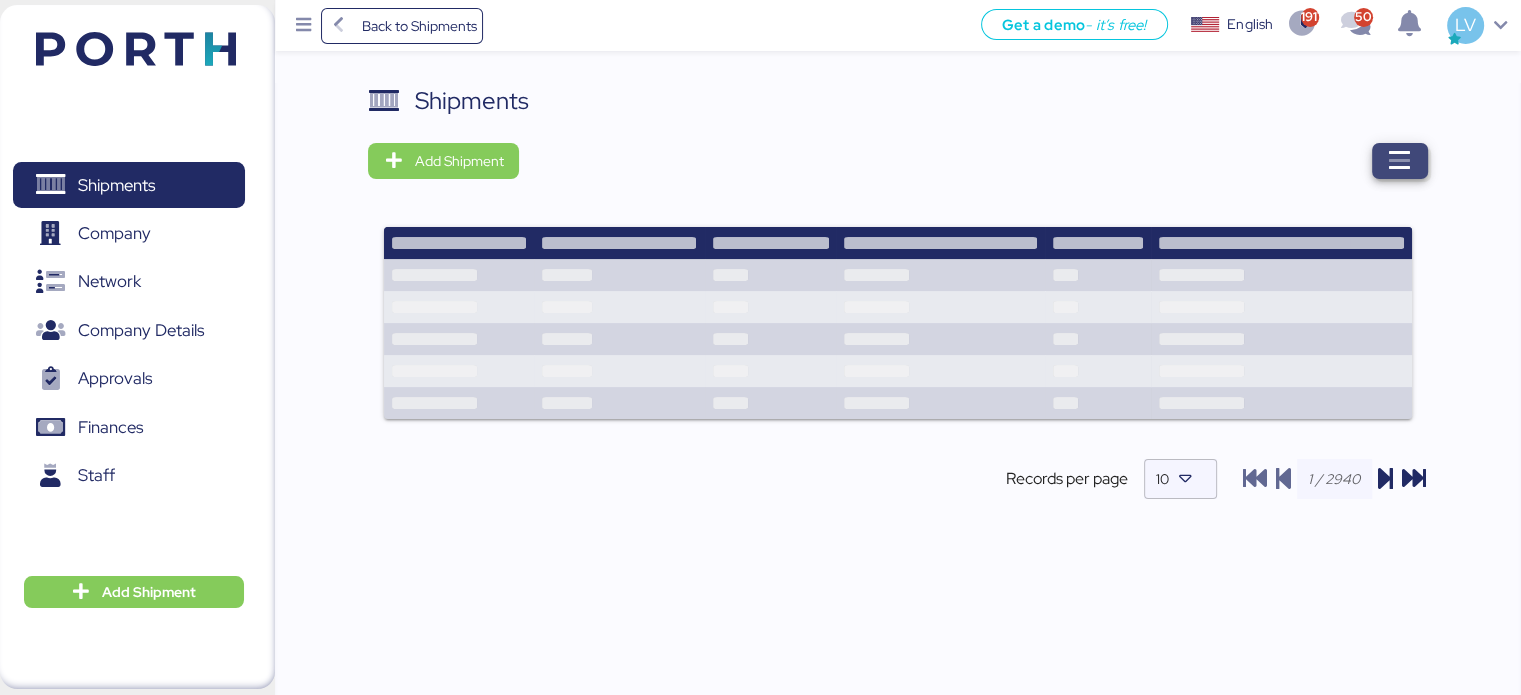 click at bounding box center [1400, 161] 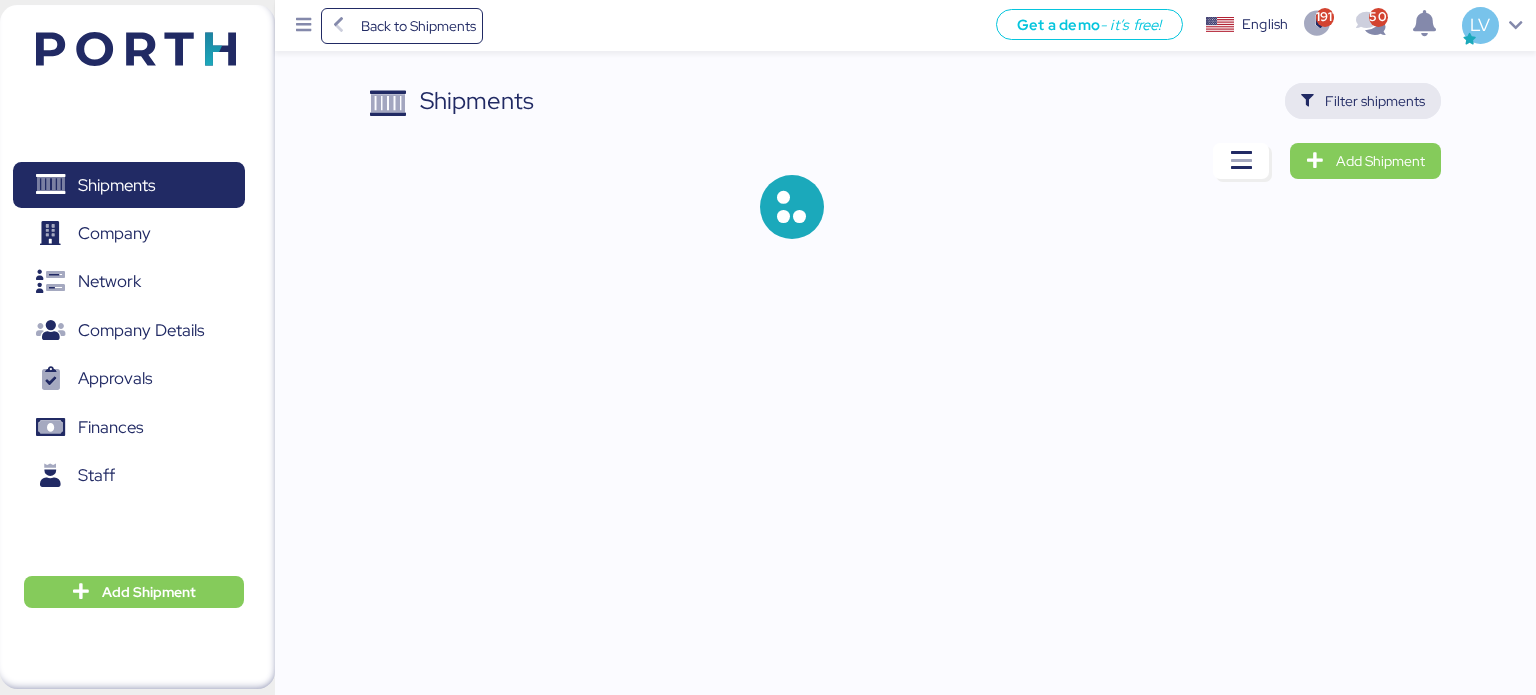 click on "Filter shipments" at bounding box center (1375, 101) 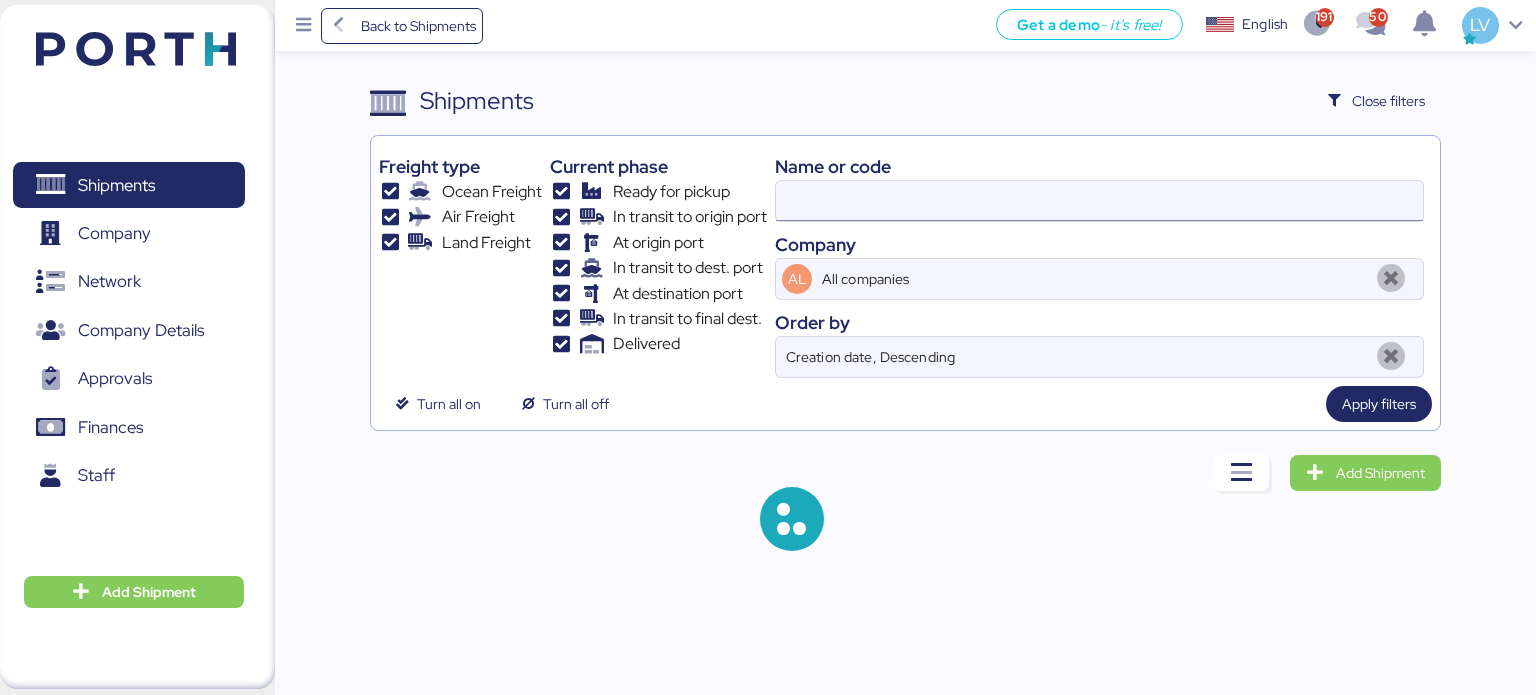 click at bounding box center (1099, 201) 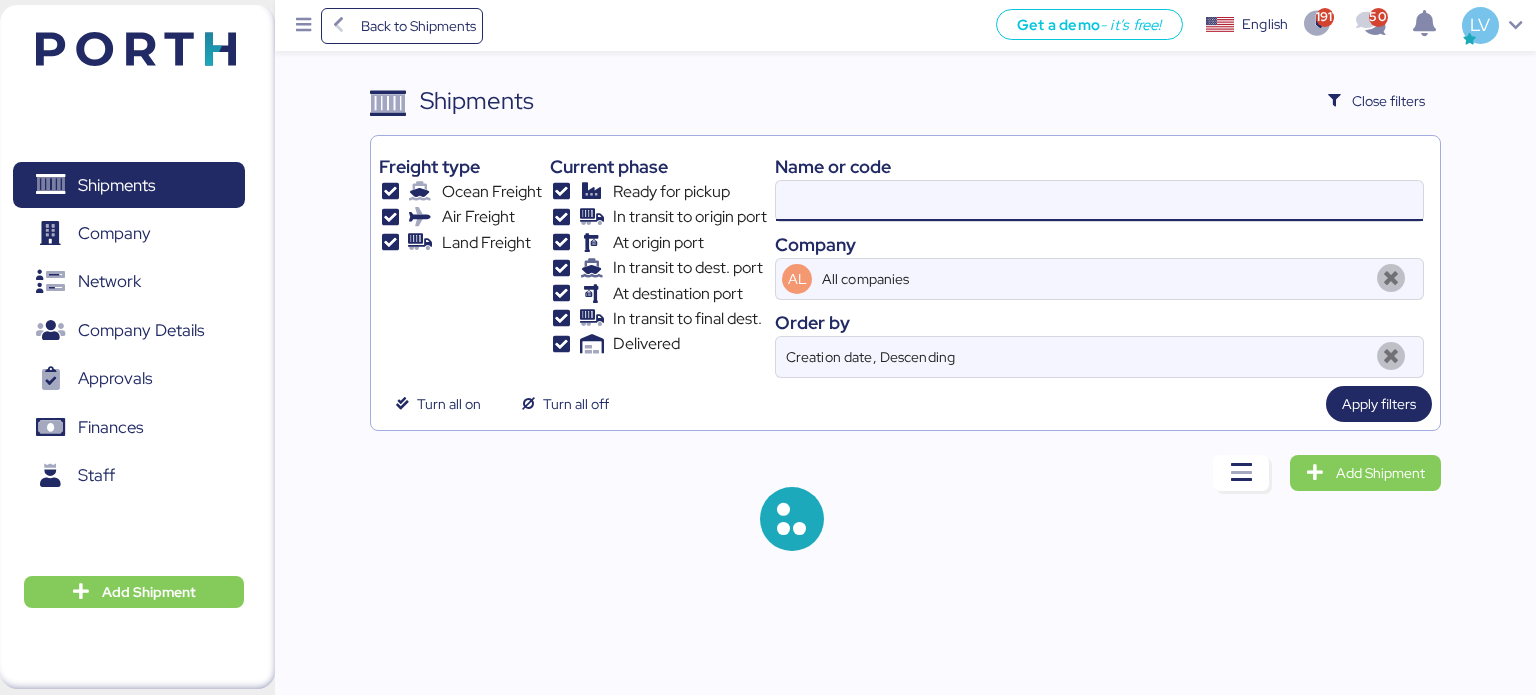 click at bounding box center (1099, 201) 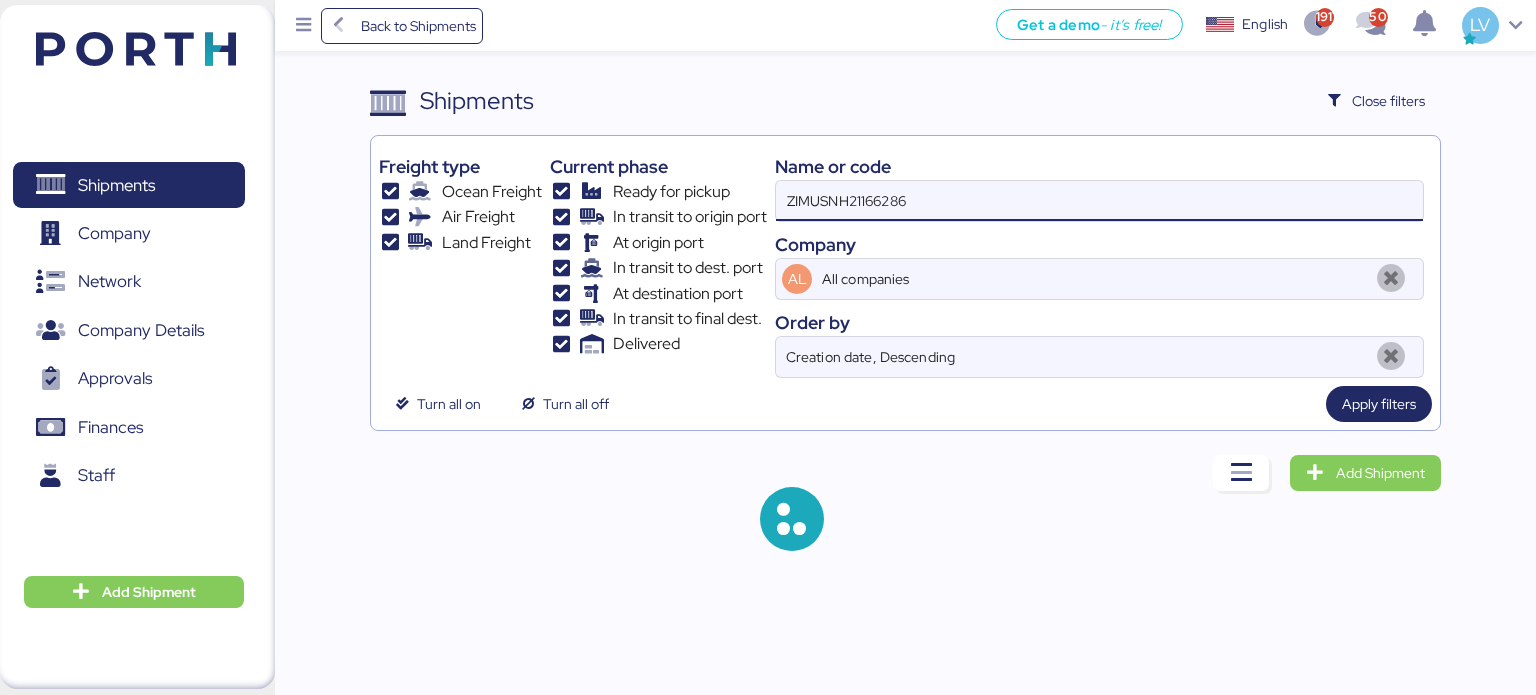 type on "ZIMUSNH21166286" 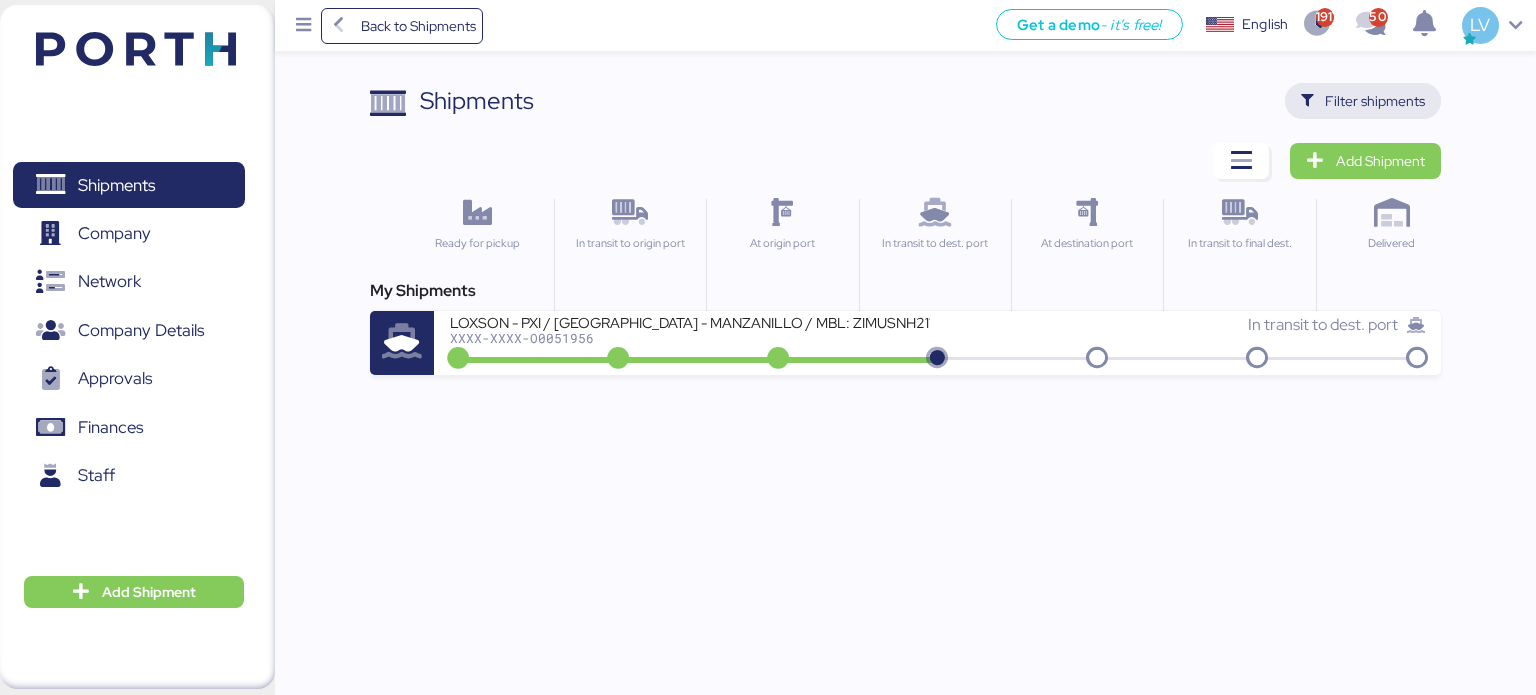 click on "Filter shipments" at bounding box center [1375, 101] 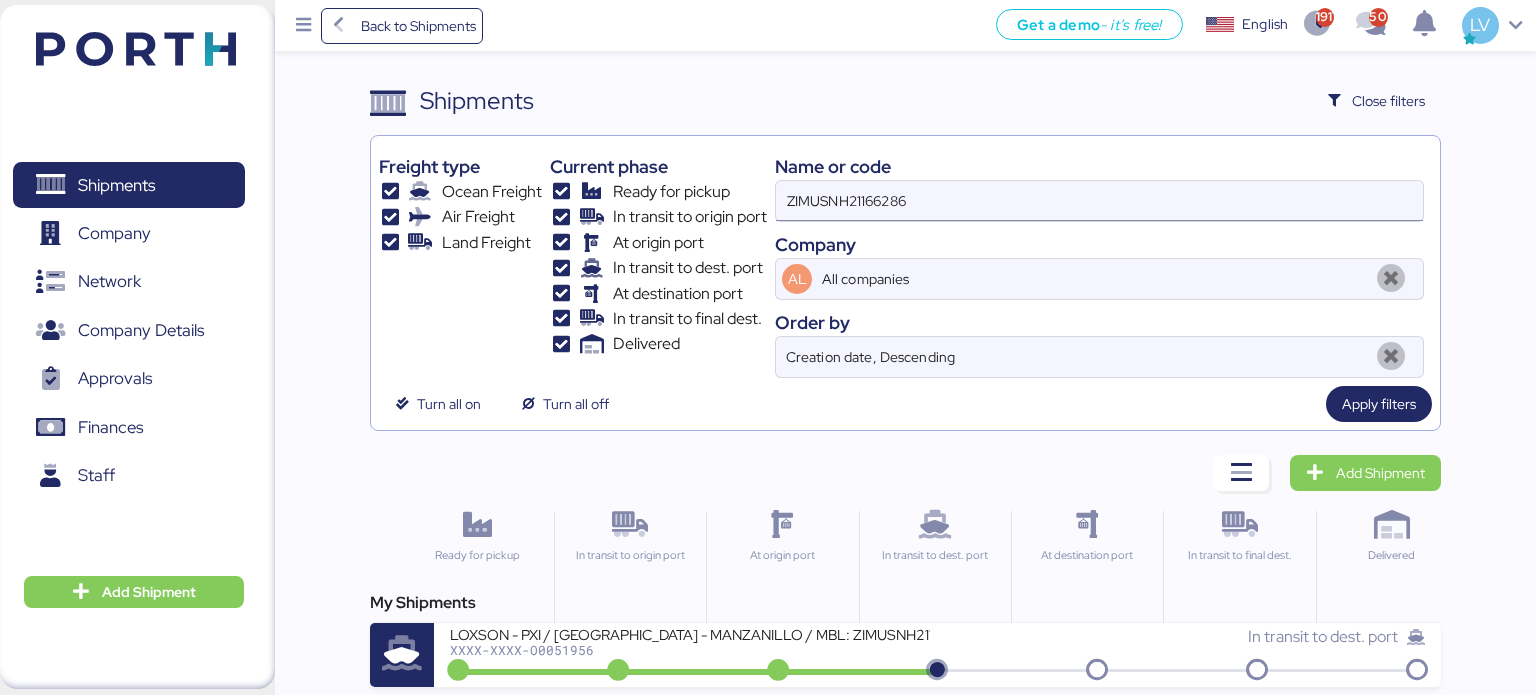 click on "ZIMUSNH21166286" at bounding box center [1099, 201] 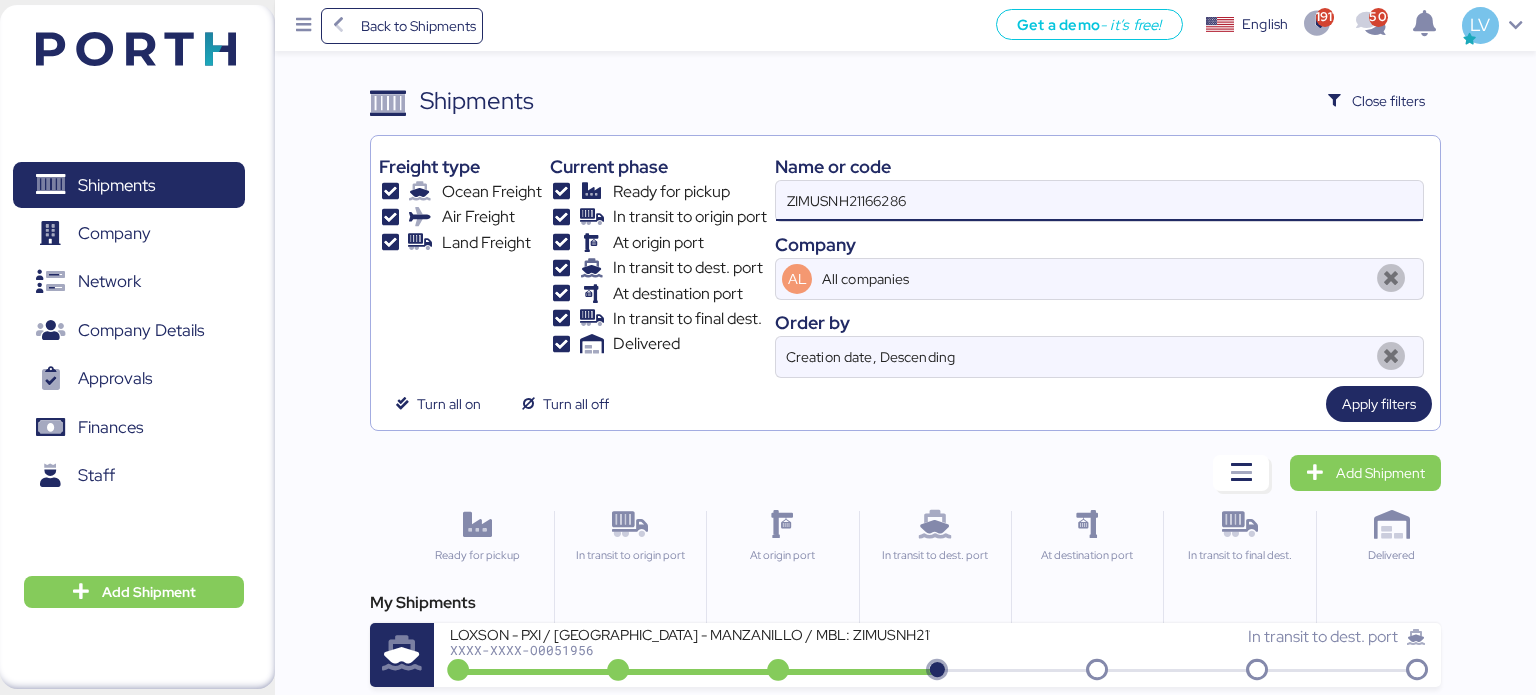 click on "ZIMUSNH21166286" at bounding box center [1099, 201] 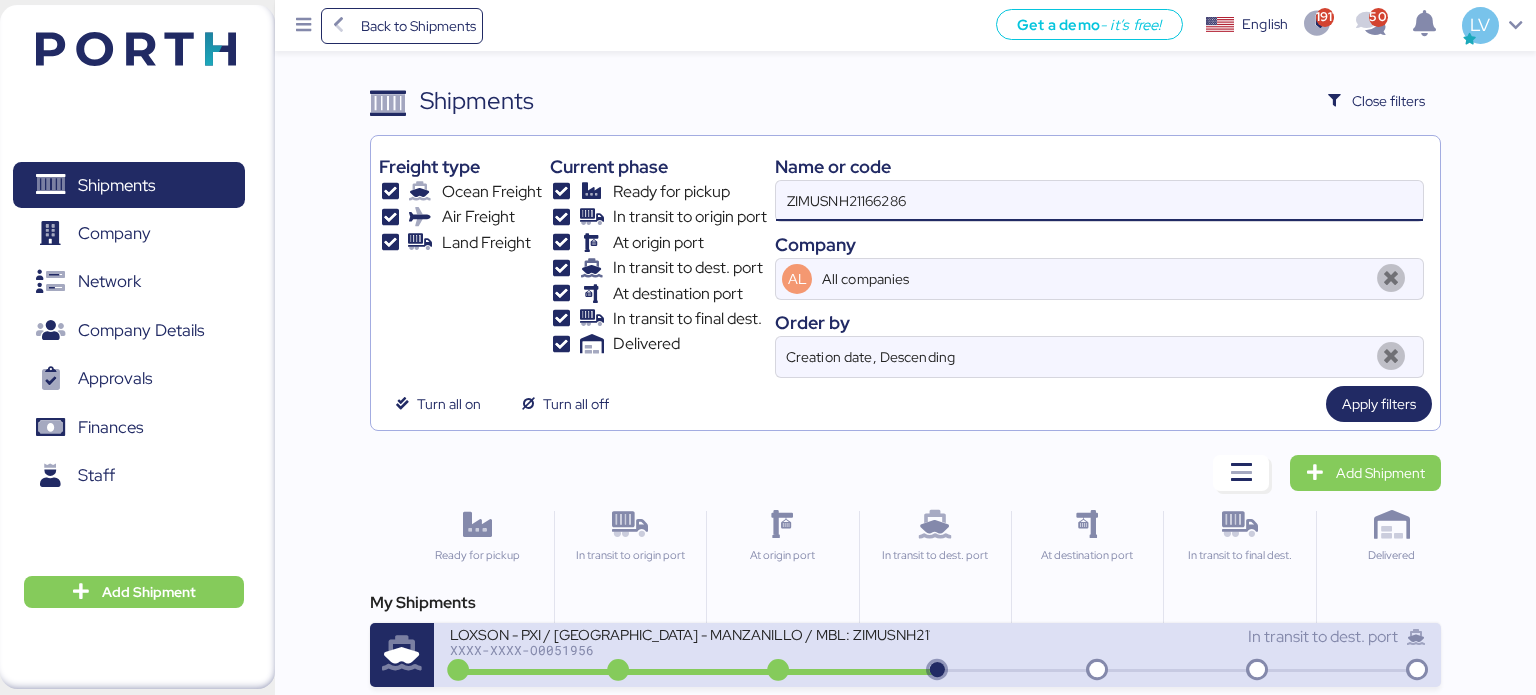 click on "XXXX-XXXX-O0051956" at bounding box center [690, 650] 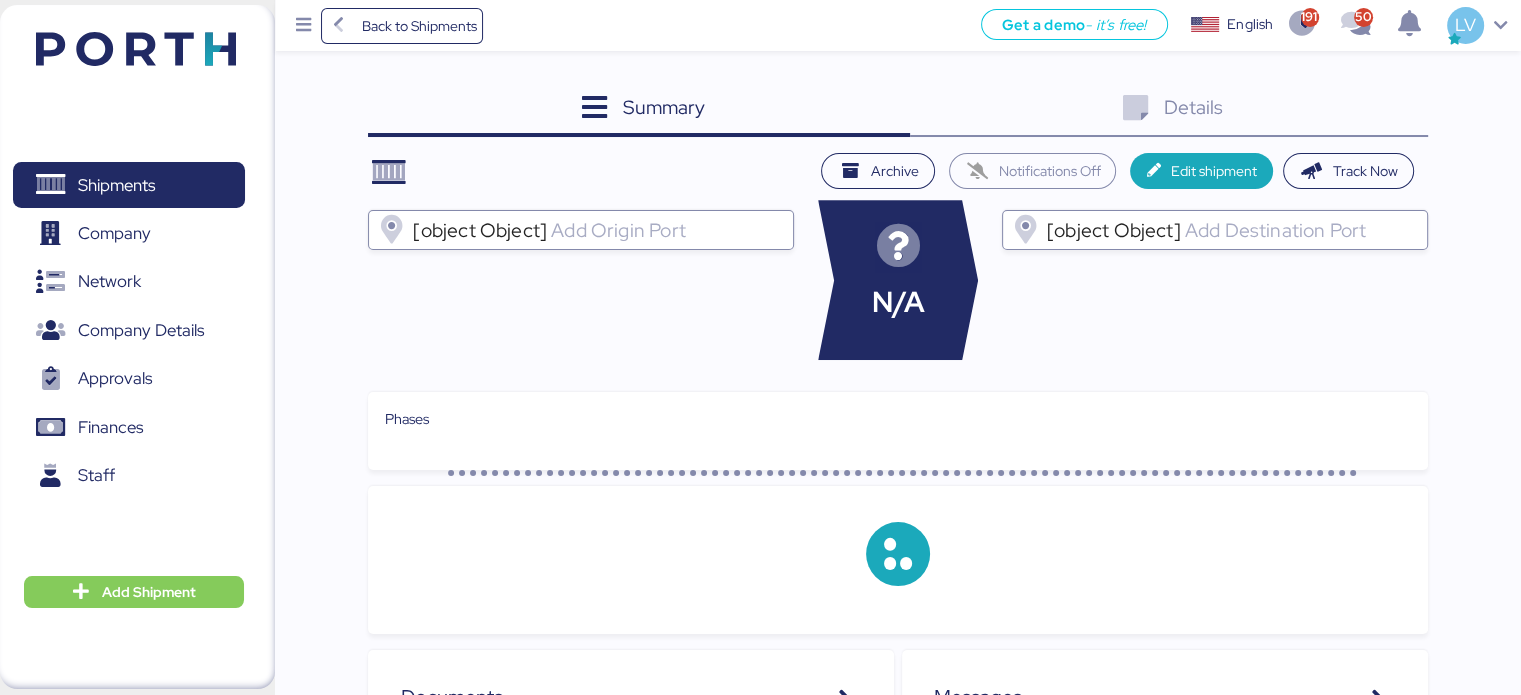 click on "Details 0" at bounding box center (1169, 110) 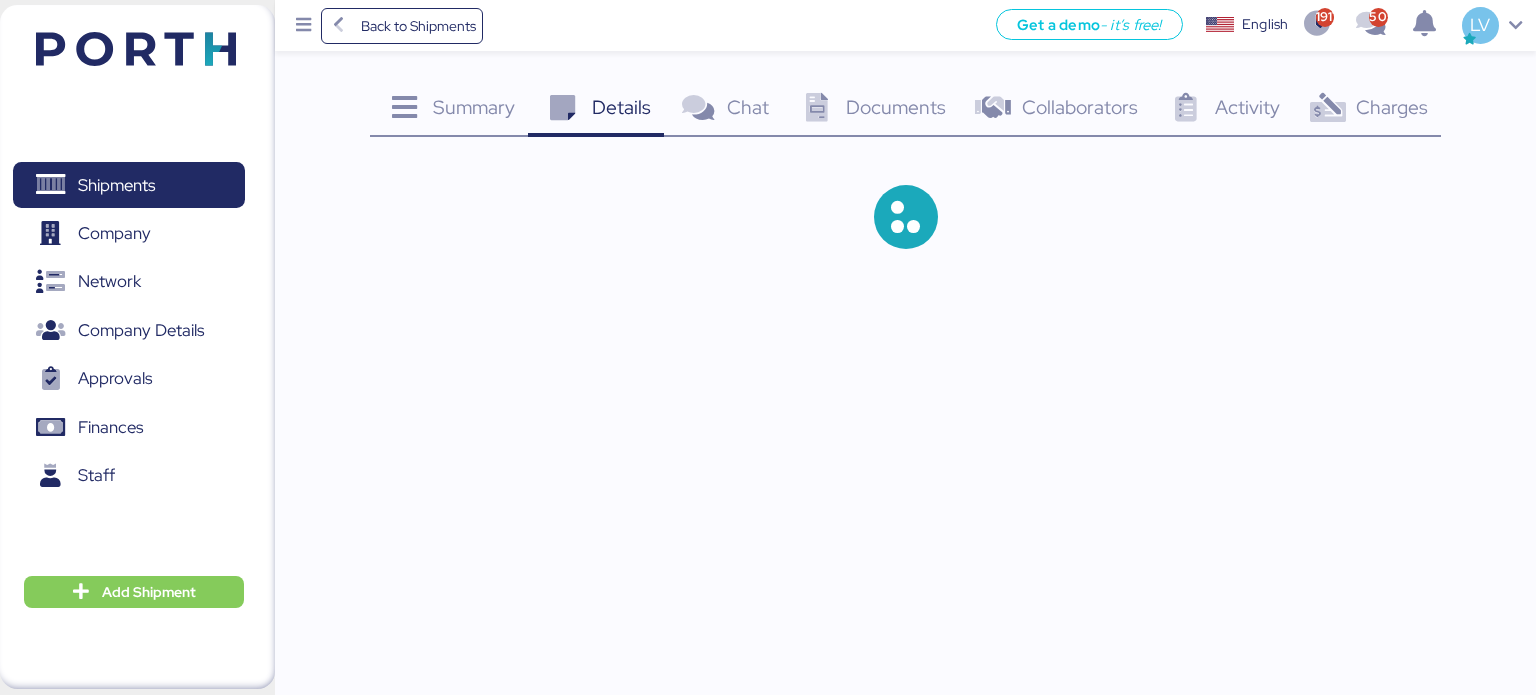 click on "Charges 0" at bounding box center [1367, 110] 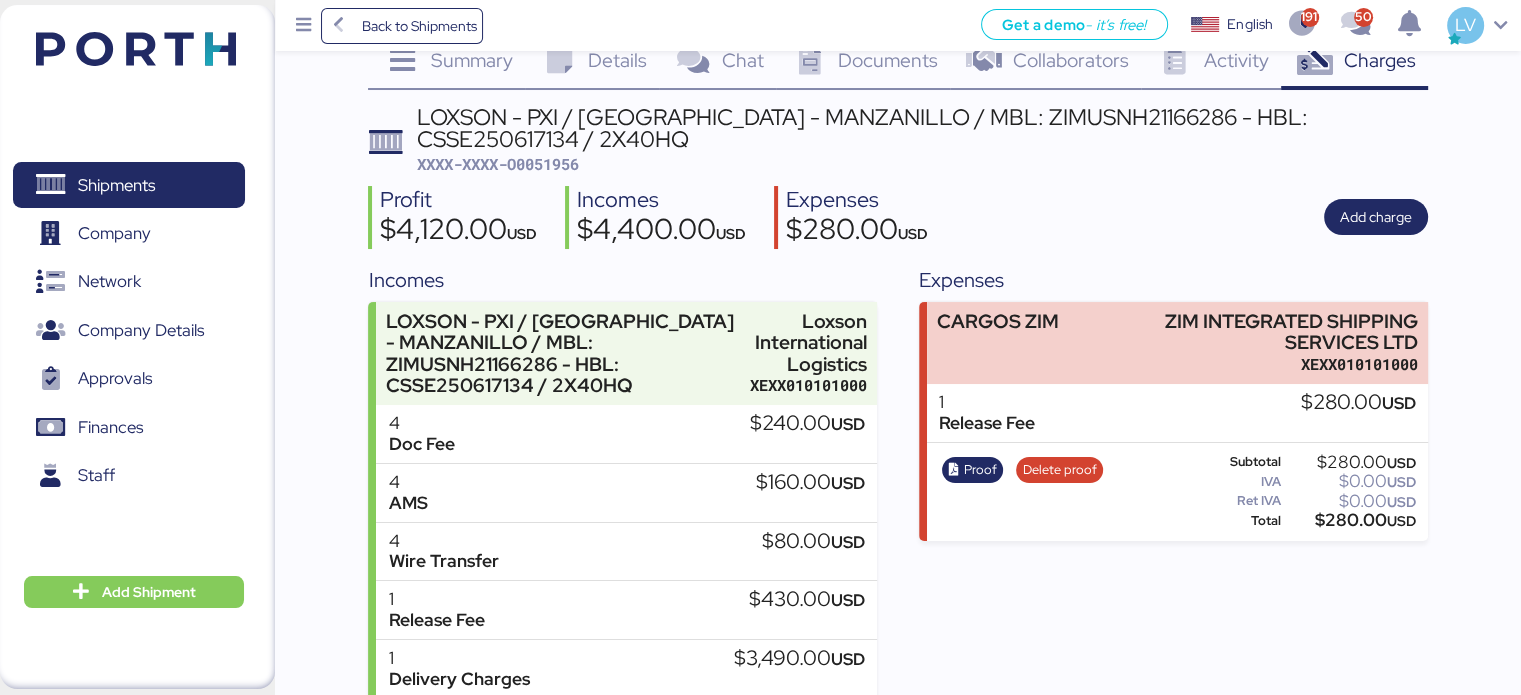 scroll, scrollTop: 48, scrollLeft: 0, axis: vertical 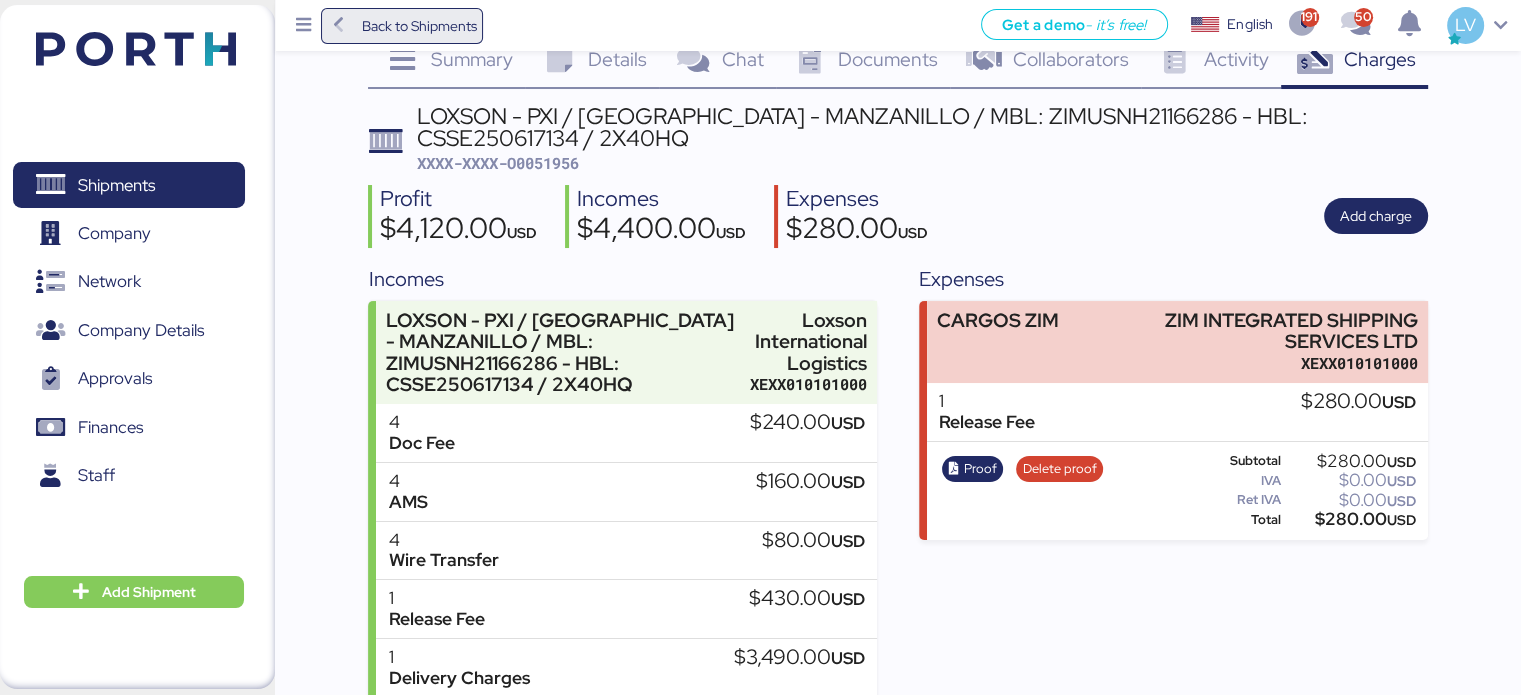click on "Back to Shipments" at bounding box center (418, 26) 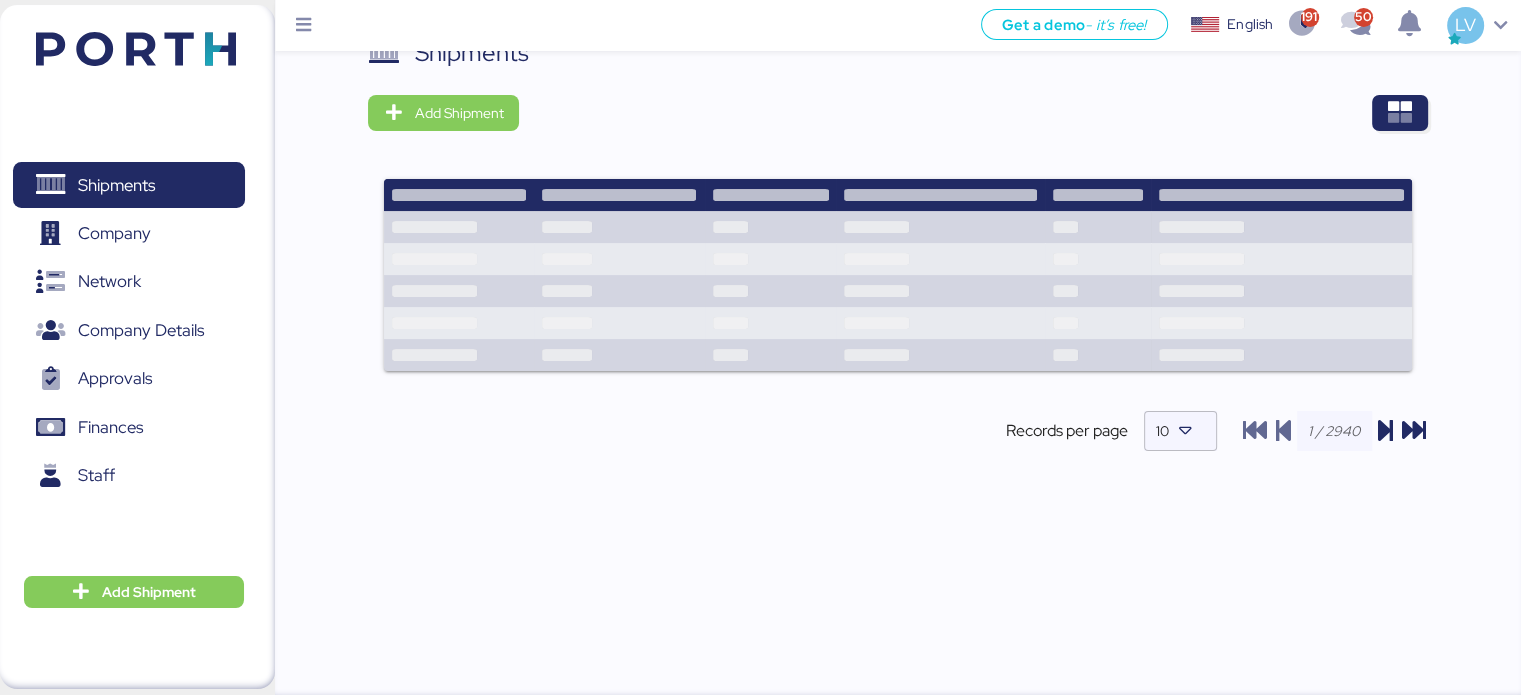 scroll, scrollTop: 0, scrollLeft: 0, axis: both 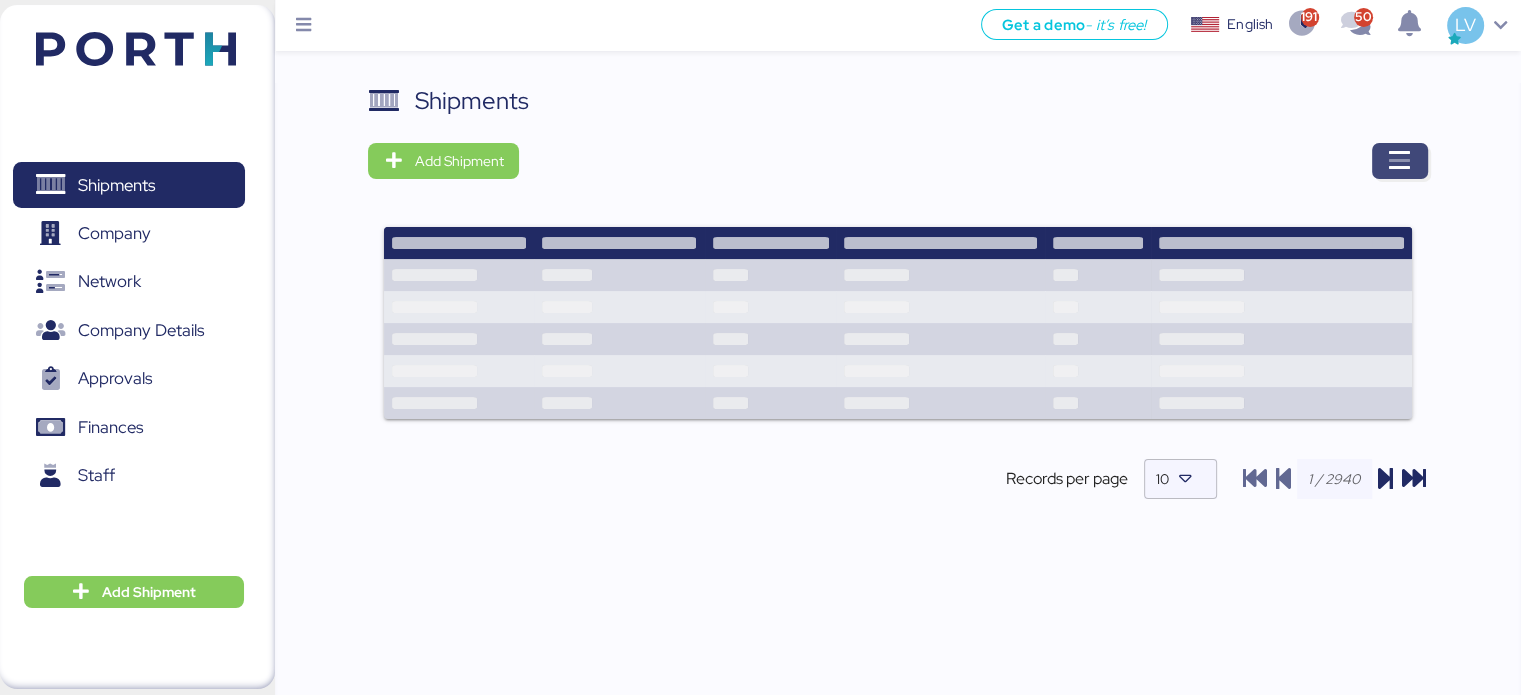 click at bounding box center [1400, 161] 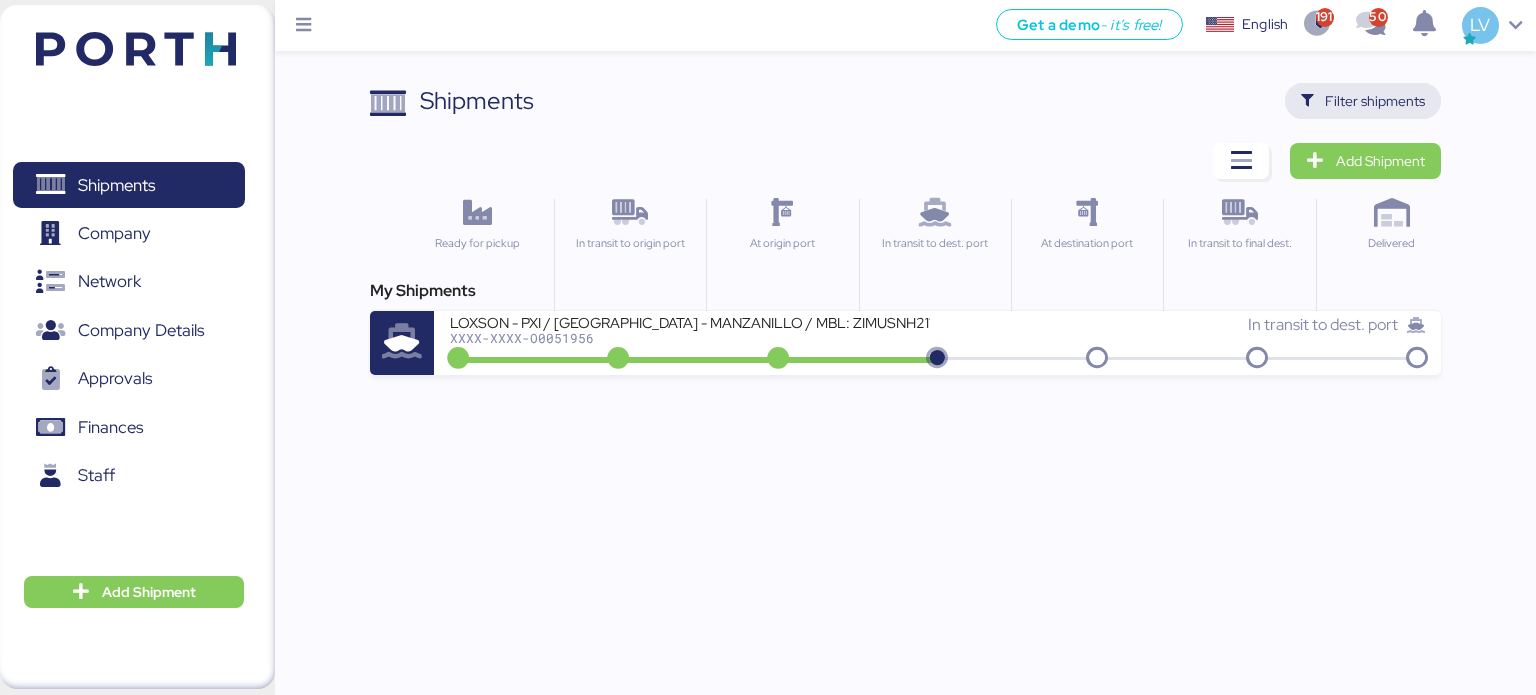click on "Filter shipments" at bounding box center [1375, 101] 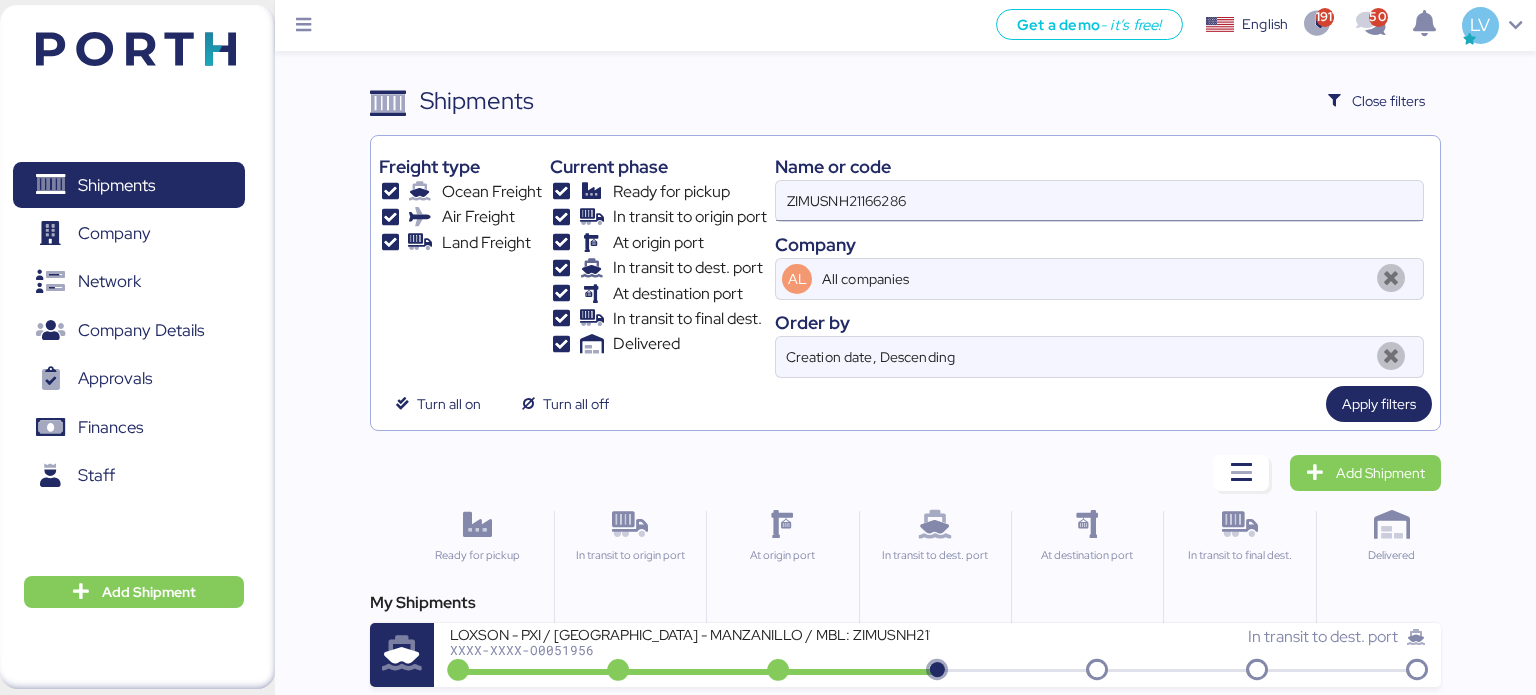 click on "ZIMUSNH21166286" at bounding box center (1099, 201) 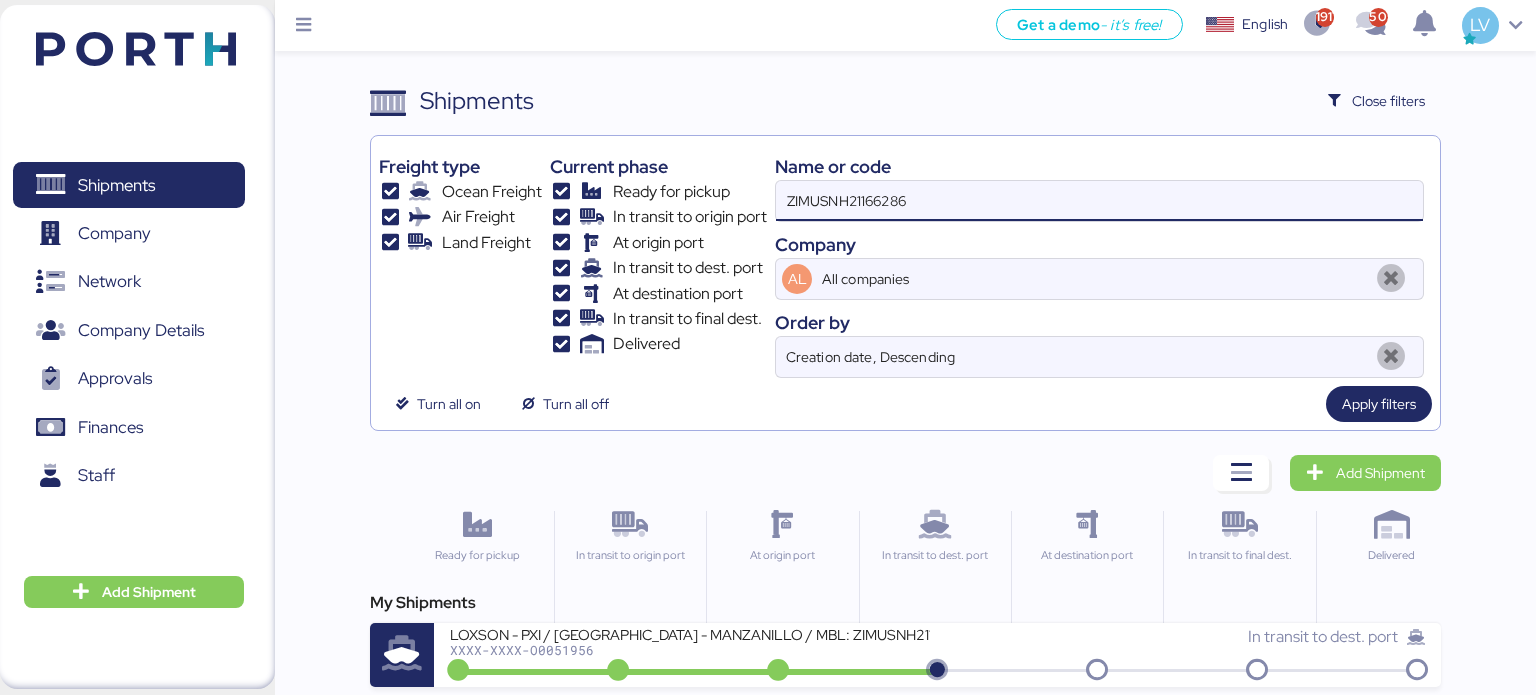 click on "ZIMUSNH21166286" at bounding box center [1099, 201] 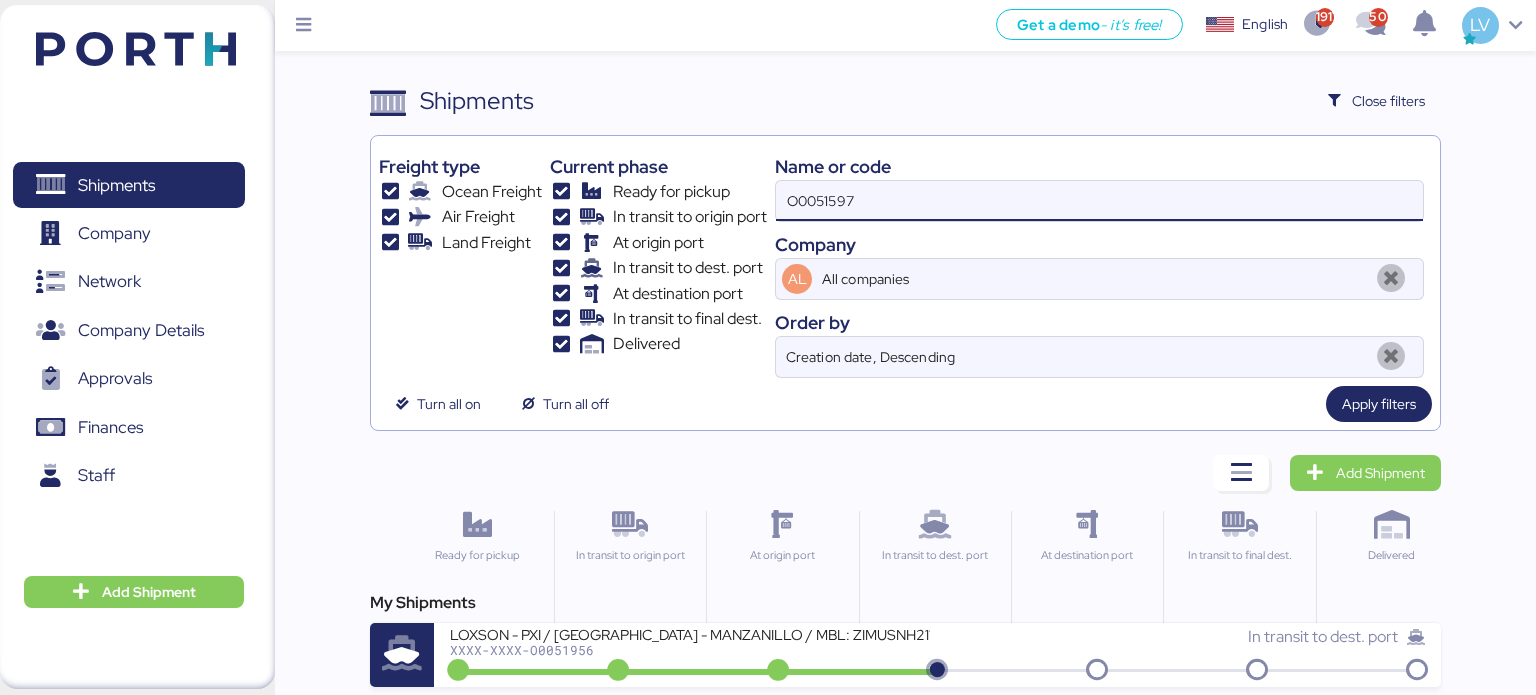 type on "O0051597" 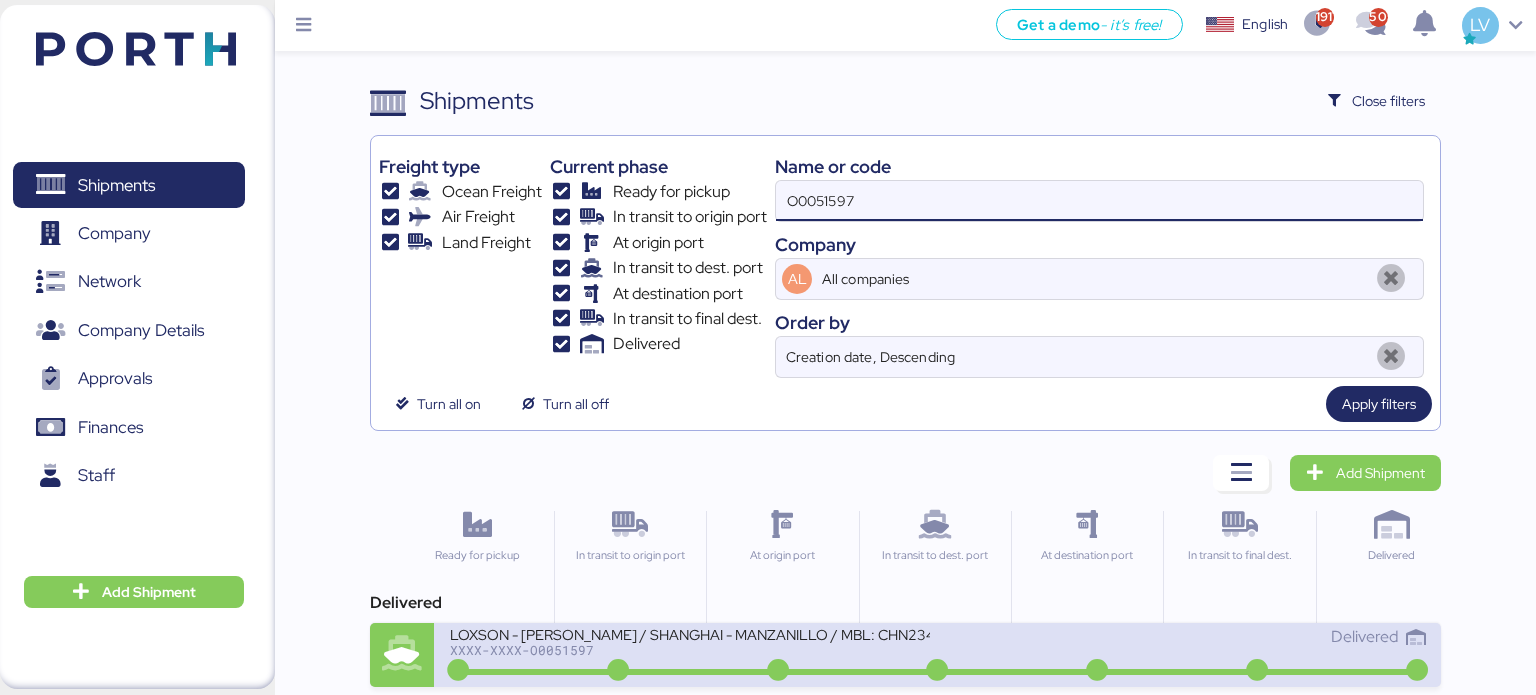 click on "XXXX-XXXX-O0051597" at bounding box center (690, 650) 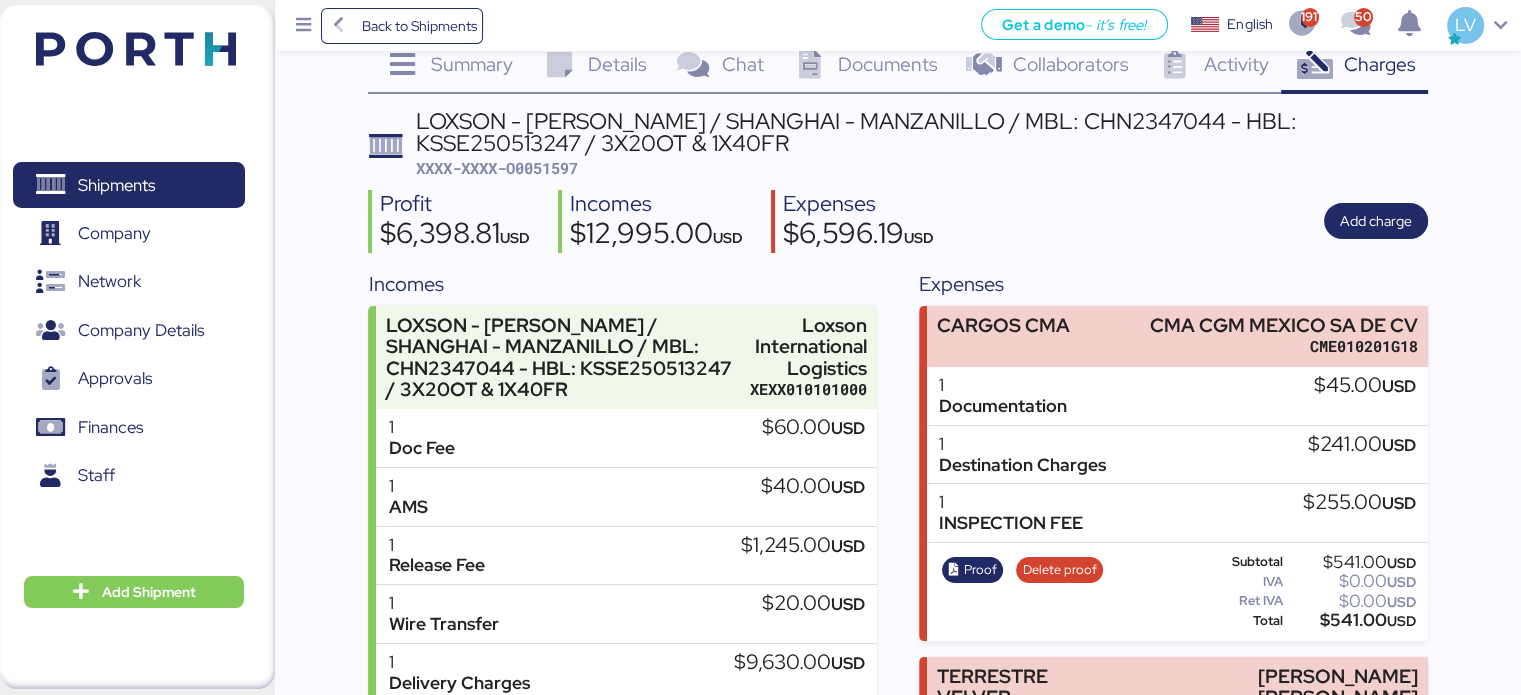 scroll, scrollTop: 0, scrollLeft: 0, axis: both 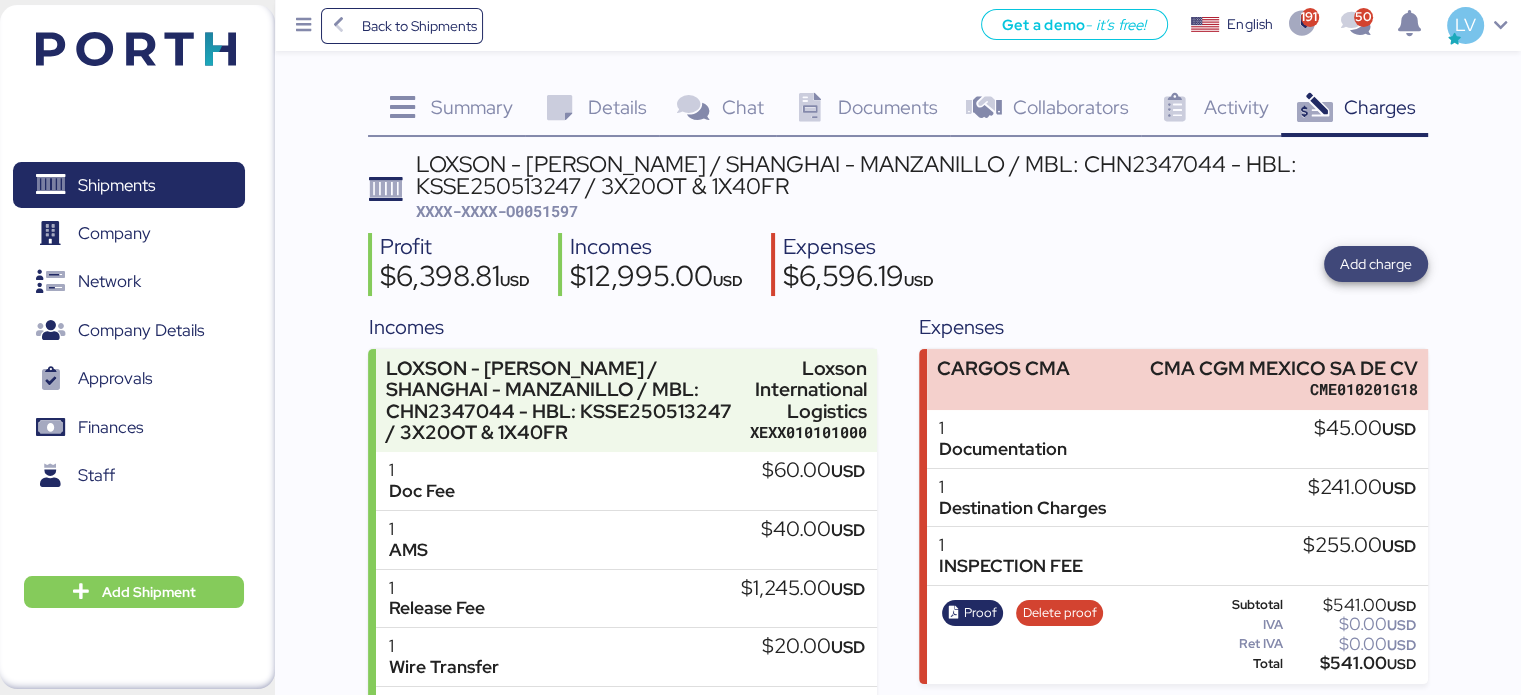 click on "Add charge" at bounding box center [1376, 264] 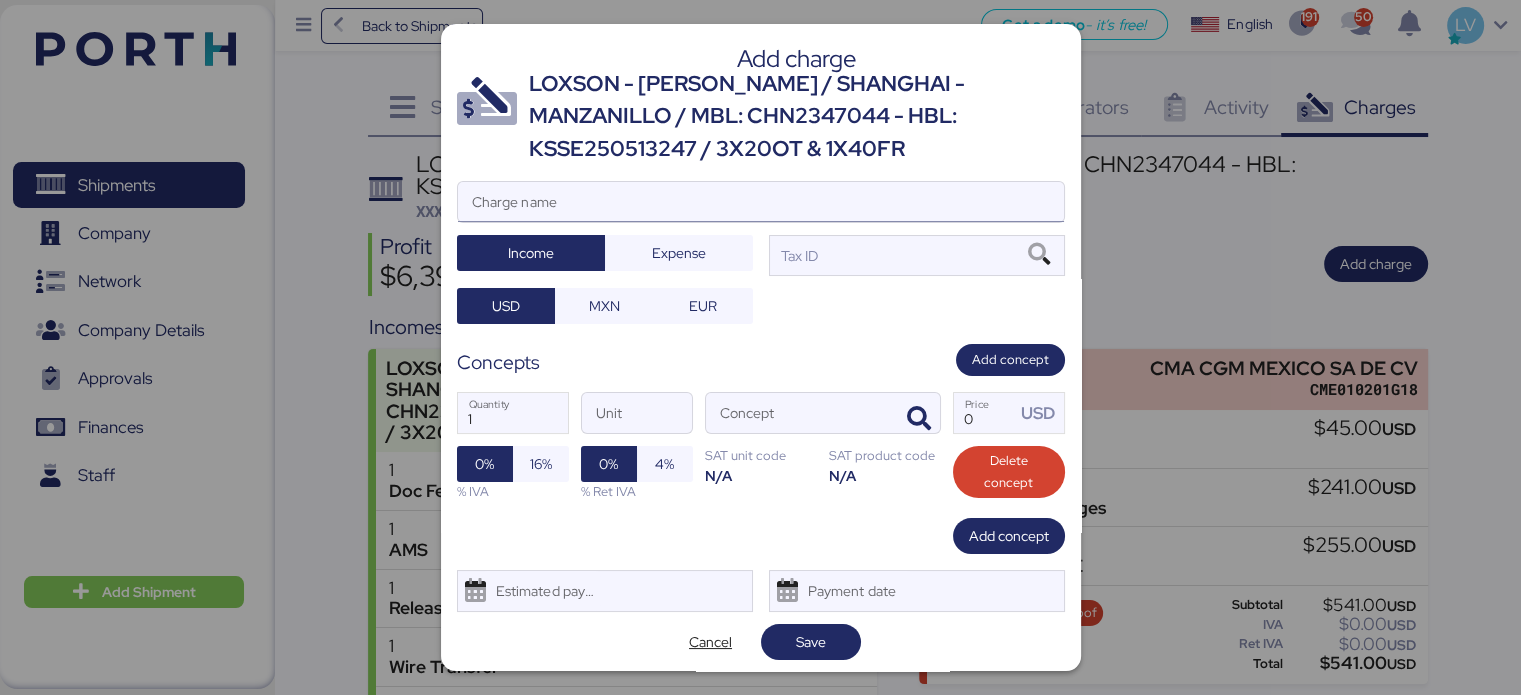 click on "Charge name" at bounding box center (761, 202) 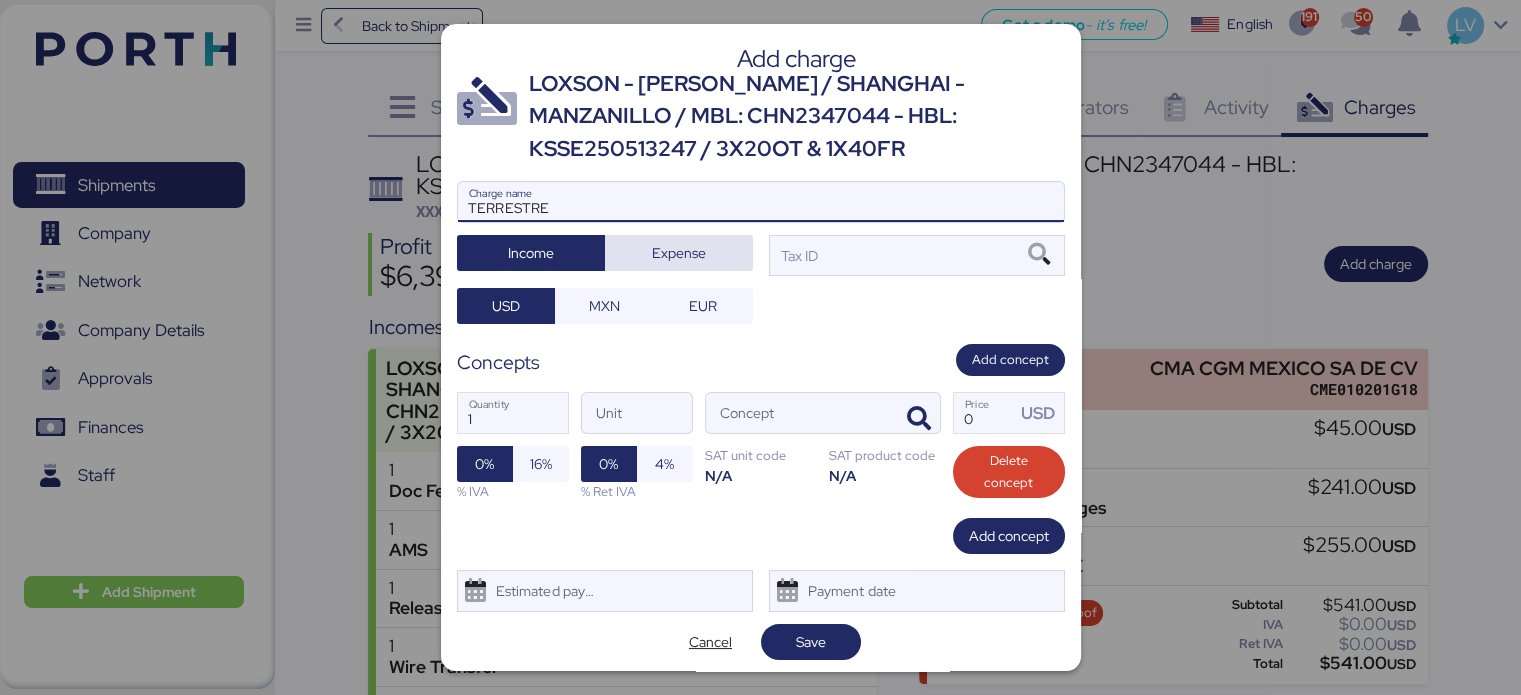 type on "TERRESTRE" 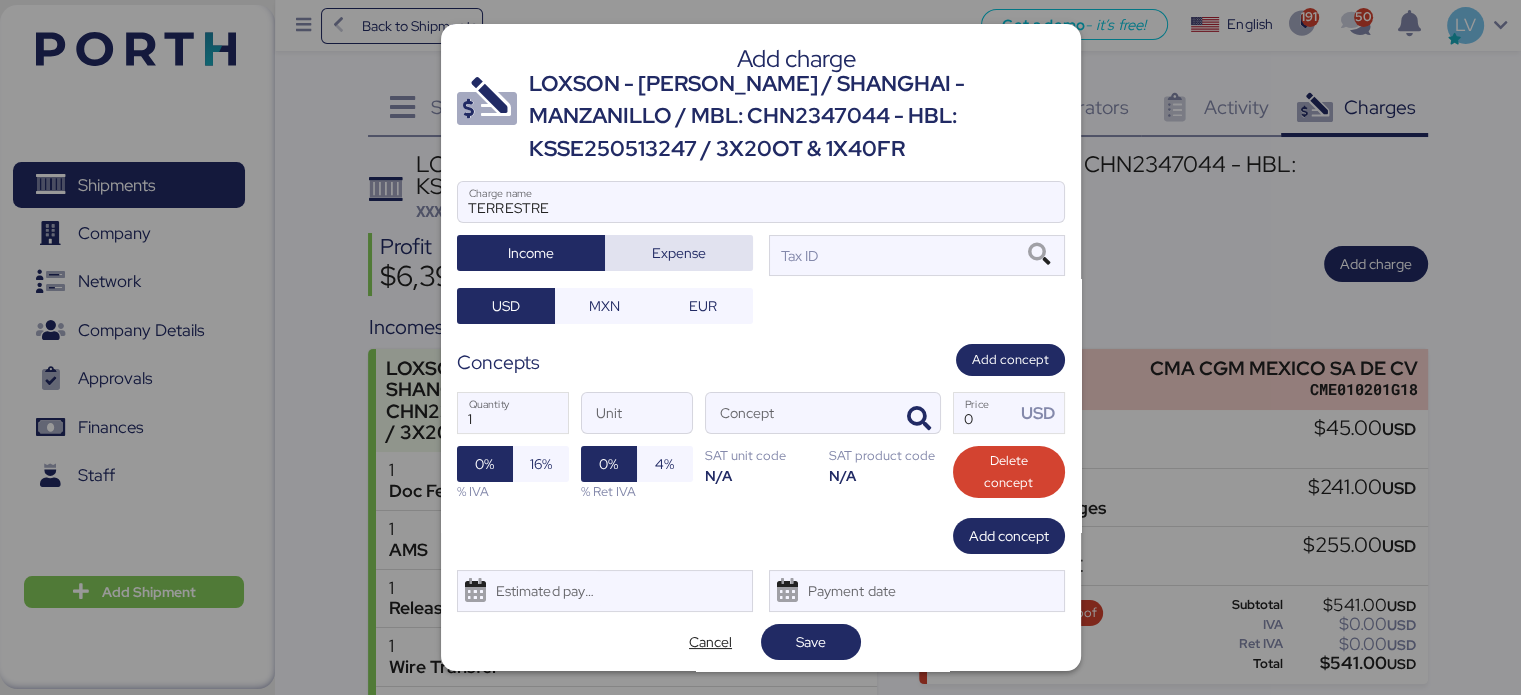 click on "Expense" at bounding box center [679, 253] 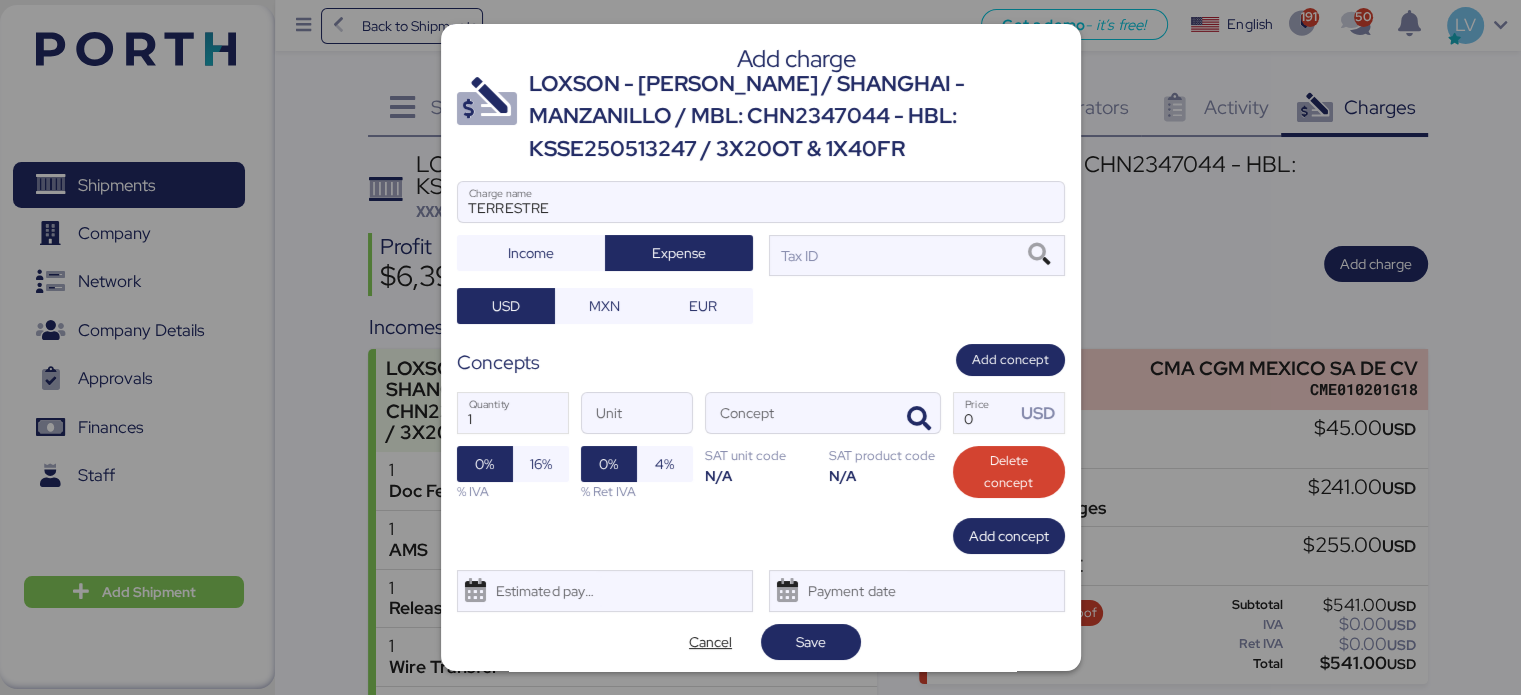click on "TERRESTRE Charge name Income Expense Tax ID   USD MXN EUR" at bounding box center [761, 252] 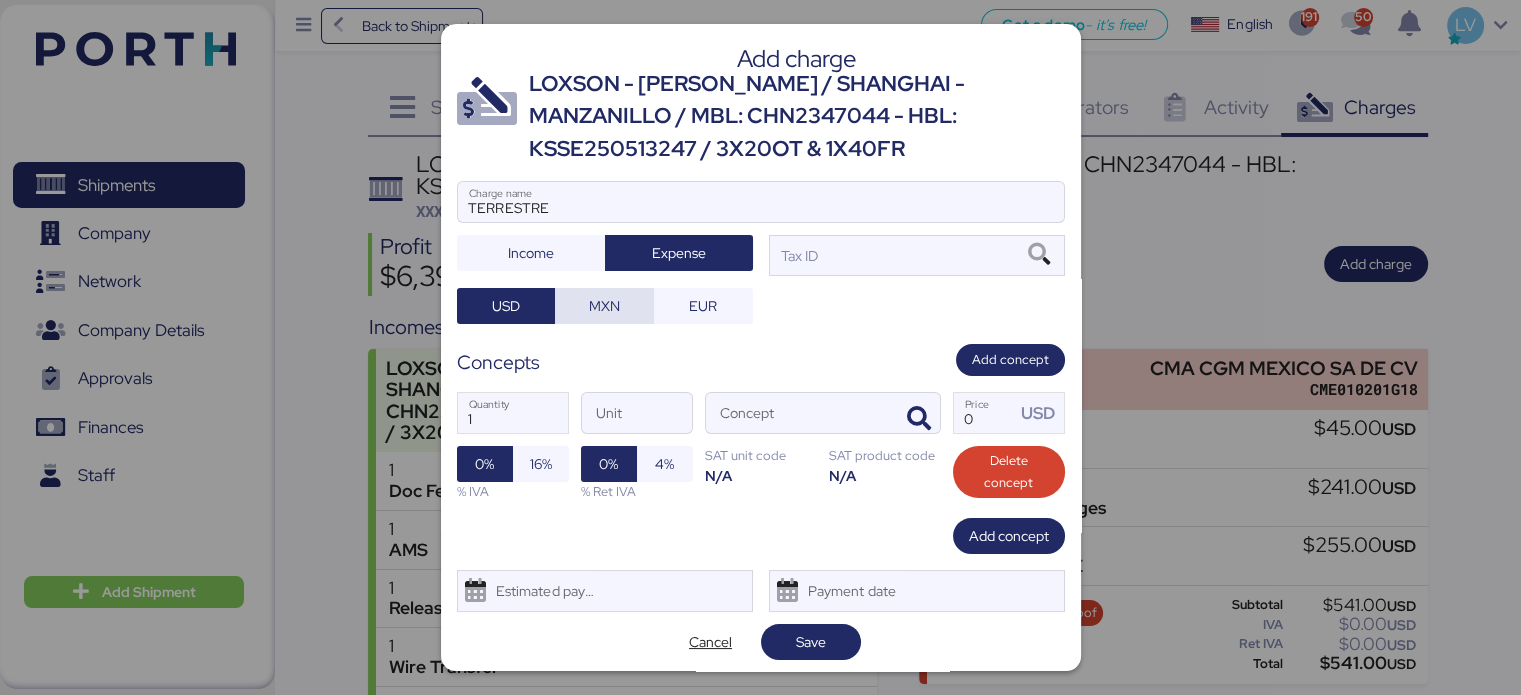 click on "MXN" at bounding box center [604, 306] 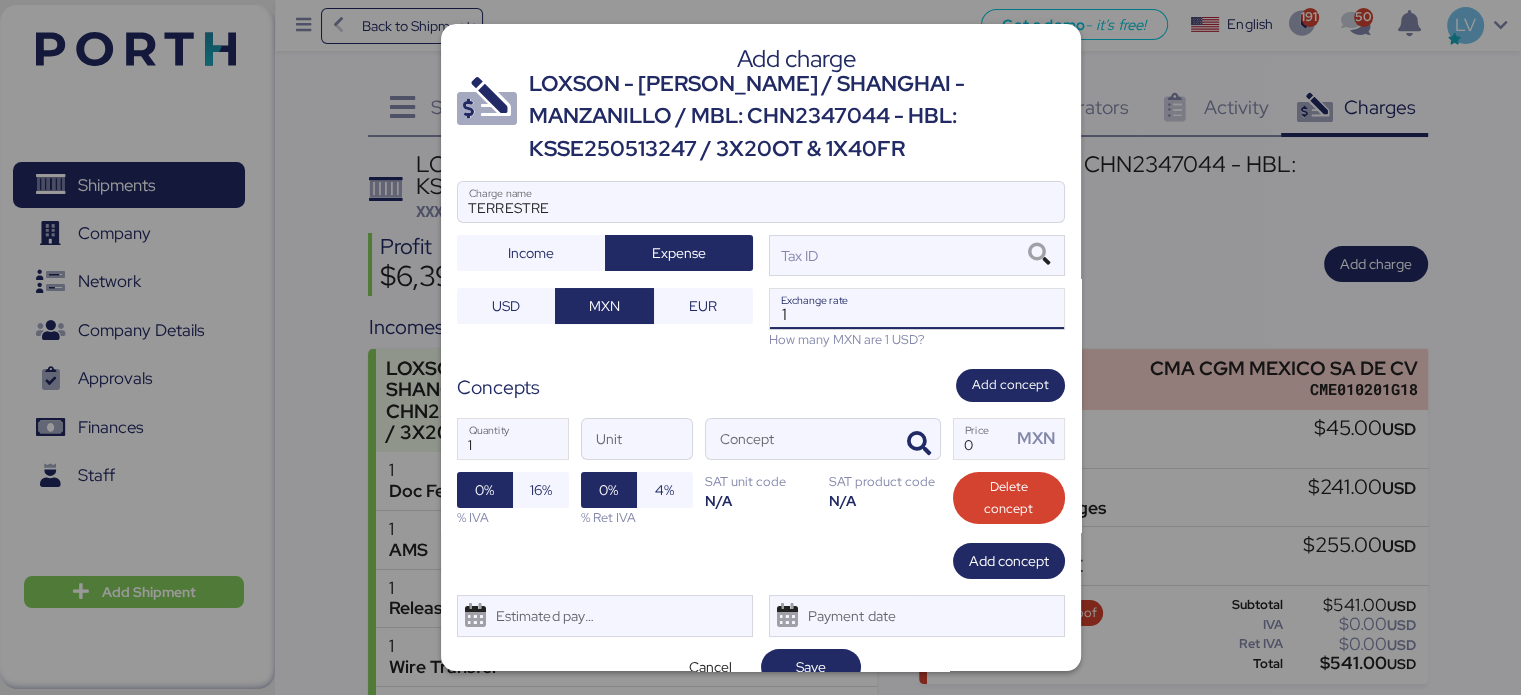 click on "1" at bounding box center (917, 309) 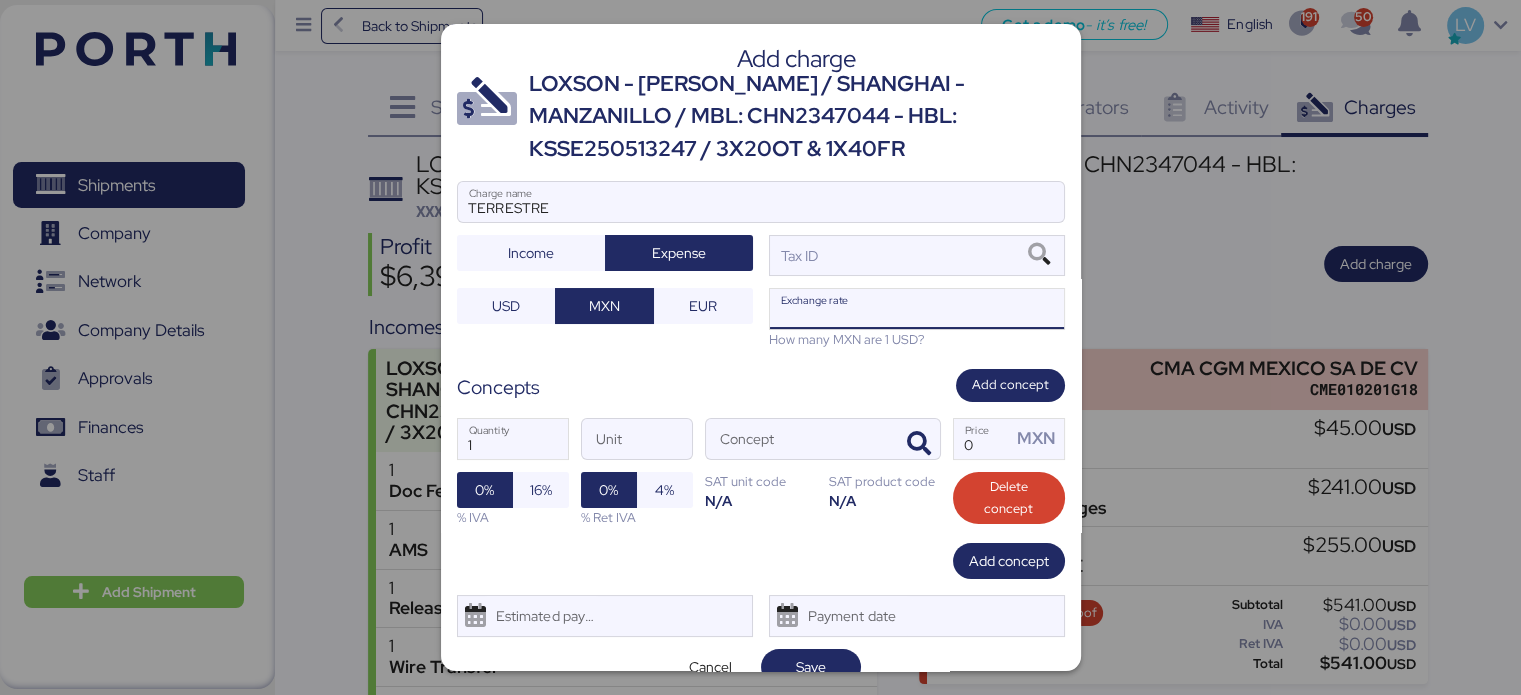 paste on "18.6617" 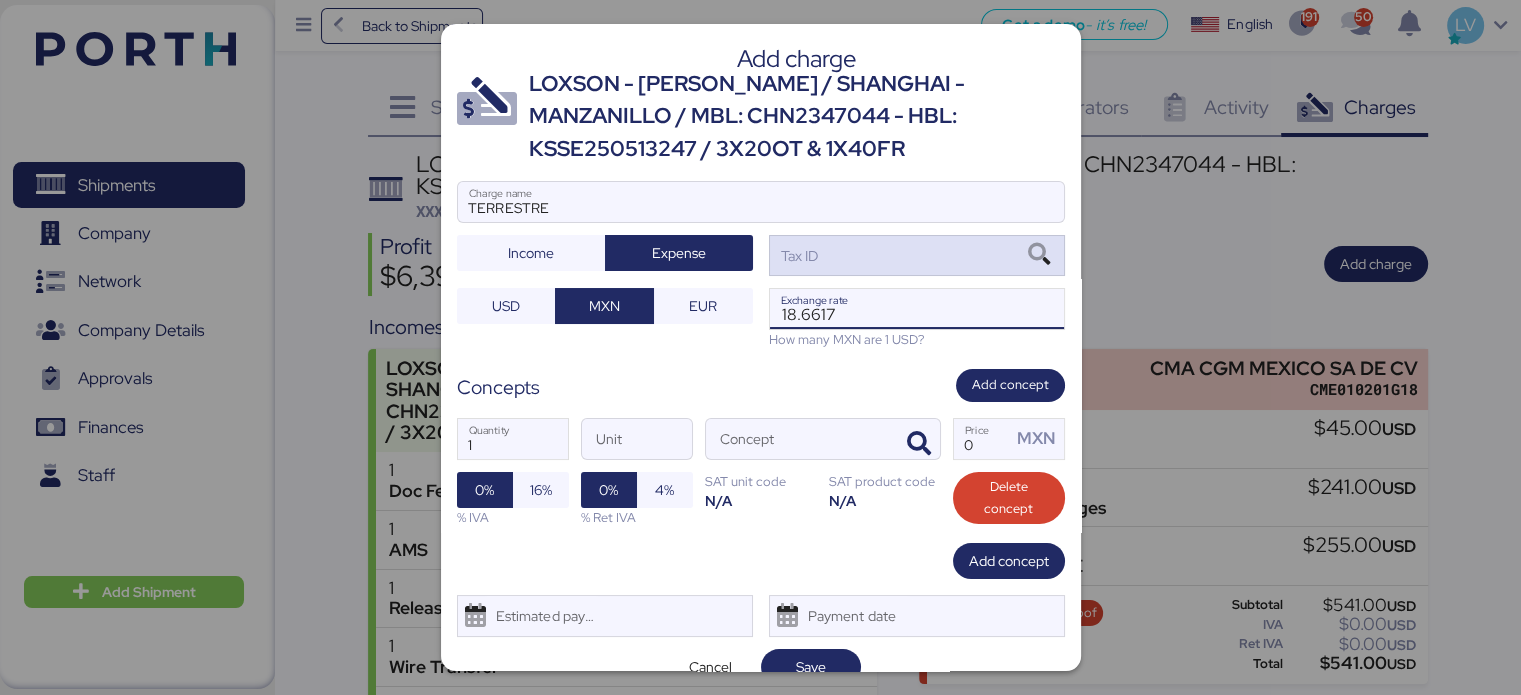 type on "18.6617" 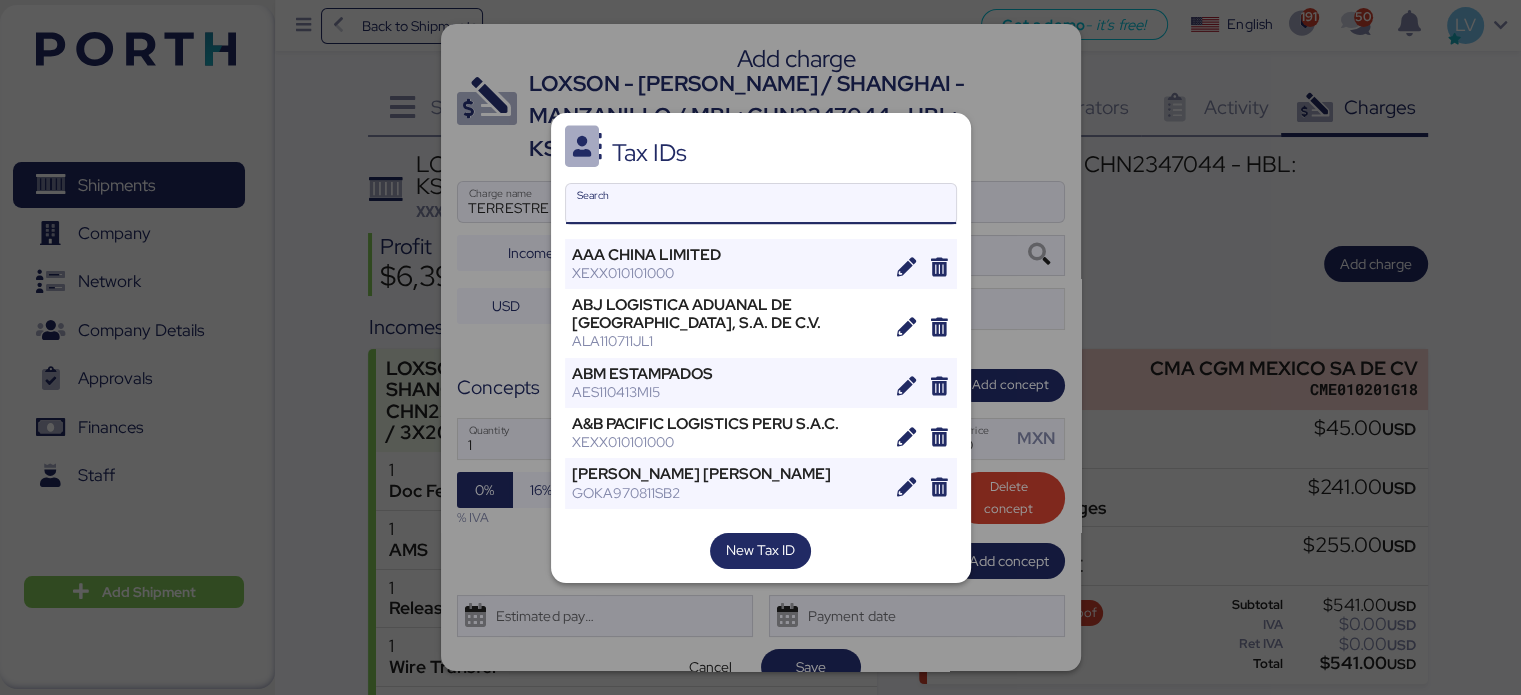 click on "Search" at bounding box center [761, 204] 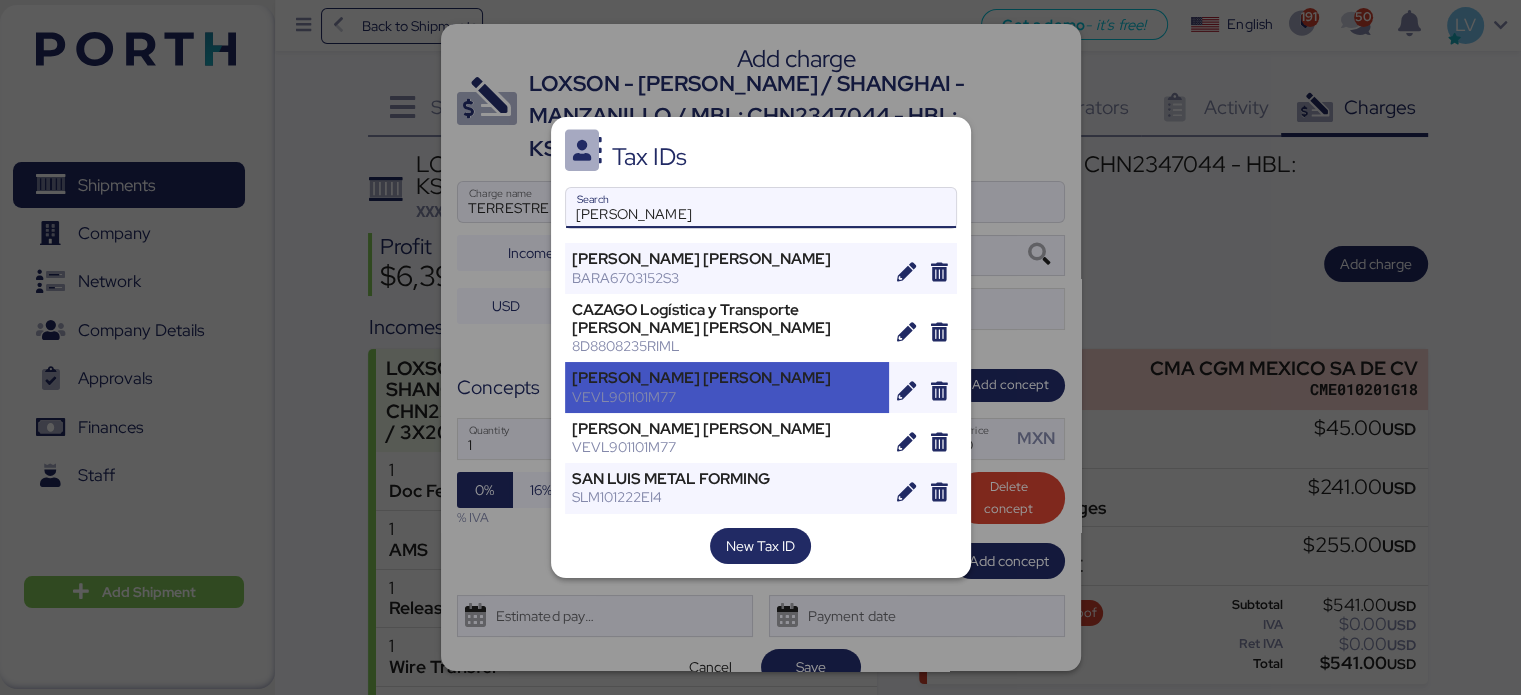 type on "[PERSON_NAME]" 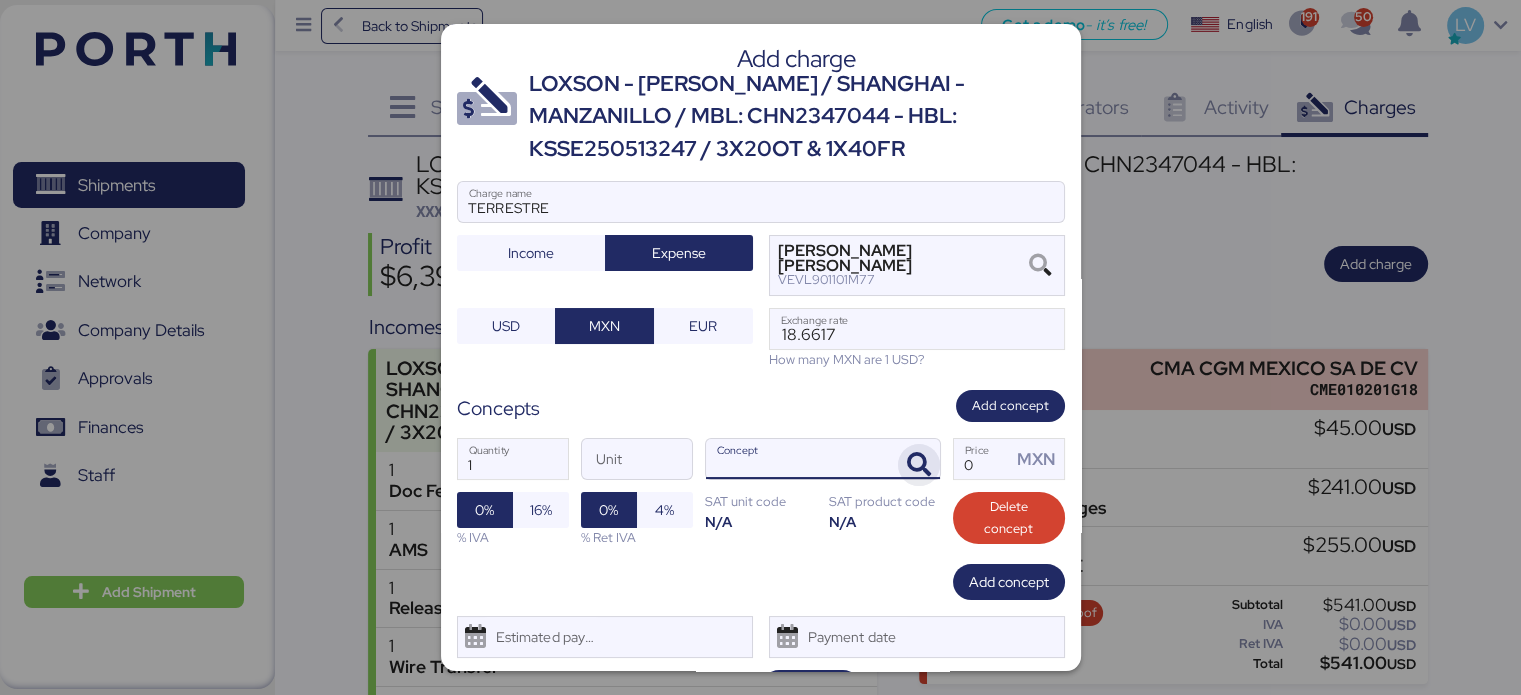click at bounding box center [919, 465] 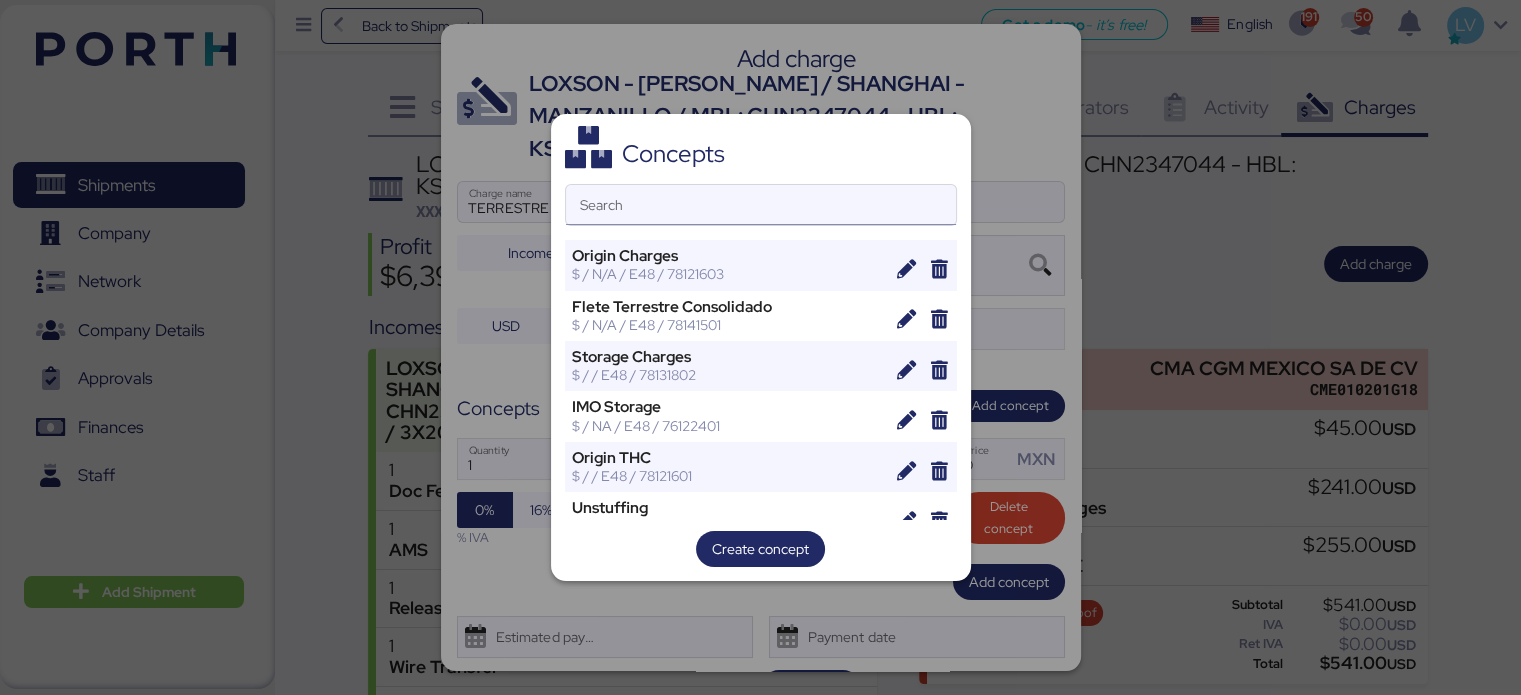 click on "Search" at bounding box center (761, 205) 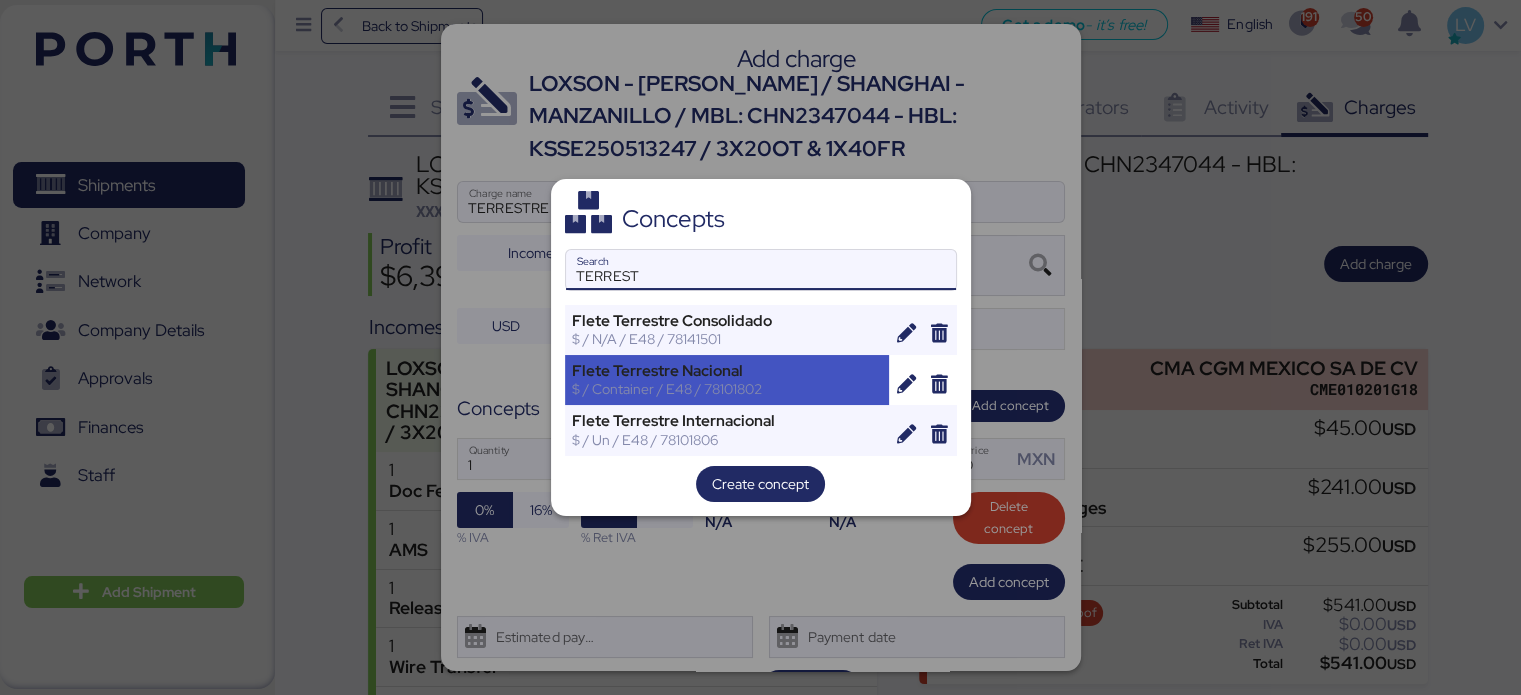 type on "TERREST" 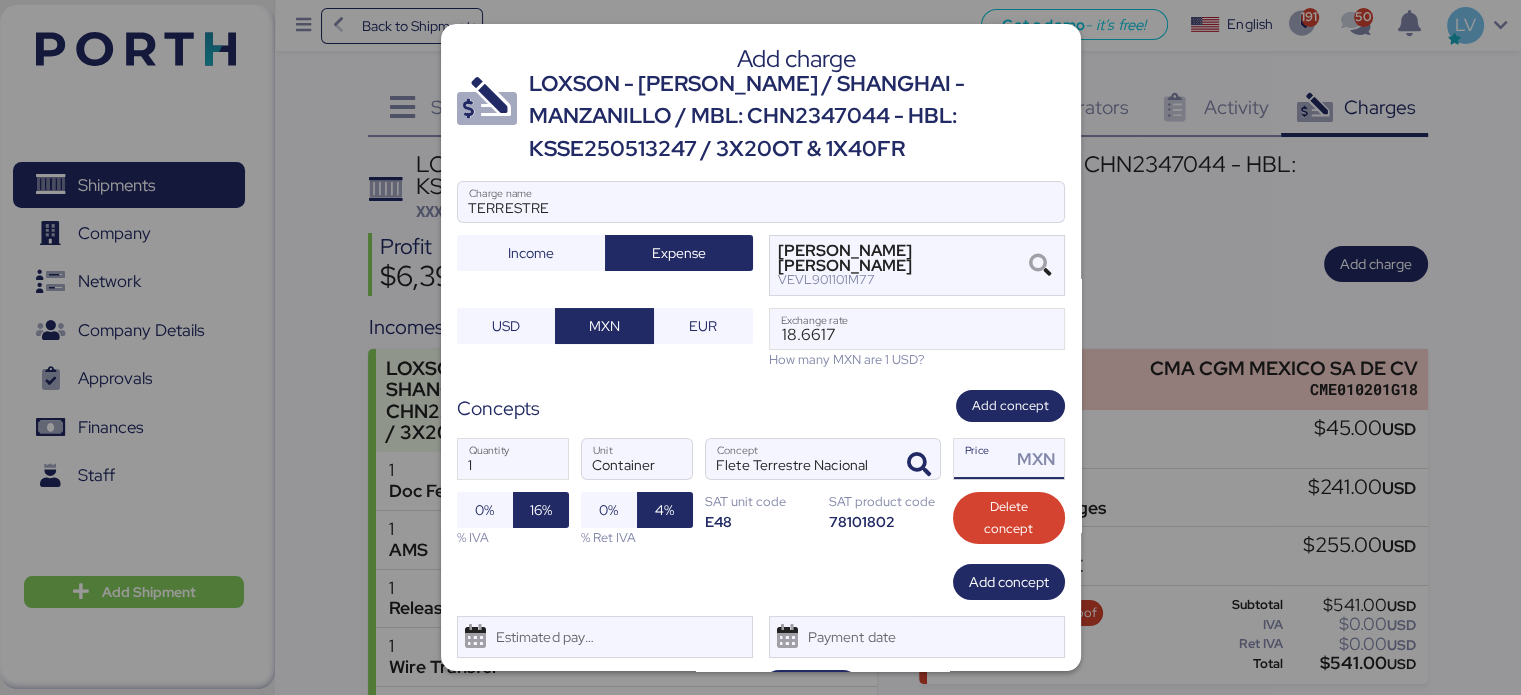 click on "Price MXN" at bounding box center [983, 459] 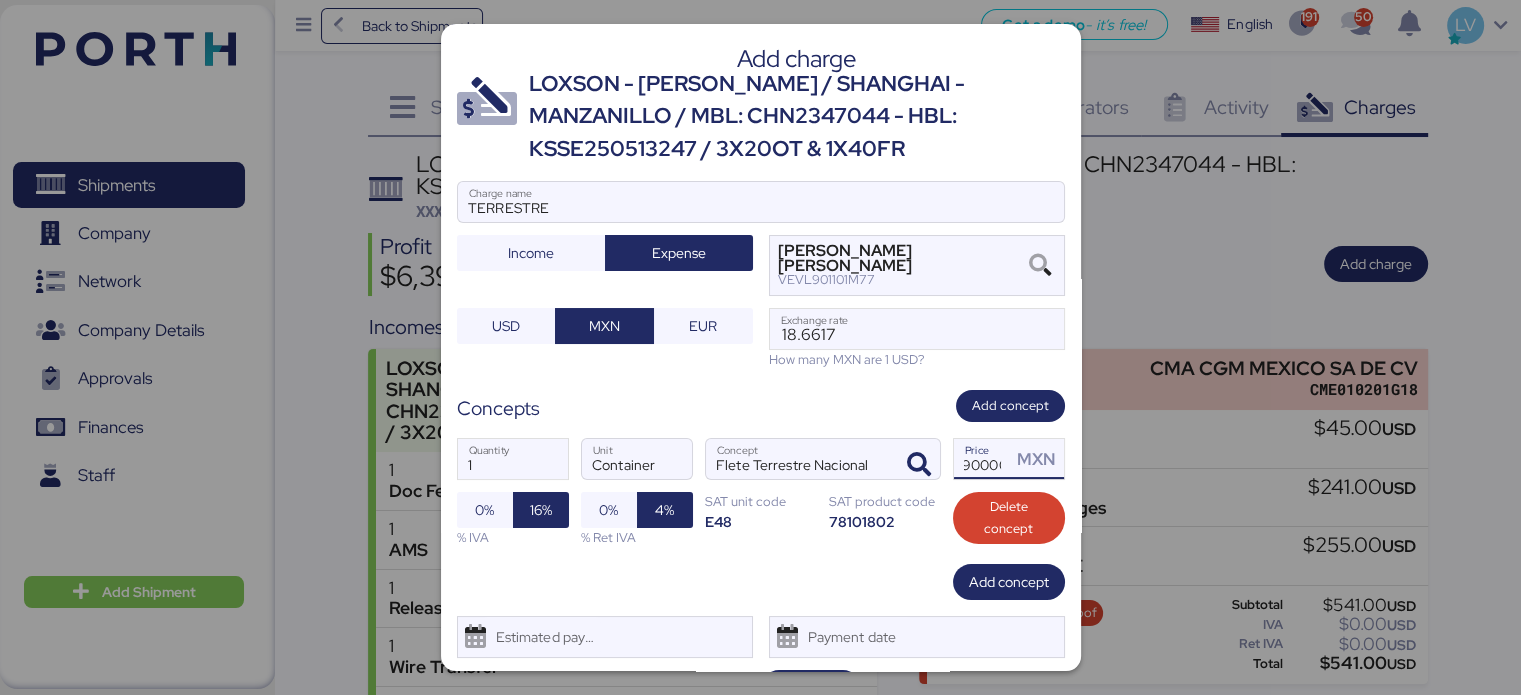 scroll, scrollTop: 0, scrollLeft: 12, axis: horizontal 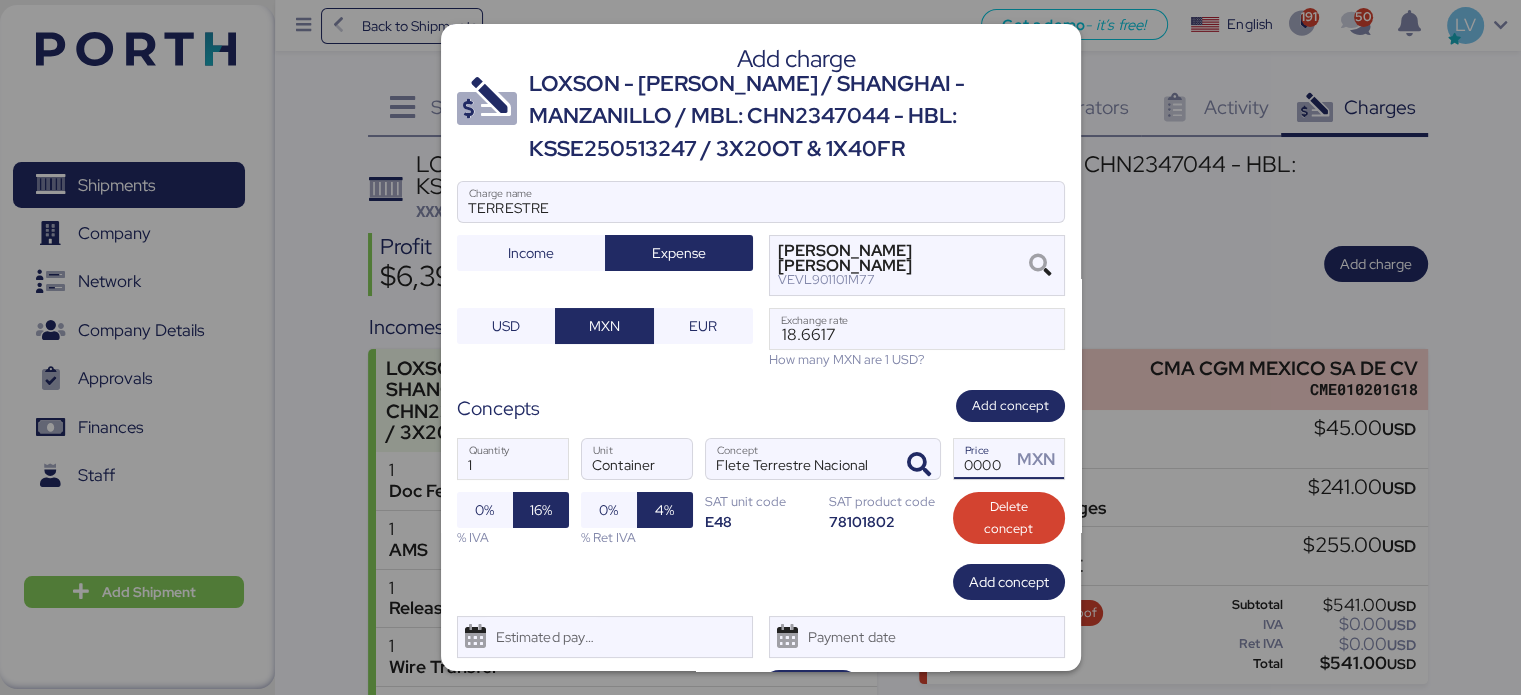 type on "90000" 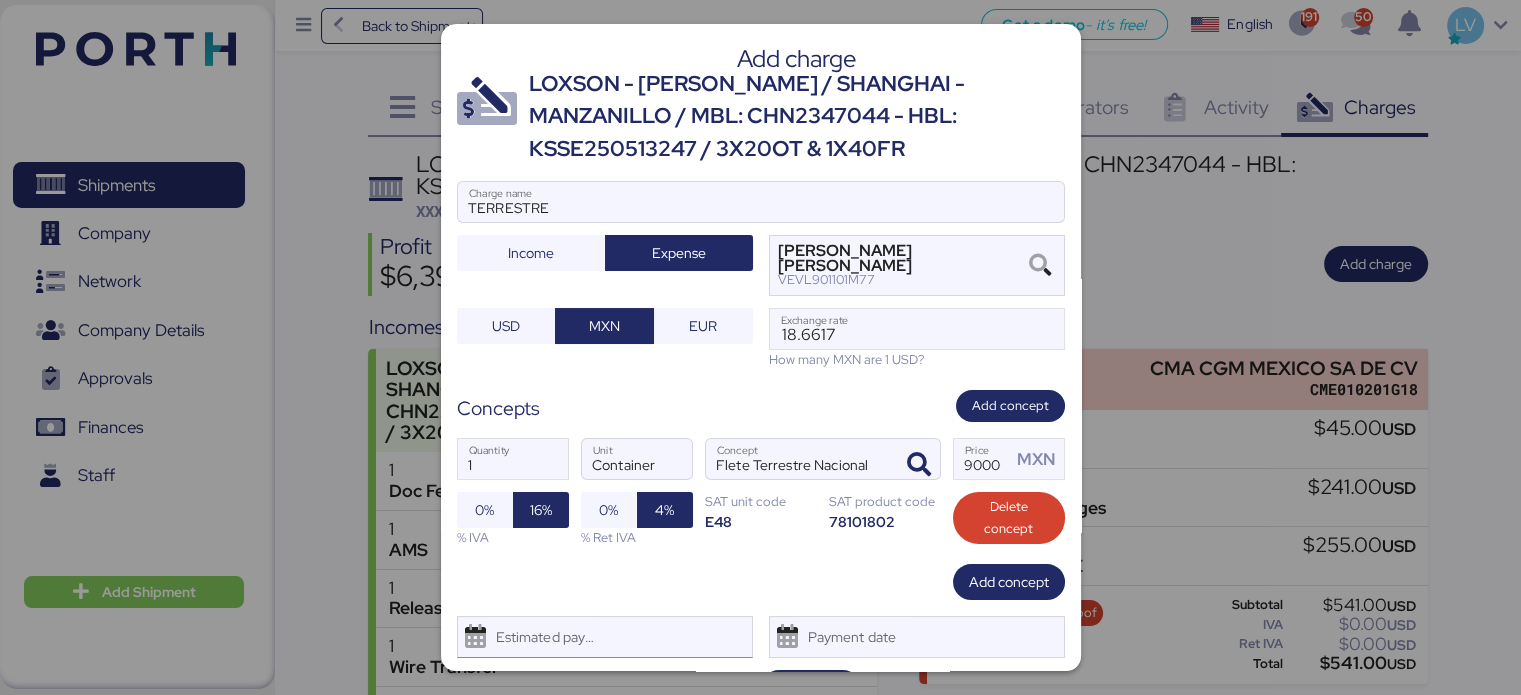 click on "Estimated payment date" at bounding box center [541, 637] 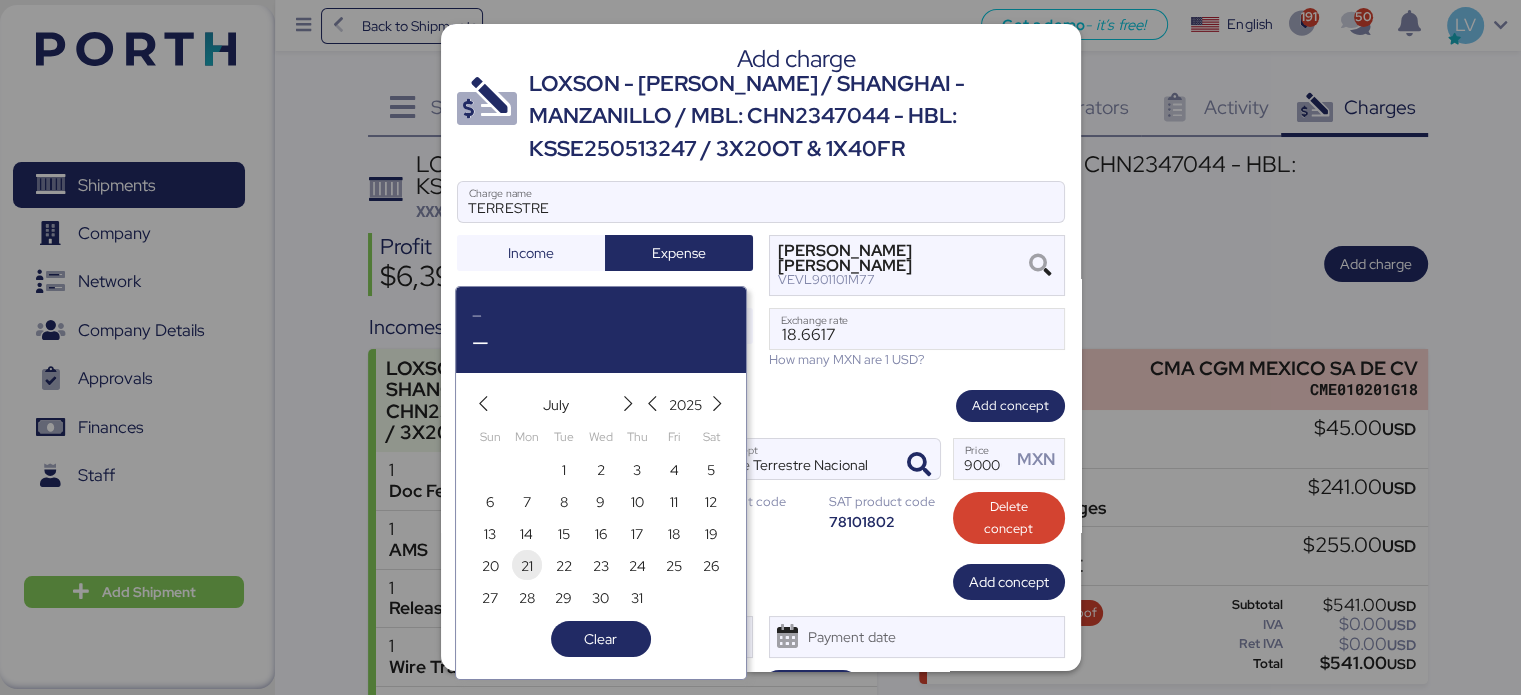 click on "21" at bounding box center (527, 566) 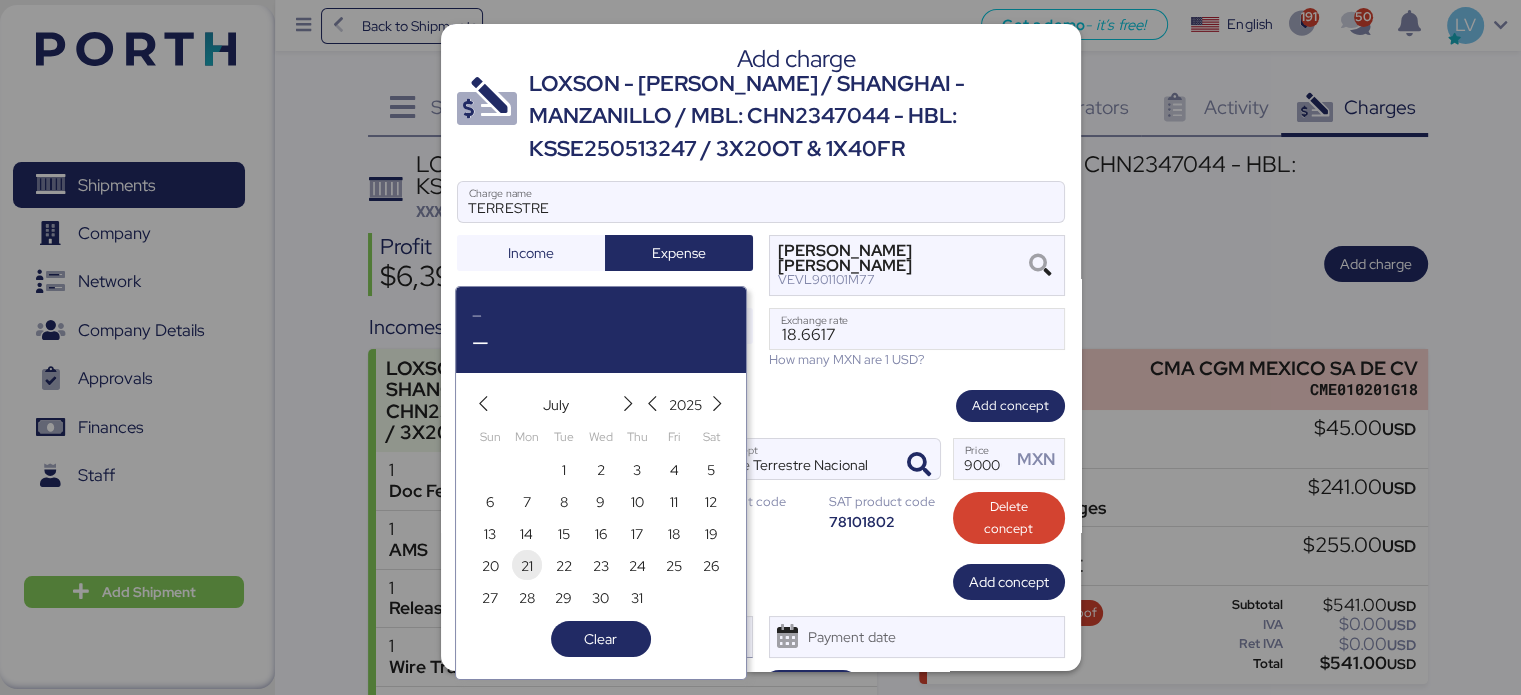 type on "[DATE]" 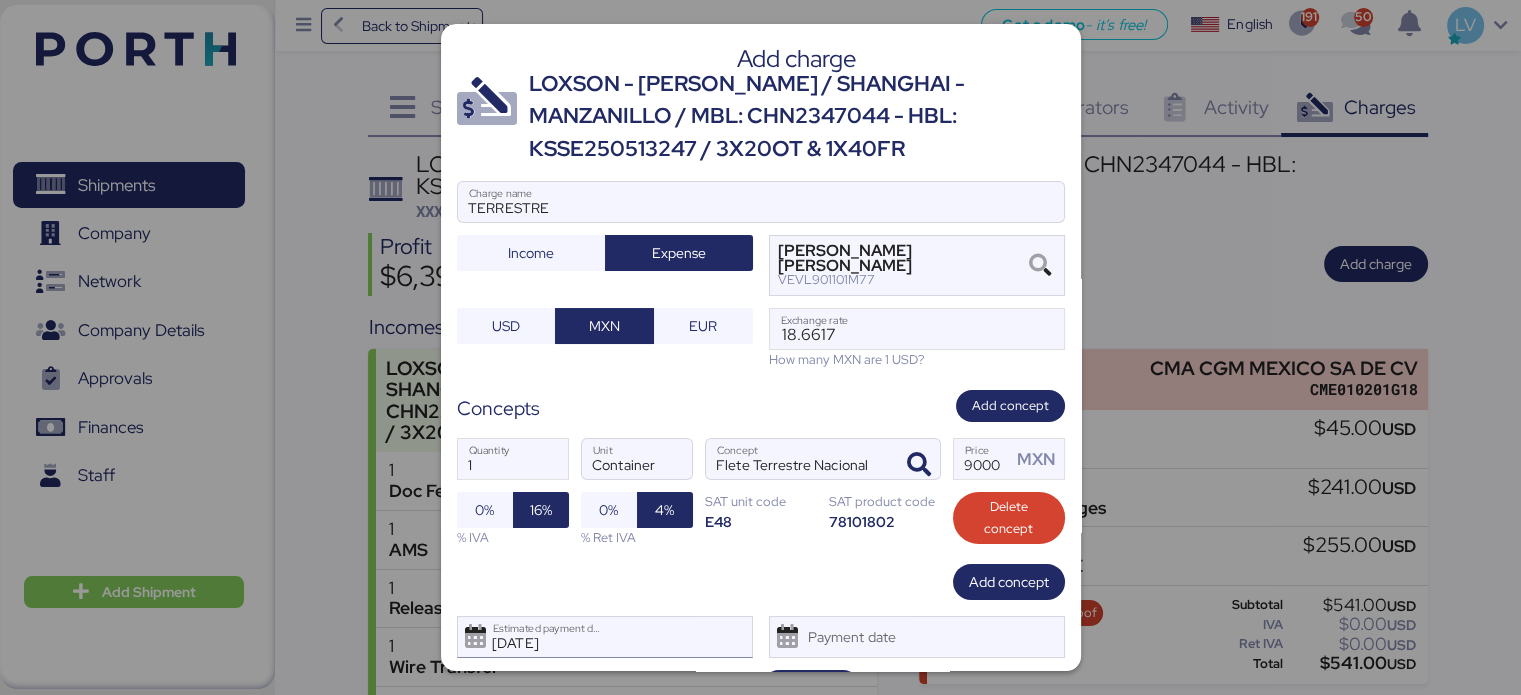 scroll, scrollTop: 48, scrollLeft: 0, axis: vertical 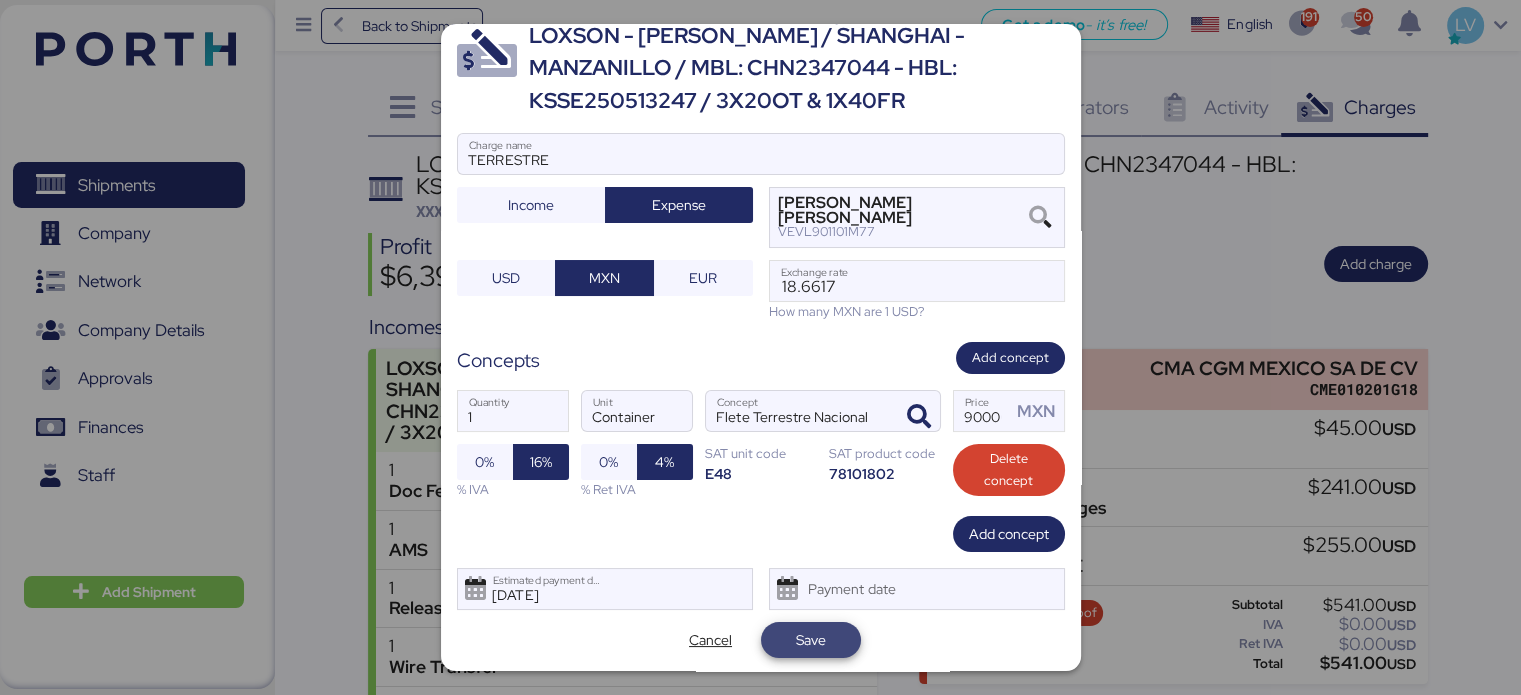 click on "Save" at bounding box center (811, 640) 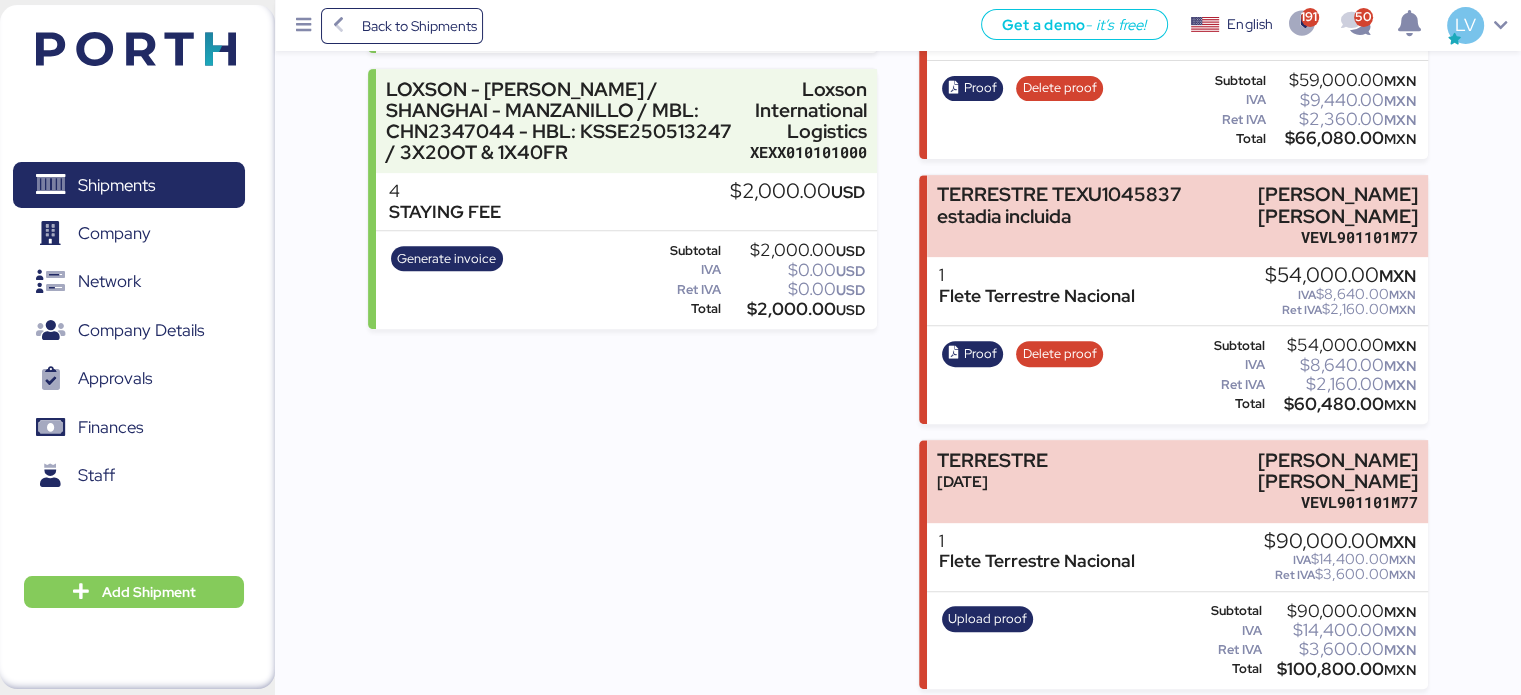 scroll, scrollTop: 789, scrollLeft: 0, axis: vertical 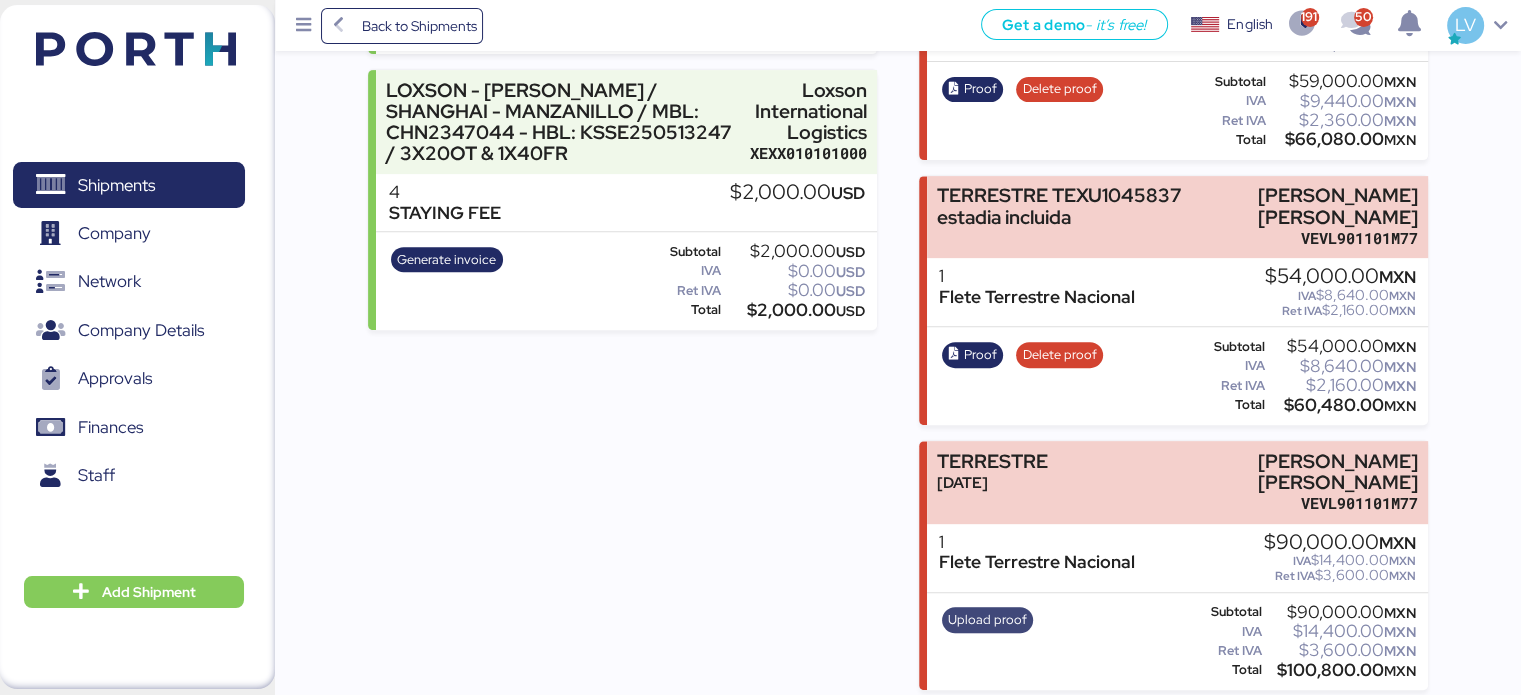 click on "Upload proof" at bounding box center (987, 620) 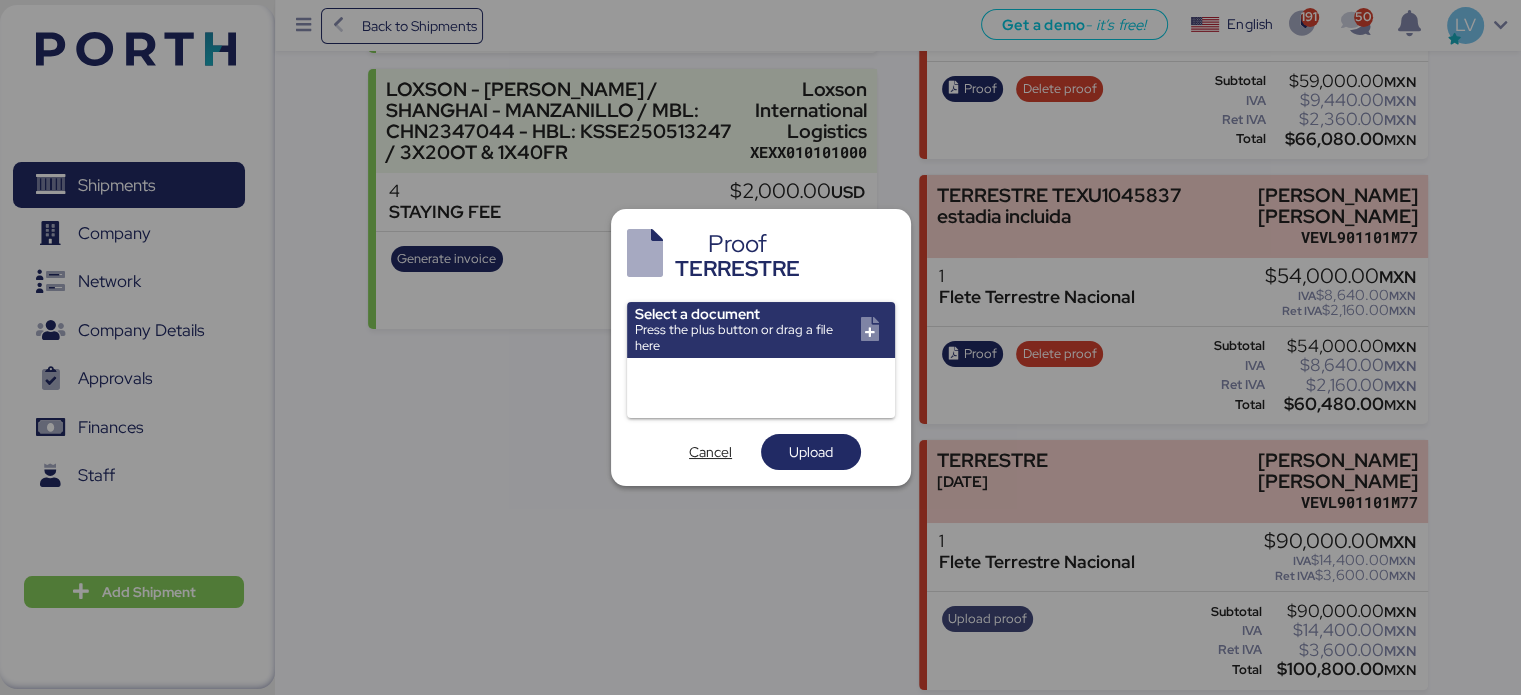 scroll, scrollTop: 0, scrollLeft: 0, axis: both 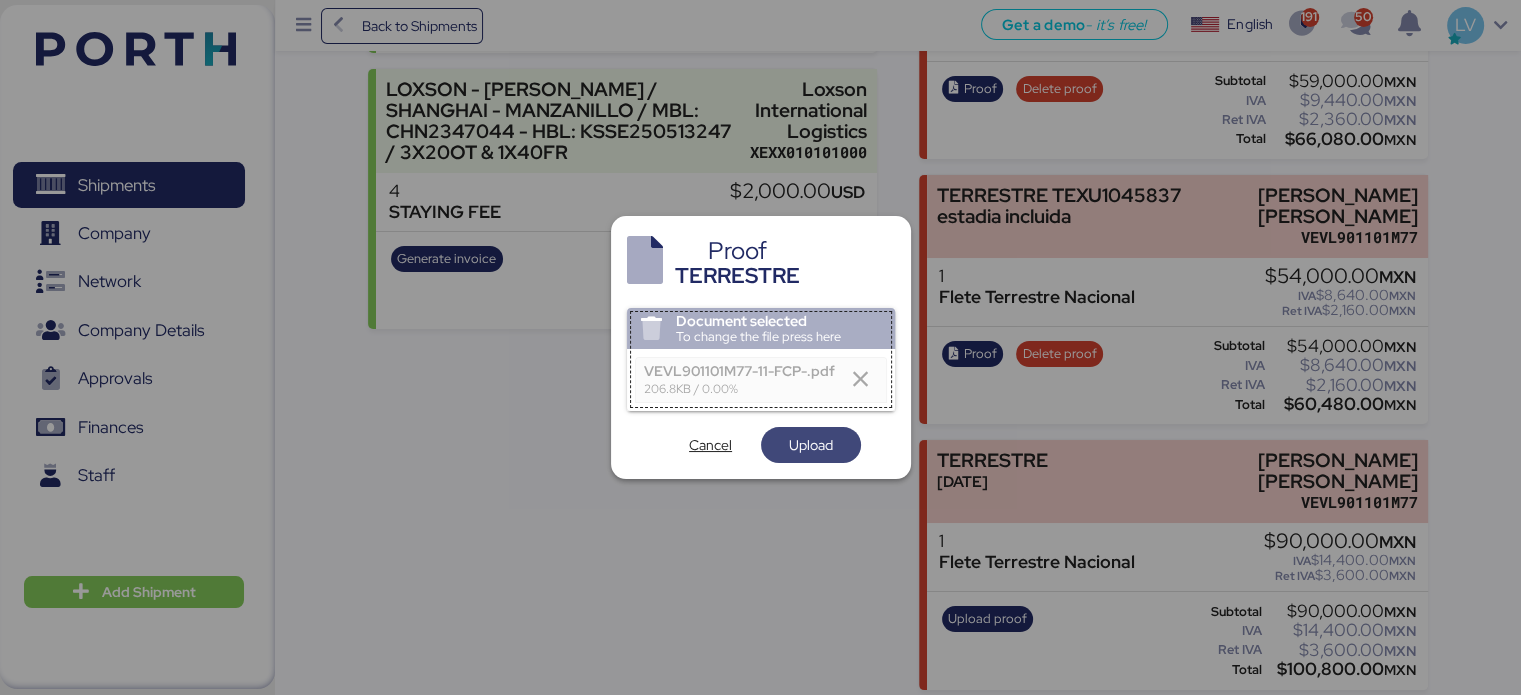 click on "Upload" at bounding box center [811, 445] 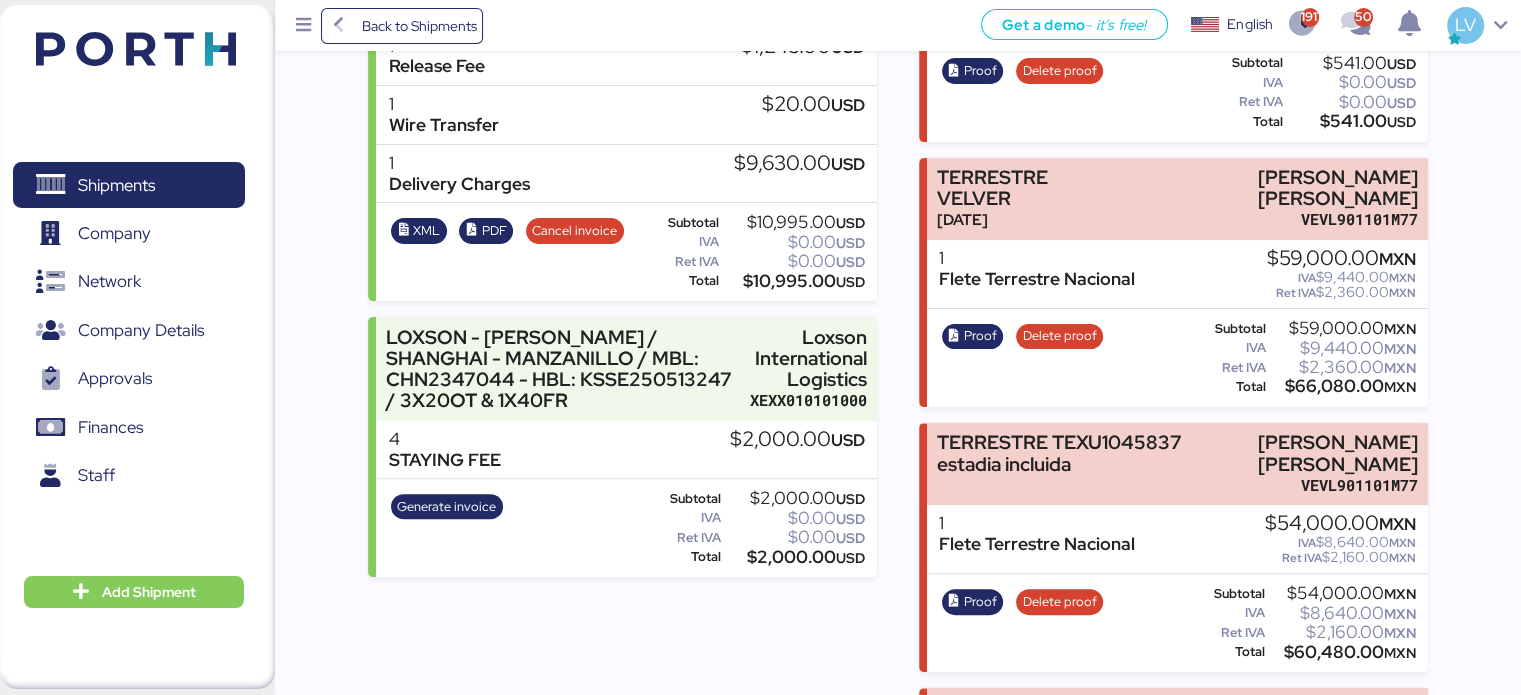 scroll, scrollTop: 790, scrollLeft: 0, axis: vertical 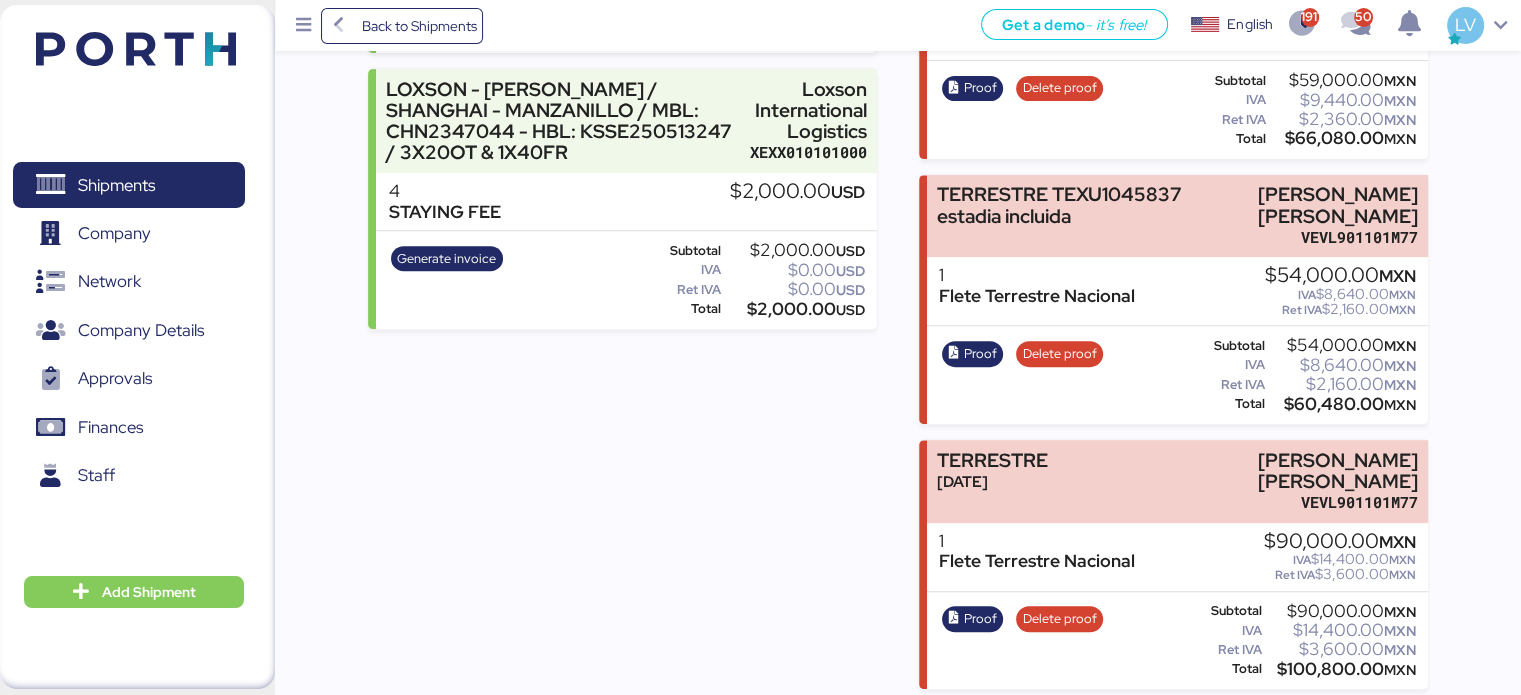 click on "1  [PERSON_NAME] Terrestre Nacional" at bounding box center [1037, 291] 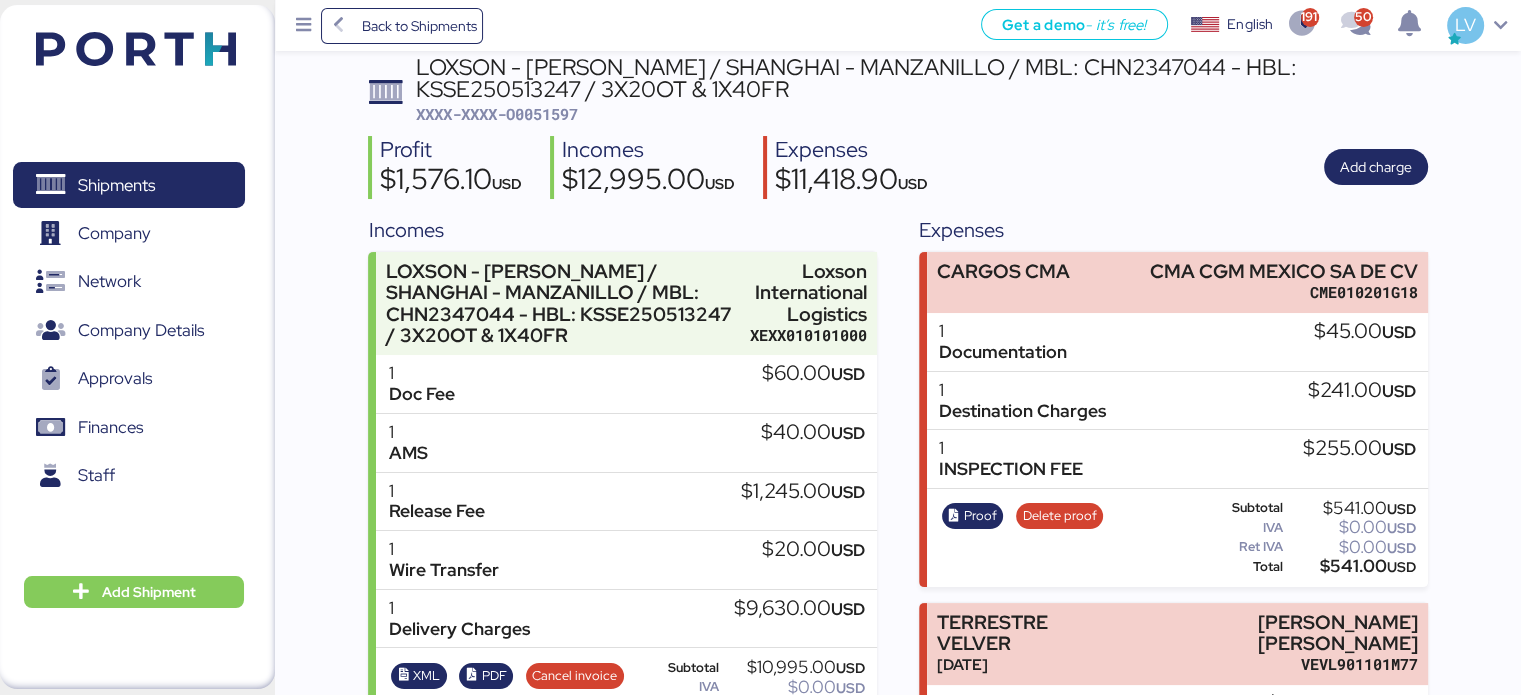 scroll, scrollTop: 56, scrollLeft: 0, axis: vertical 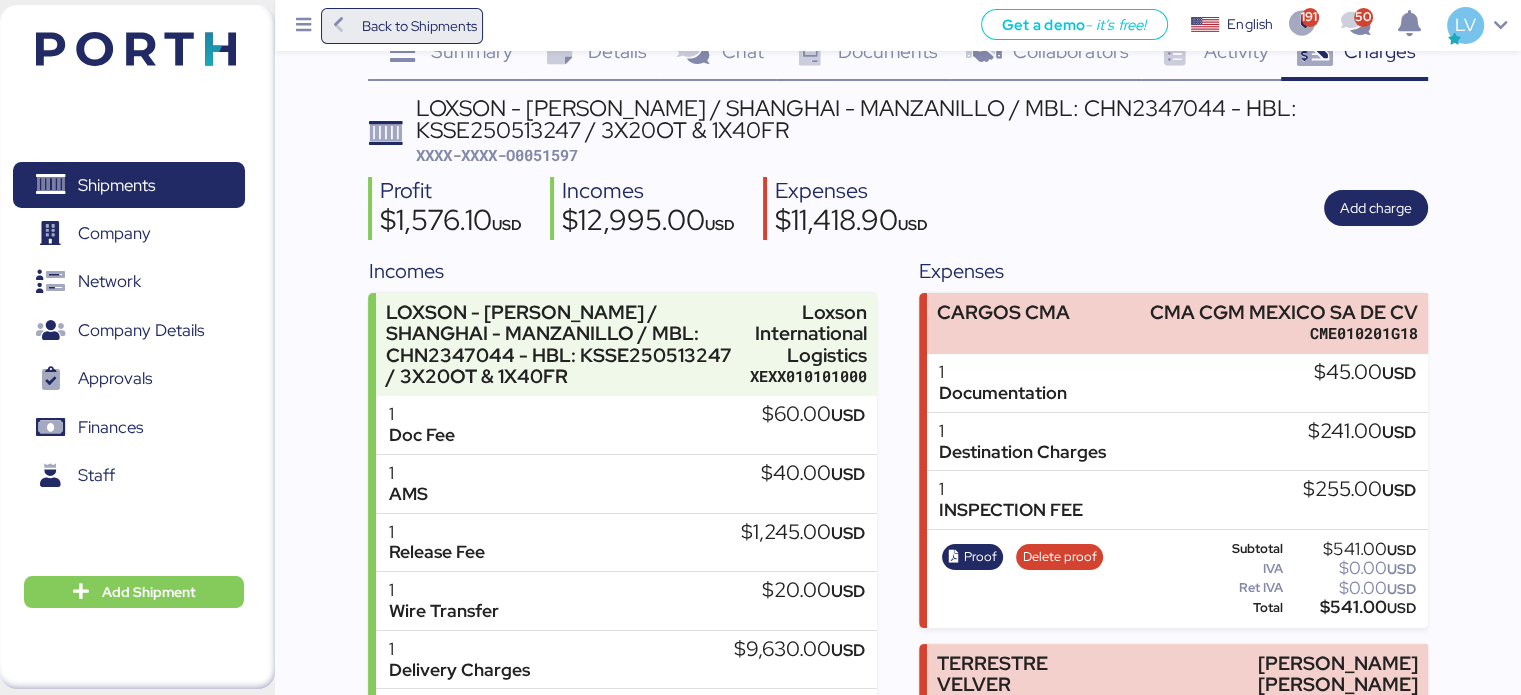 click on "Back to Shipments" at bounding box center (418, 26) 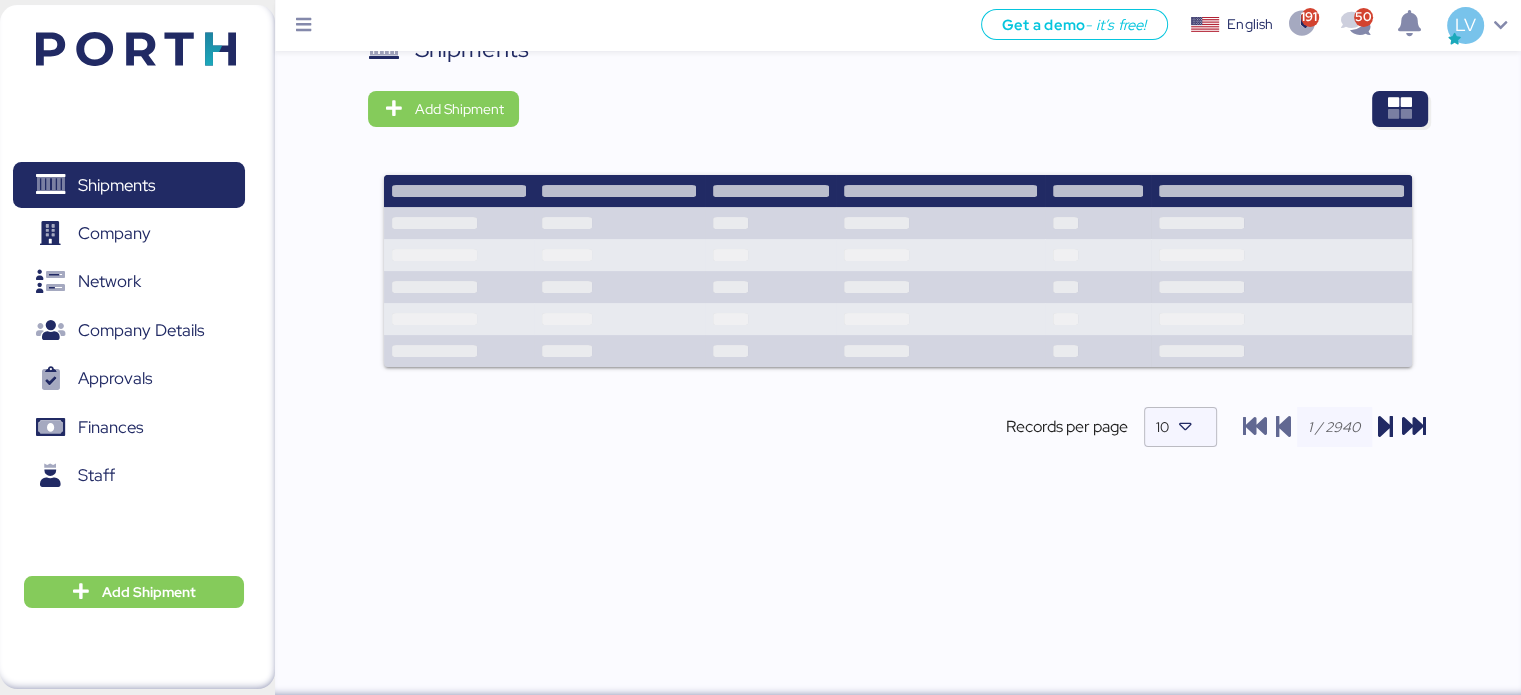 scroll, scrollTop: 0, scrollLeft: 0, axis: both 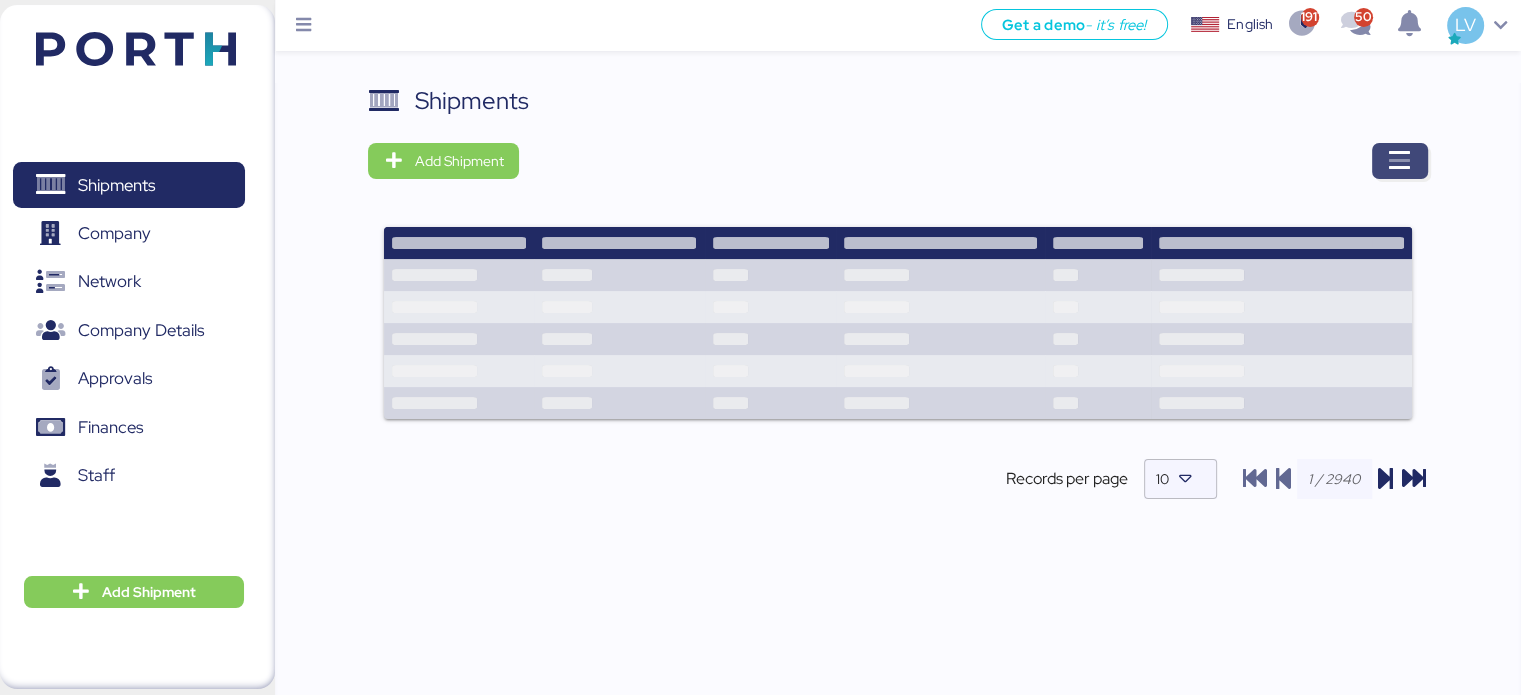 click at bounding box center [1400, 161] 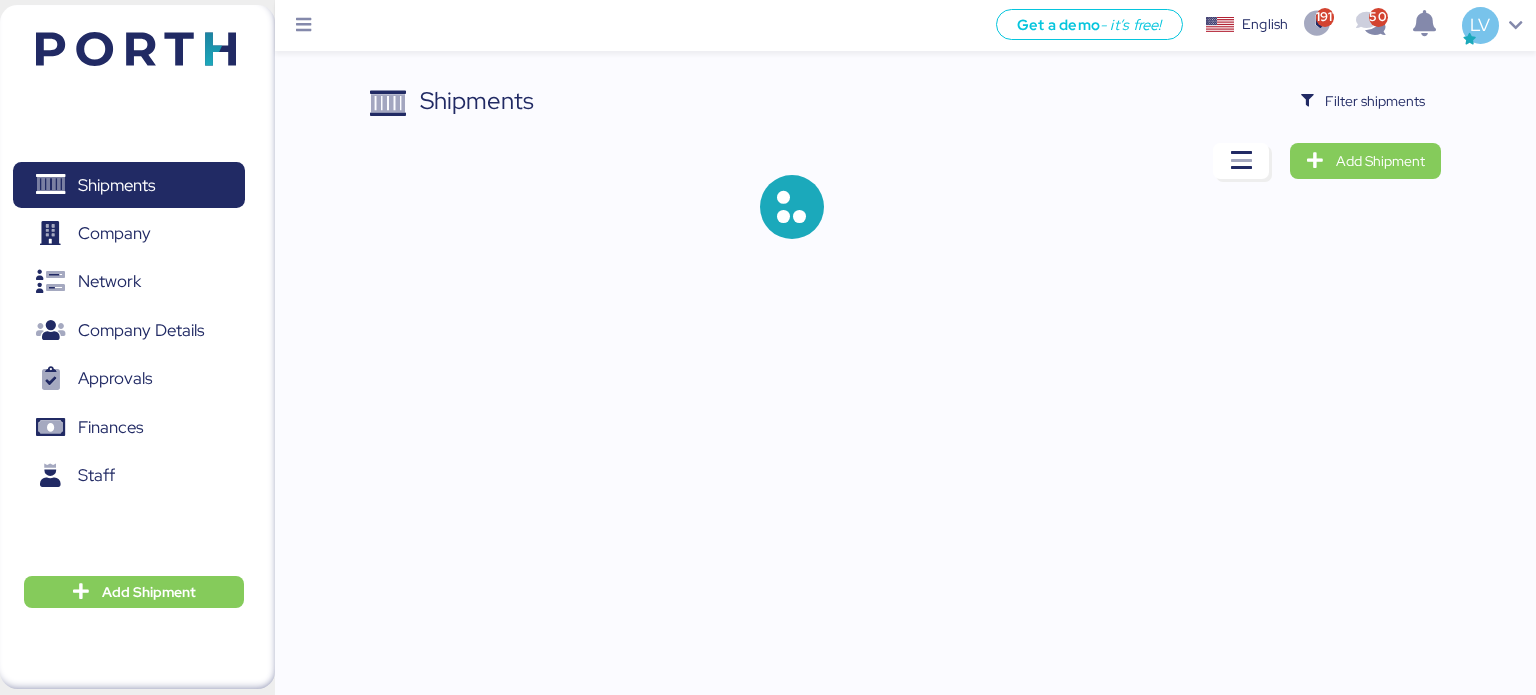 click on "Shipments   Filter shipments     Add Shipment" at bounding box center (768, 135) 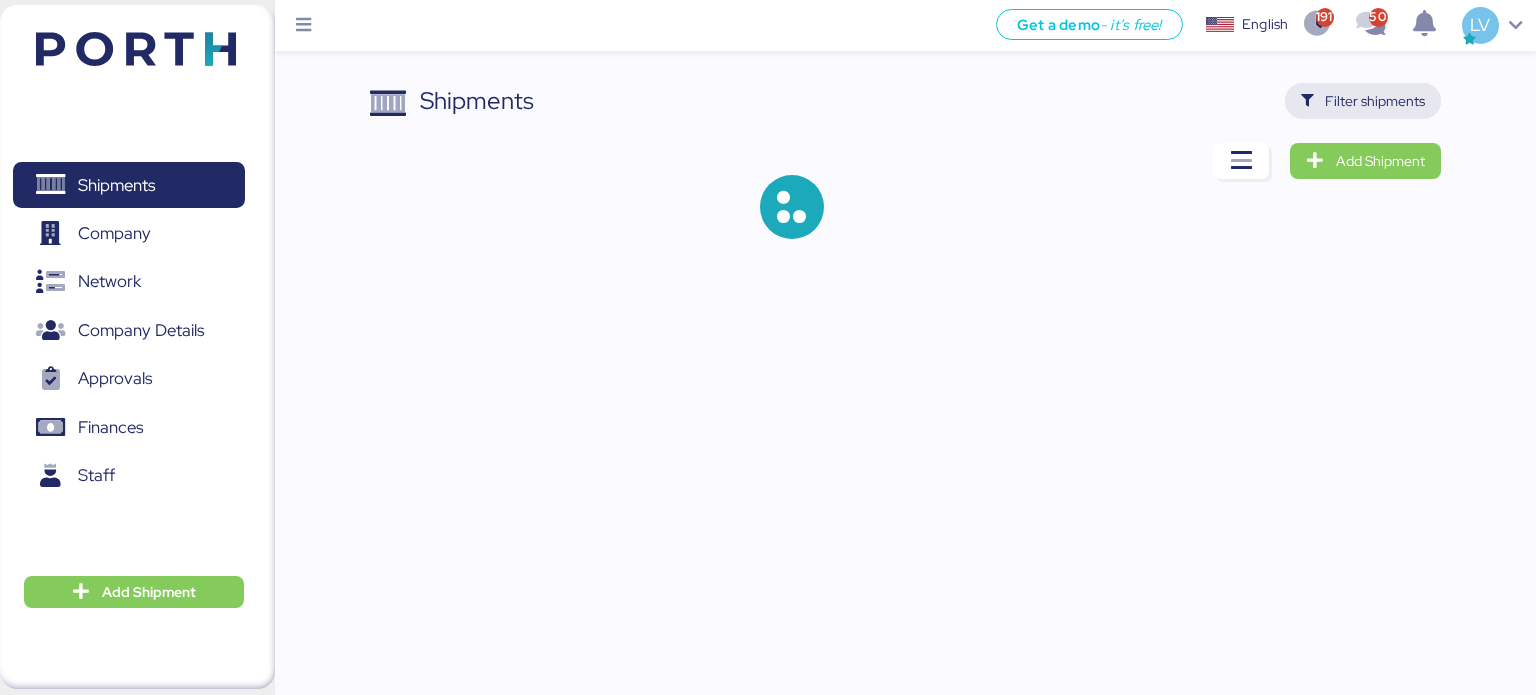 click on "Filter shipments" at bounding box center (1375, 101) 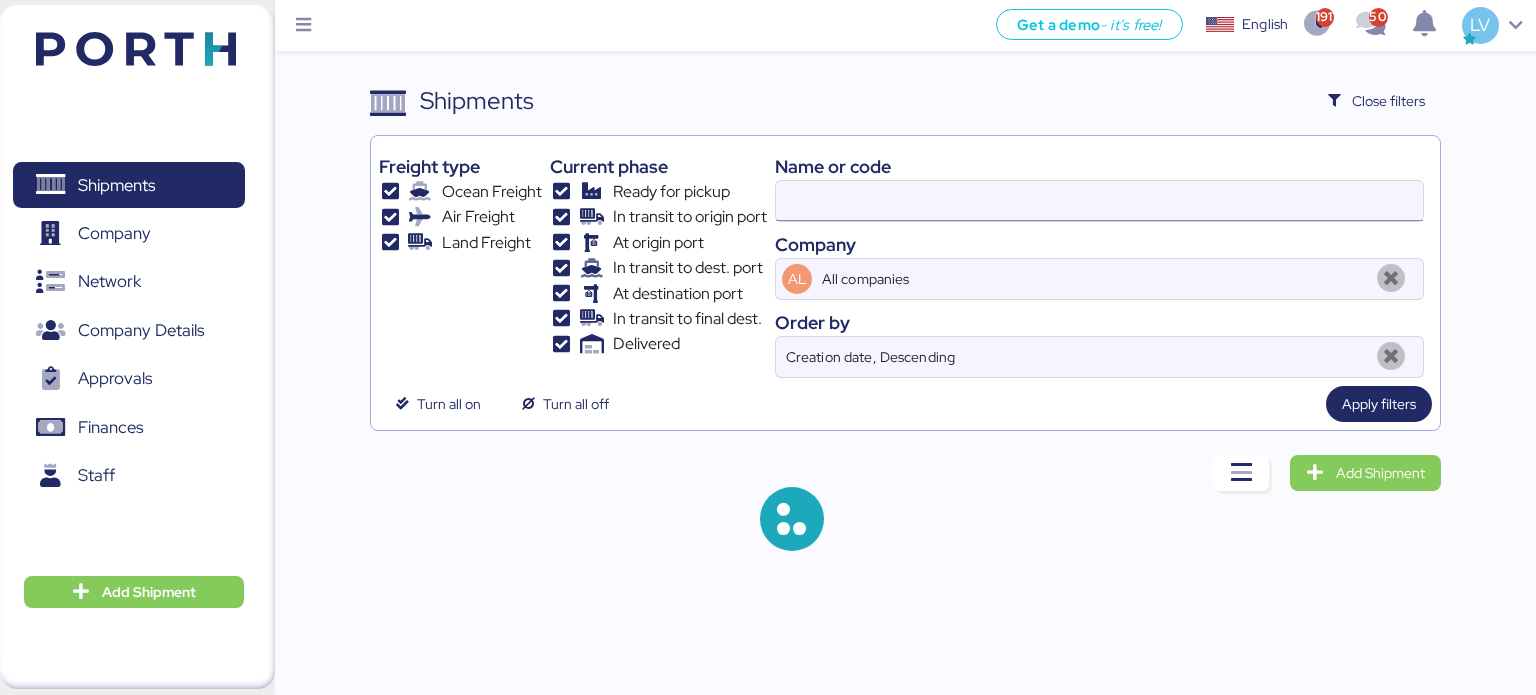 click at bounding box center [1099, 201] 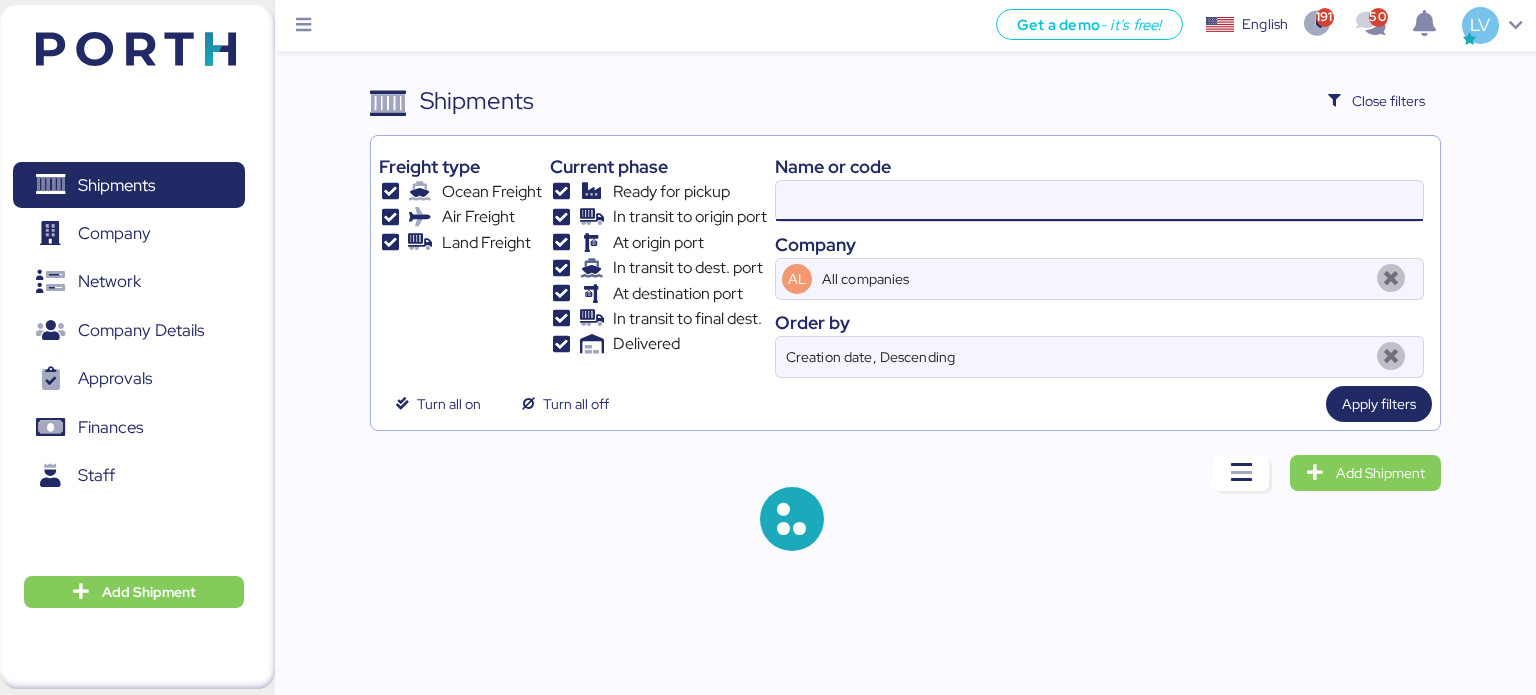 click at bounding box center [1099, 201] 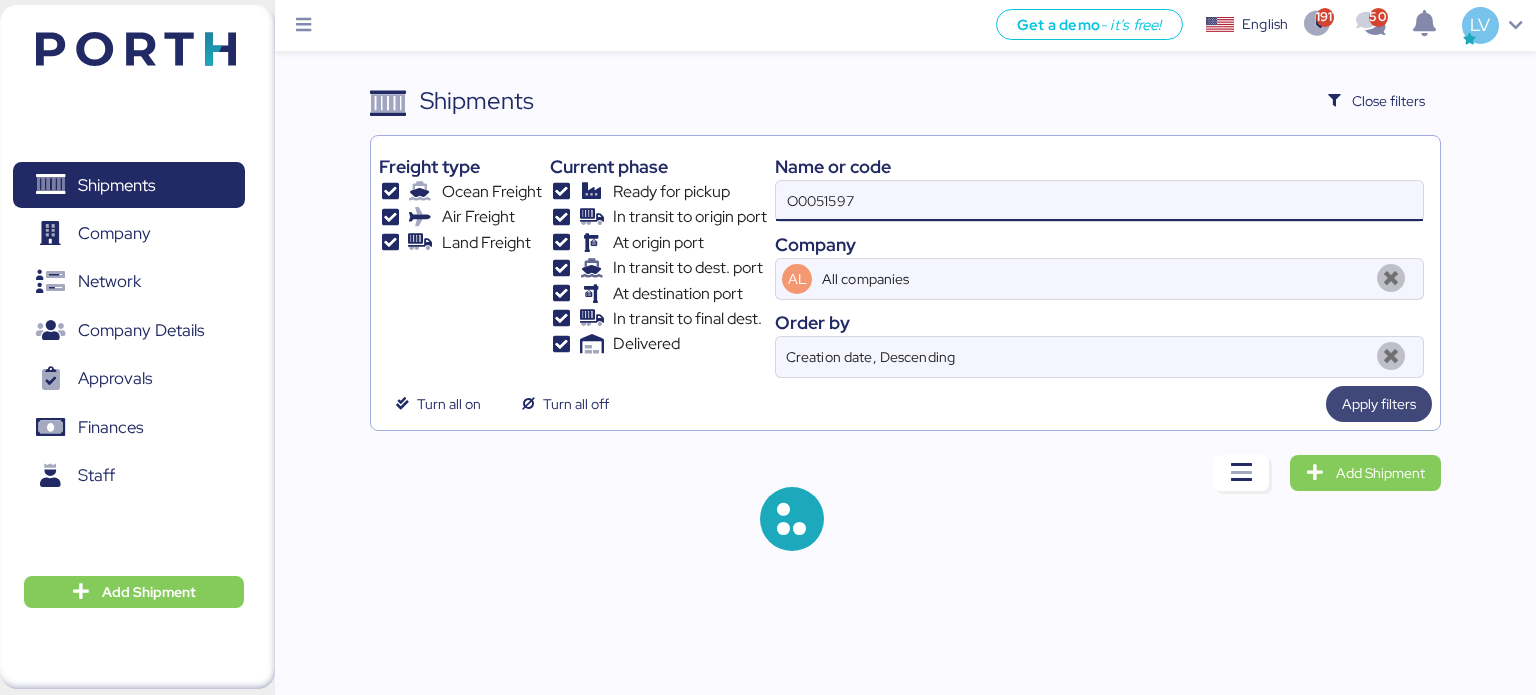 type on "O0051597" 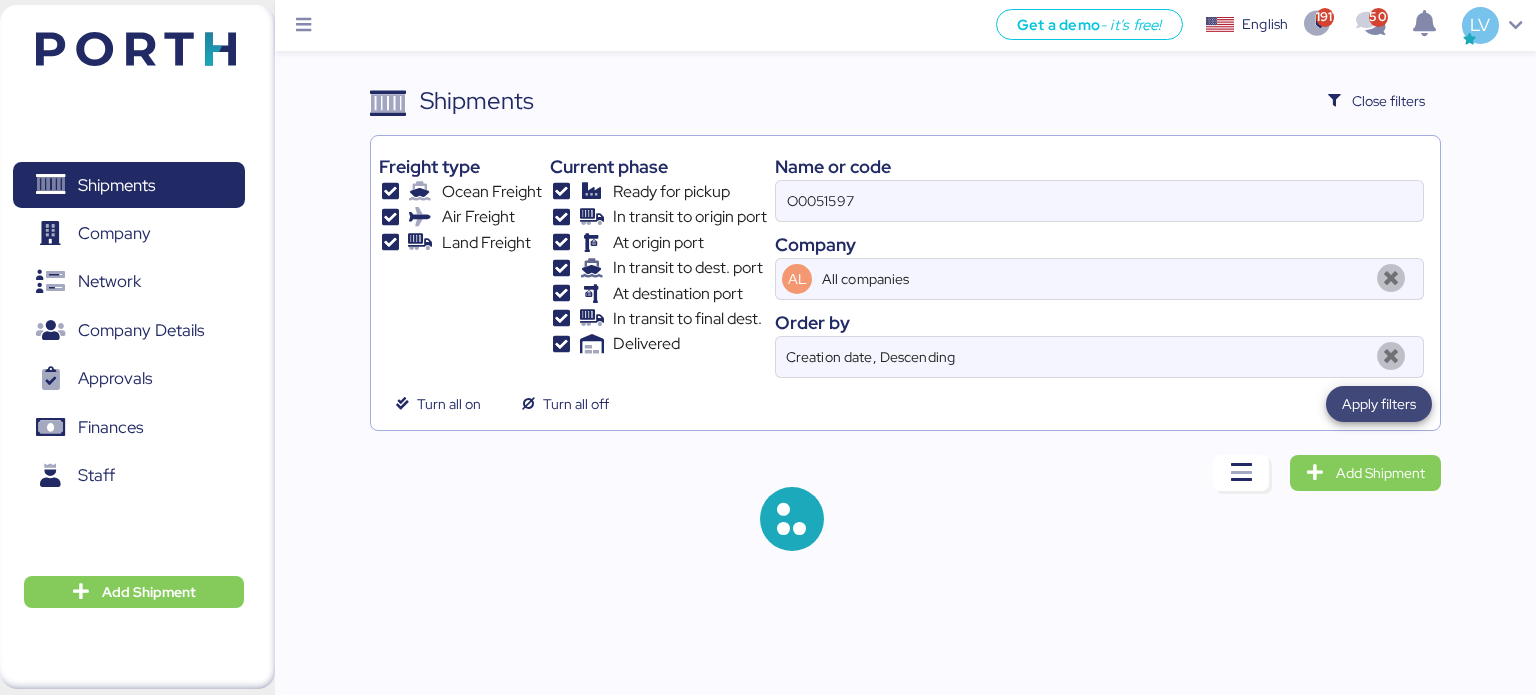 click on "Apply filters" at bounding box center [1379, 404] 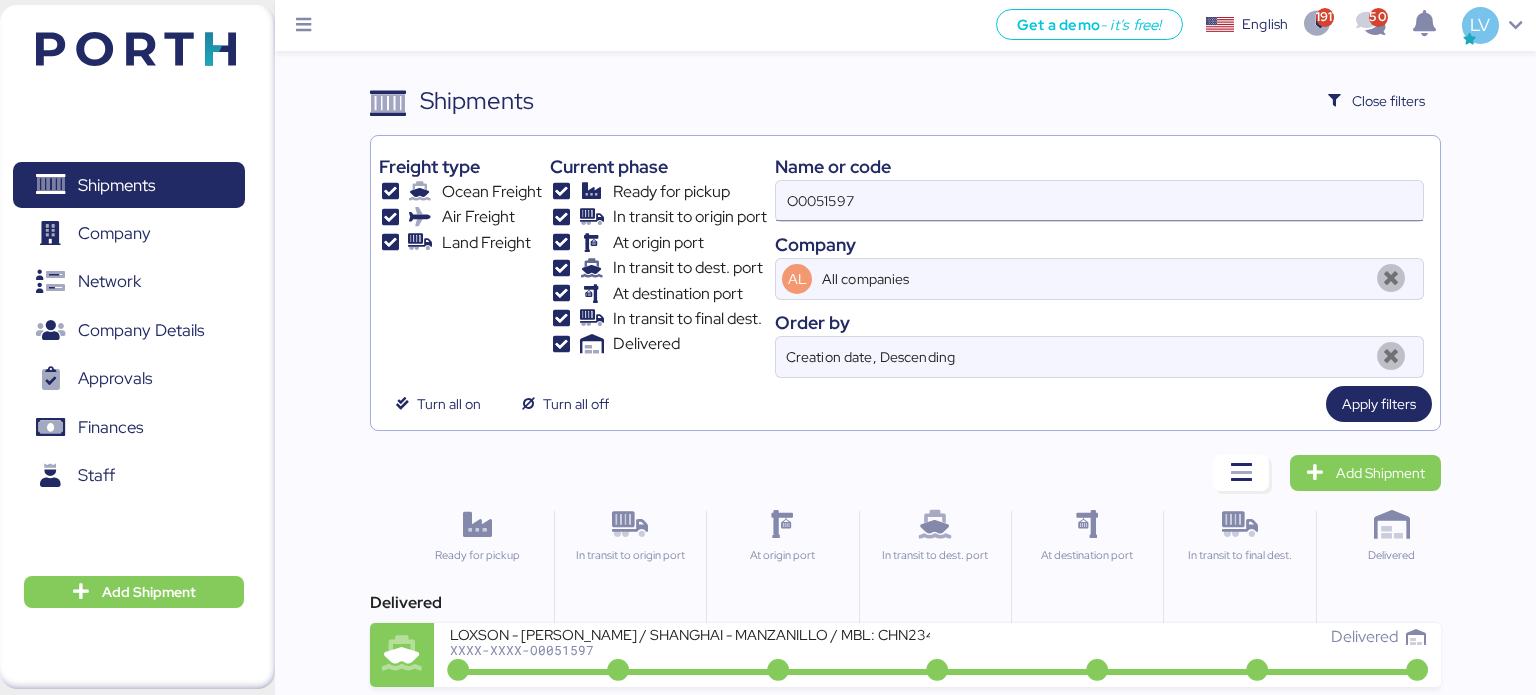 click on "O0051597" at bounding box center [1099, 201] 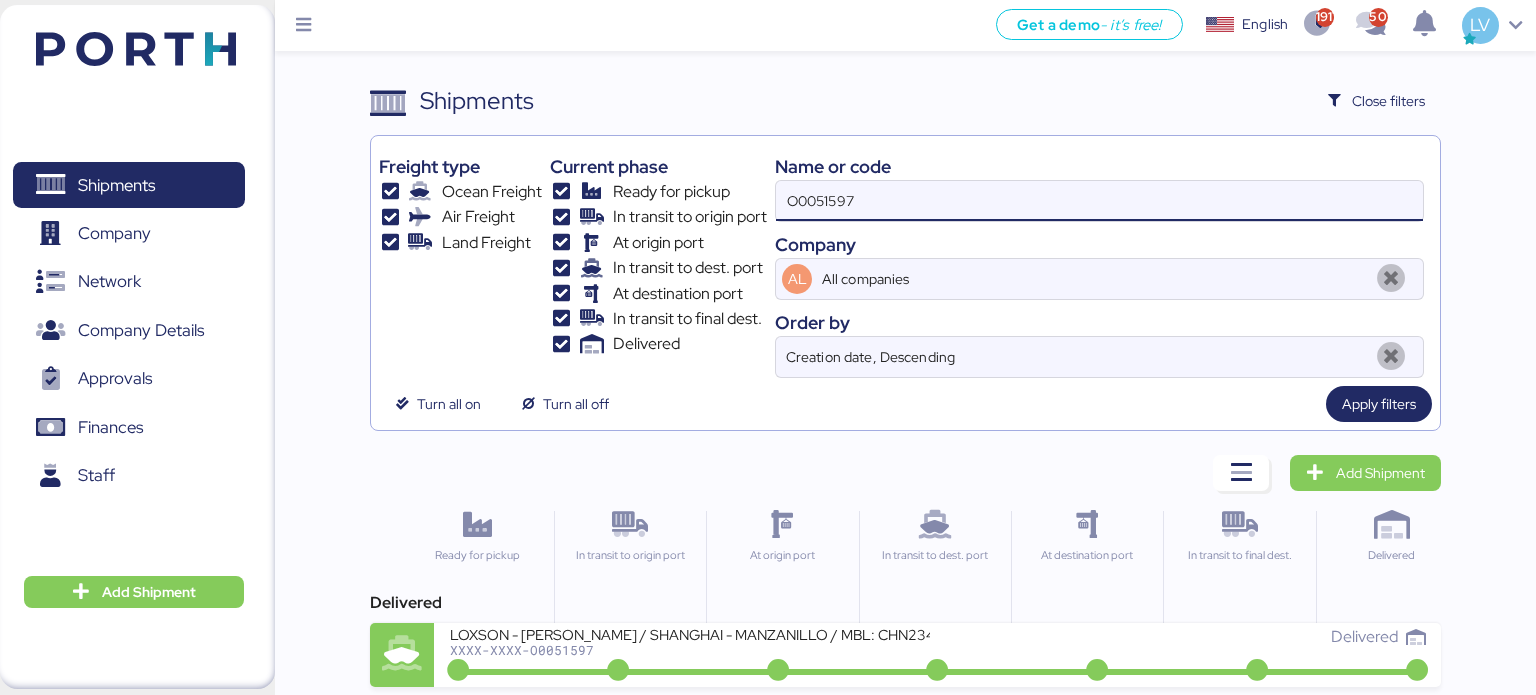 click on "O0051597" at bounding box center (1099, 201) 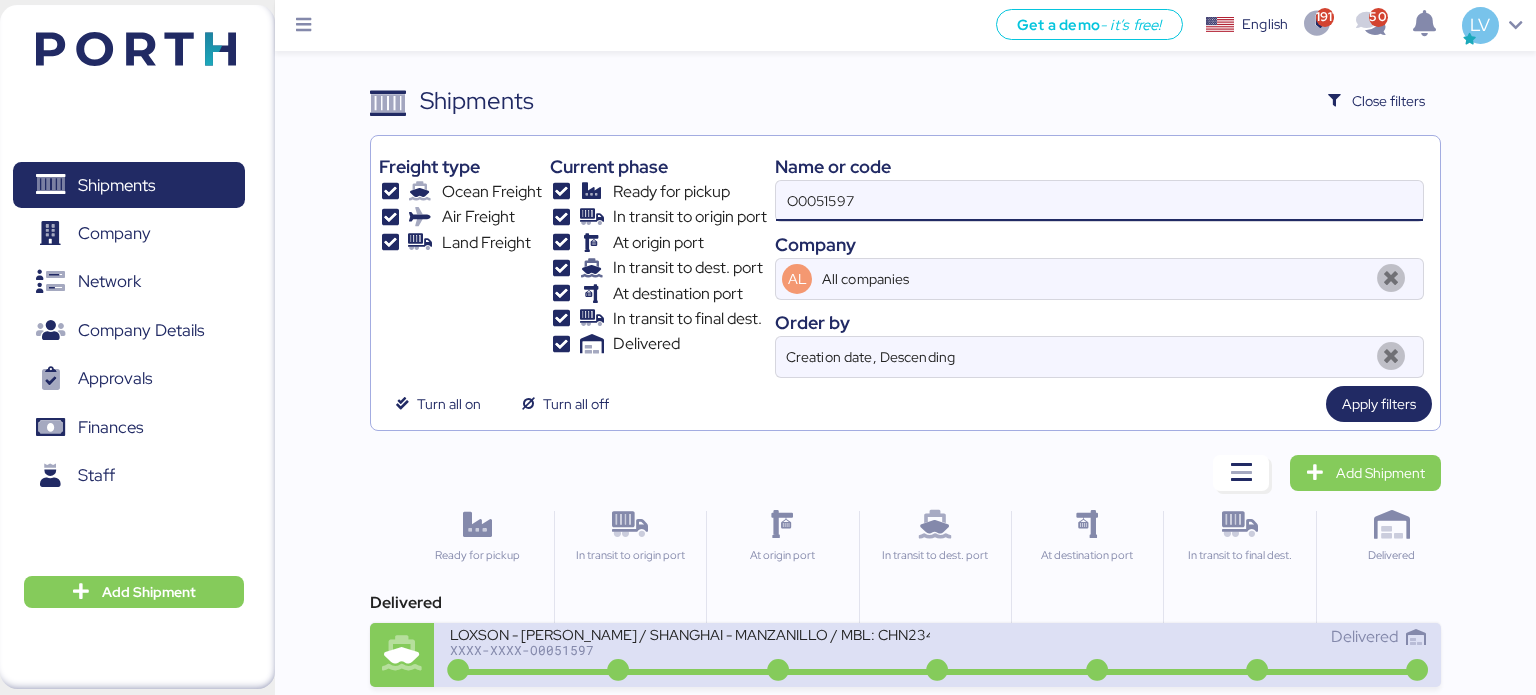 click on "XXXX-XXXX-O0051597" at bounding box center [690, 650] 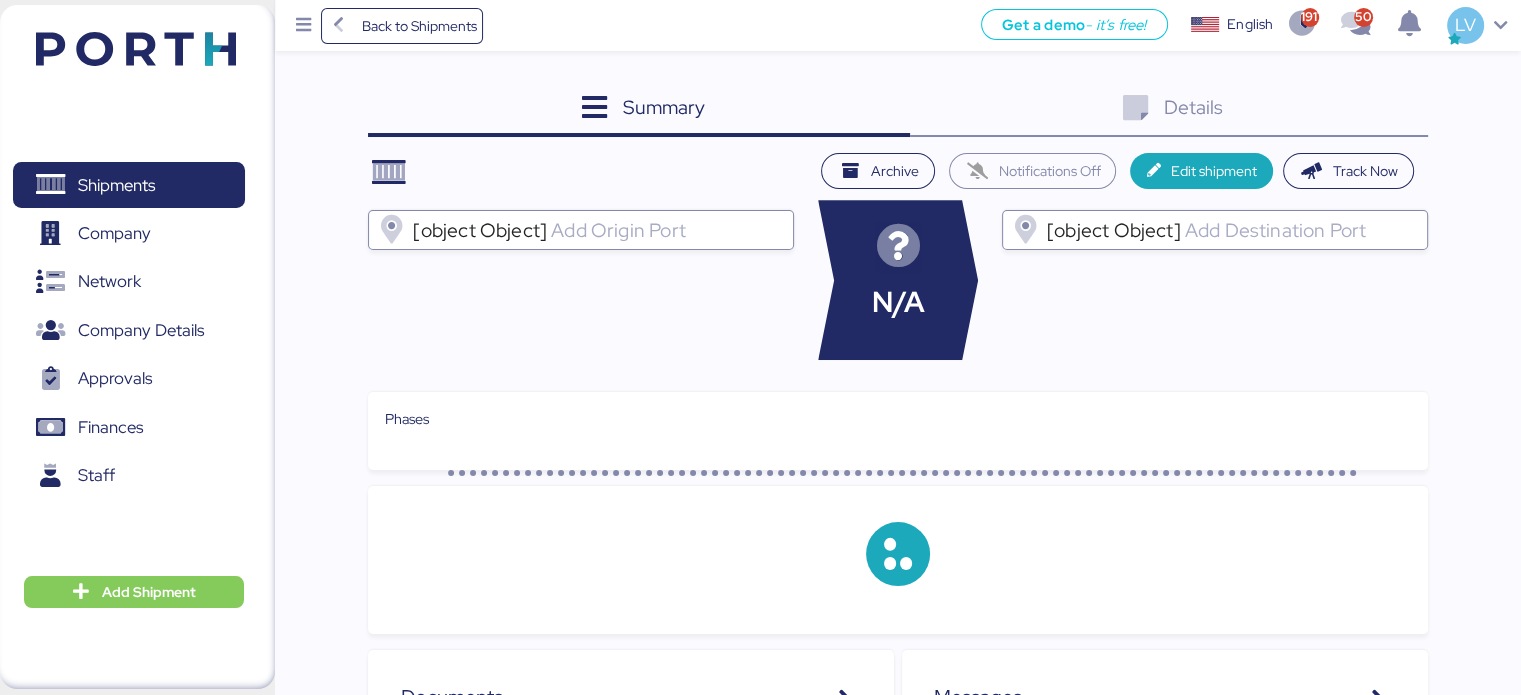 click on "Details 0" at bounding box center (1169, 110) 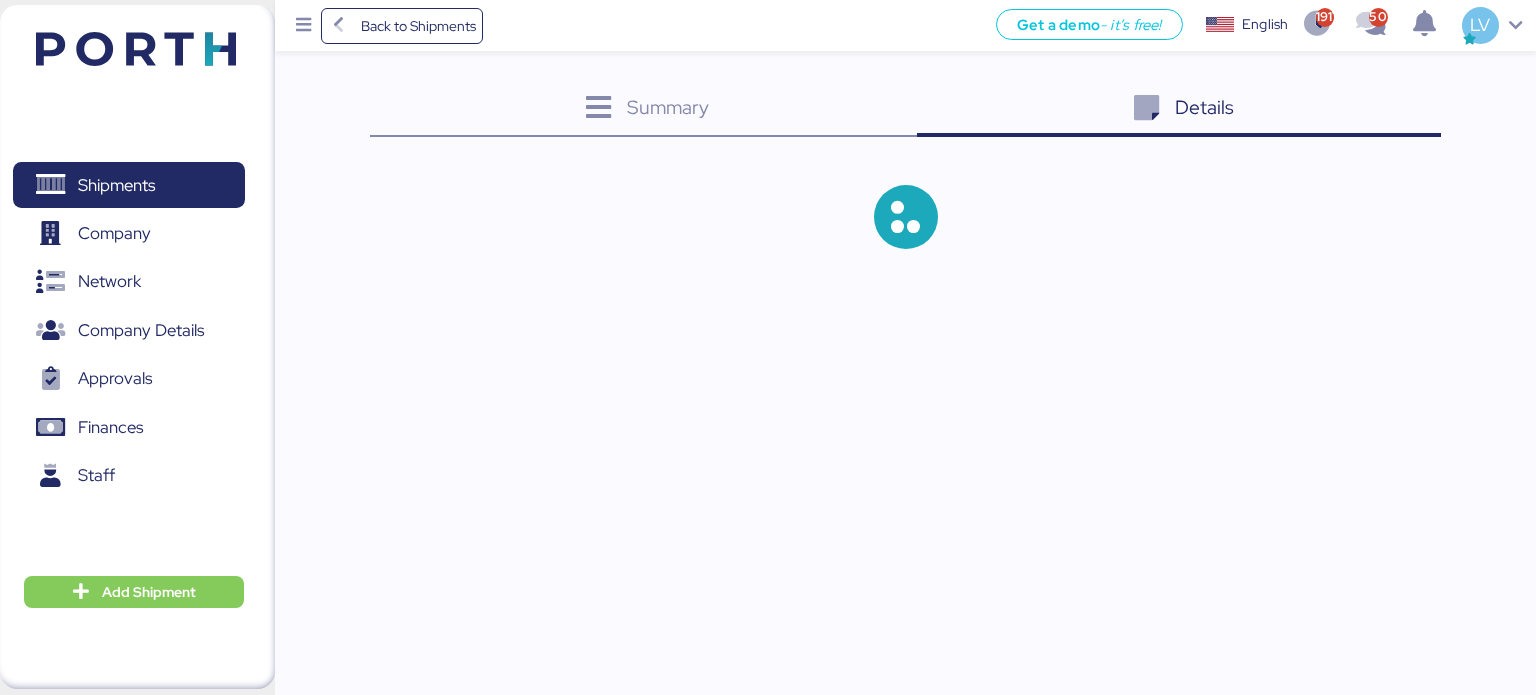 click on "Details 0" at bounding box center (1179, 110) 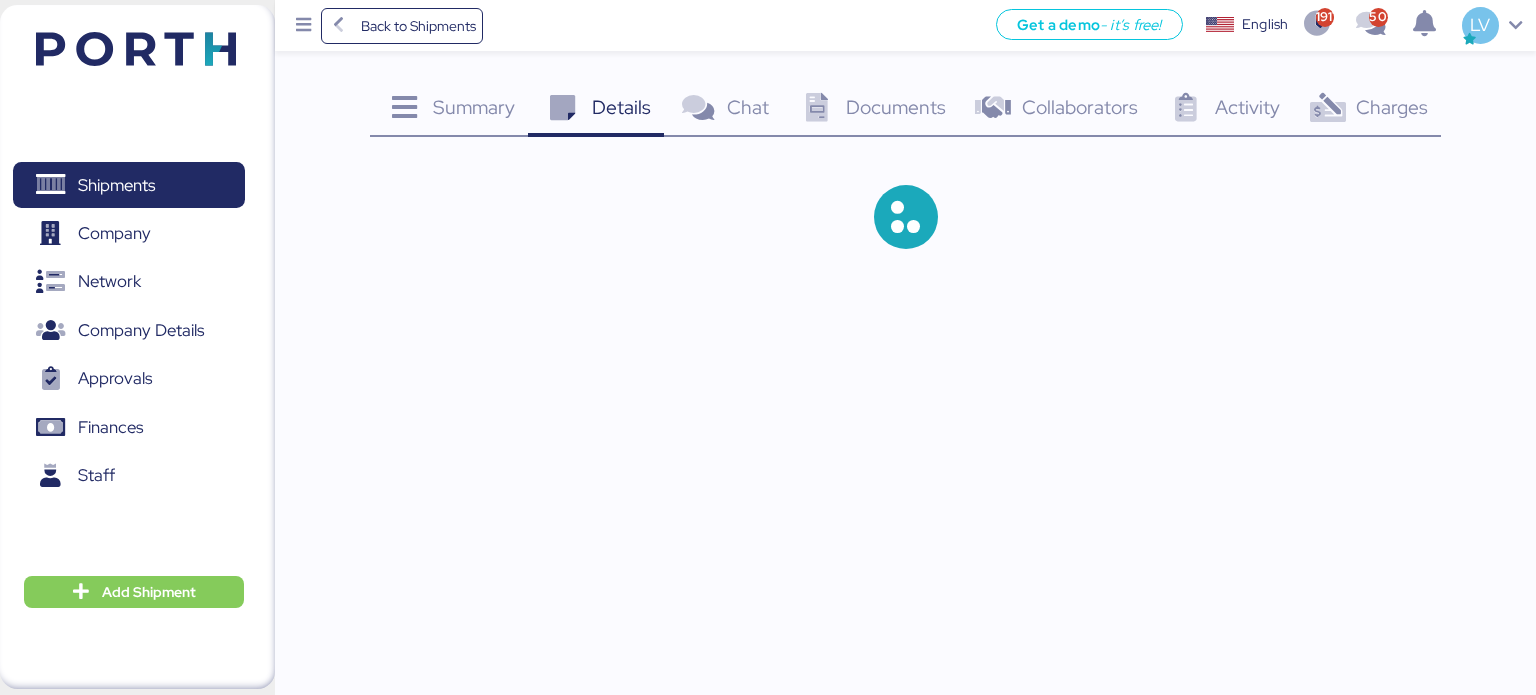 click on "Charges" at bounding box center [1392, 107] 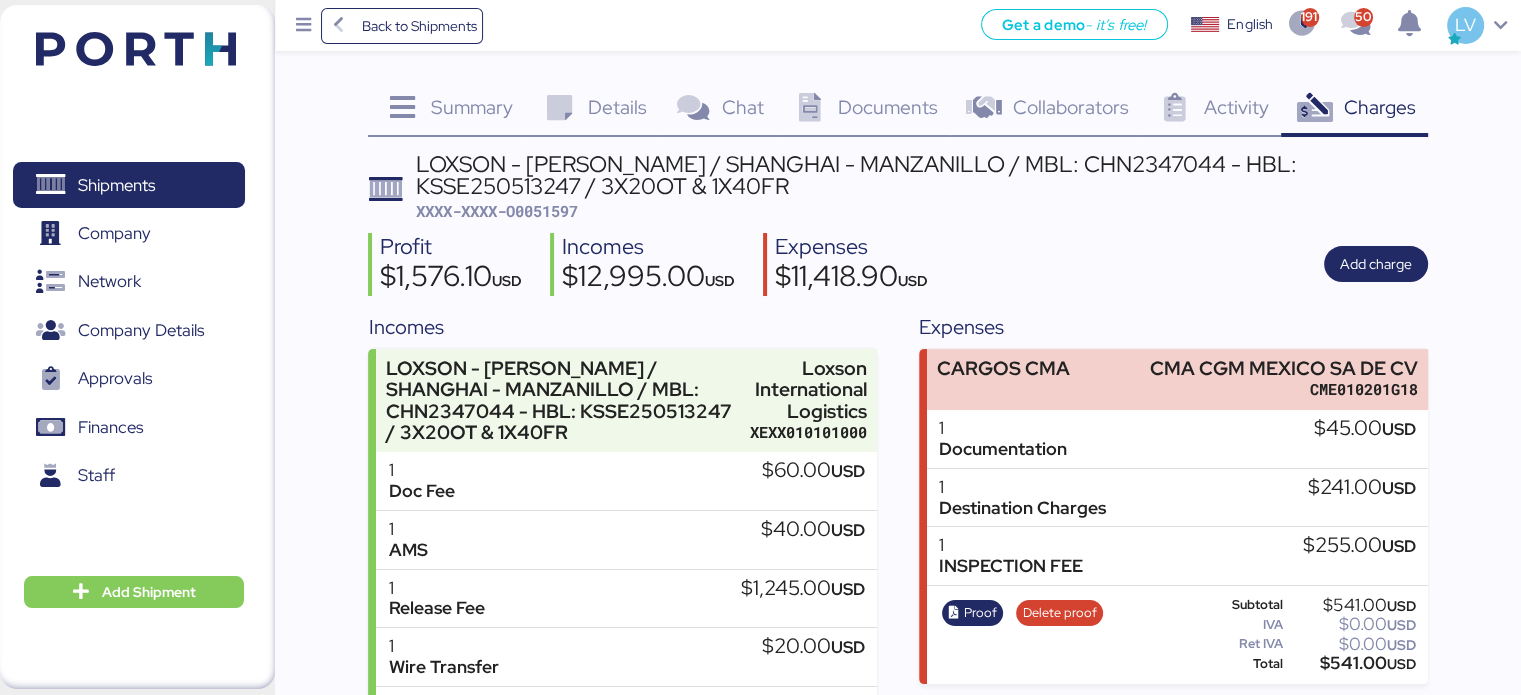 click on "Charges" at bounding box center (1379, 107) 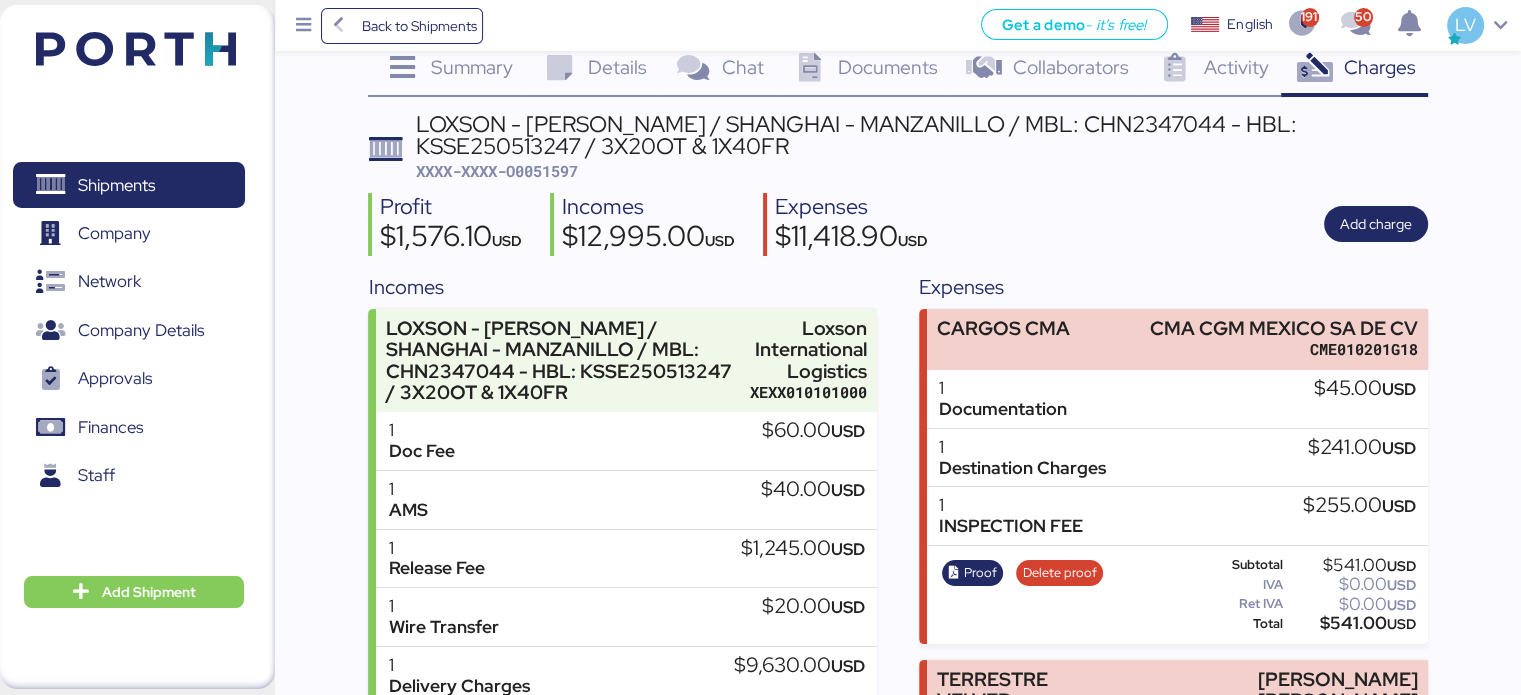 scroll, scrollTop: 0, scrollLeft: 0, axis: both 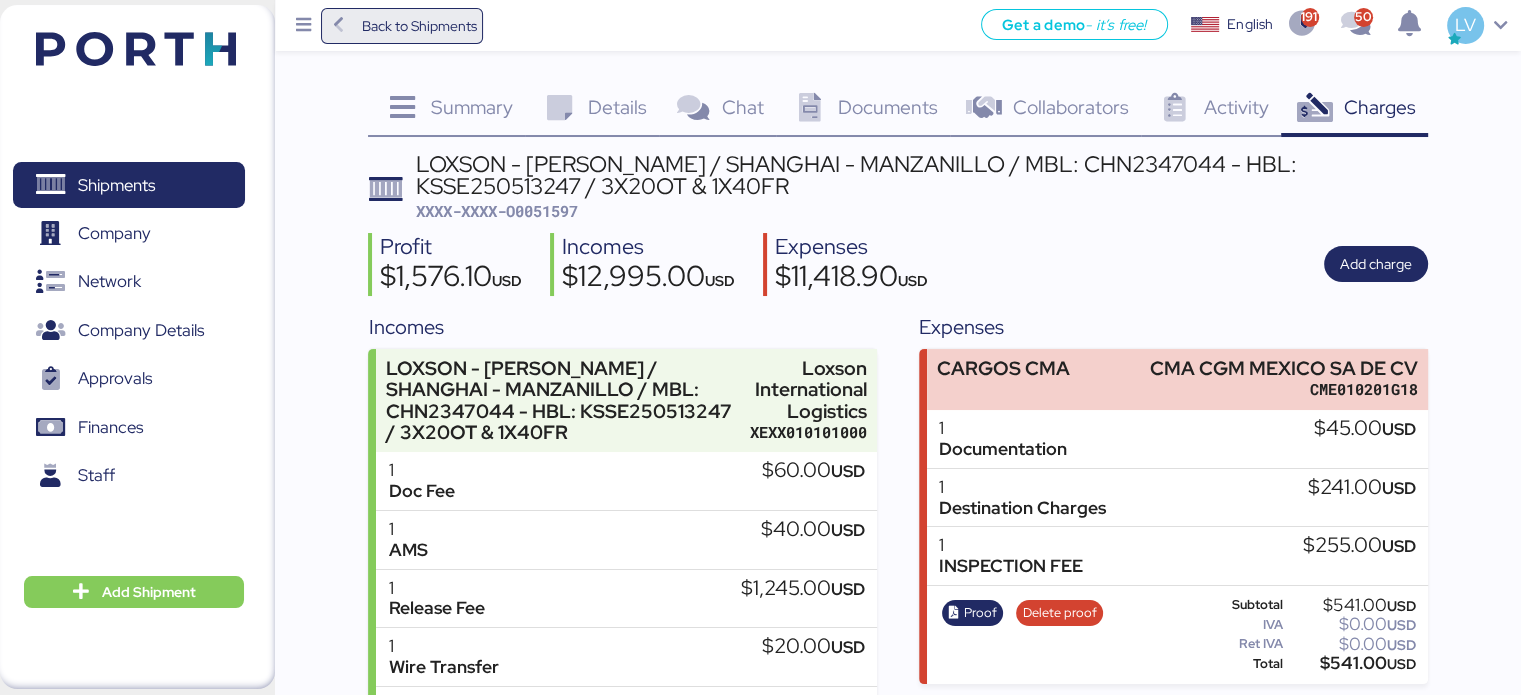 click on "Back to Shipments" at bounding box center [418, 26] 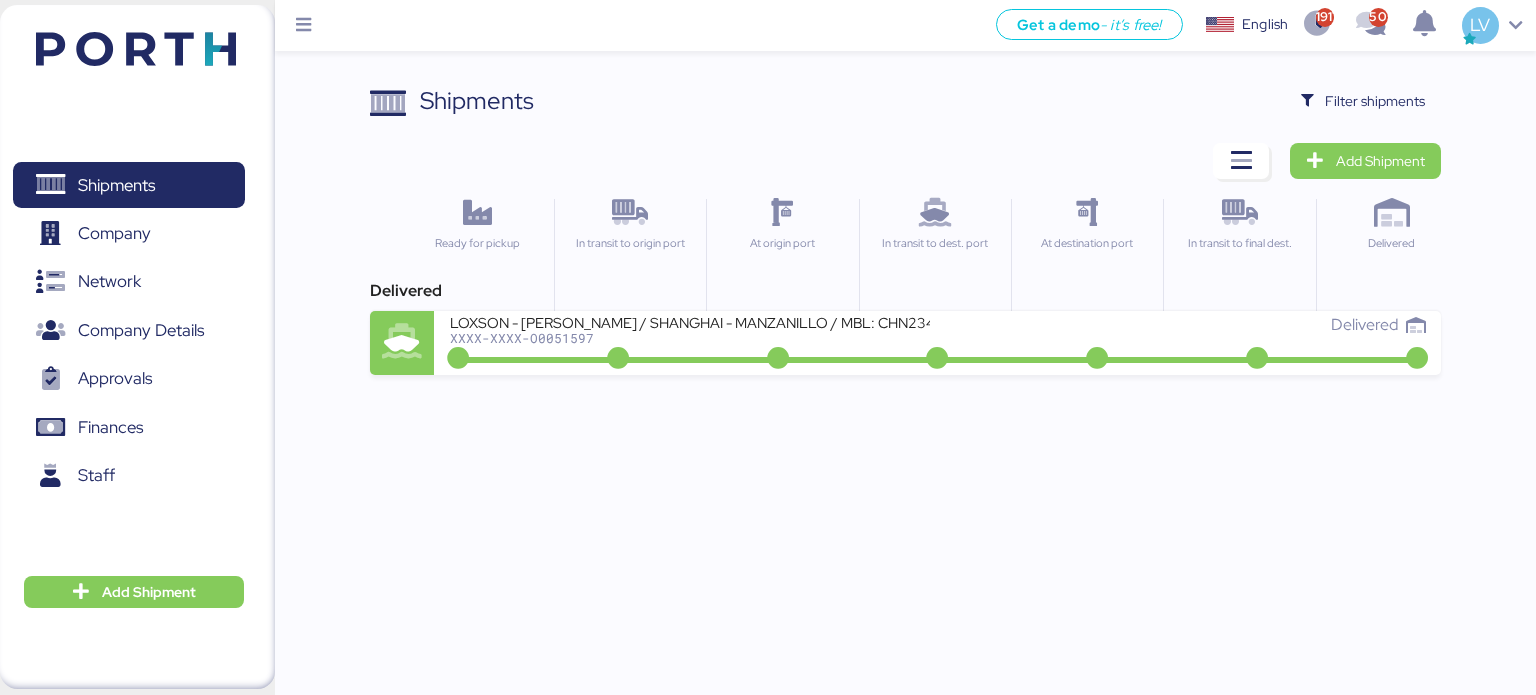 click on "Shipments   Clear Filters   Filter shipments     Add Shipment Ready for pickup In transit to origin port At origin port In transit to dest. port At destination port In transit to final dest. Delivered Delivered LOXSON - [PERSON_NAME] / [GEOGRAPHIC_DATA] - MANZANILLO / MBL: CHN2347044 - HBL: KSSE250513247 / 3X20OT & 1X40FR  XXXX-XXXX-O0051597 Delivered" at bounding box center [768, 187] 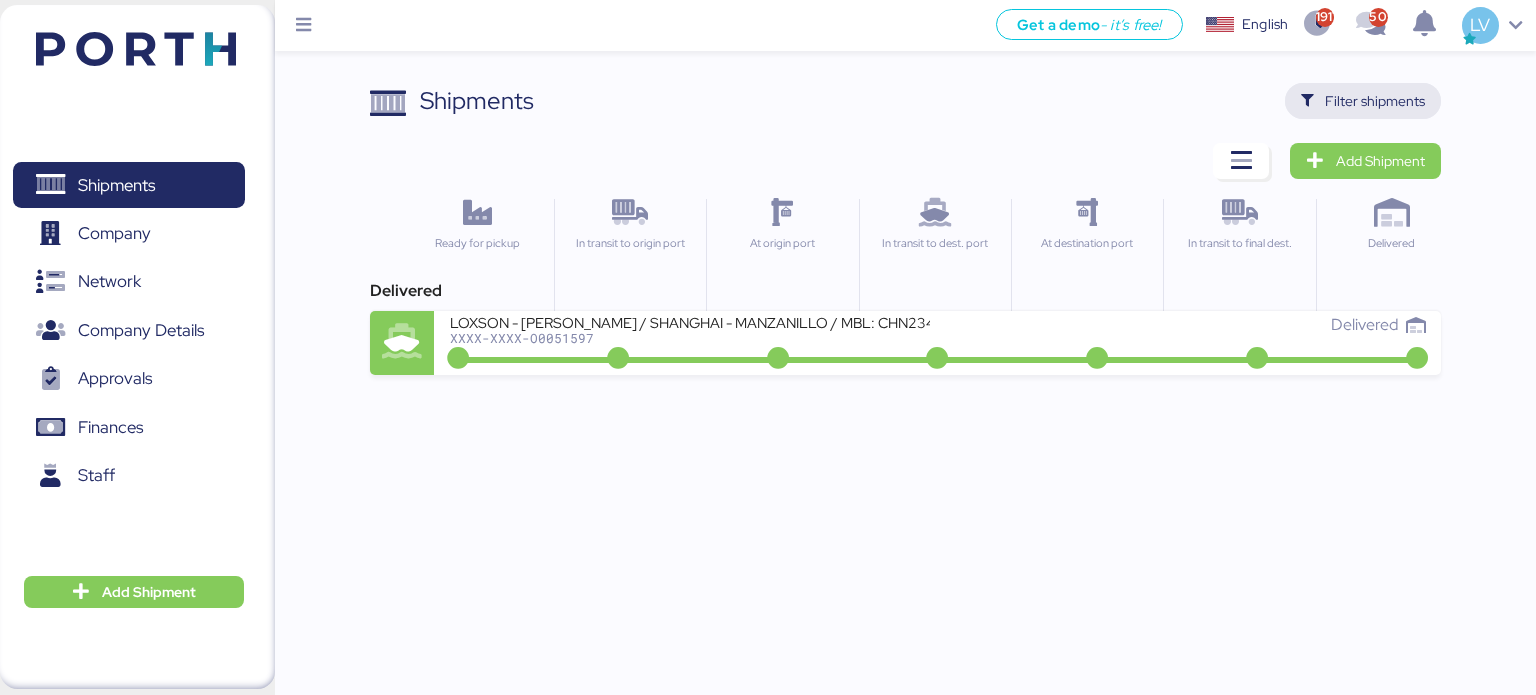 click on "Filter shipments" at bounding box center (1375, 101) 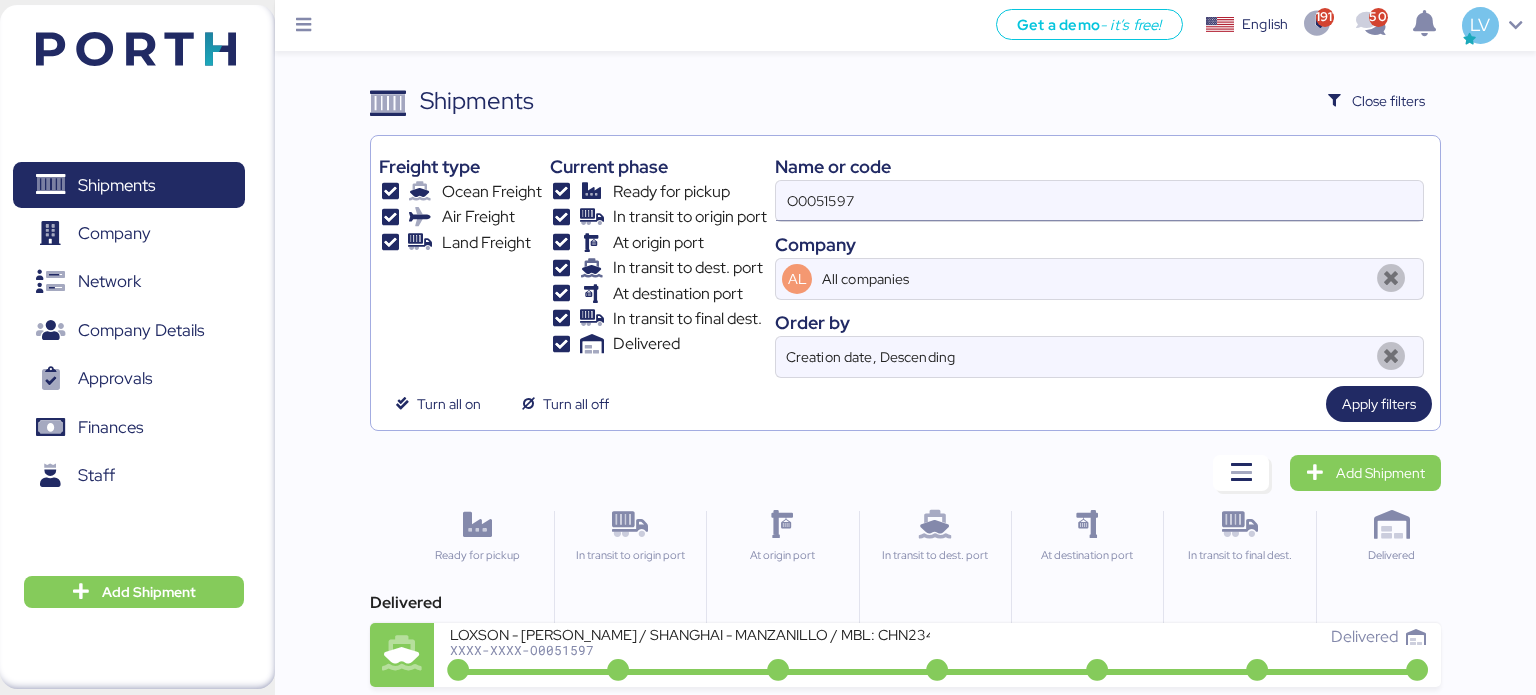 click on "O0051597" at bounding box center [1099, 201] 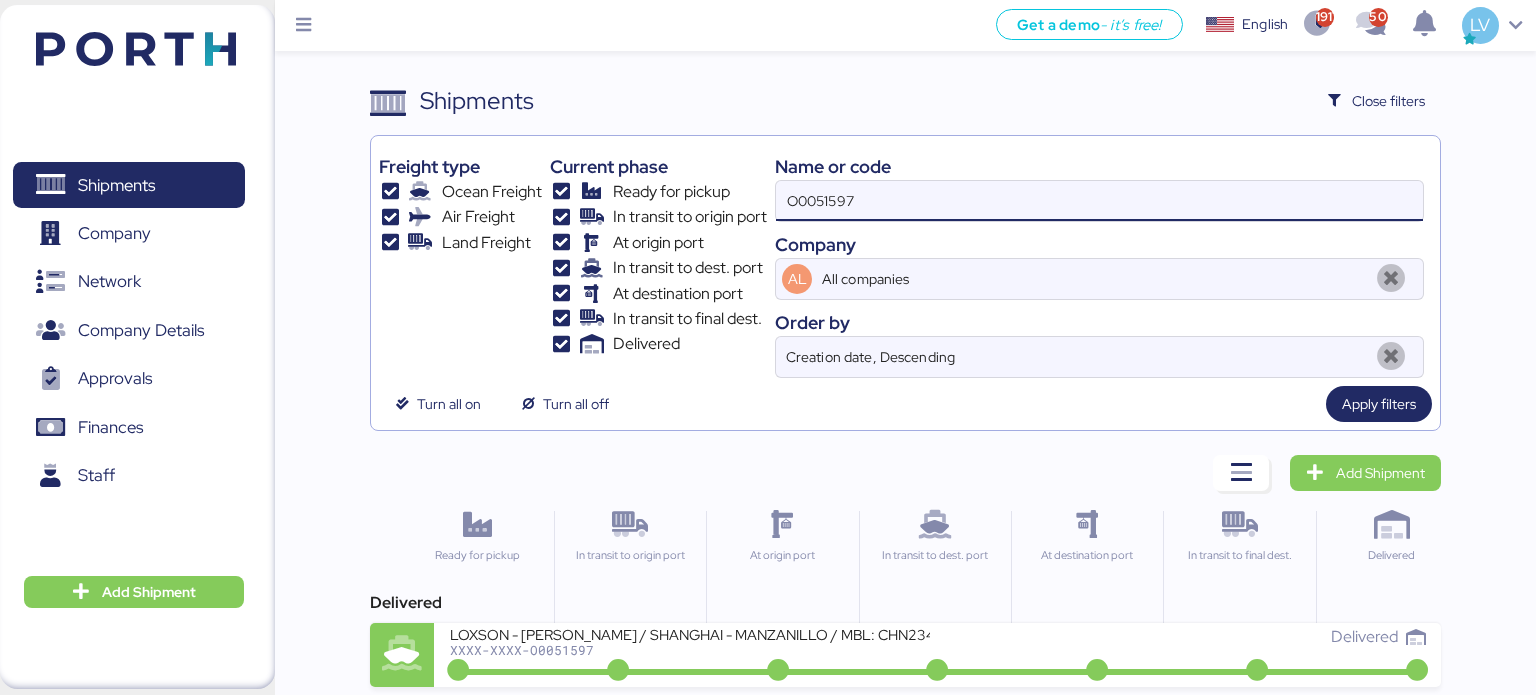 click on "O0051597" at bounding box center [1099, 201] 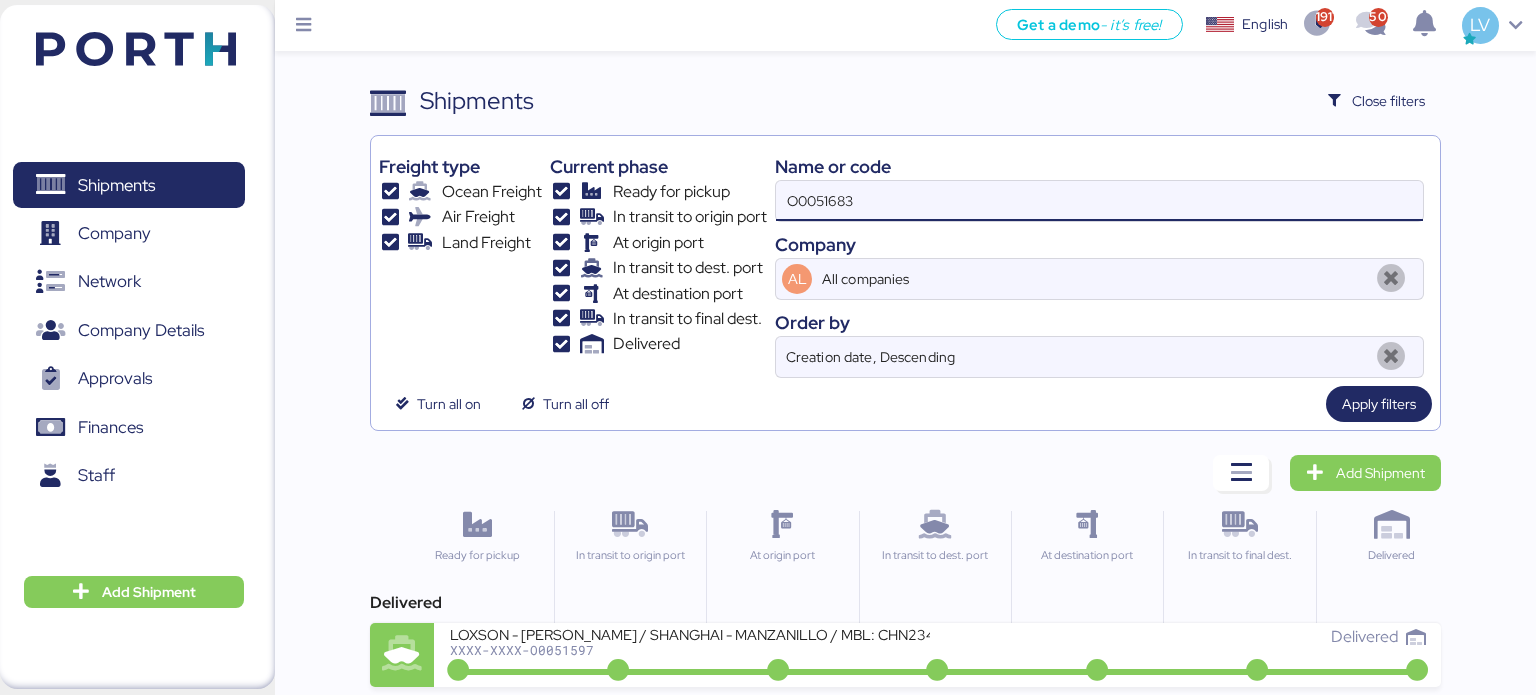 type on "O0051683" 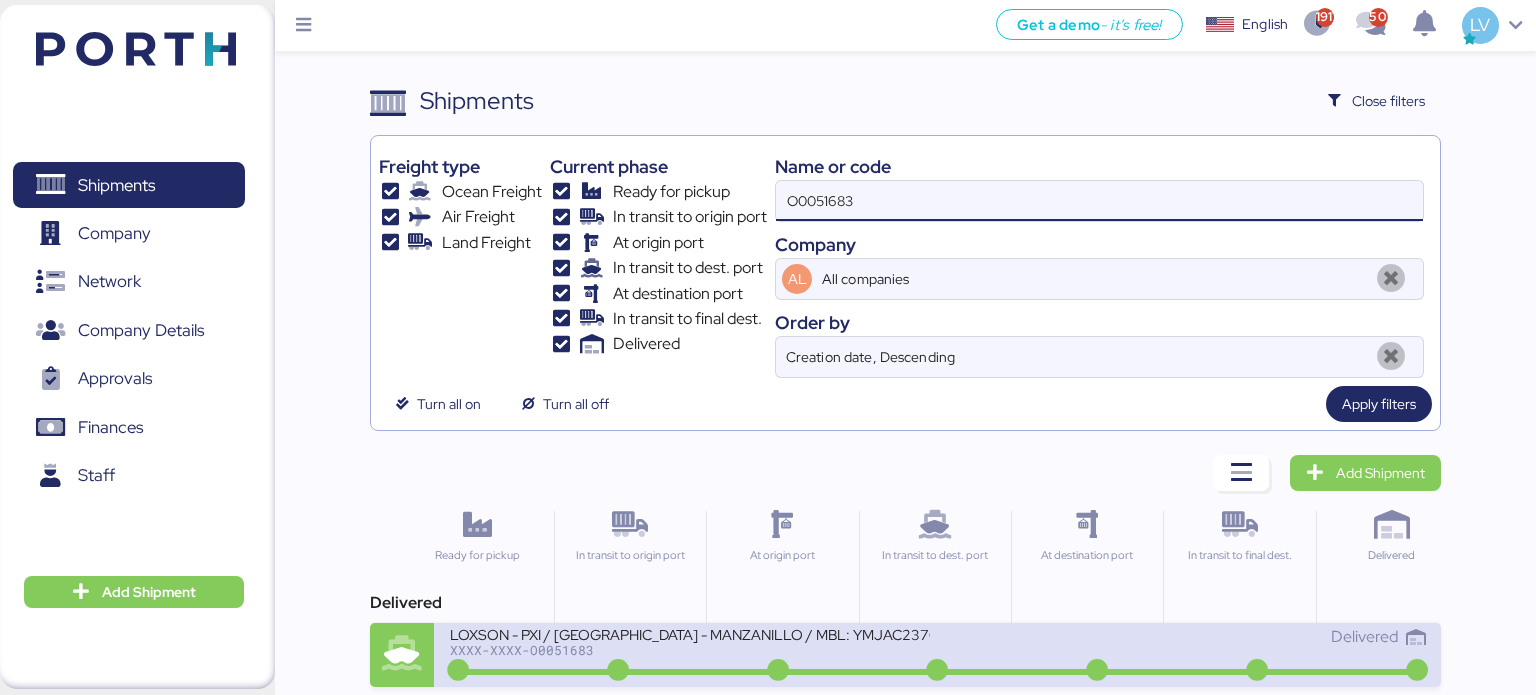 click on "LOXSON - PXI / [GEOGRAPHIC_DATA] - MANZANILLO / MBL: YMJAC237006626 - HBL: CSSE250501126 / 1X40HQ & 1X20GP" at bounding box center (690, 633) 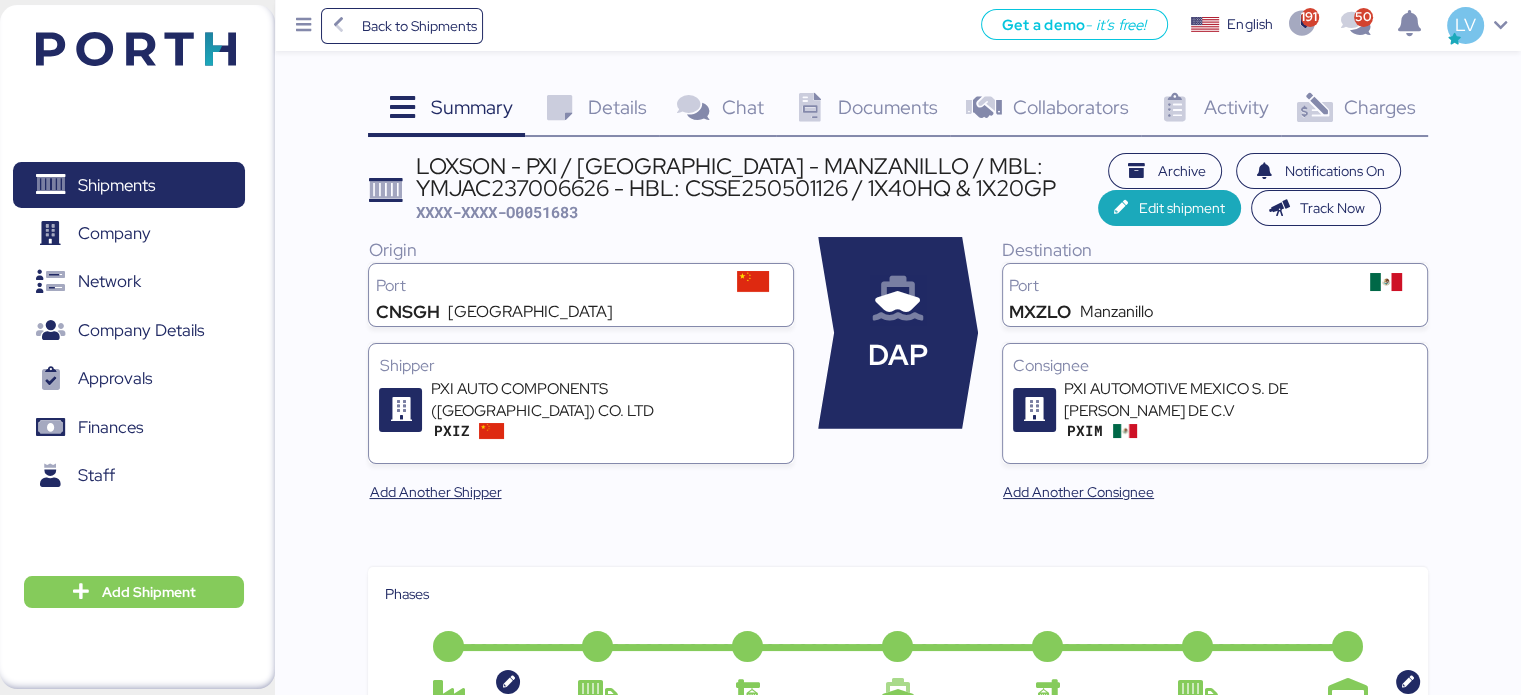 click on "Charges 0" at bounding box center [1354, 110] 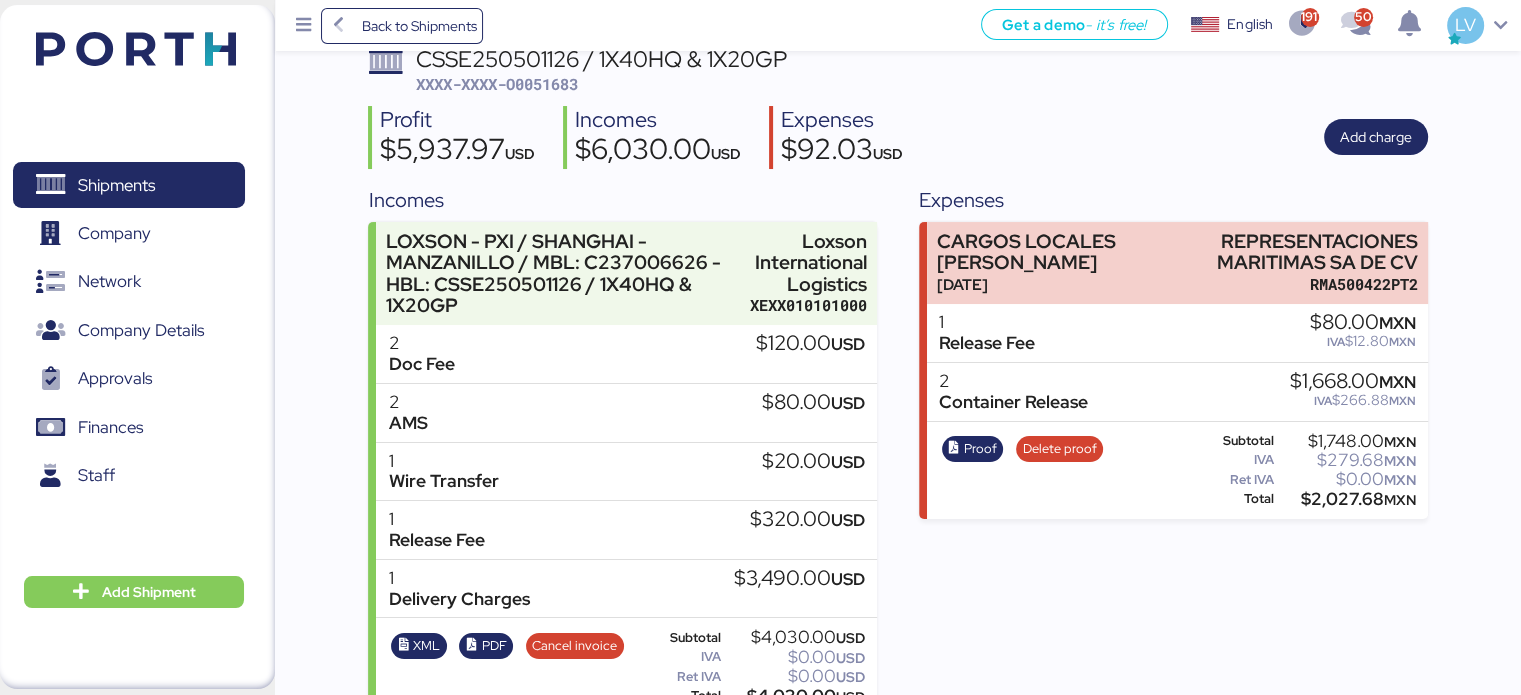 scroll, scrollTop: 134, scrollLeft: 0, axis: vertical 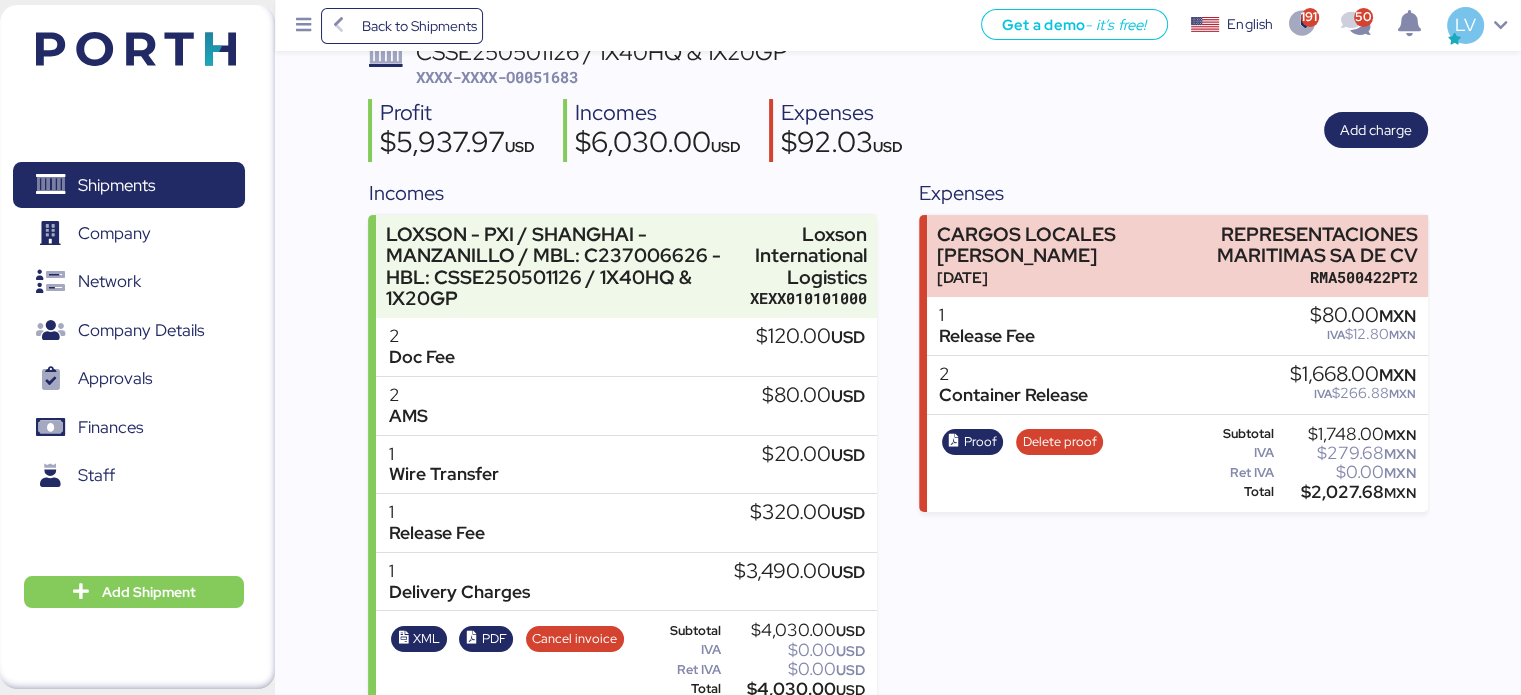 click on "Profit $5,937.97  USD Incomes $6,030.00  USD Expenses $92.03  USD Add charge" at bounding box center [897, 130] 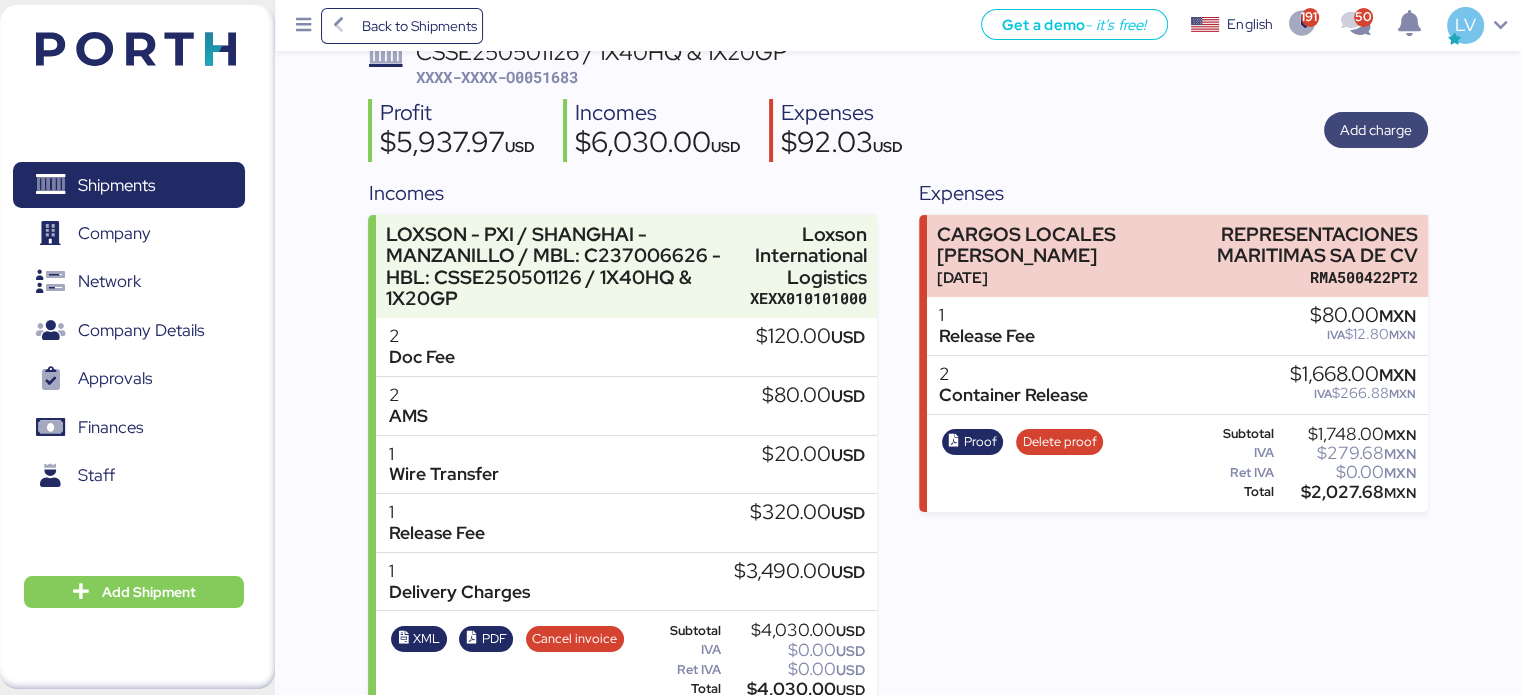 click on "Add charge" at bounding box center [1376, 130] 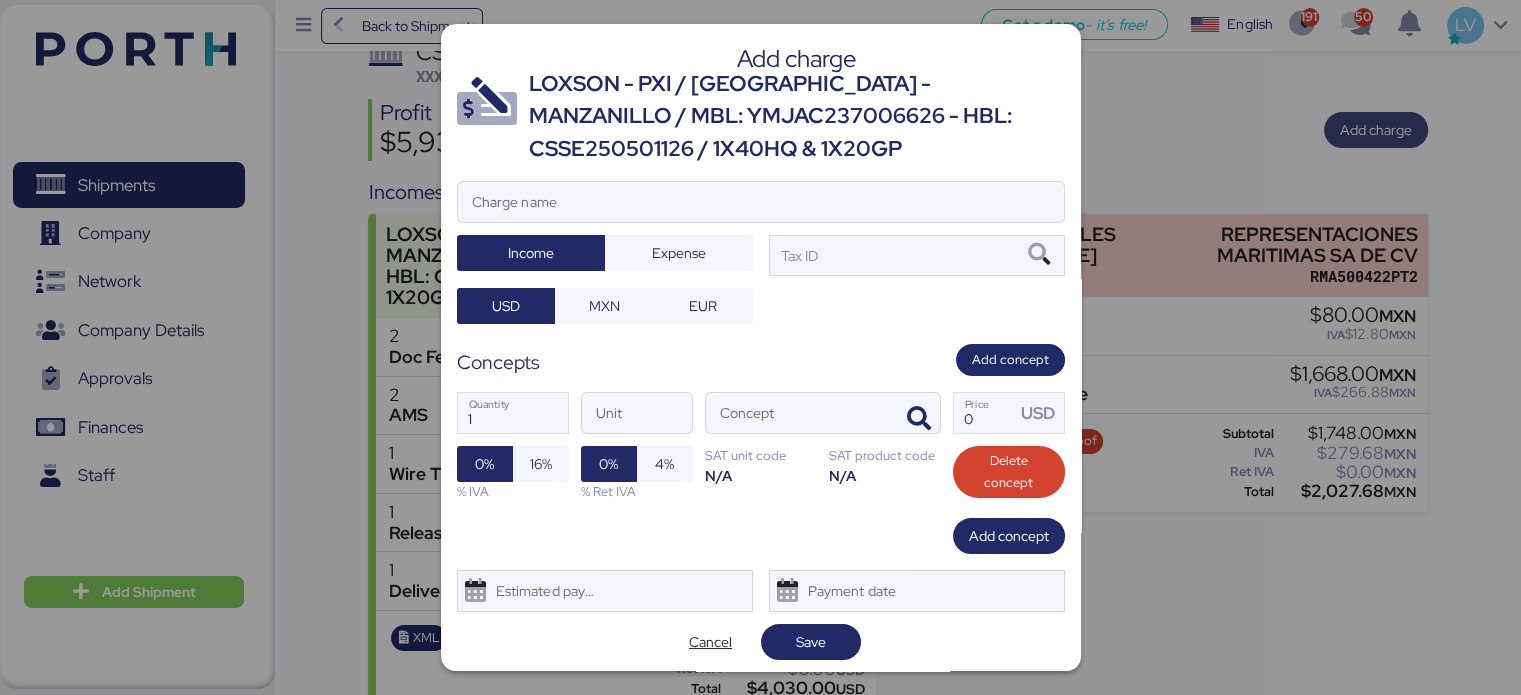 scroll, scrollTop: 0, scrollLeft: 0, axis: both 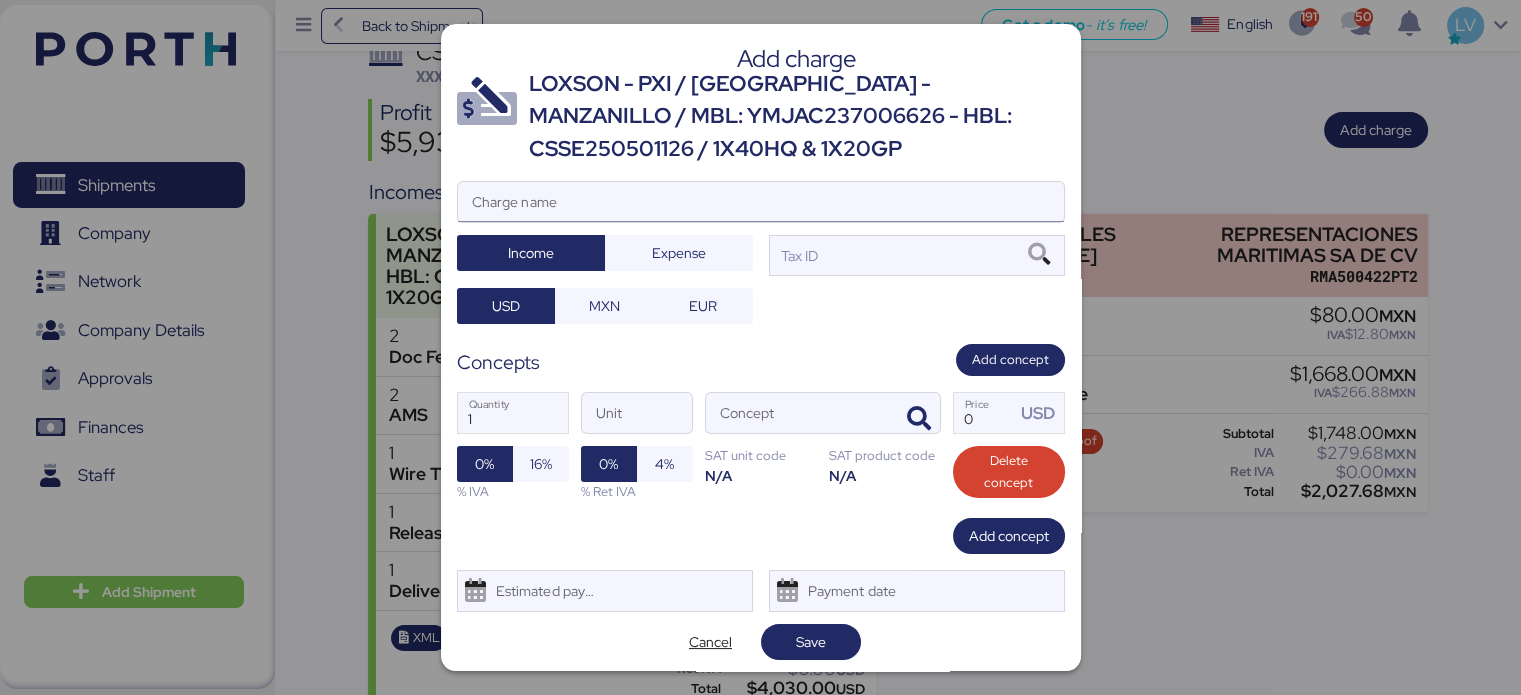 click on "Charge name" at bounding box center (761, 202) 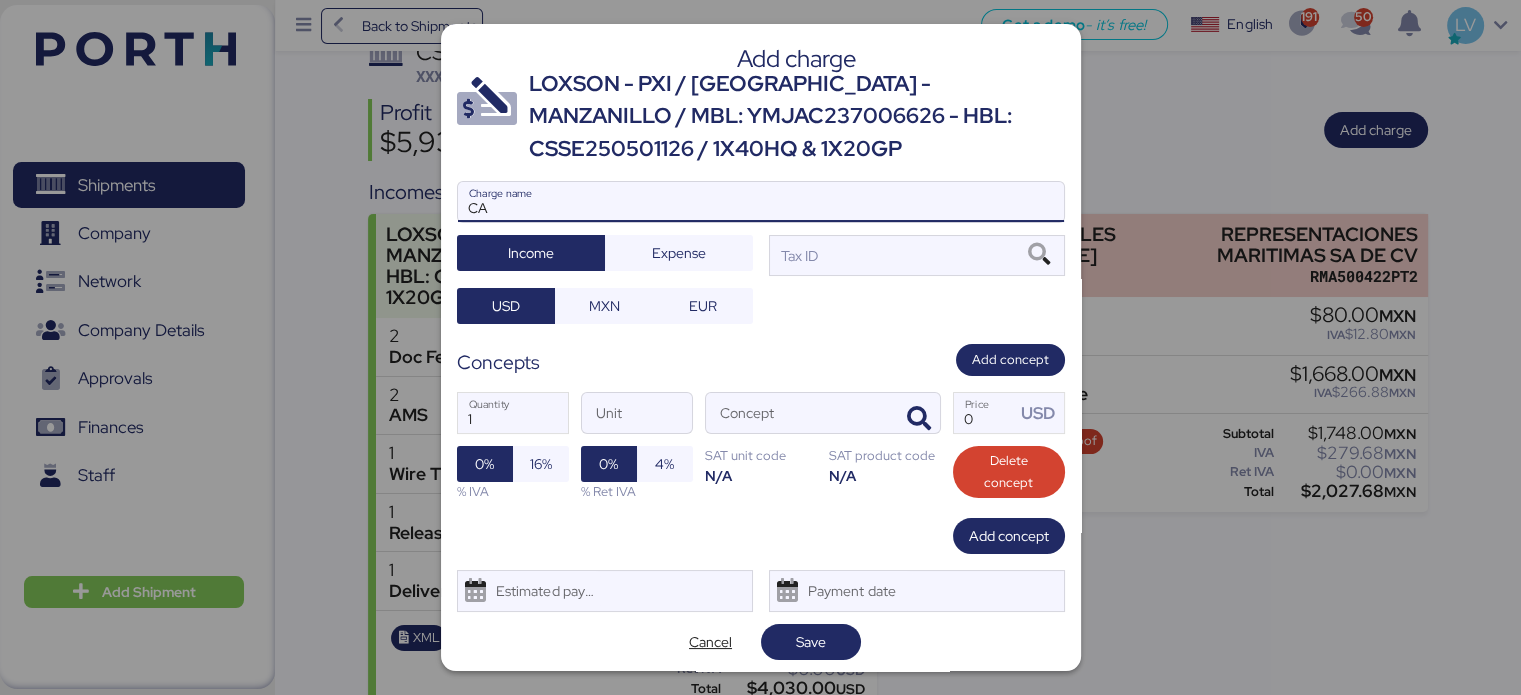 type on "C" 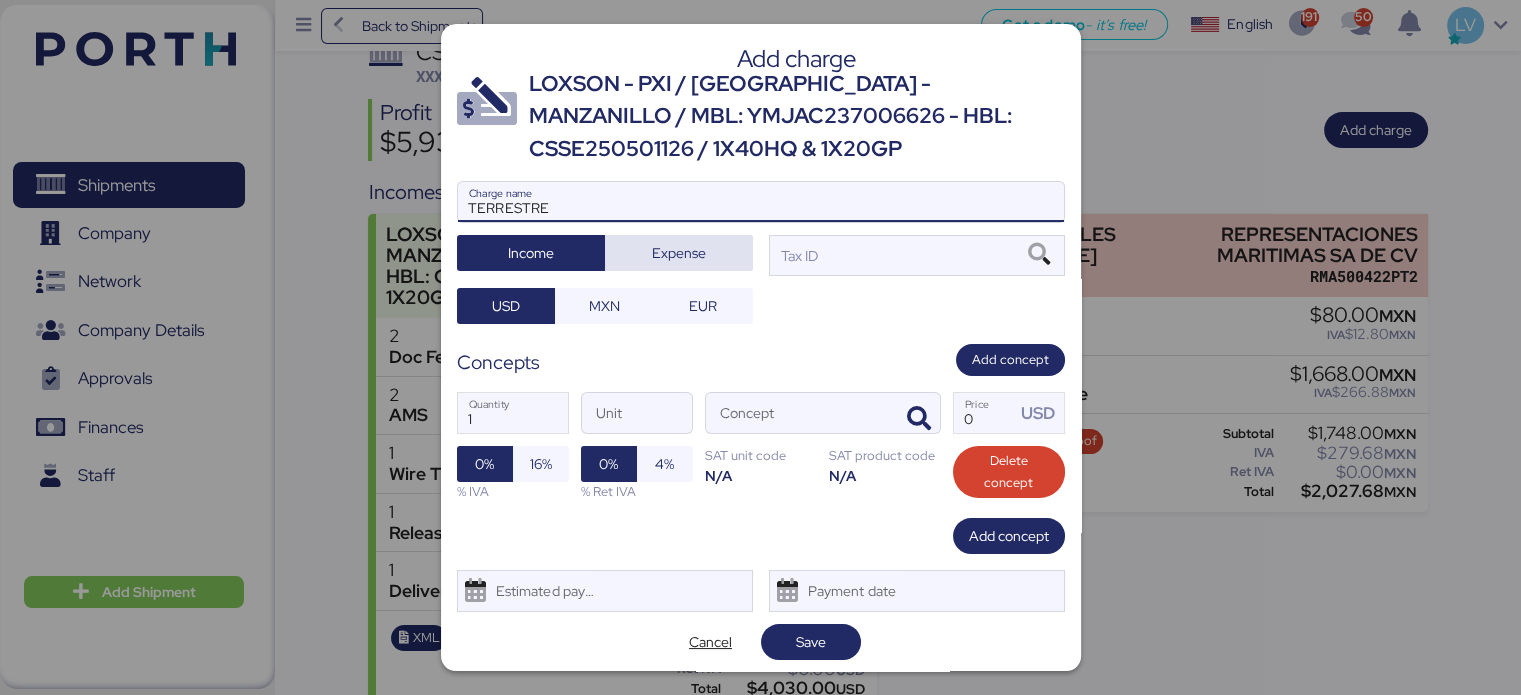type on "TERRESTRE" 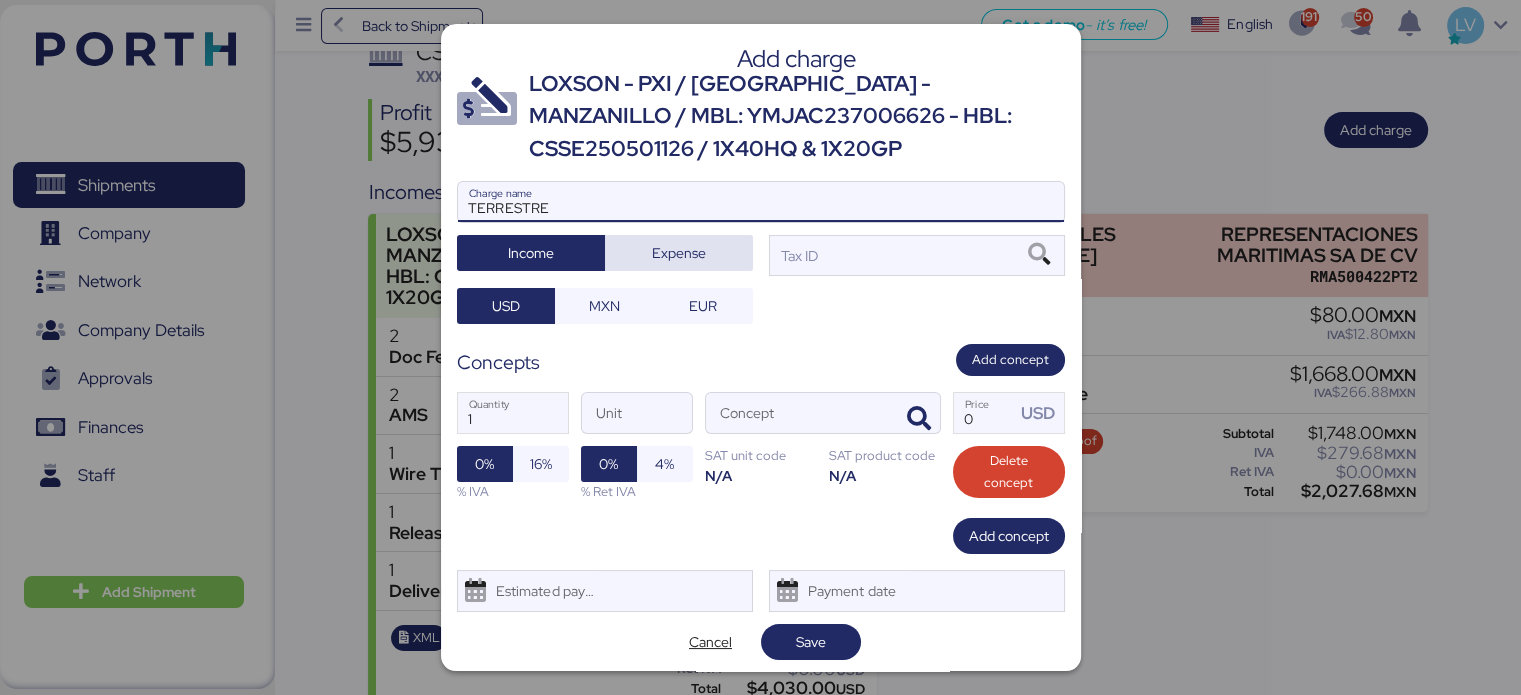 click on "Expense" at bounding box center (679, 253) 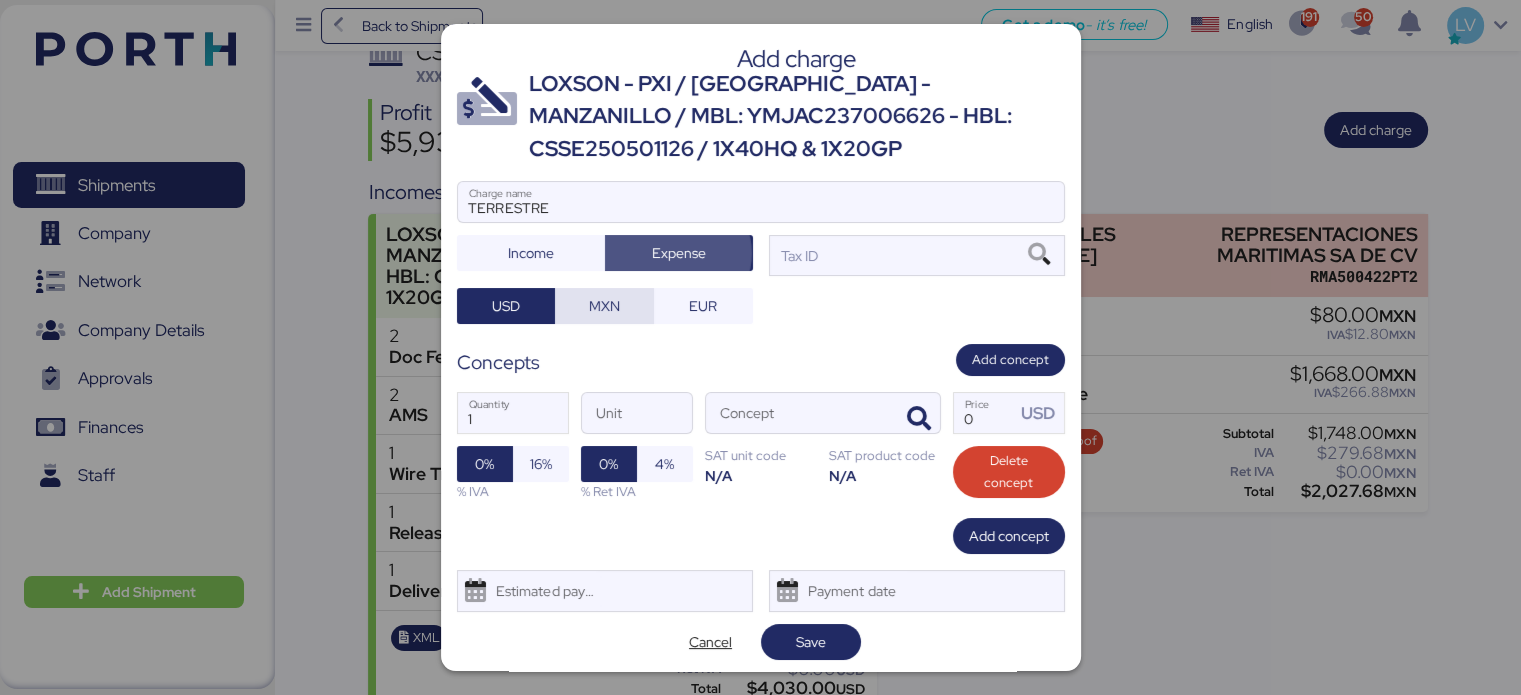 click on "MXN" at bounding box center [604, 306] 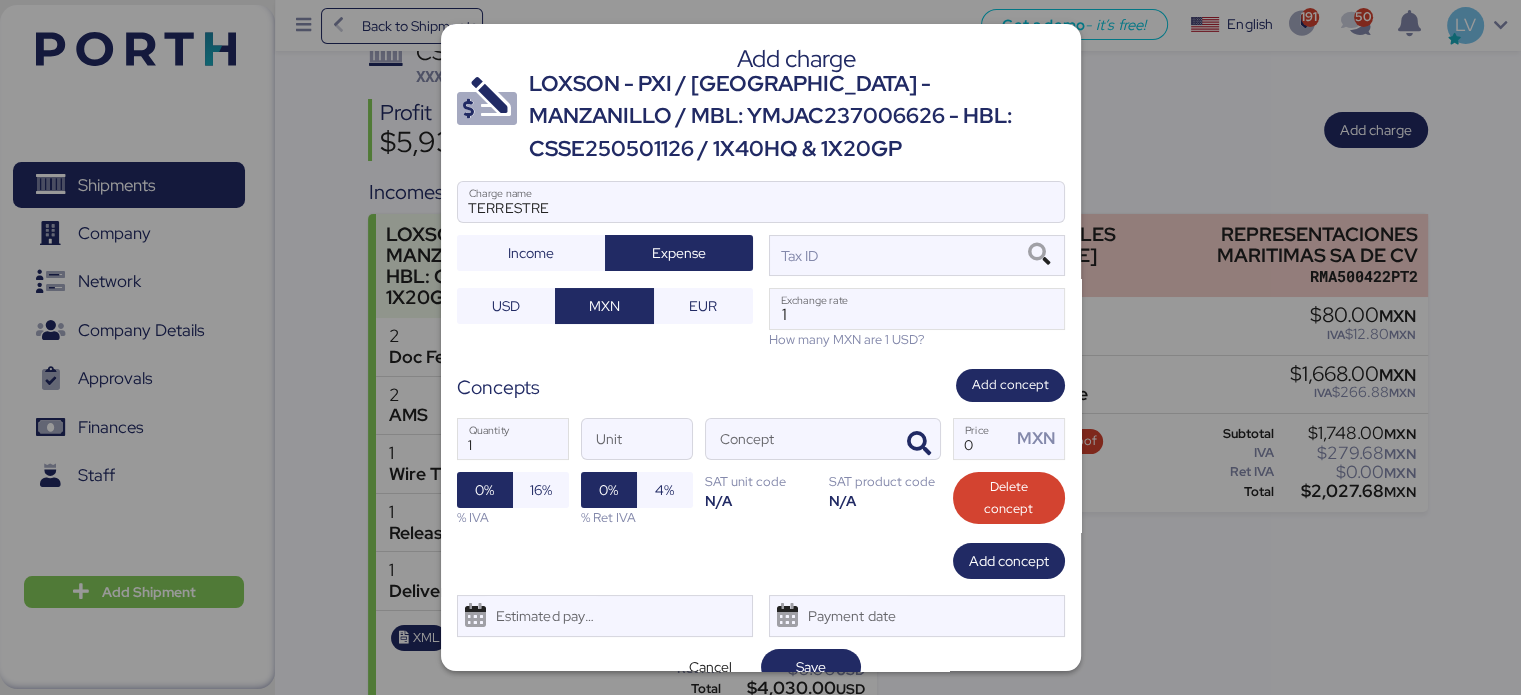click at bounding box center [761, 232] 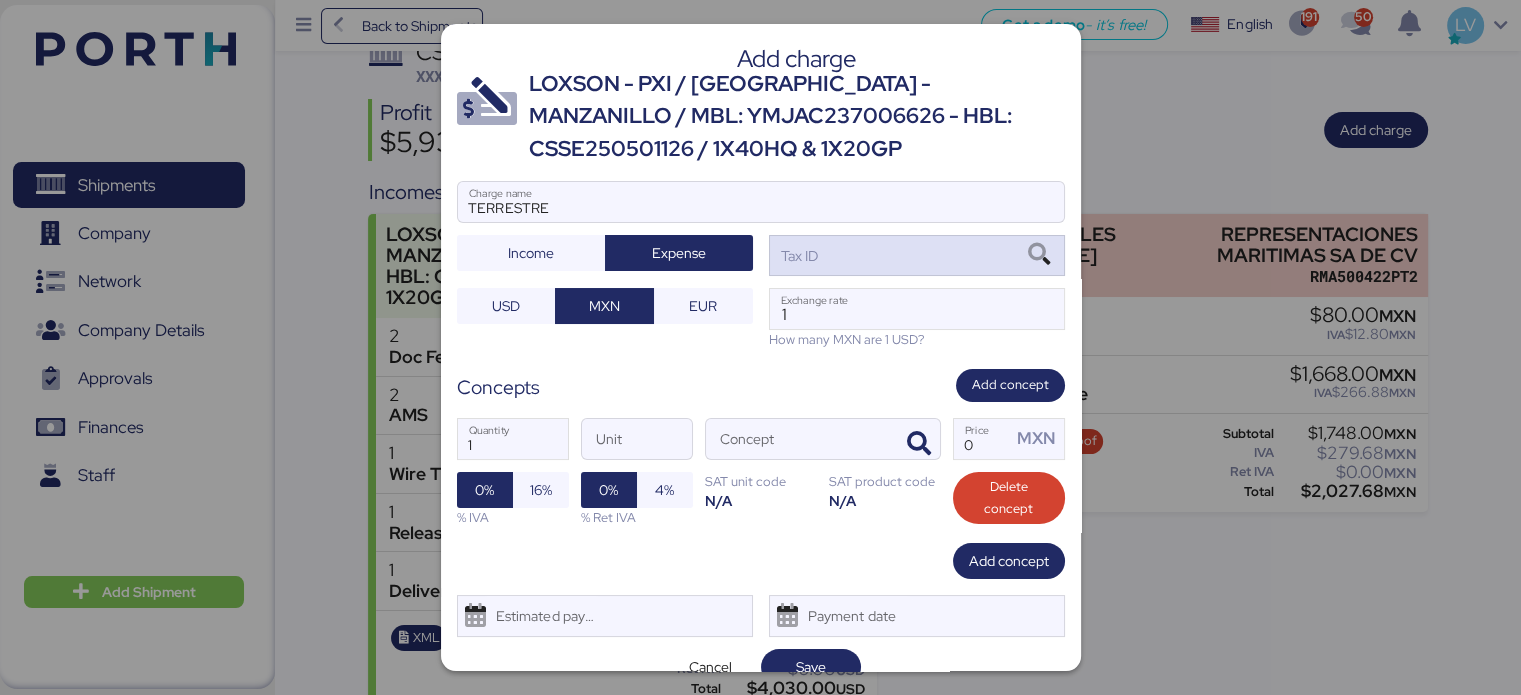 click on "Tax ID" at bounding box center (917, 255) 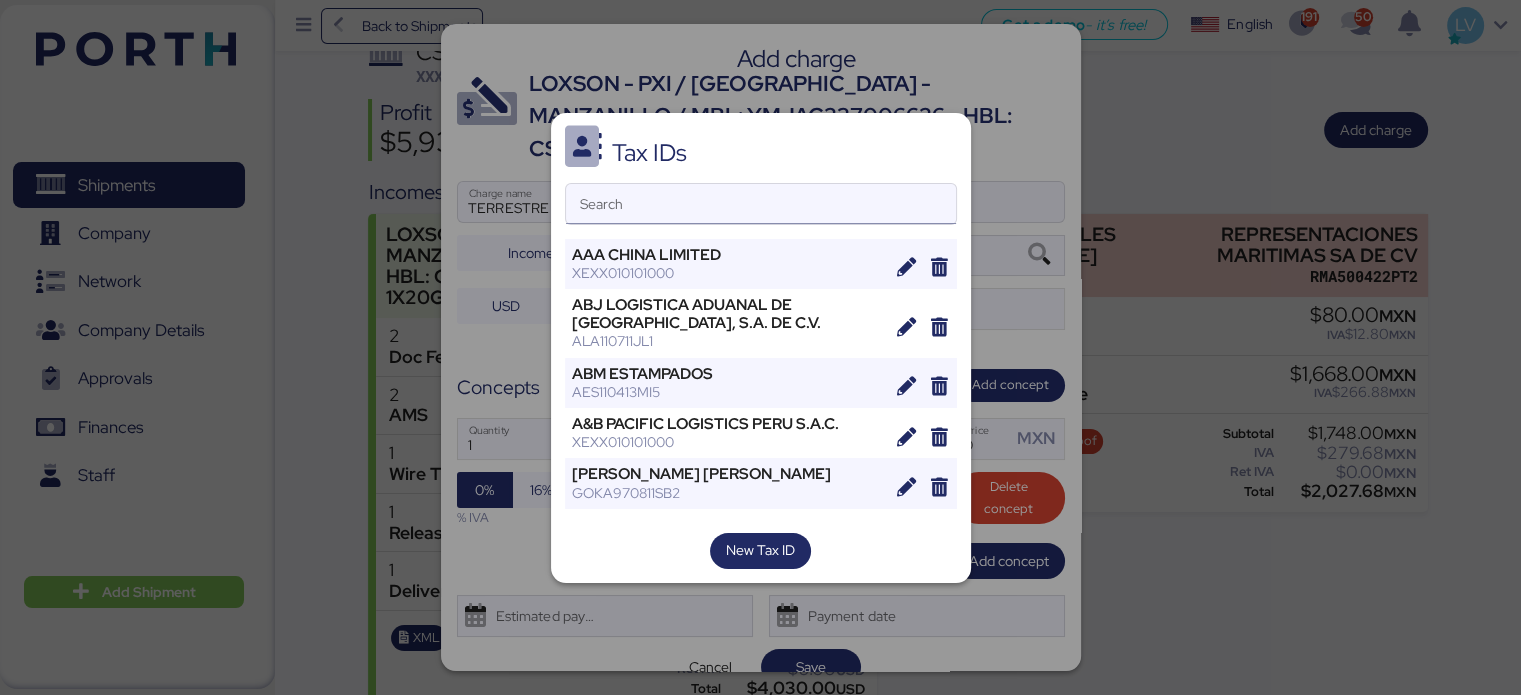 click on "Search" at bounding box center (761, 204) 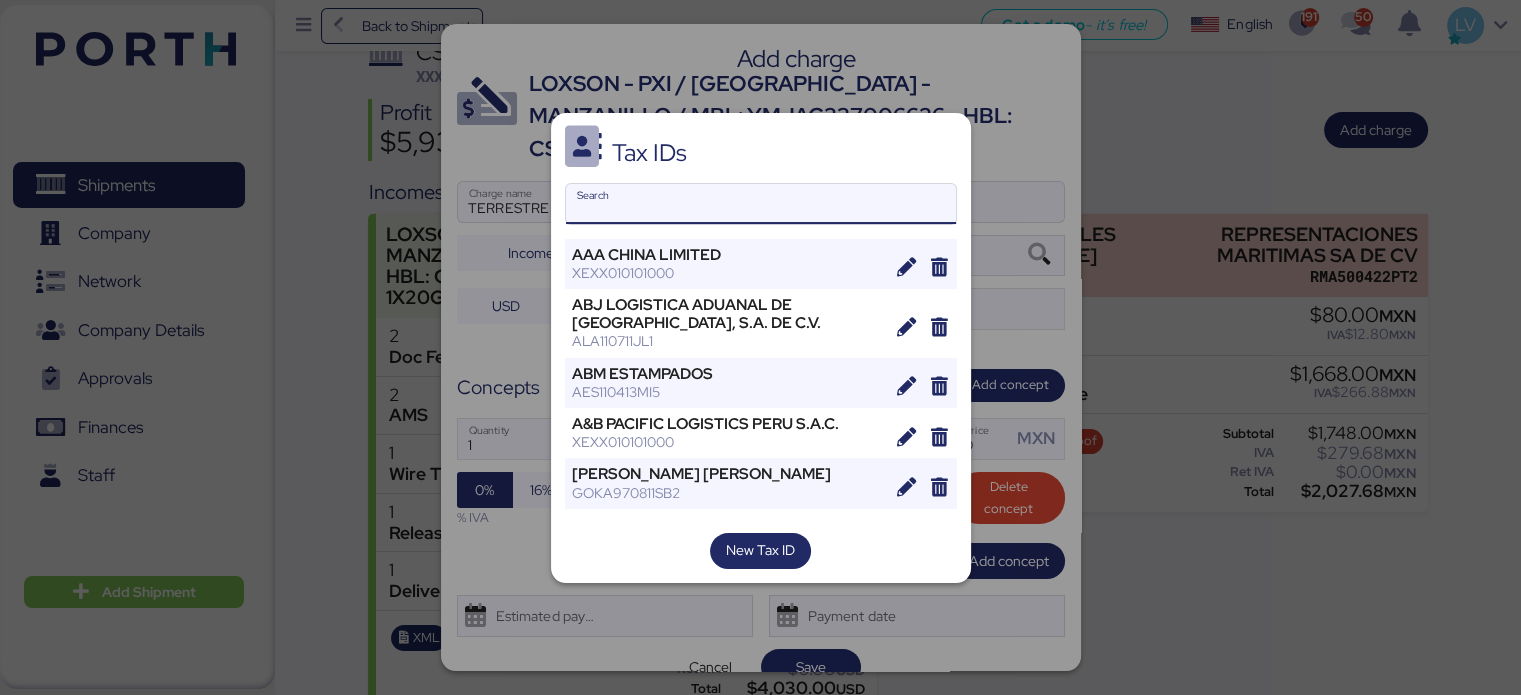 paste on "[PERSON_NAME] [PERSON_NAME]" 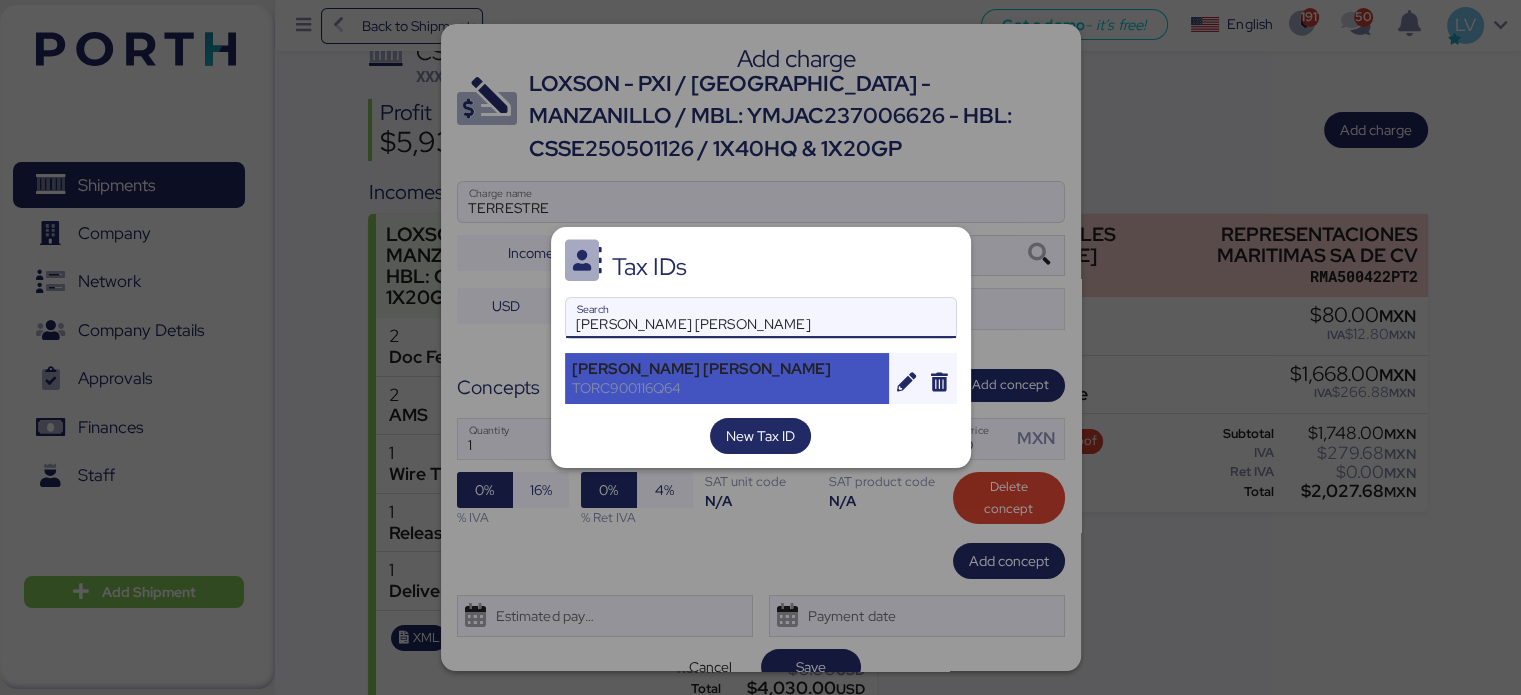 type on "[PERSON_NAME] [PERSON_NAME]" 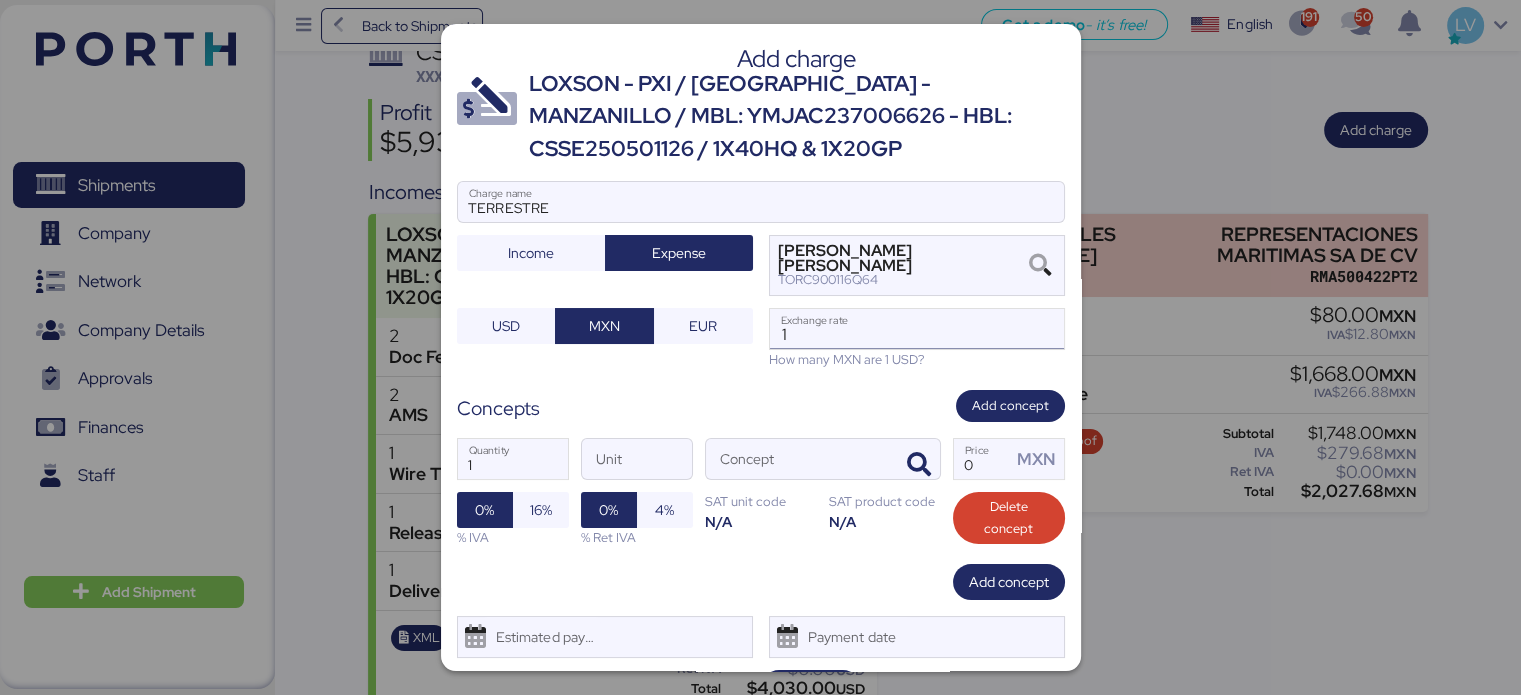 click on "1" at bounding box center (917, 329) 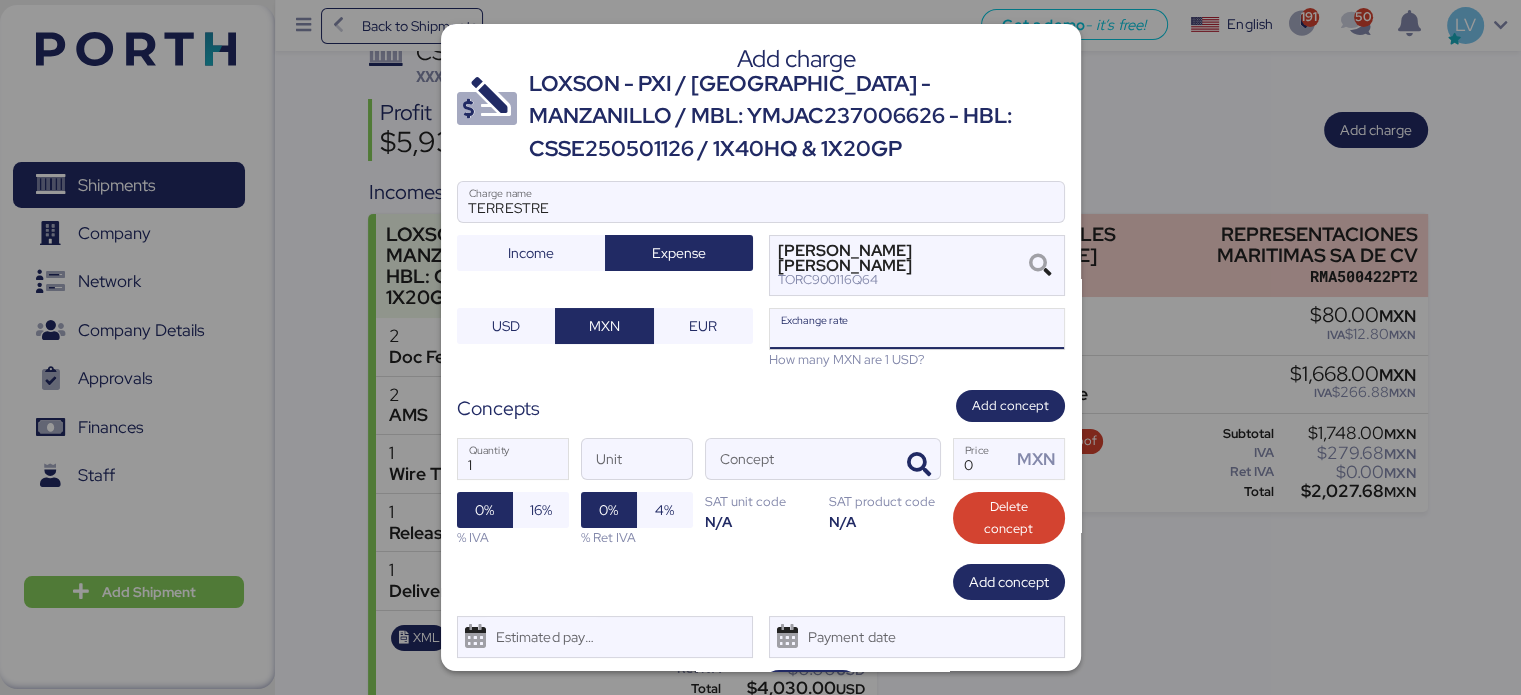 paste on "18.6617" 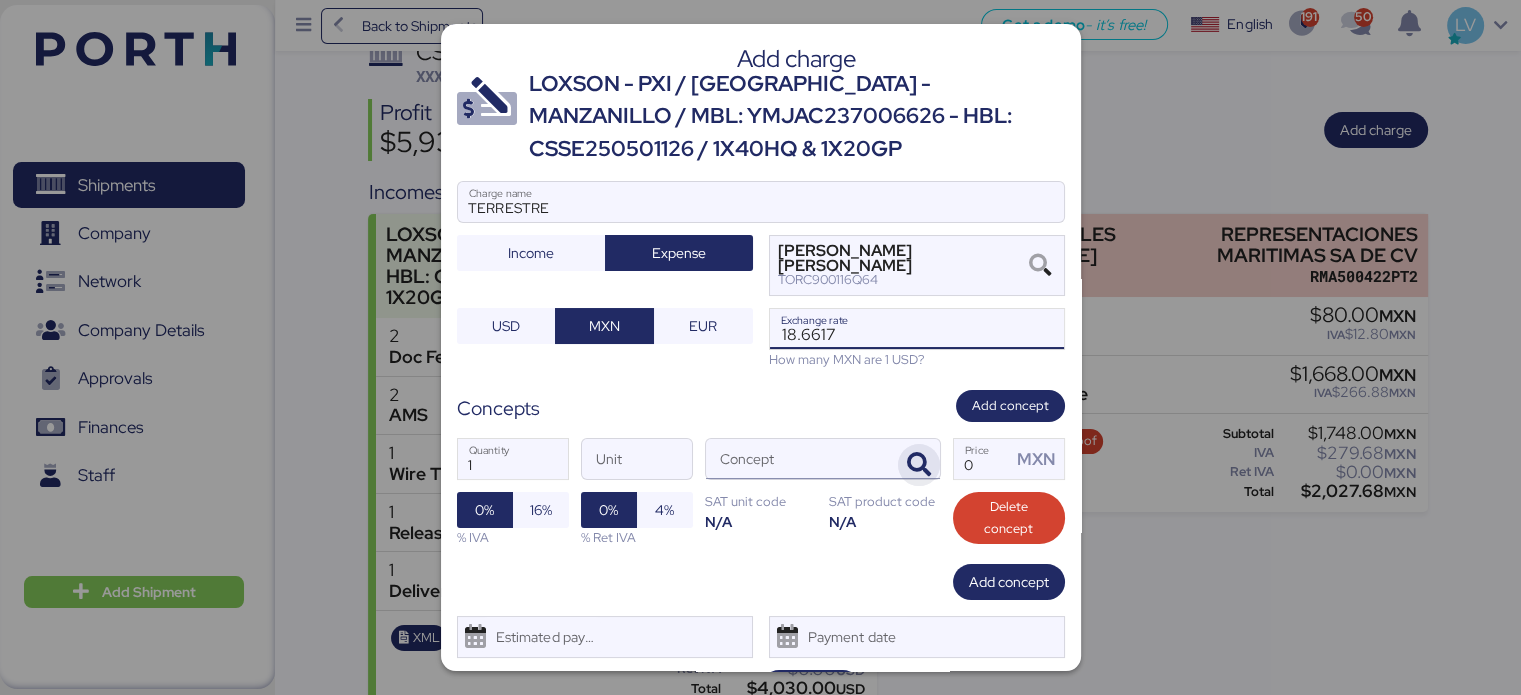 type on "18.6617" 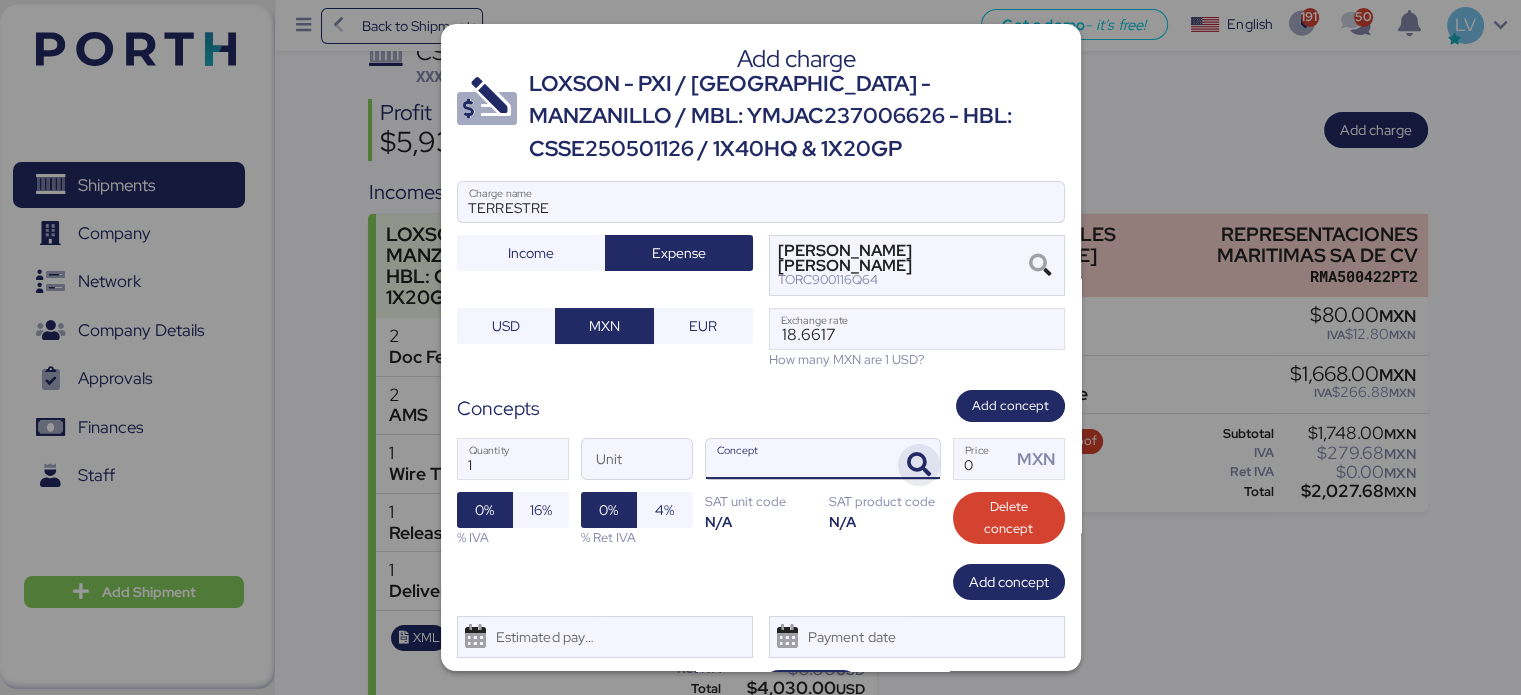 click at bounding box center [919, 465] 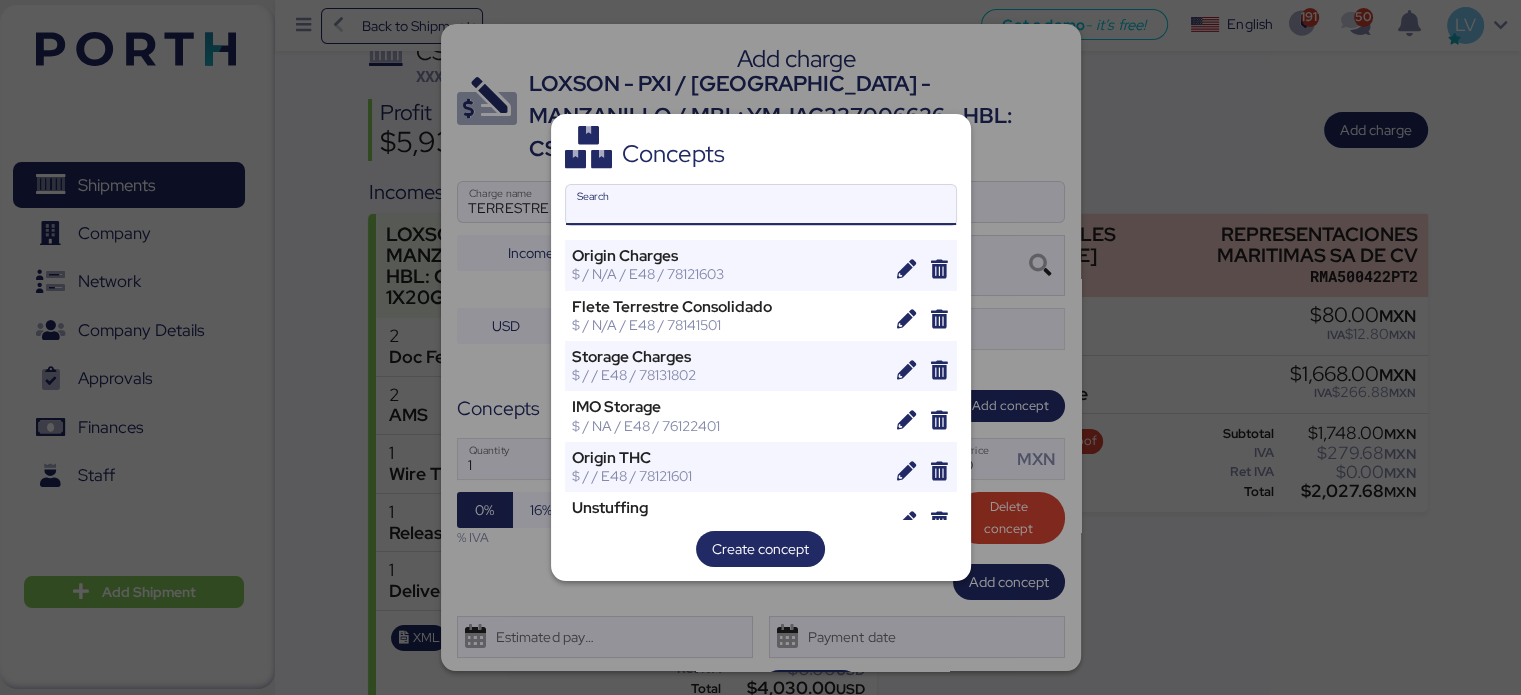 click on "Search" at bounding box center (761, 205) 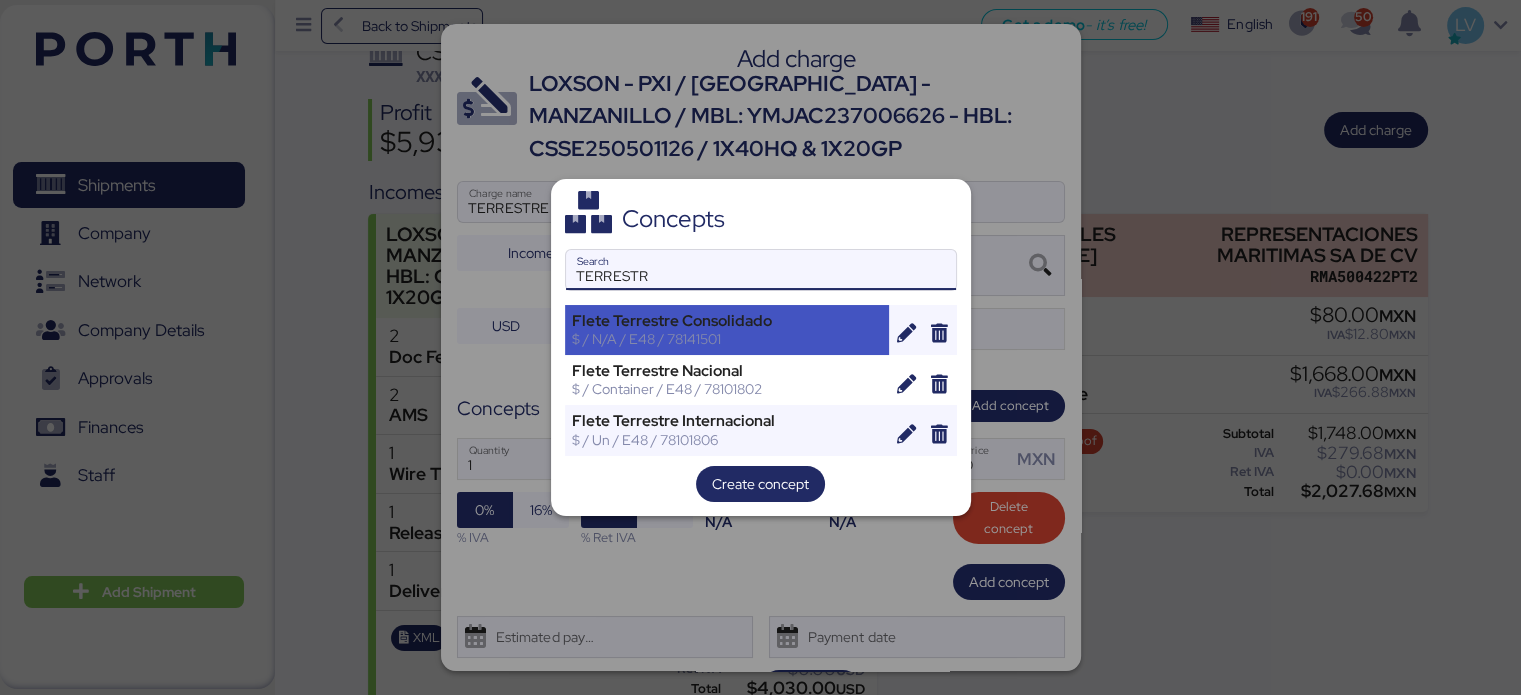 type on "TERRESTR" 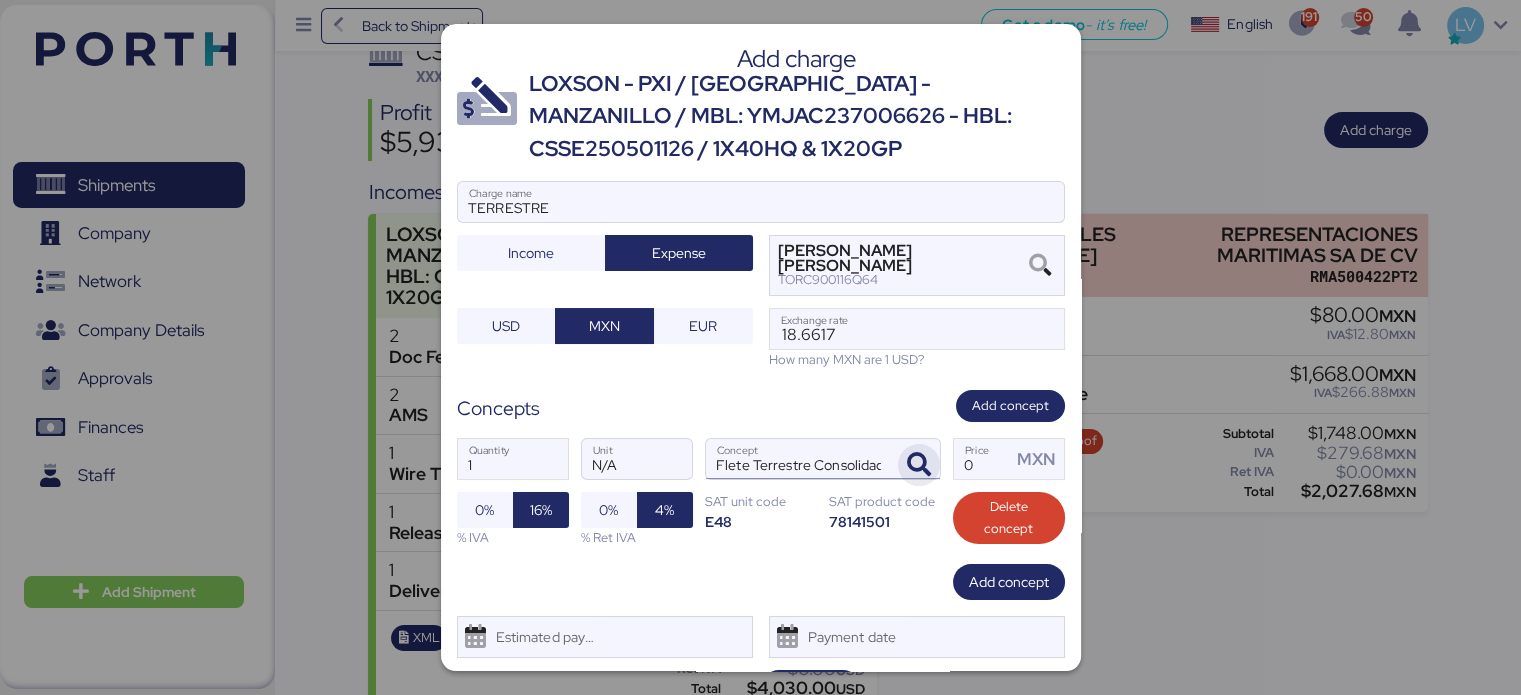 click at bounding box center [919, 465] 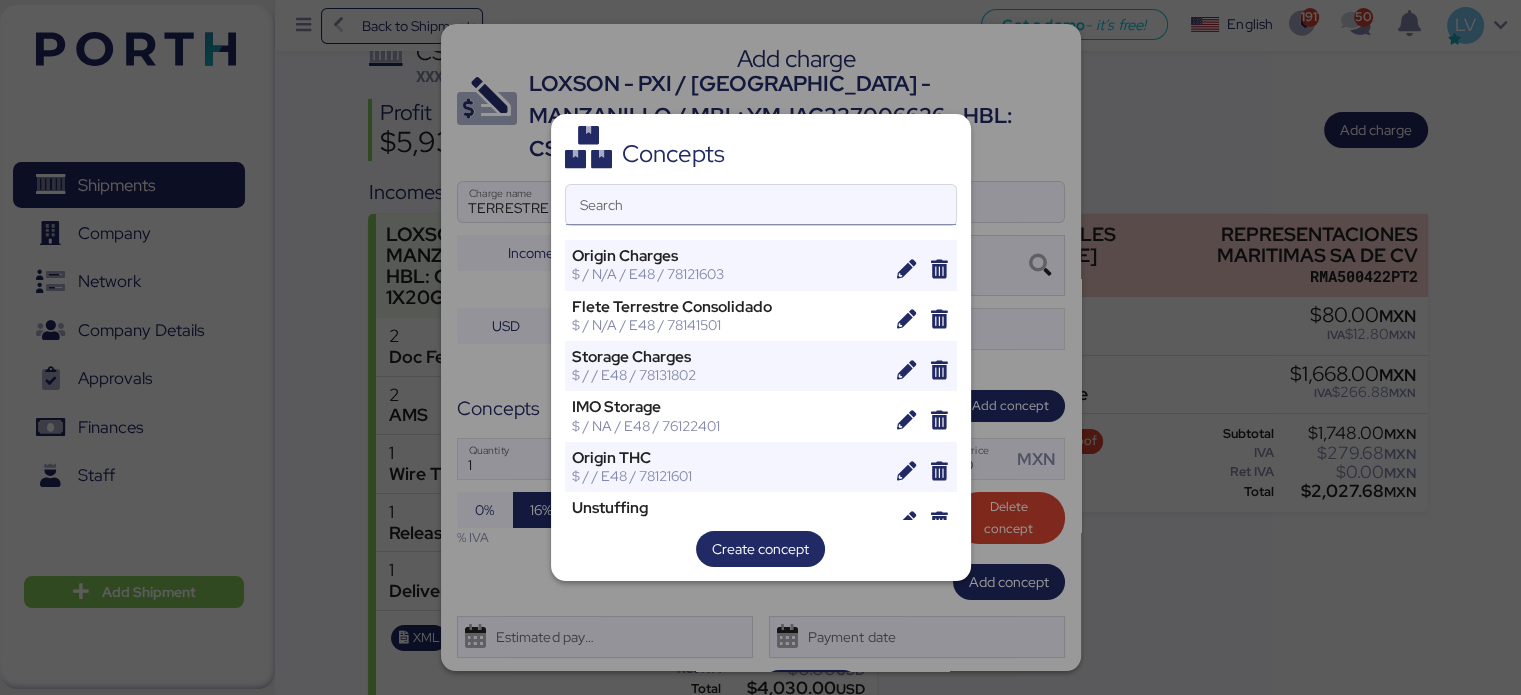 click on "Search" at bounding box center [761, 205] 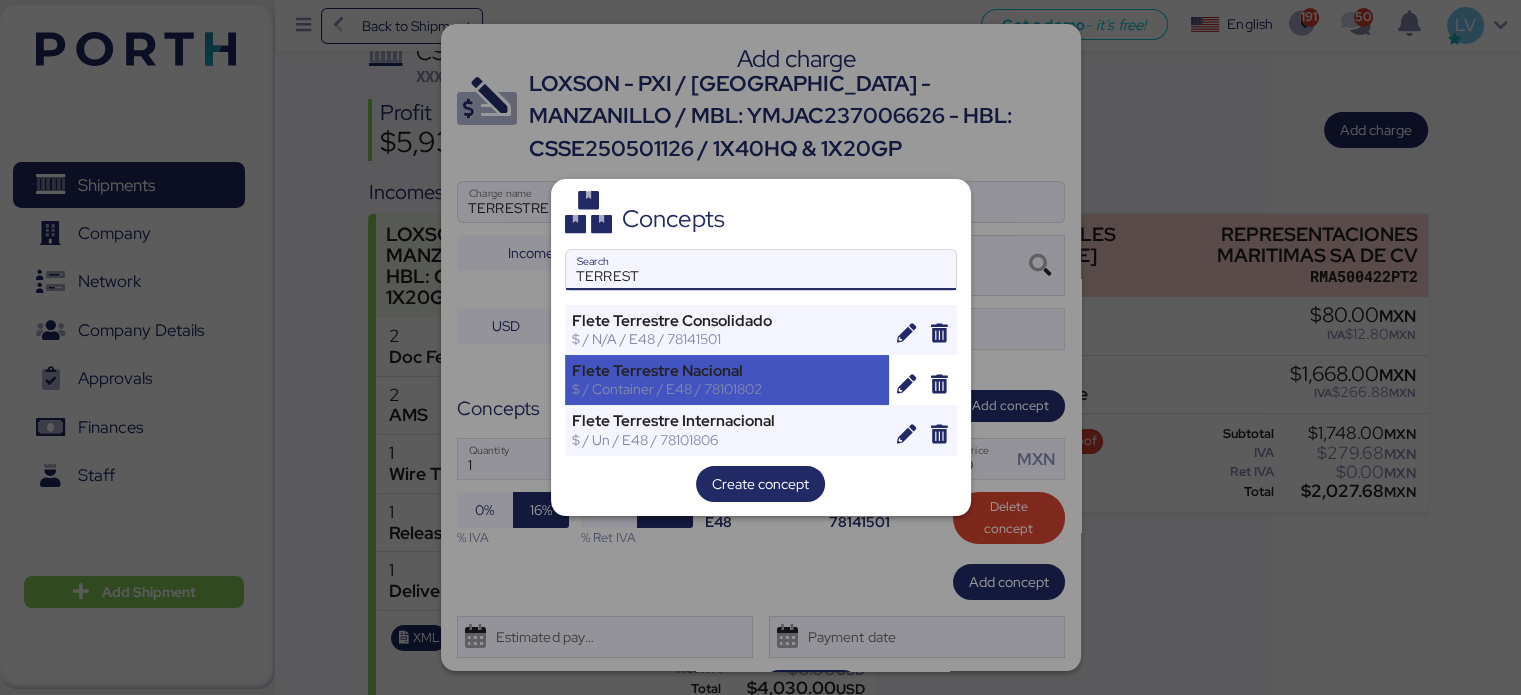 type on "TERREST" 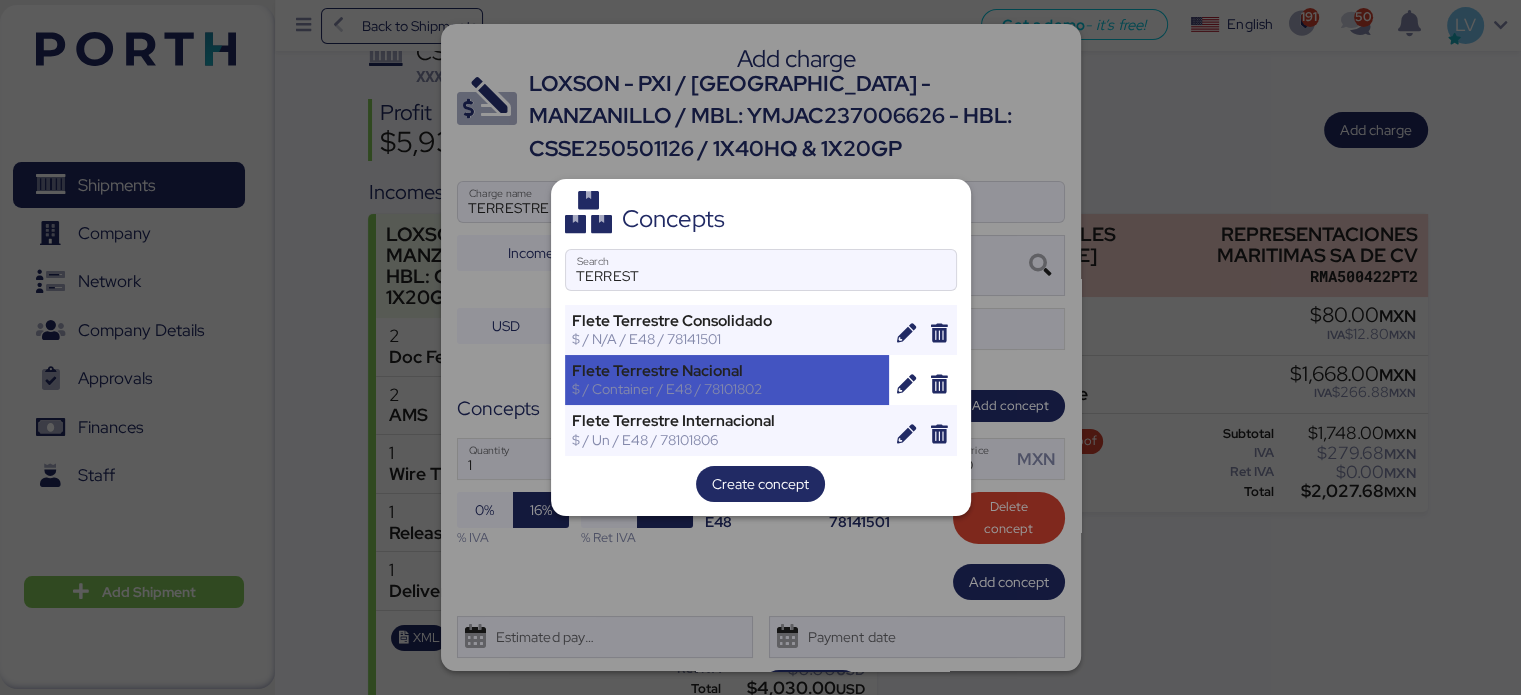 click on "Flete Terrestre Nacional" at bounding box center [727, 371] 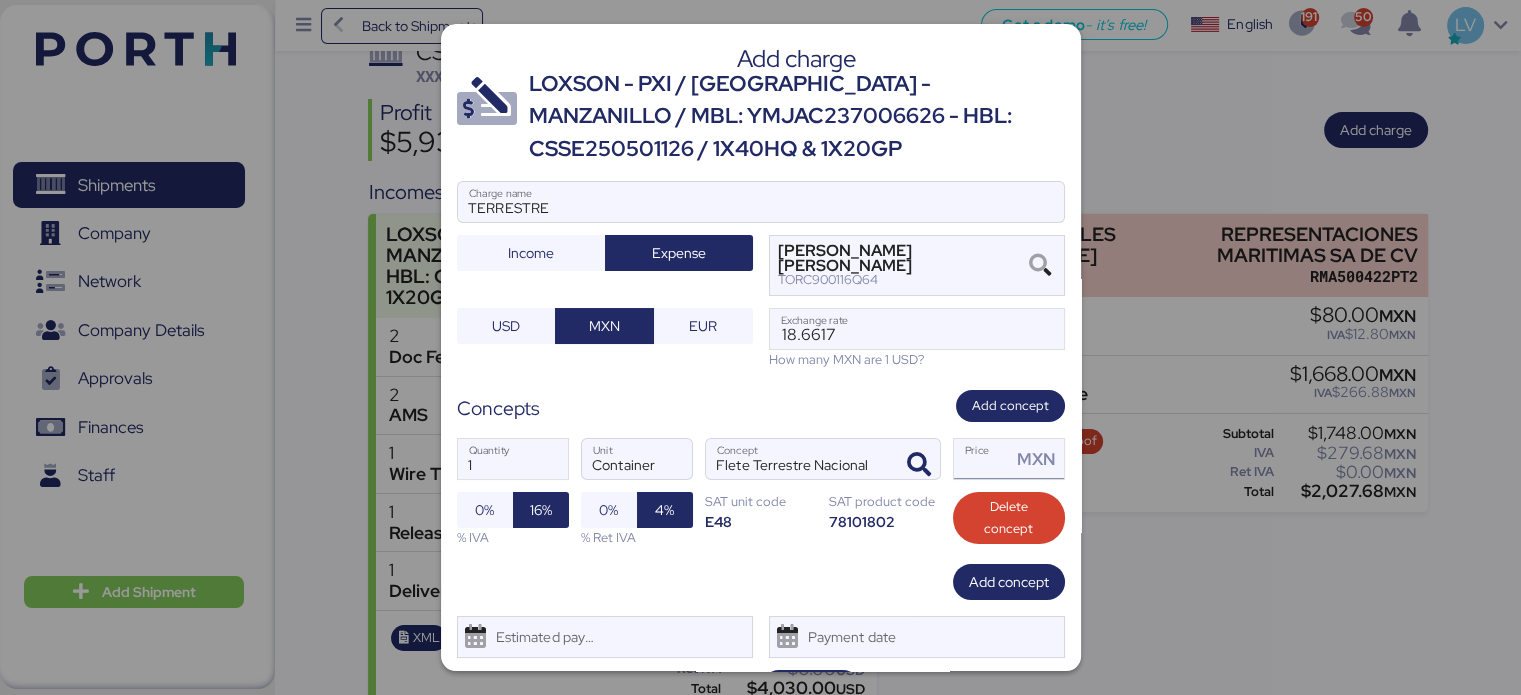 click on "Price MXN" at bounding box center (983, 459) 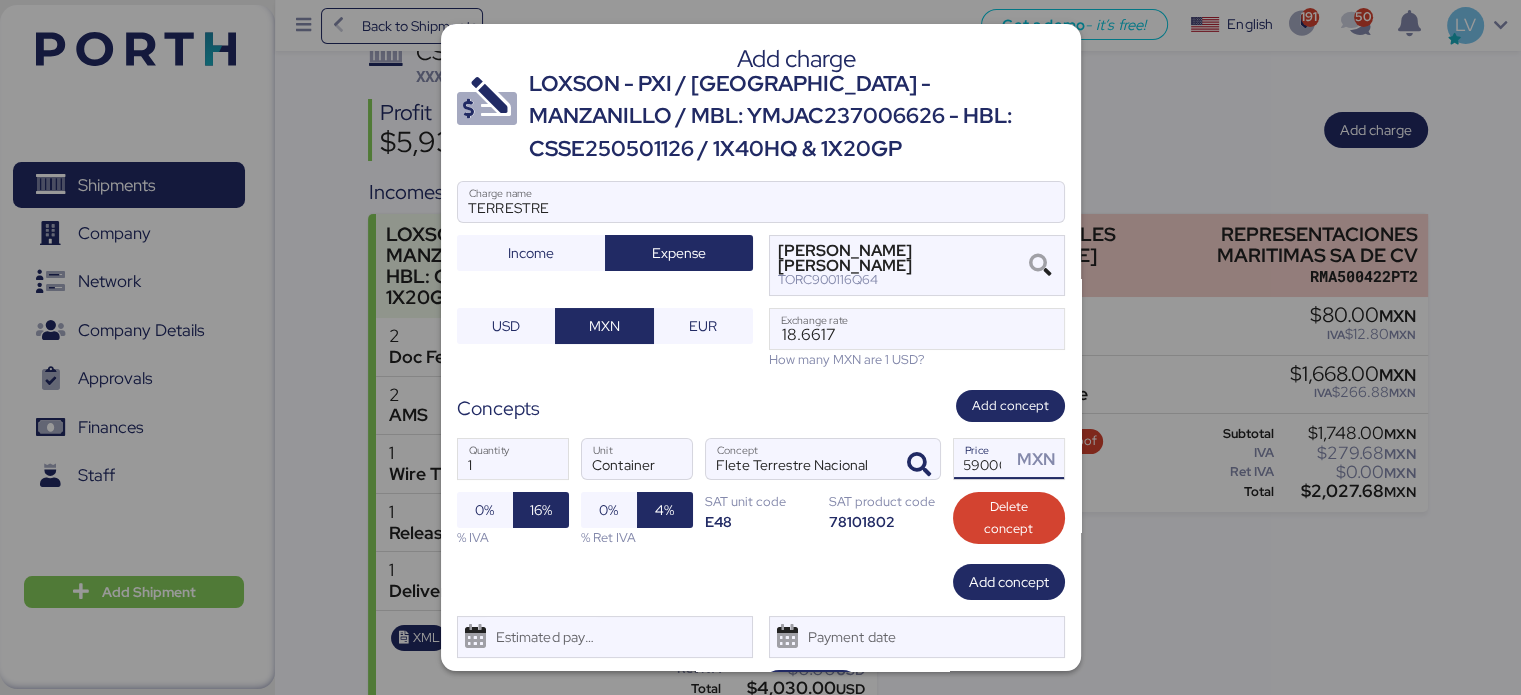 scroll, scrollTop: 0, scrollLeft: 11, axis: horizontal 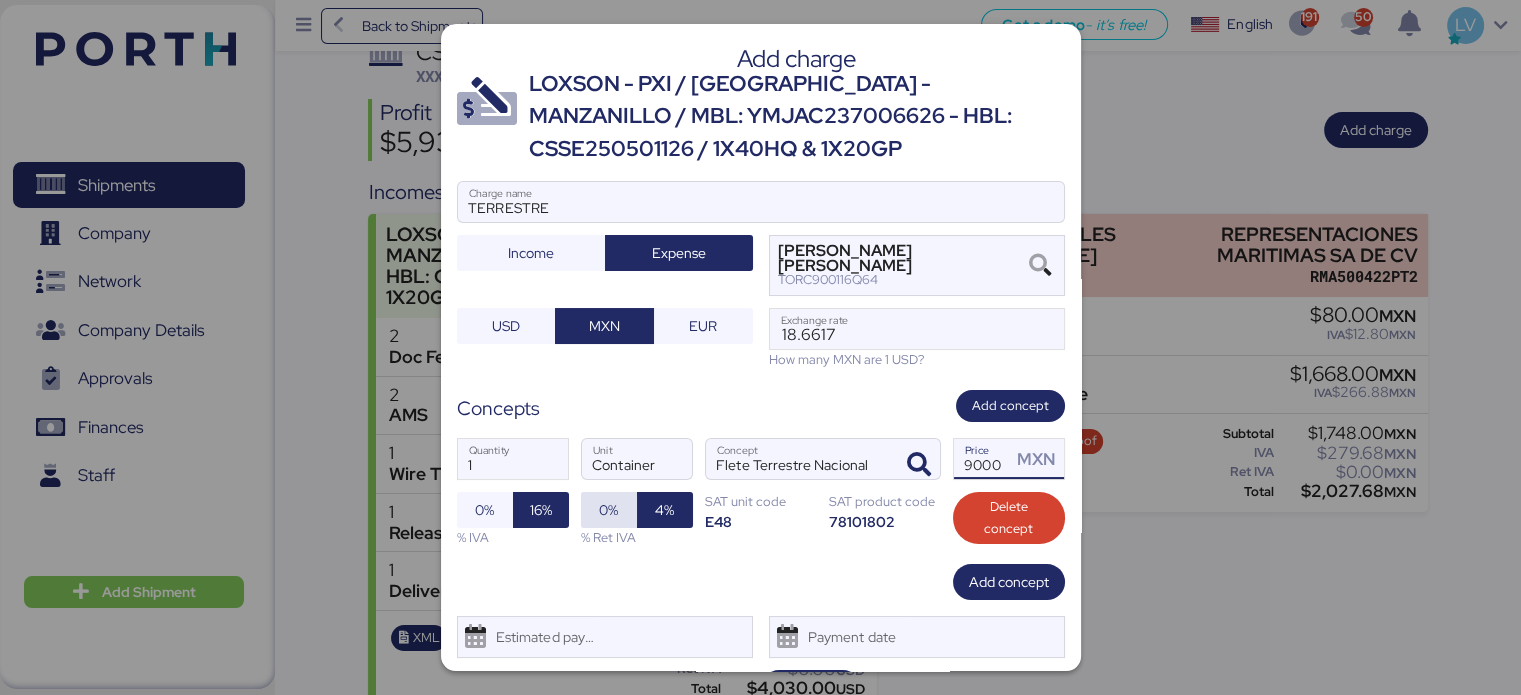 type on "59000" 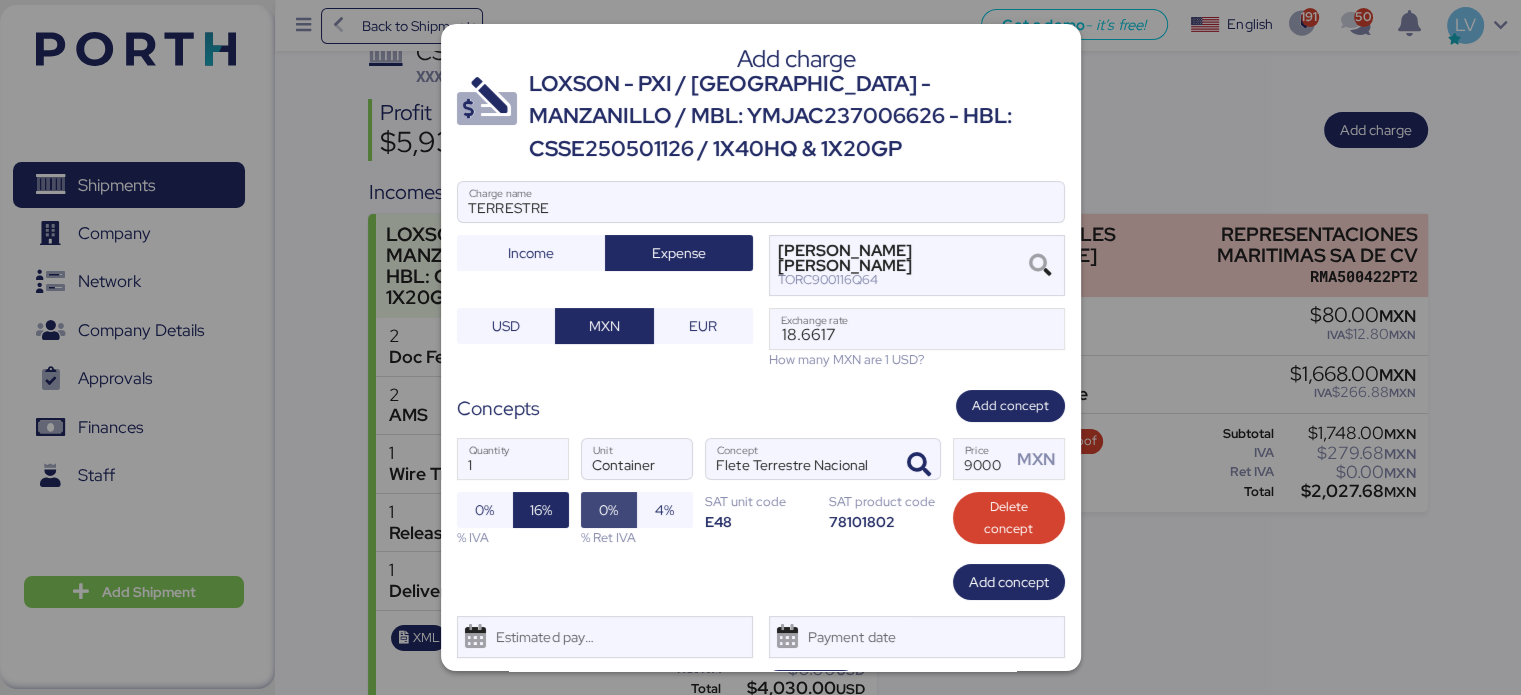 scroll, scrollTop: 0, scrollLeft: 0, axis: both 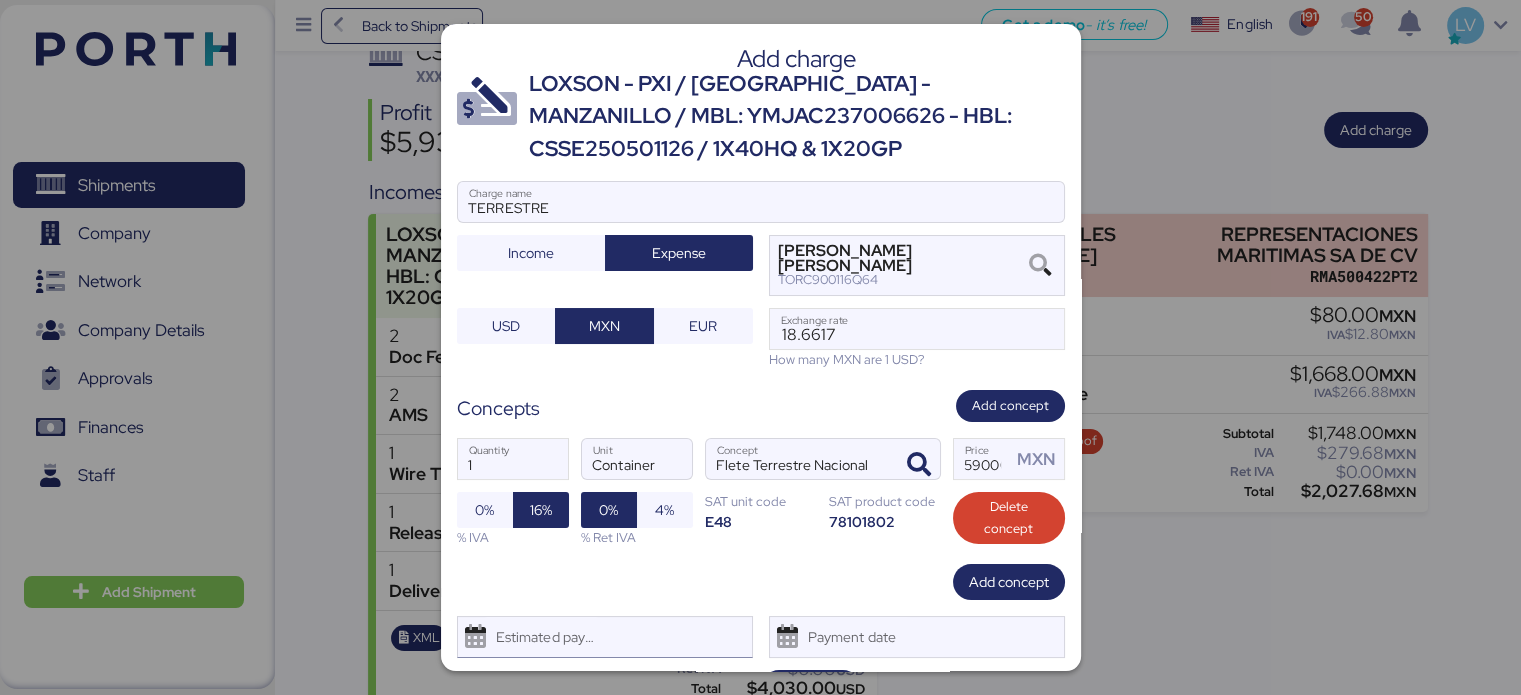 click on "Estimated payment date" at bounding box center [541, 637] 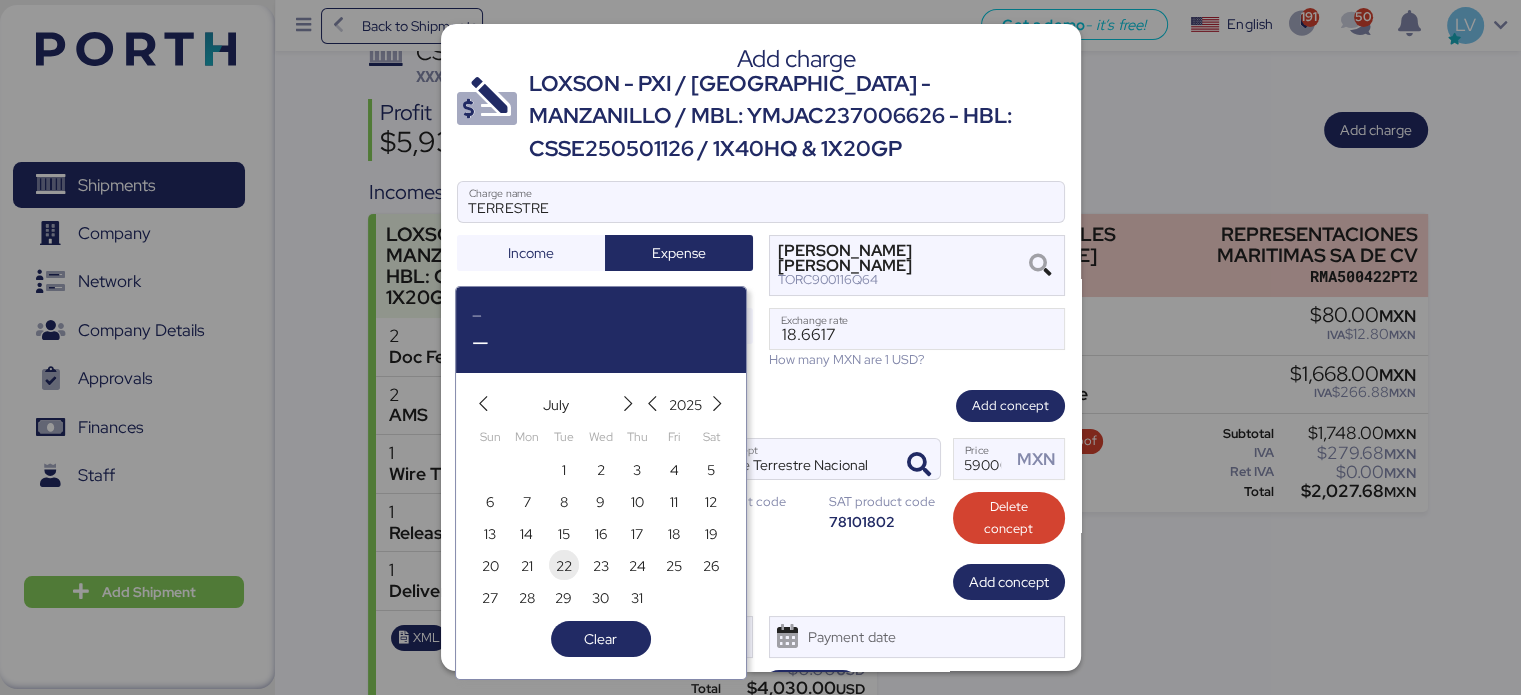 click on "22" at bounding box center [564, 566] 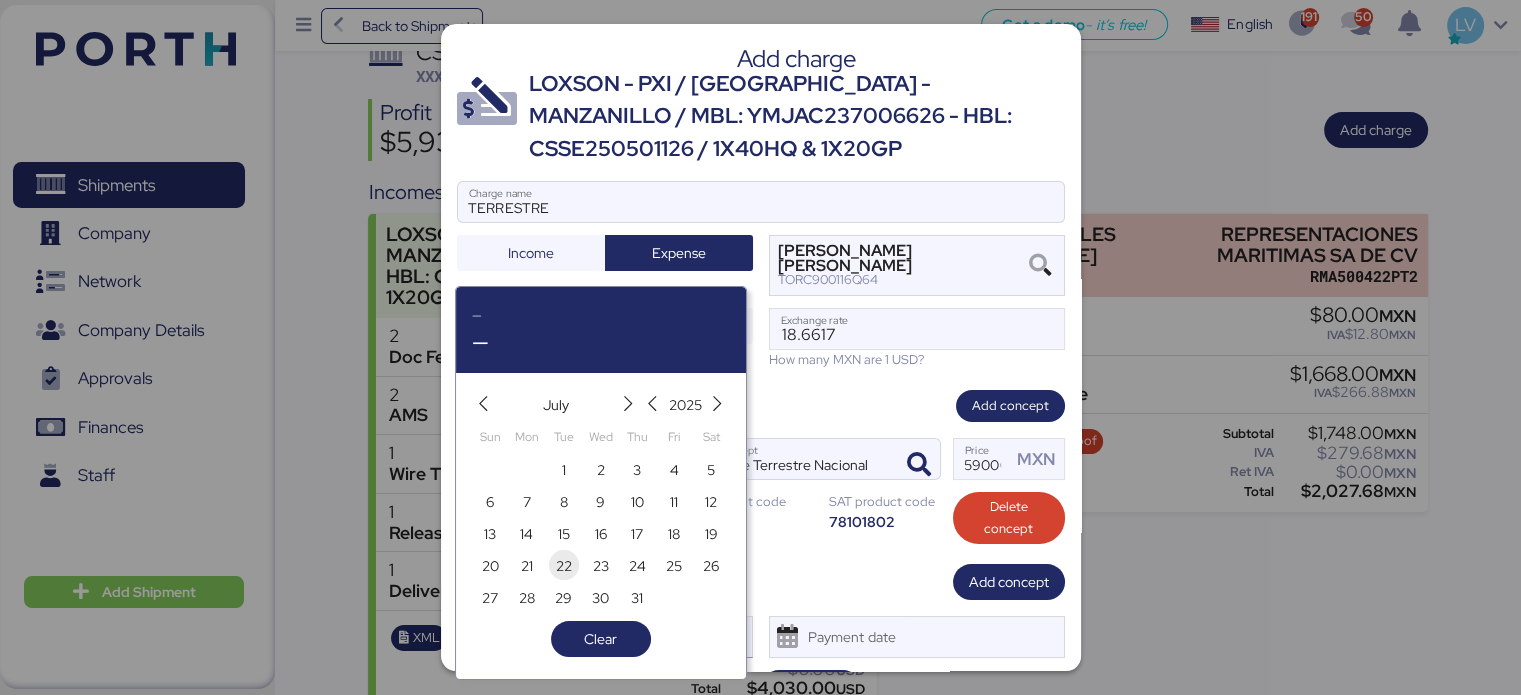 type on "[DATE]" 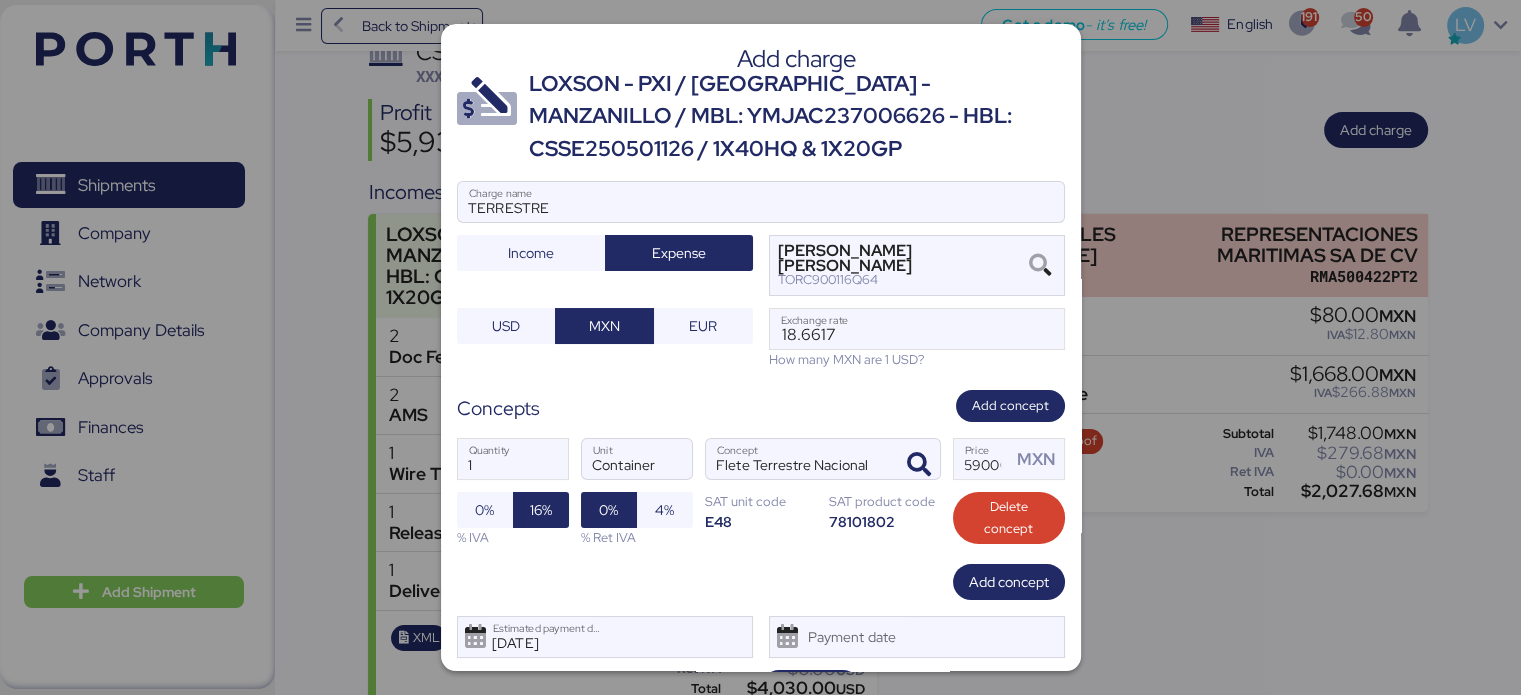 click on "Add concept" at bounding box center (761, 582) 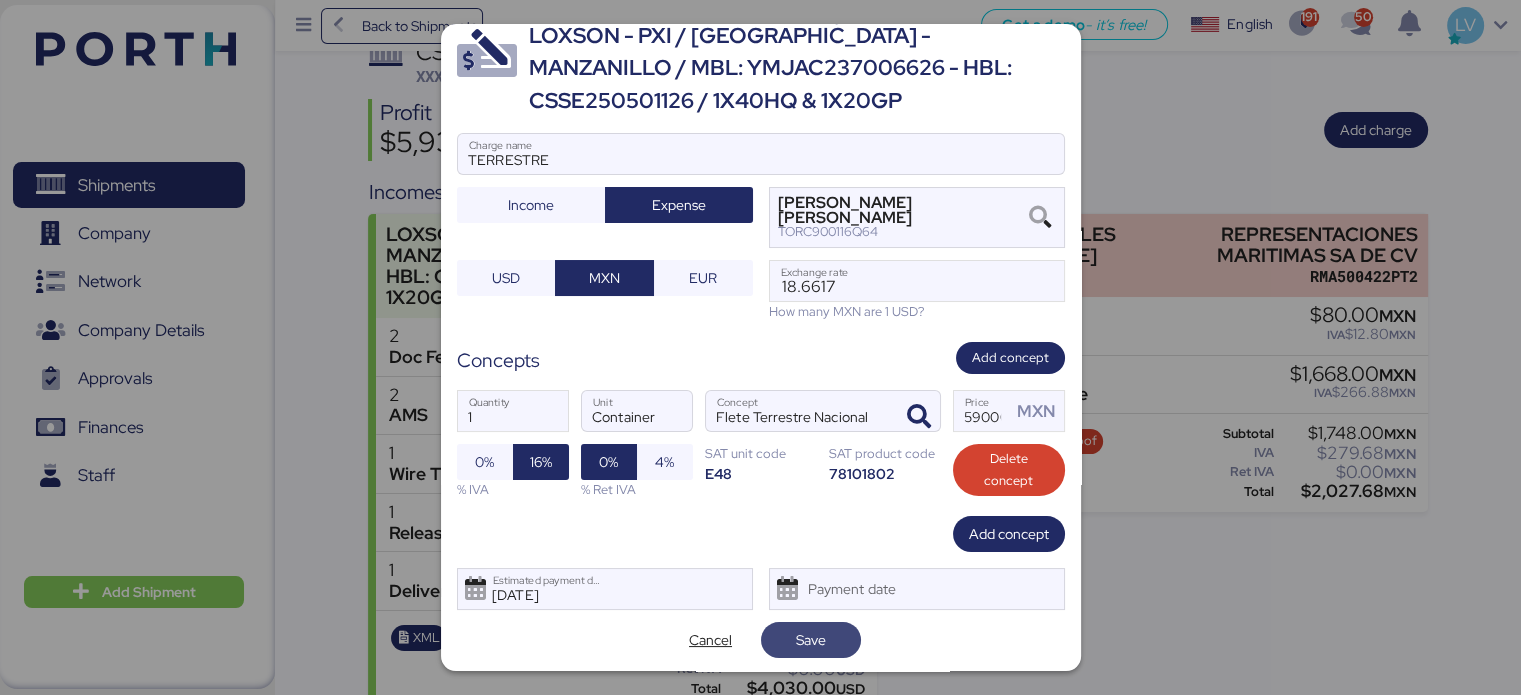 click on "Save" at bounding box center (811, 640) 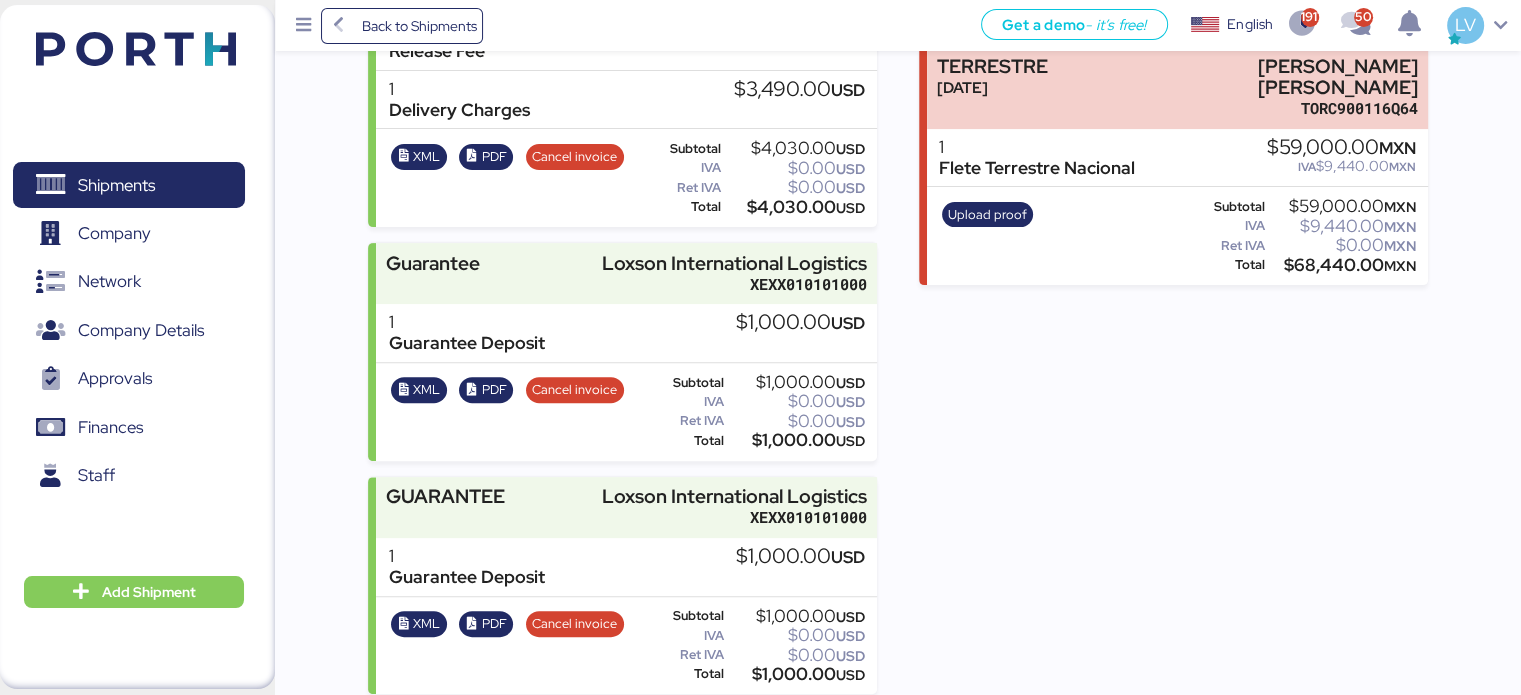 scroll, scrollTop: 627, scrollLeft: 0, axis: vertical 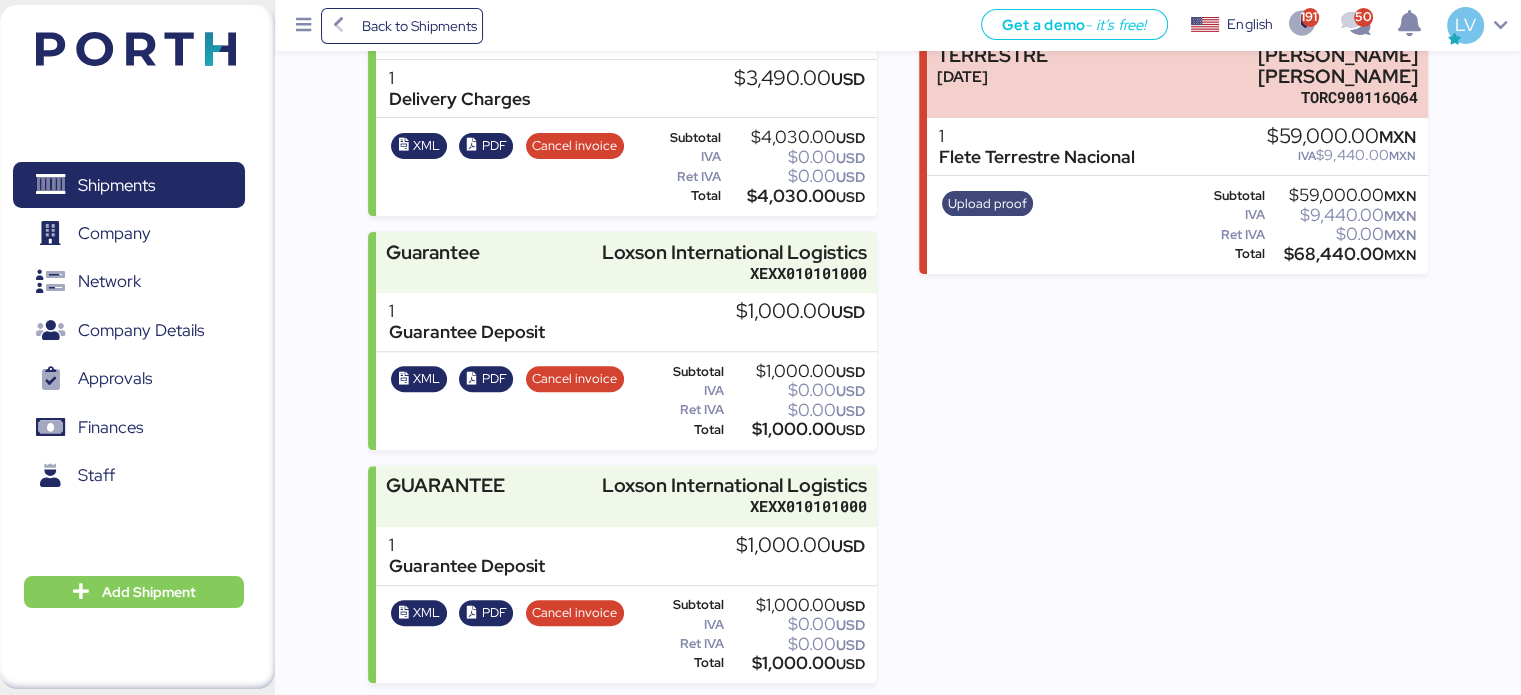 click on "Upload proof" at bounding box center (987, 204) 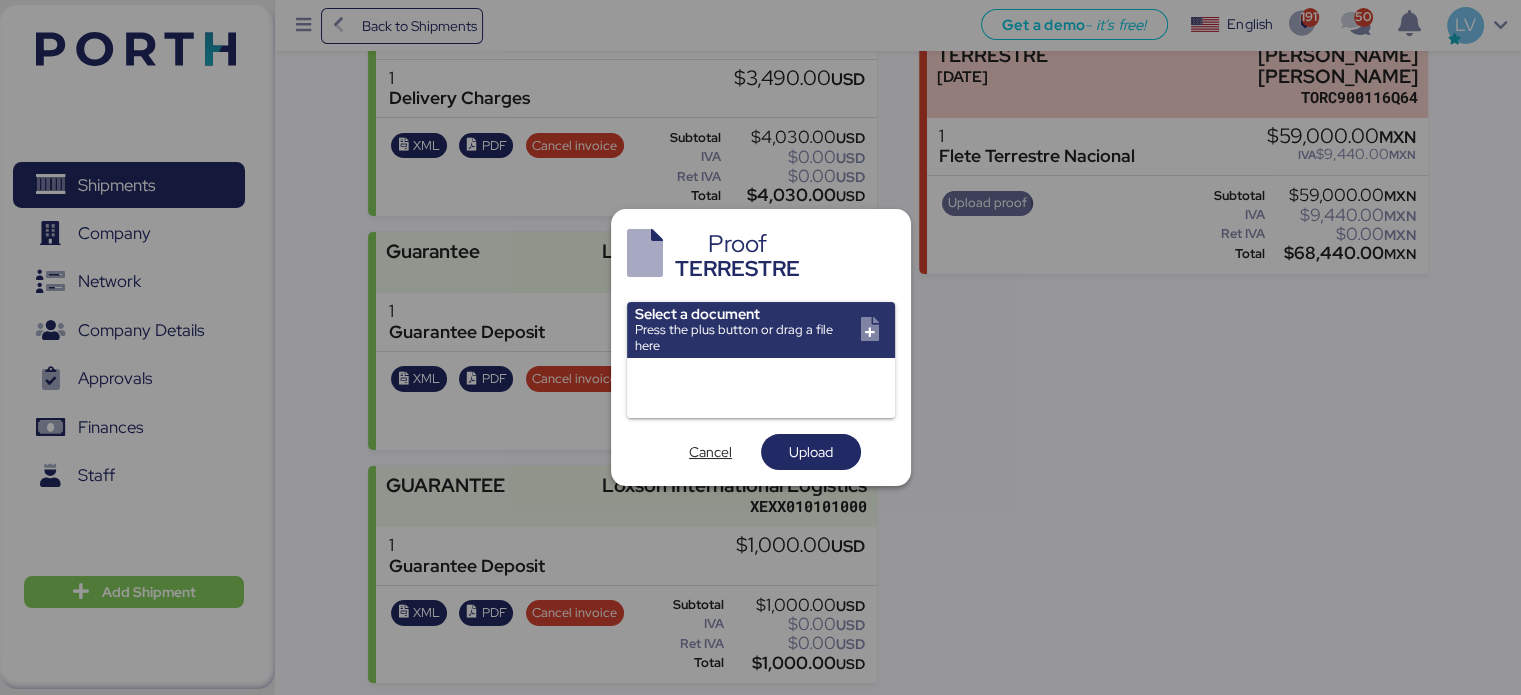 scroll, scrollTop: 0, scrollLeft: 0, axis: both 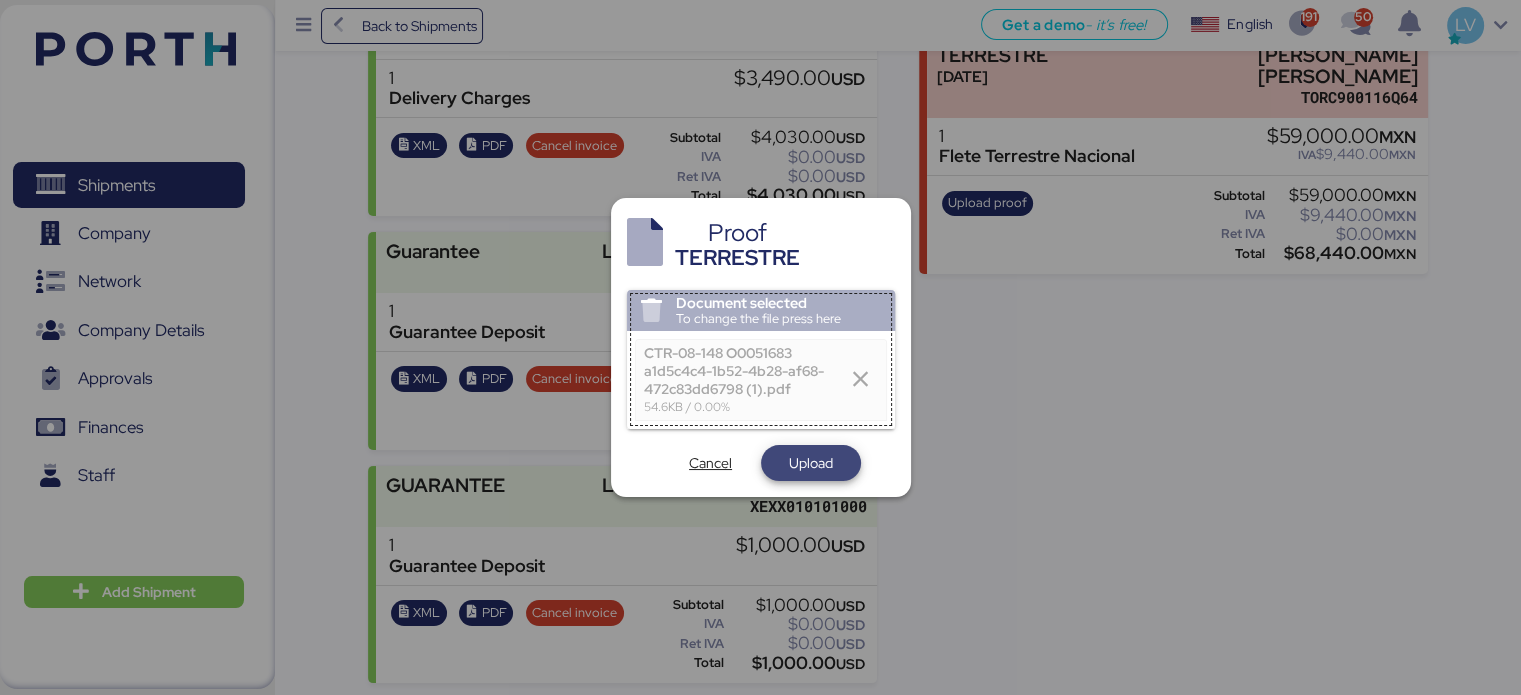 click on "Upload" at bounding box center (811, 463) 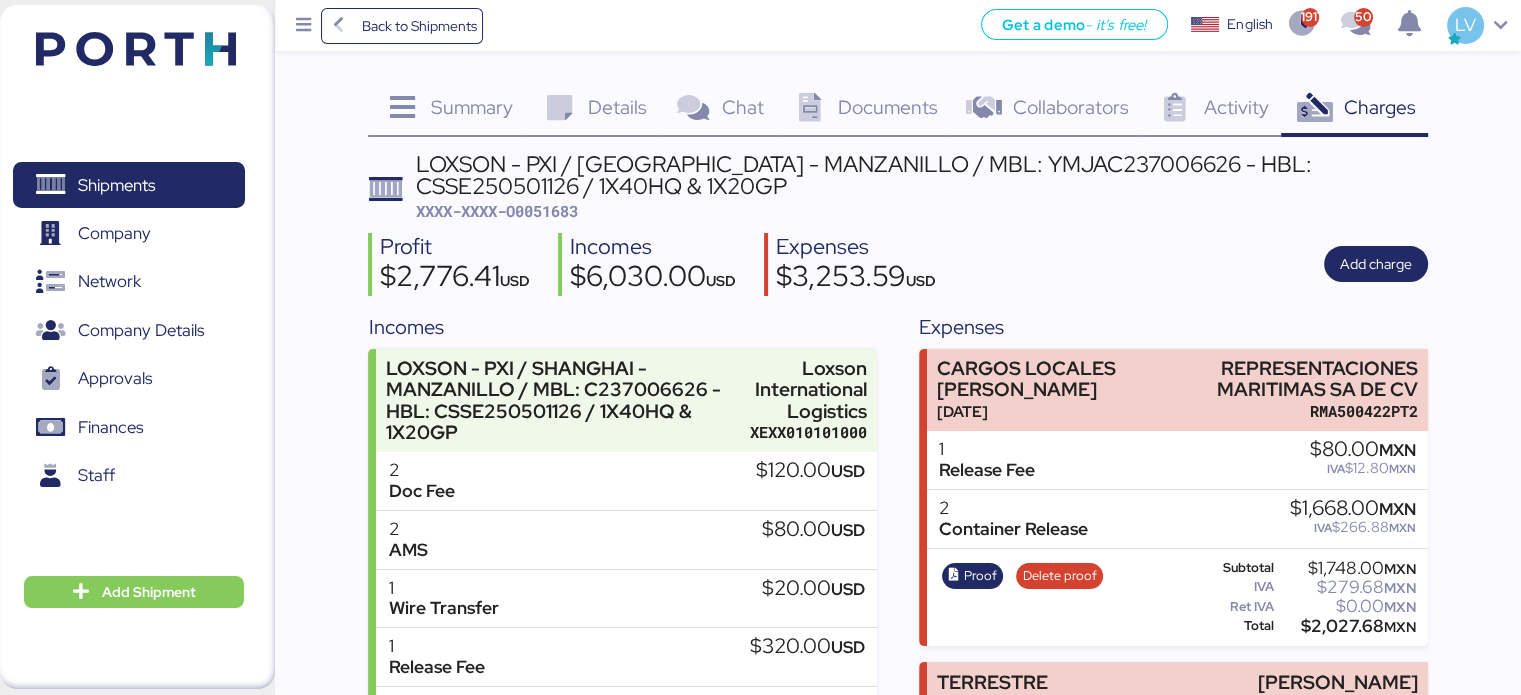 click on "LOXSON - PXI / [GEOGRAPHIC_DATA] - MANZANILLO / MBL: YMJAC237006626 - HBL: CSSE250501126 / 1X40HQ & 1X20GP XXXX-XXXX-O0051683" at bounding box center [922, 187] 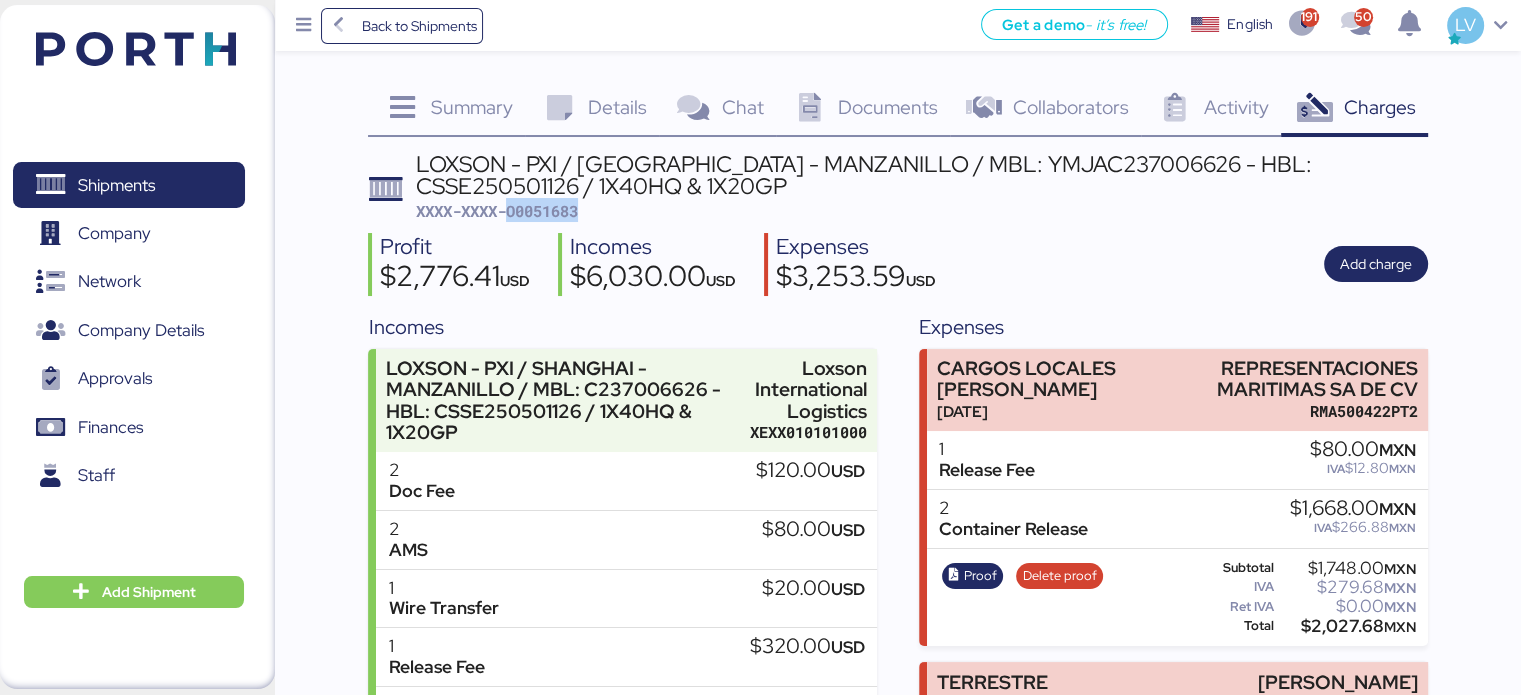 click on "LOXSON - PXI / [GEOGRAPHIC_DATA] - MANZANILLO / MBL: YMJAC237006626 - HBL: CSSE250501126 / 1X40HQ & 1X20GP XXXX-XXXX-O0051683" at bounding box center (922, 187) 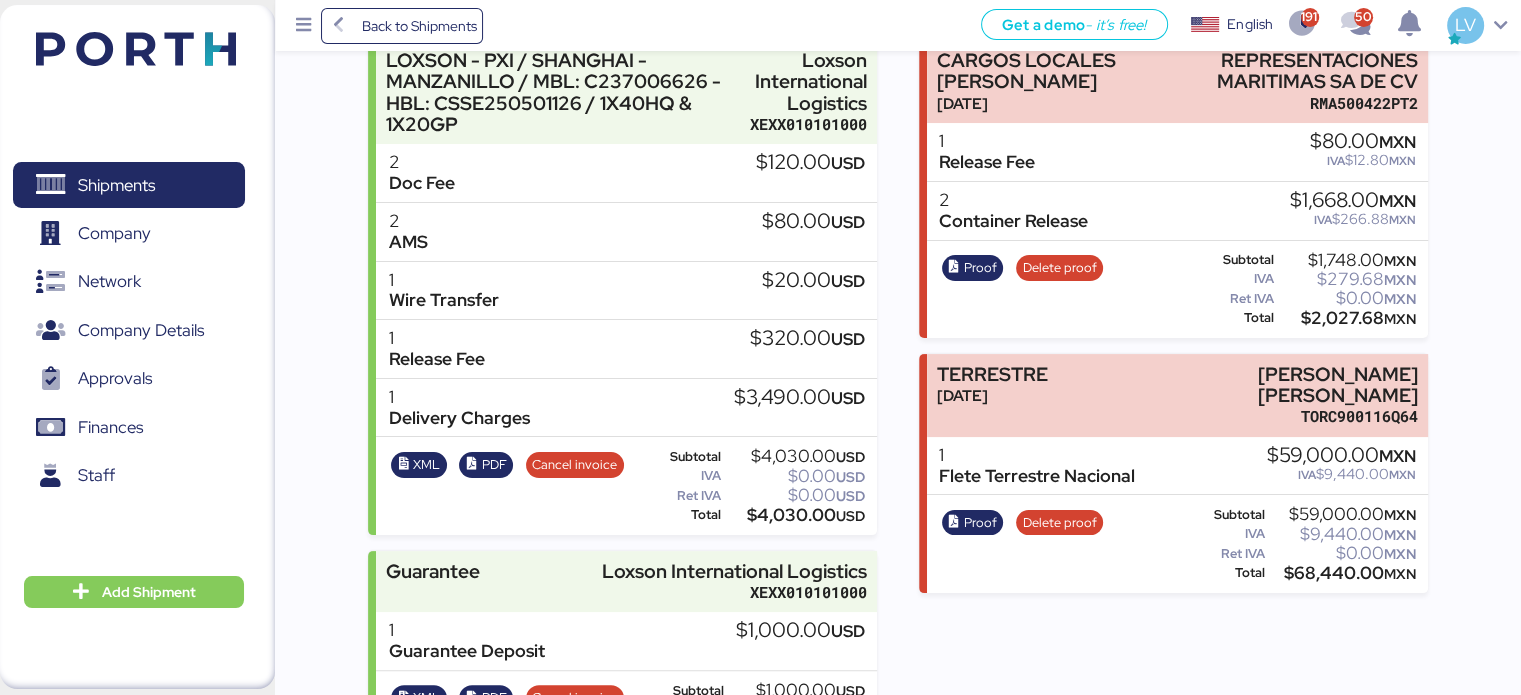 scroll, scrollTop: 0, scrollLeft: 0, axis: both 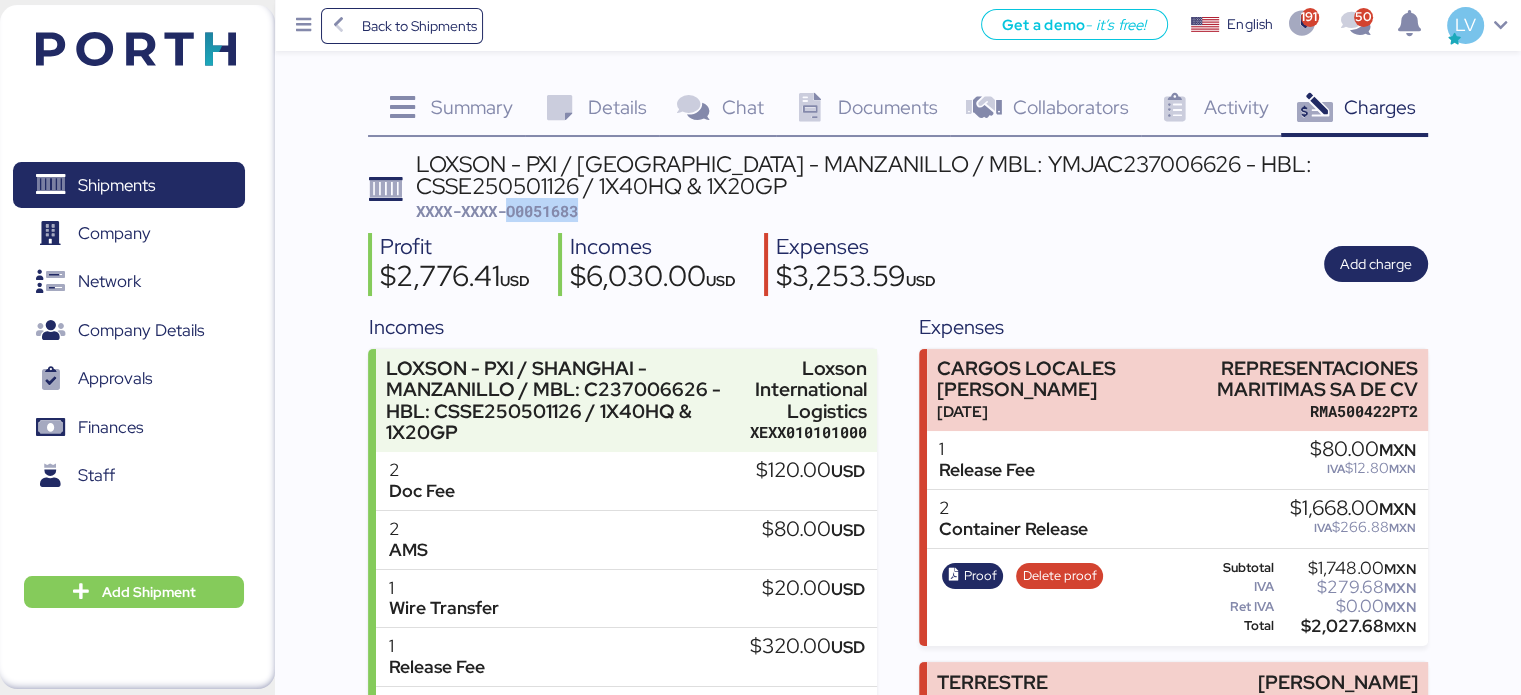 copy on "O0051683" 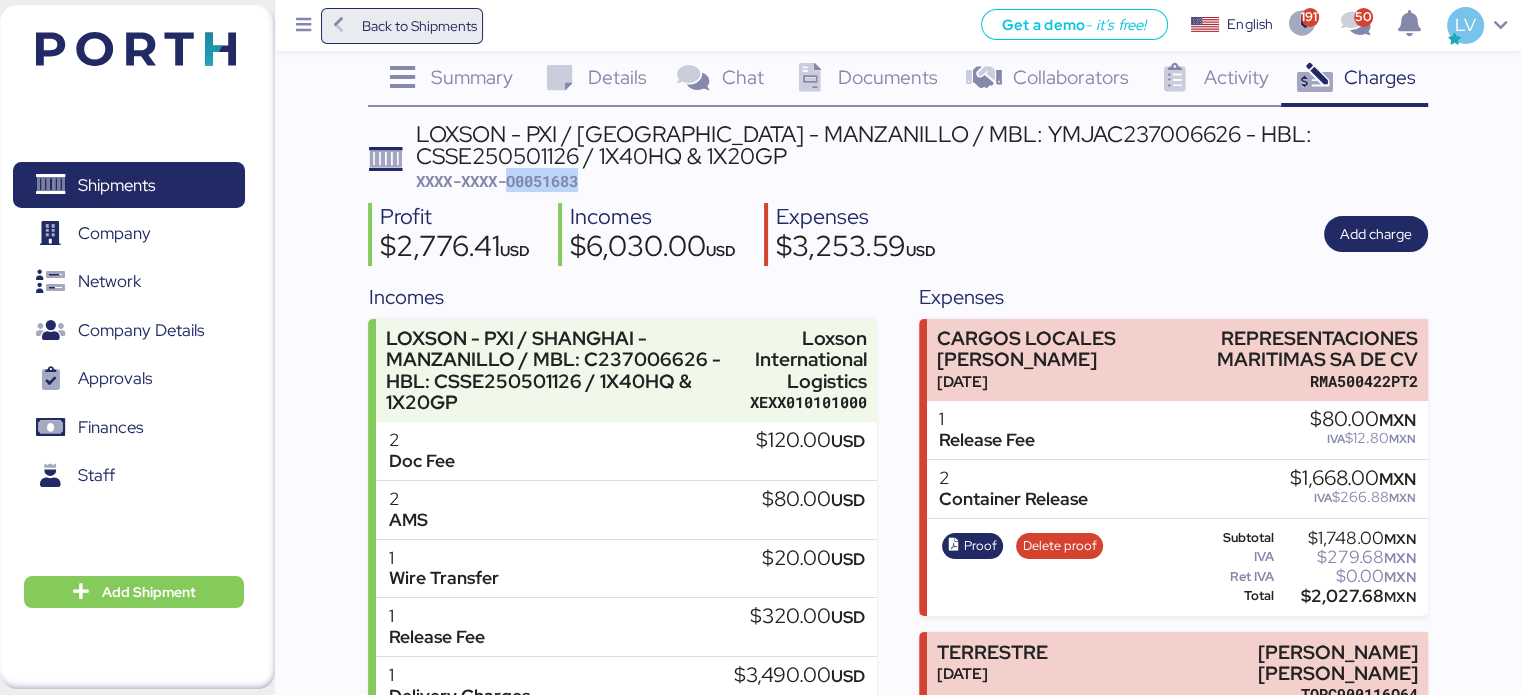 click on "Back to Shipments" at bounding box center [418, 26] 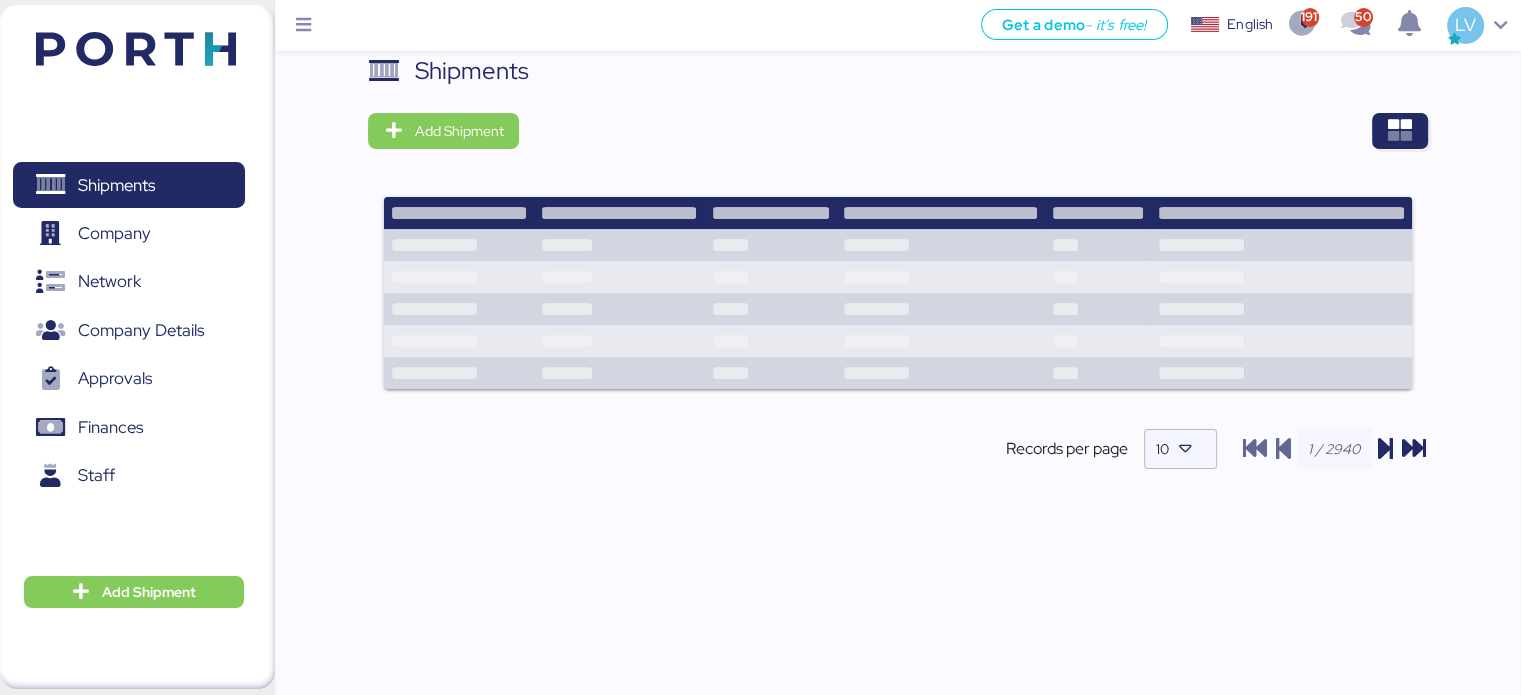 scroll, scrollTop: 0, scrollLeft: 0, axis: both 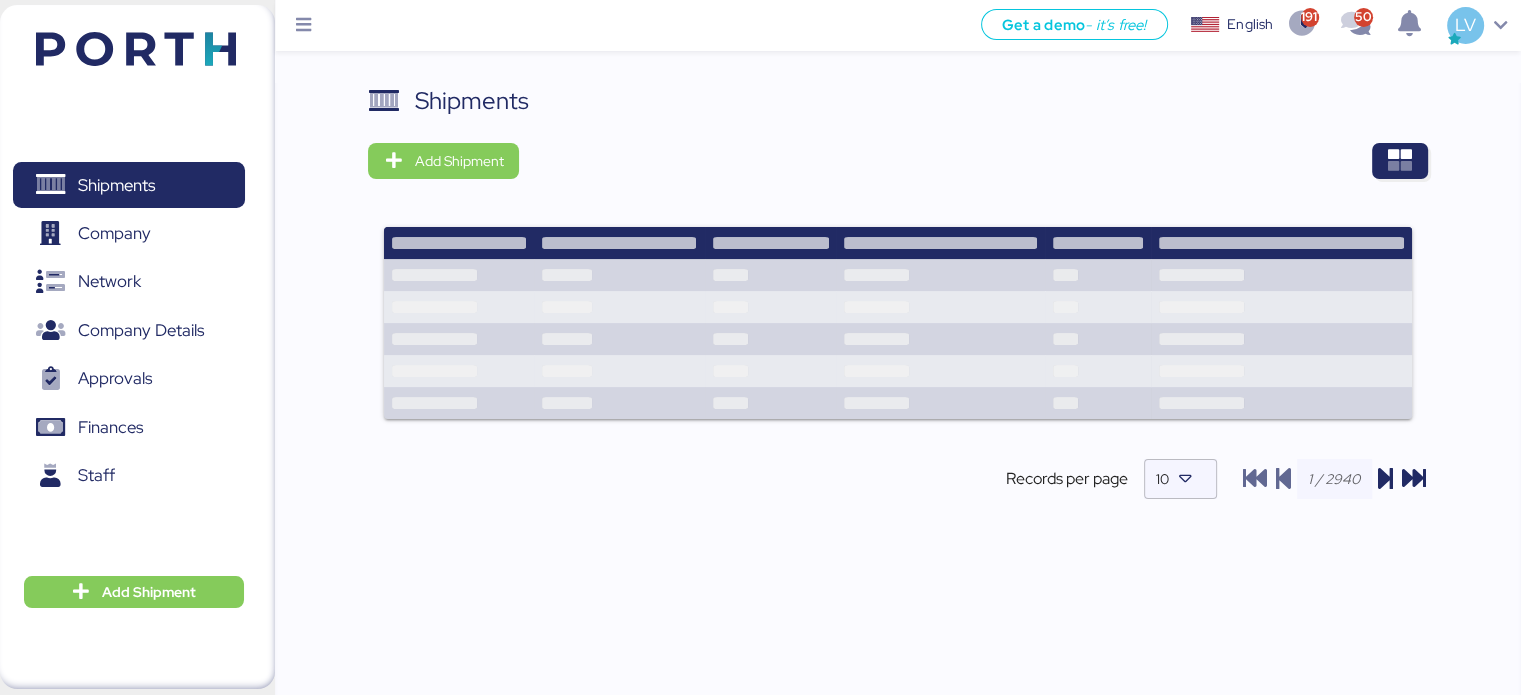click on "Shipments   Add Shipment   Records per page 10" at bounding box center (897, 308) 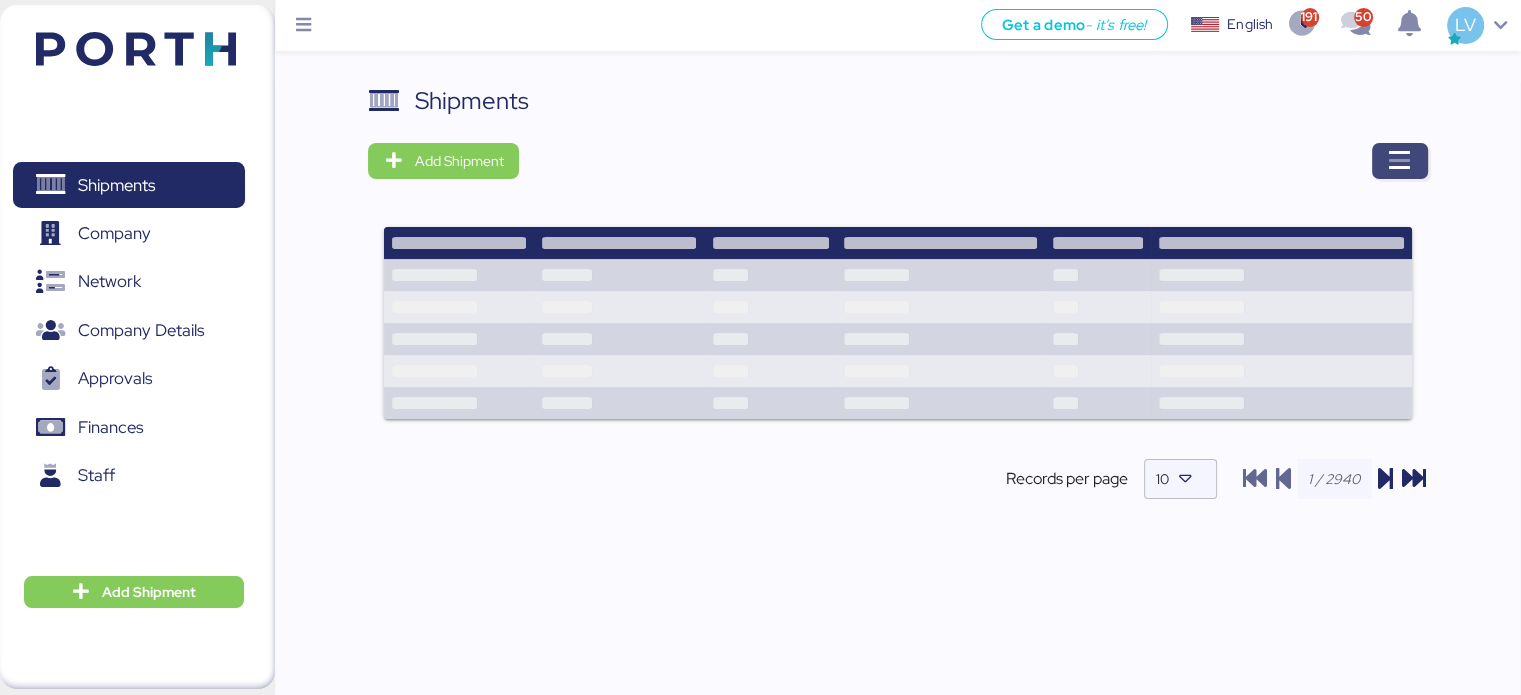 click at bounding box center (1400, 161) 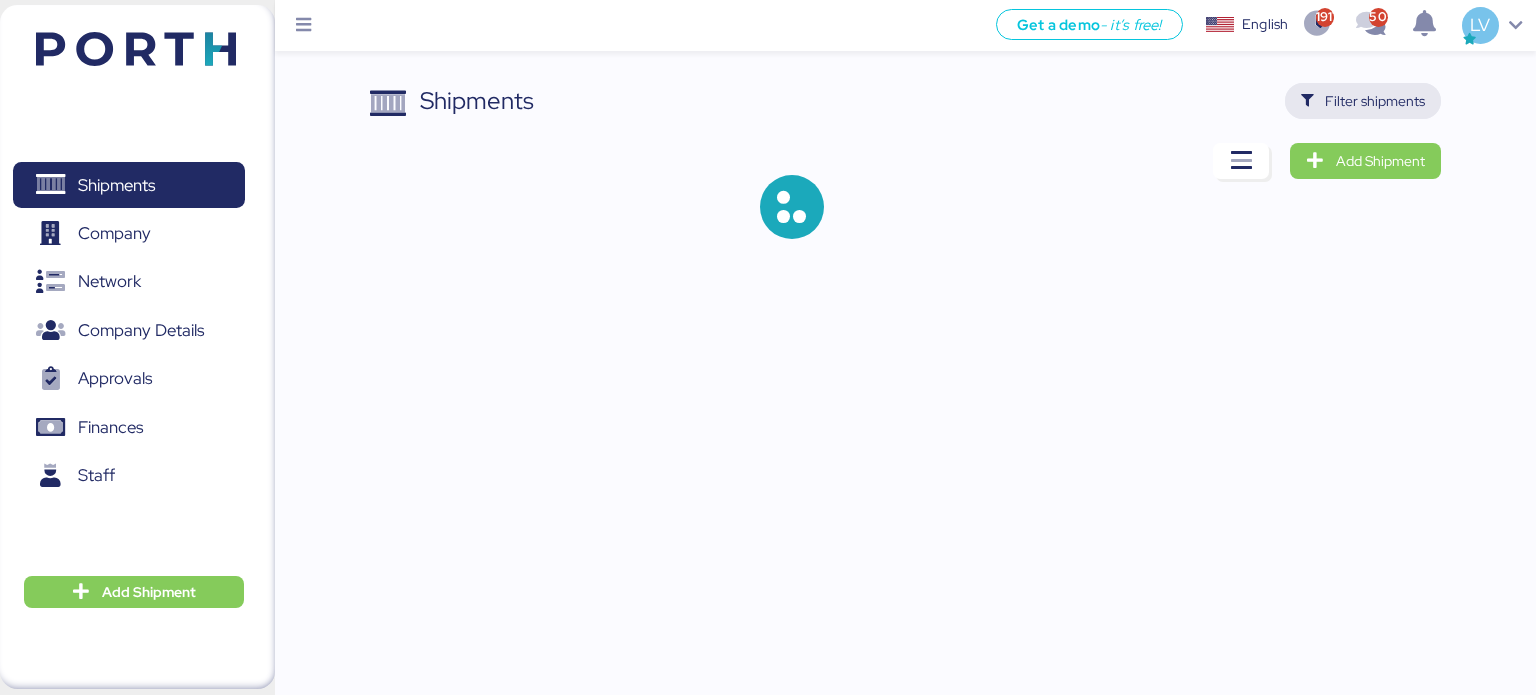 click on "Filter shipments" at bounding box center (1363, 101) 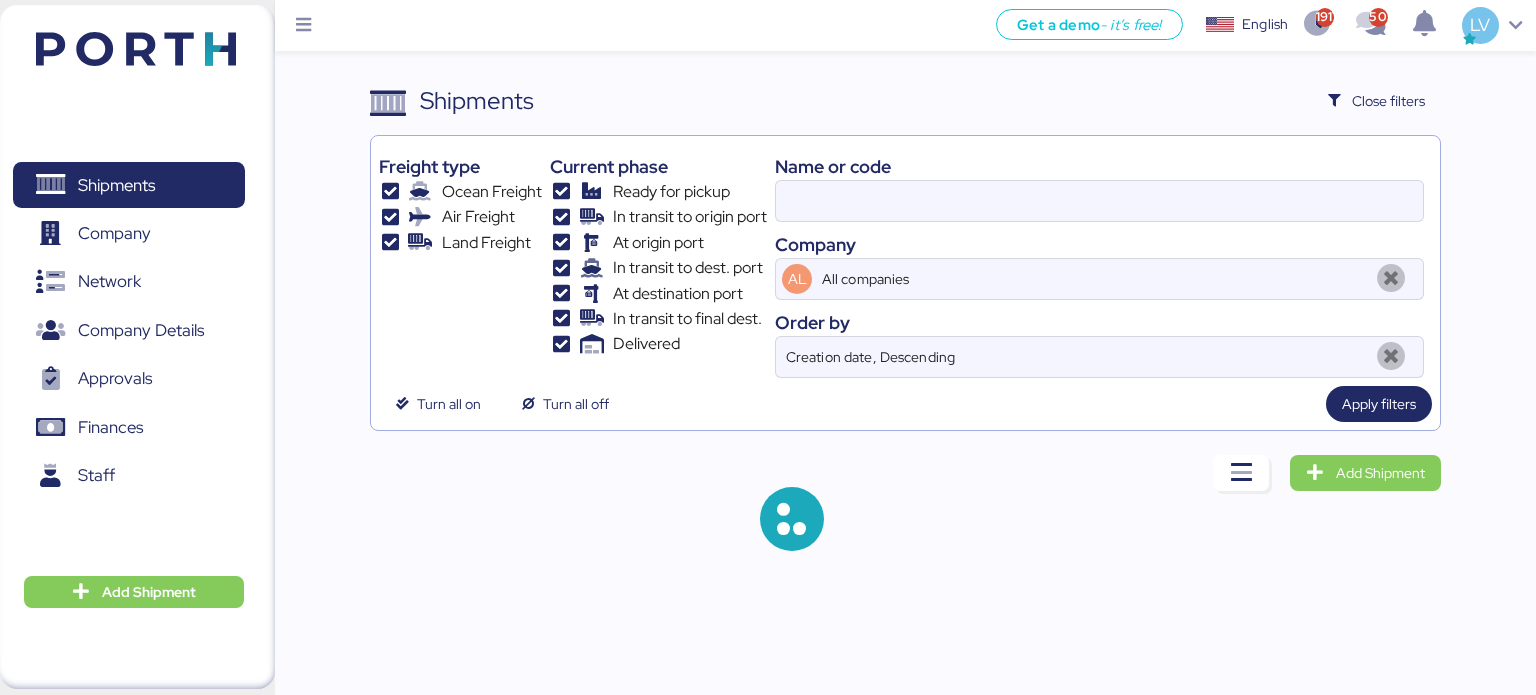 click on "Name or code" at bounding box center [1099, 166] 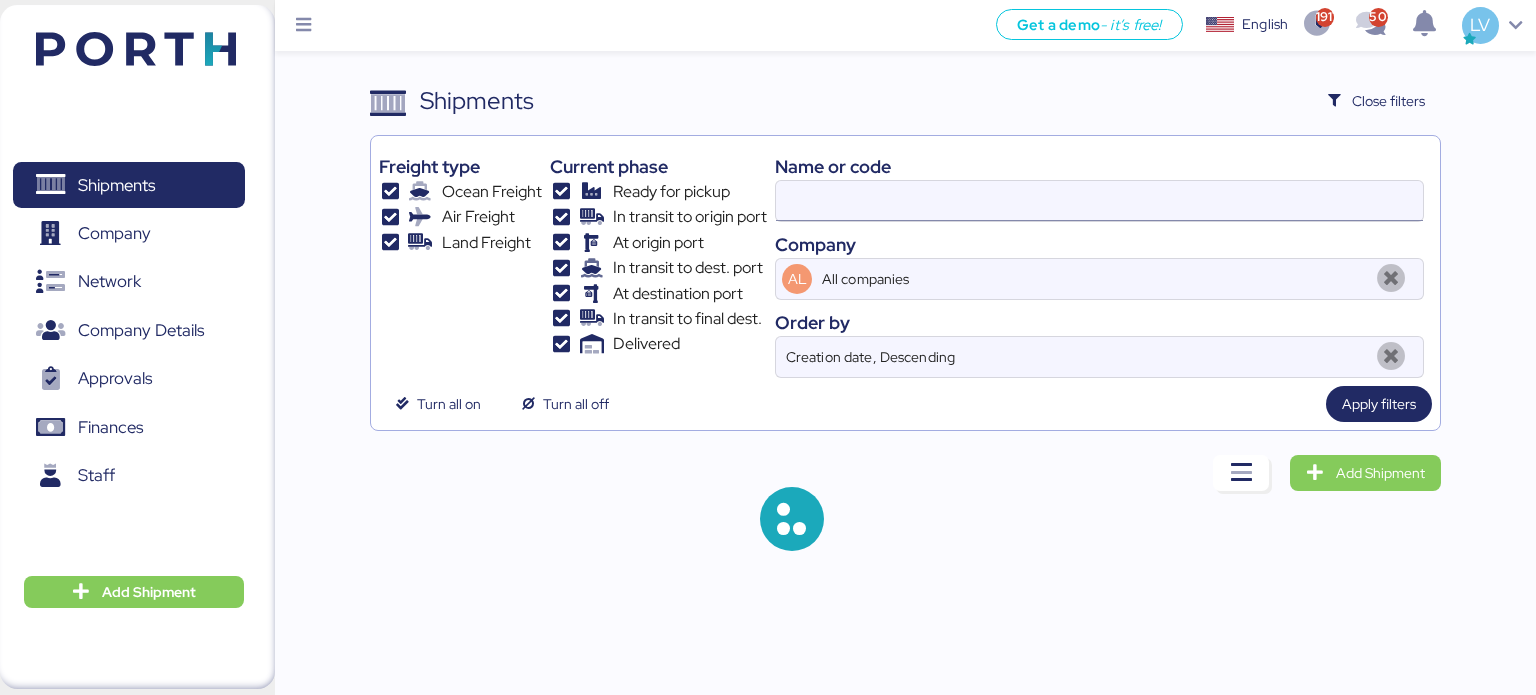 click at bounding box center (1099, 201) 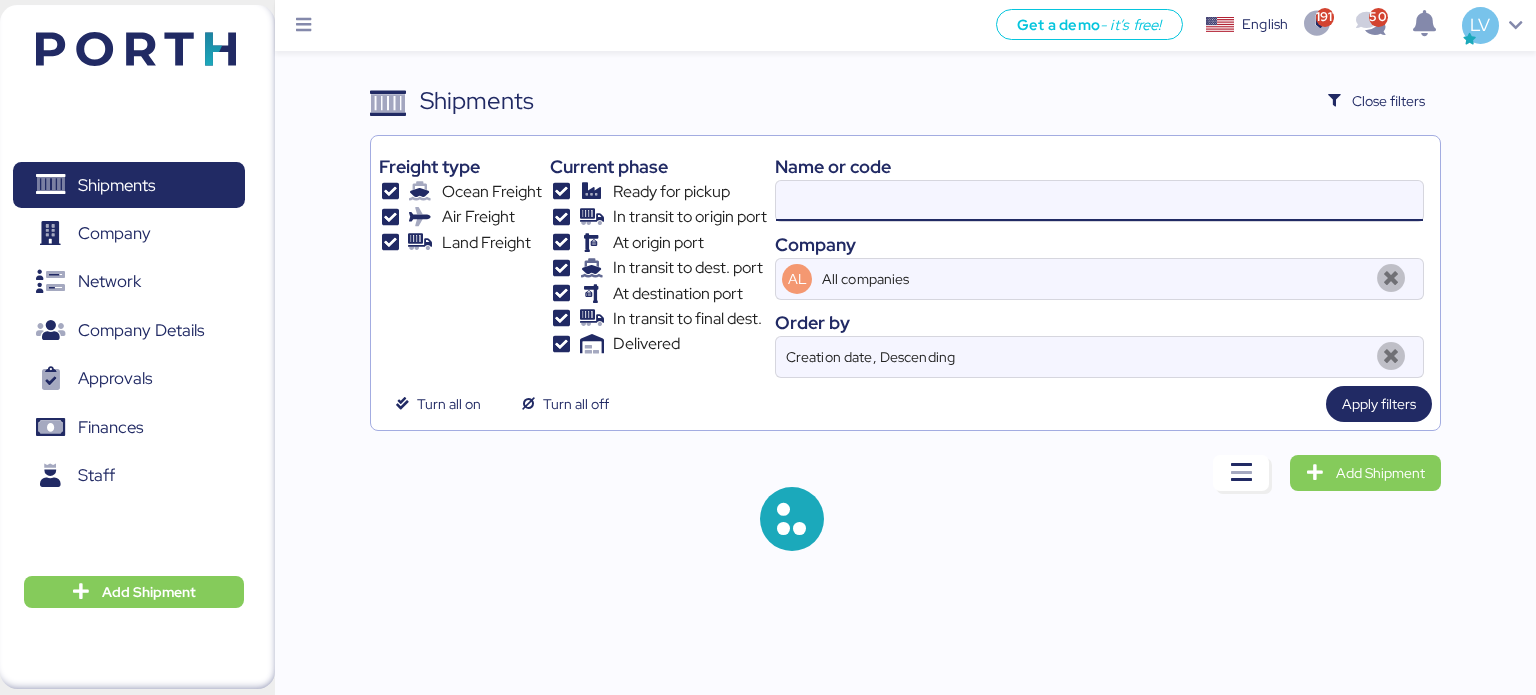 click at bounding box center (1099, 201) 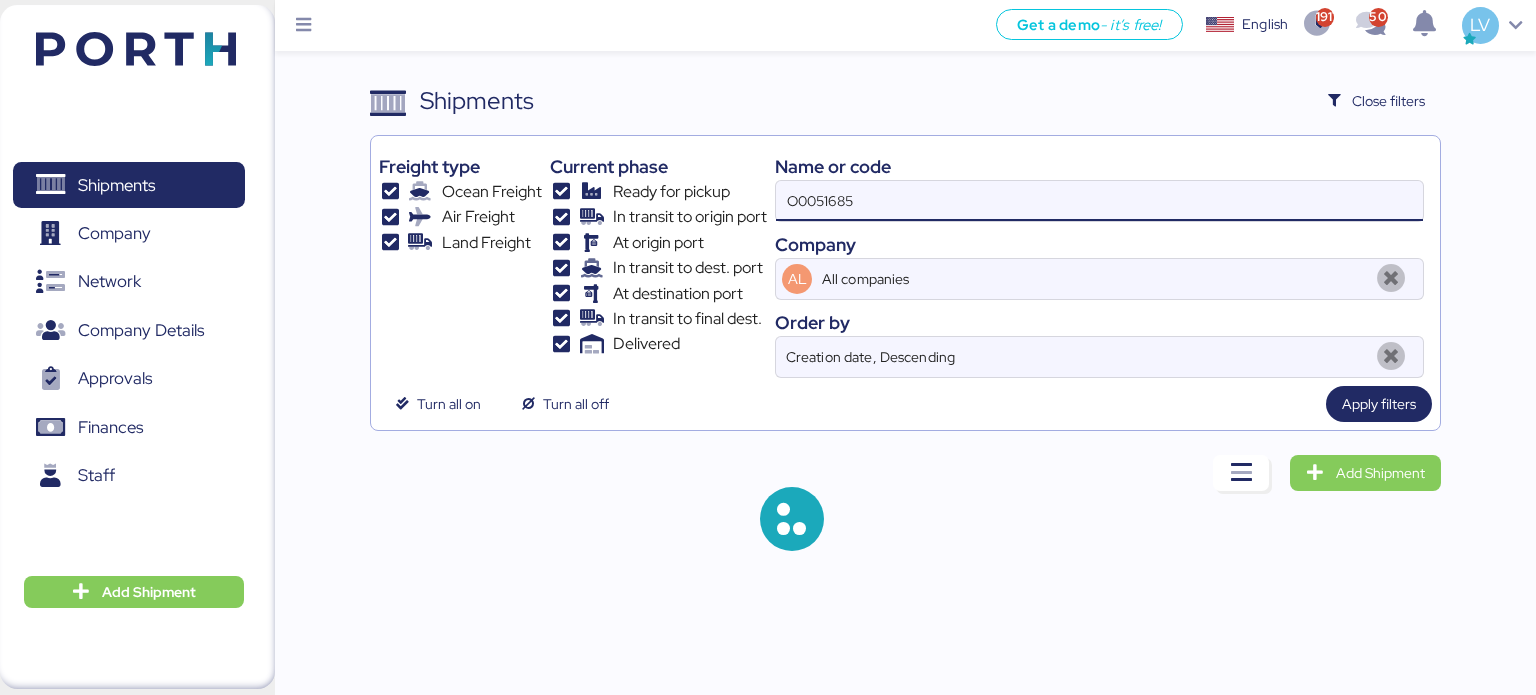 type on "O0051685" 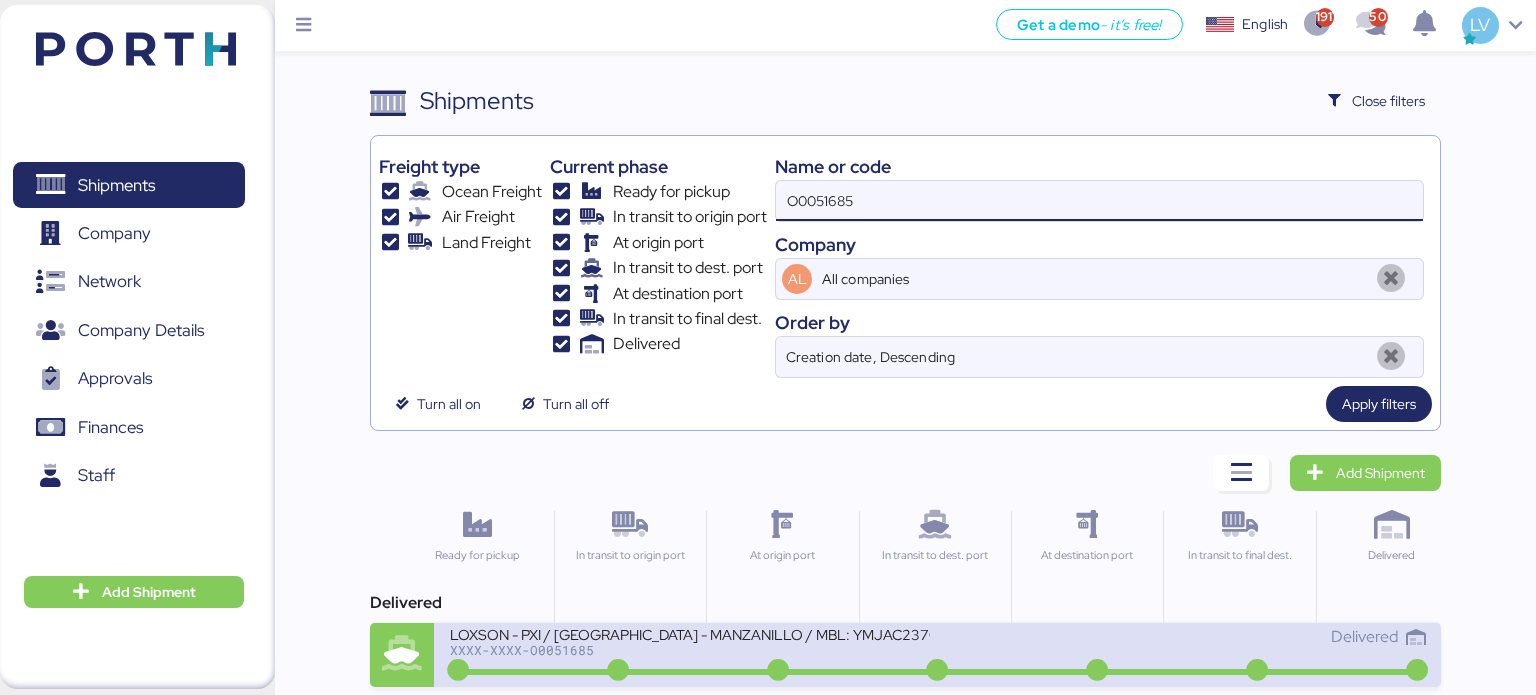 click on "Delivered" at bounding box center [1182, 646] 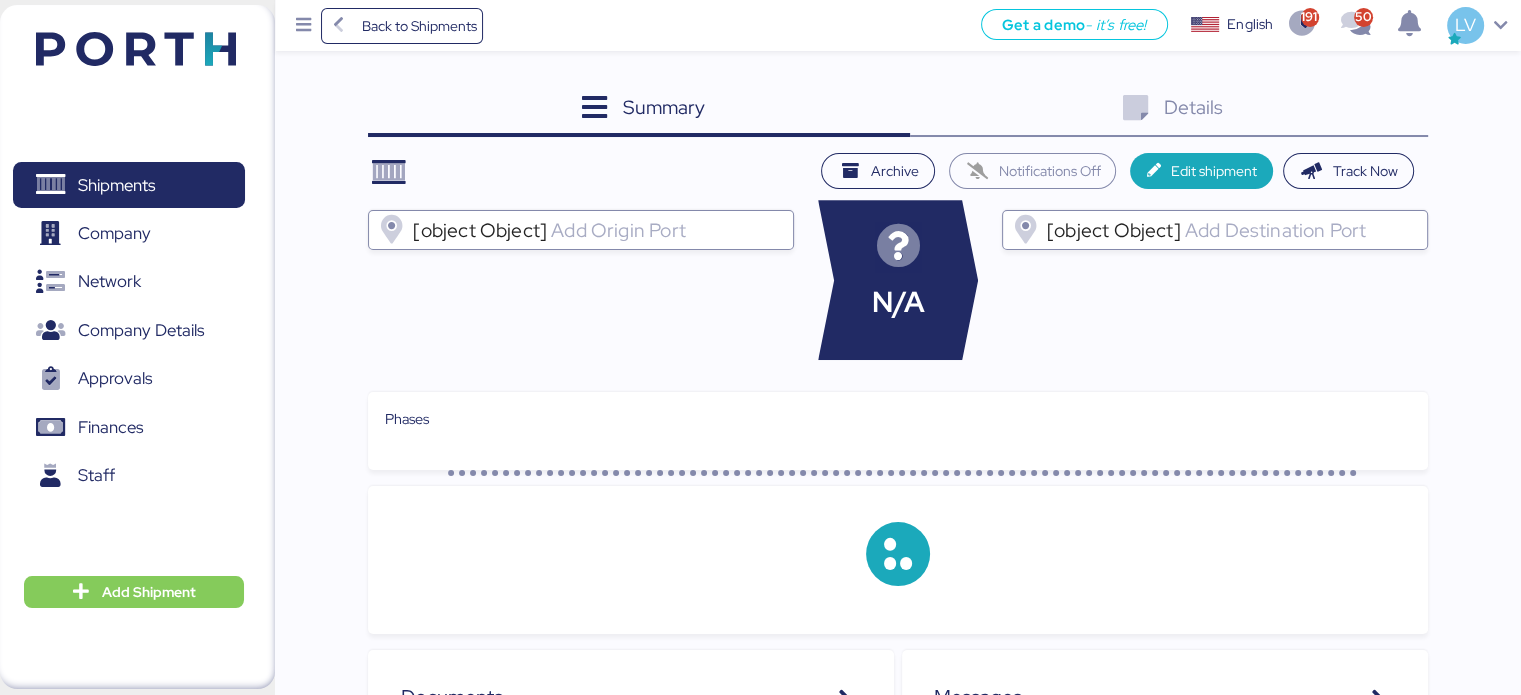 click on "Details 0" at bounding box center (1169, 110) 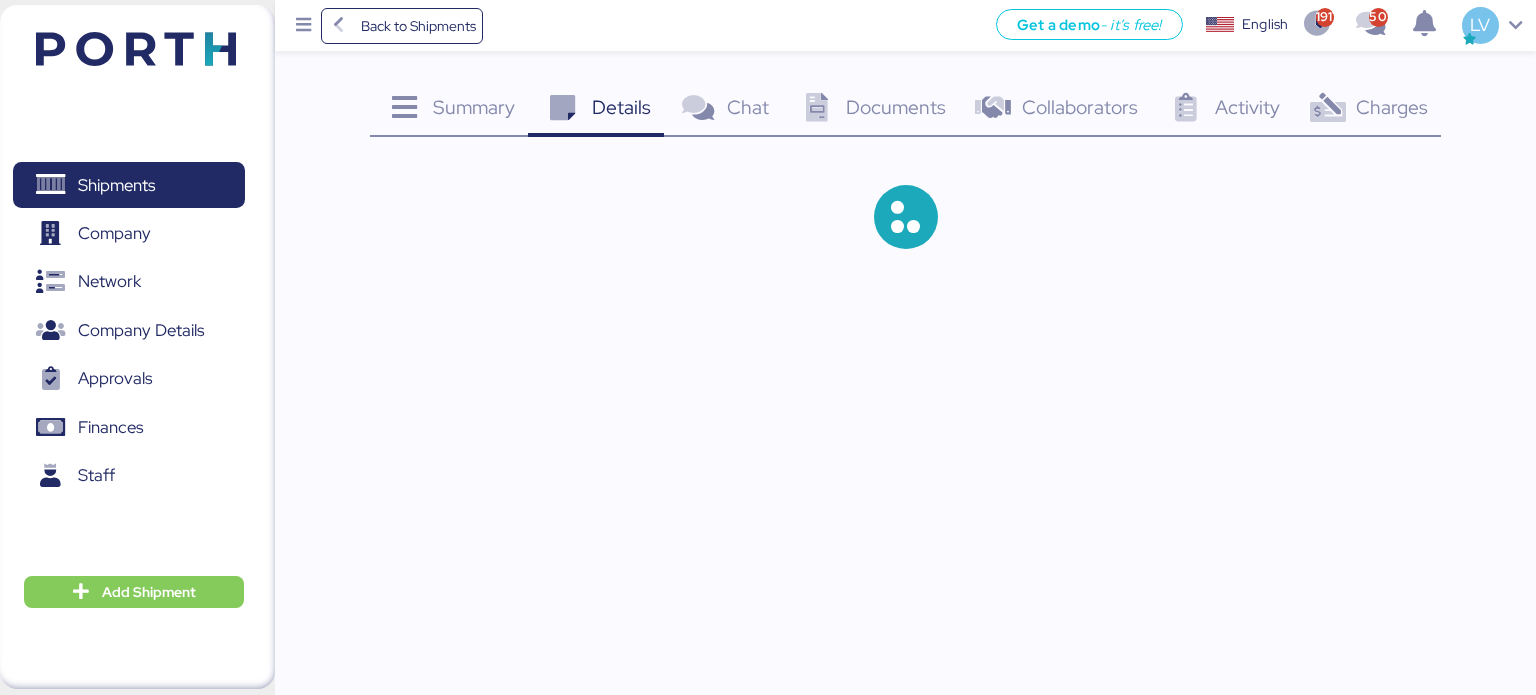 click on "Charges 0" at bounding box center [1367, 110] 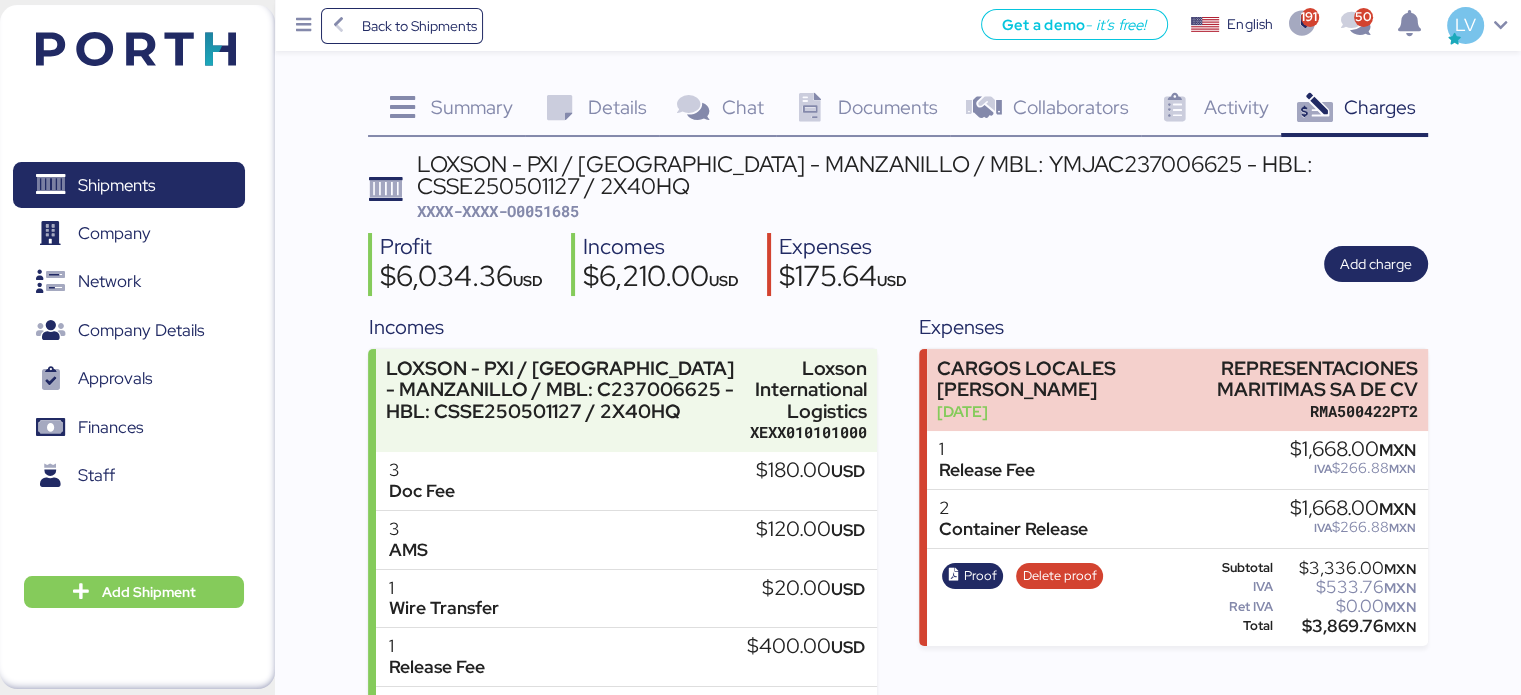 click on "Profit $6,034.36  USD Incomes $6,210.00  USD Expenses $175.64  USD Add charge" at bounding box center (897, 264) 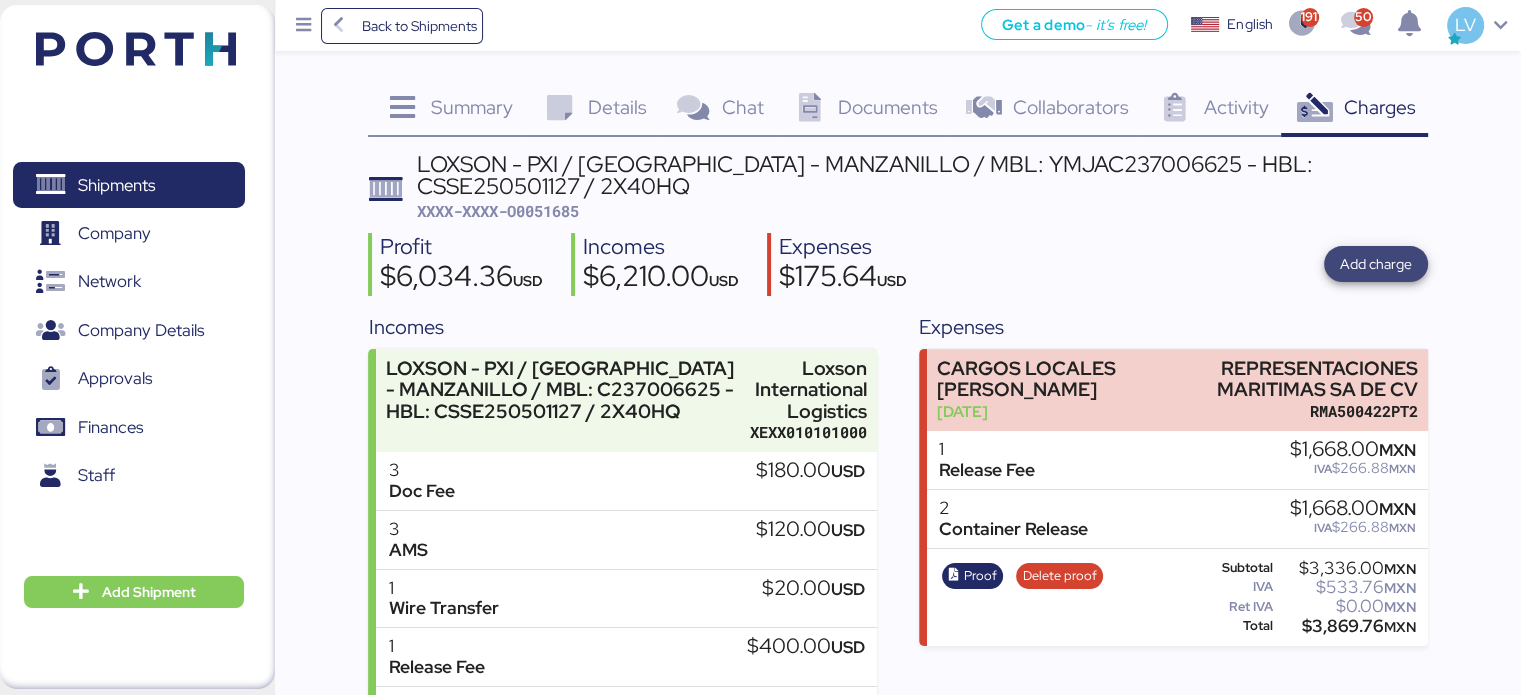 click on "Add charge" at bounding box center [1376, 264] 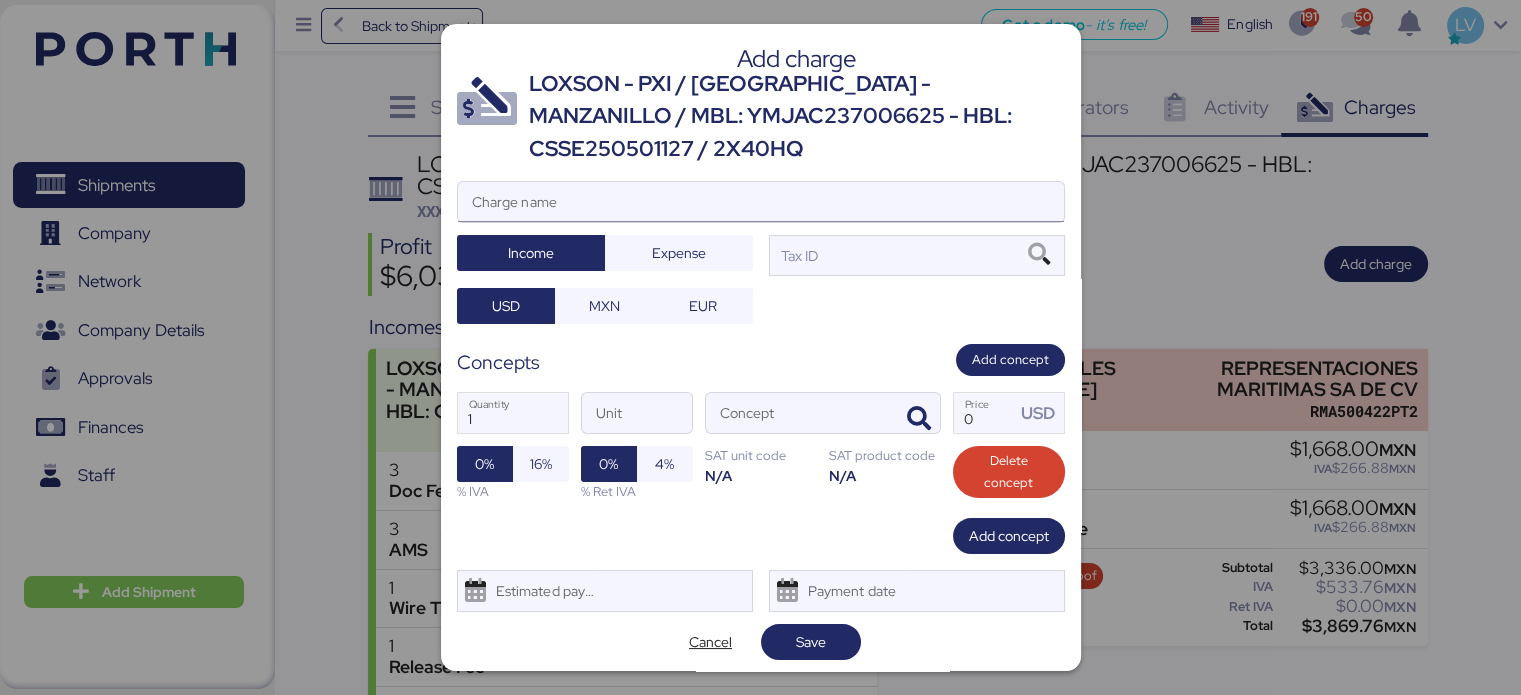 click on "Charge name" at bounding box center (761, 202) 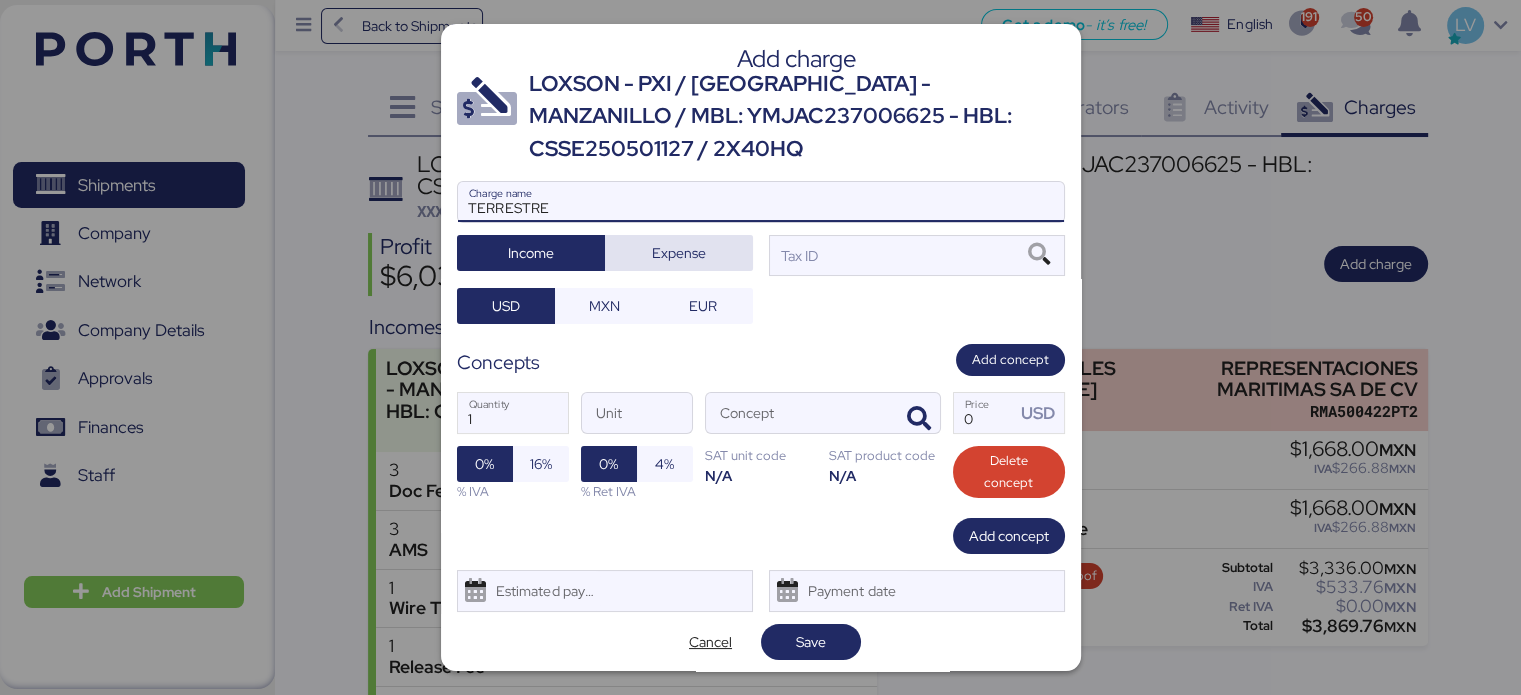 type on "TERRESTRE" 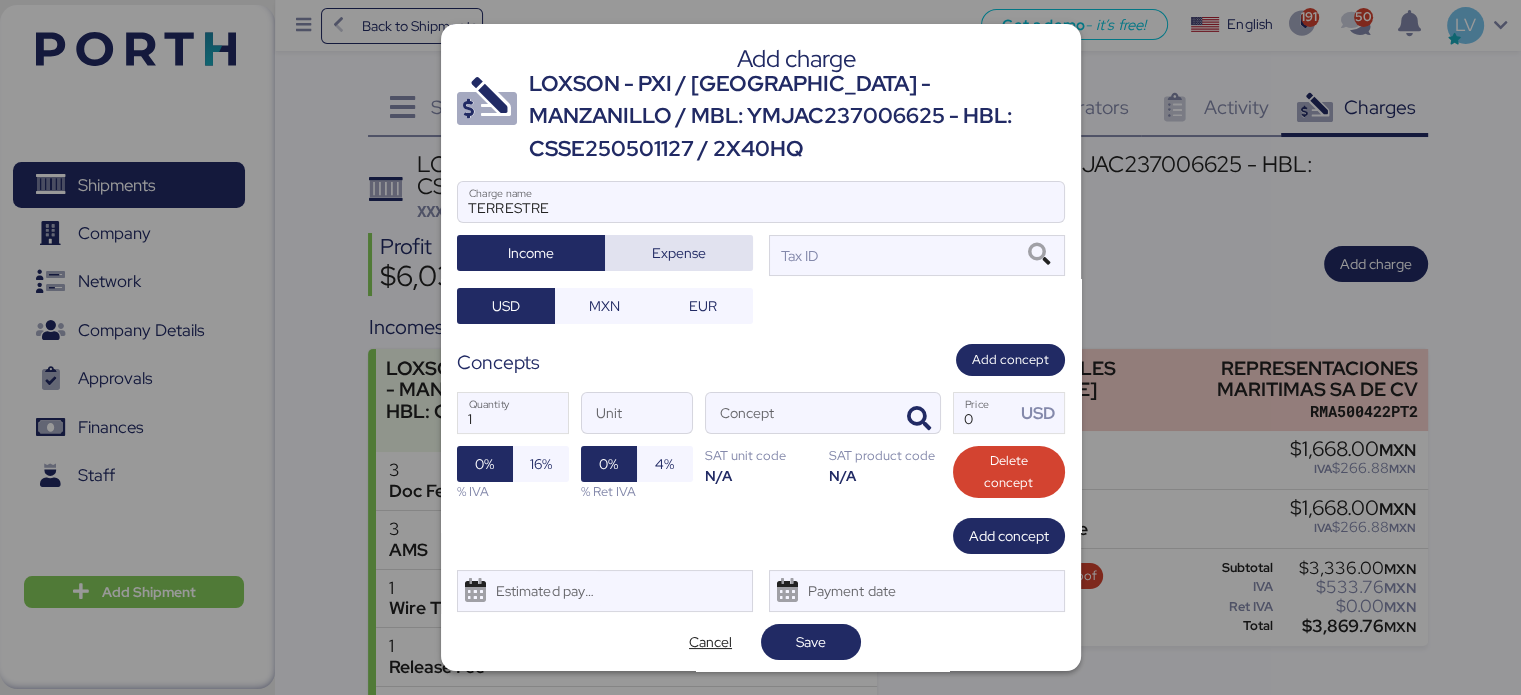 click on "Expense" at bounding box center (679, 253) 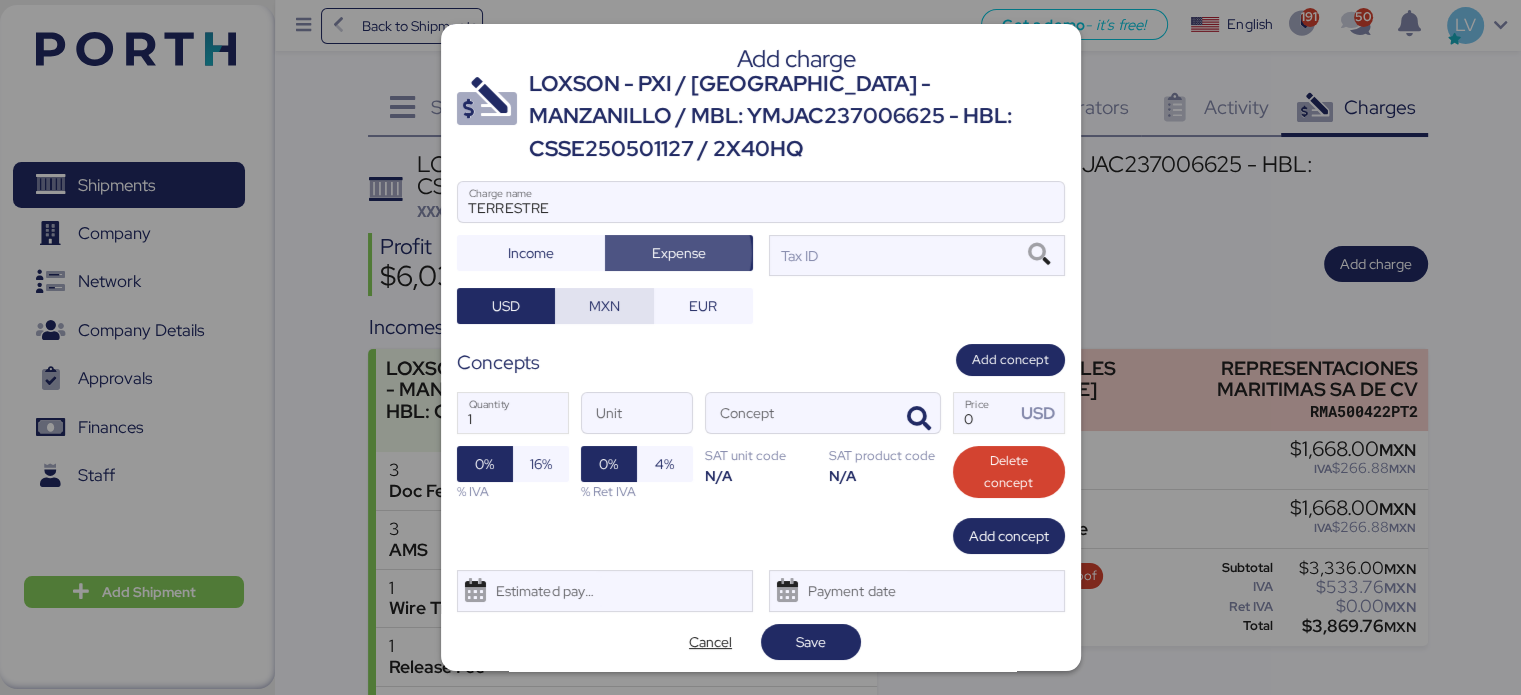 click on "MXN" at bounding box center [604, 306] 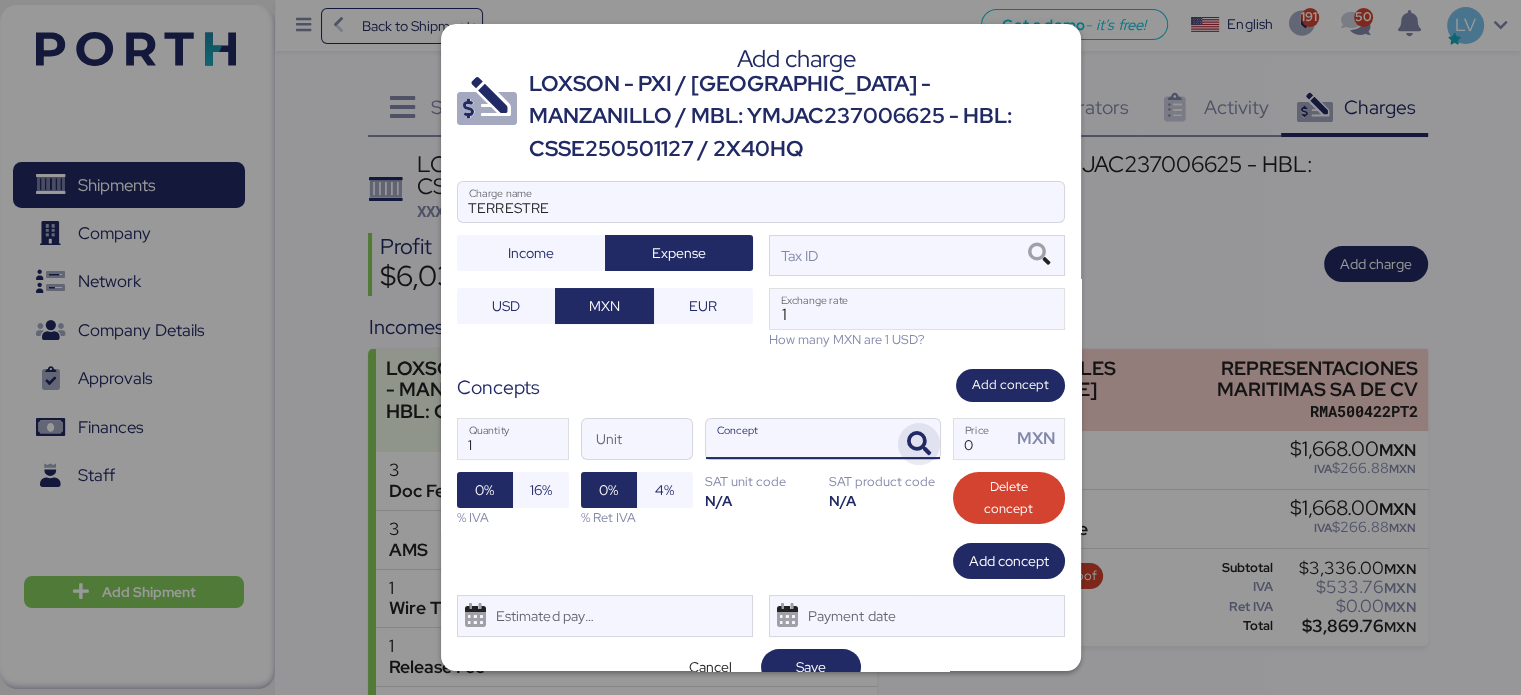 click at bounding box center (919, 444) 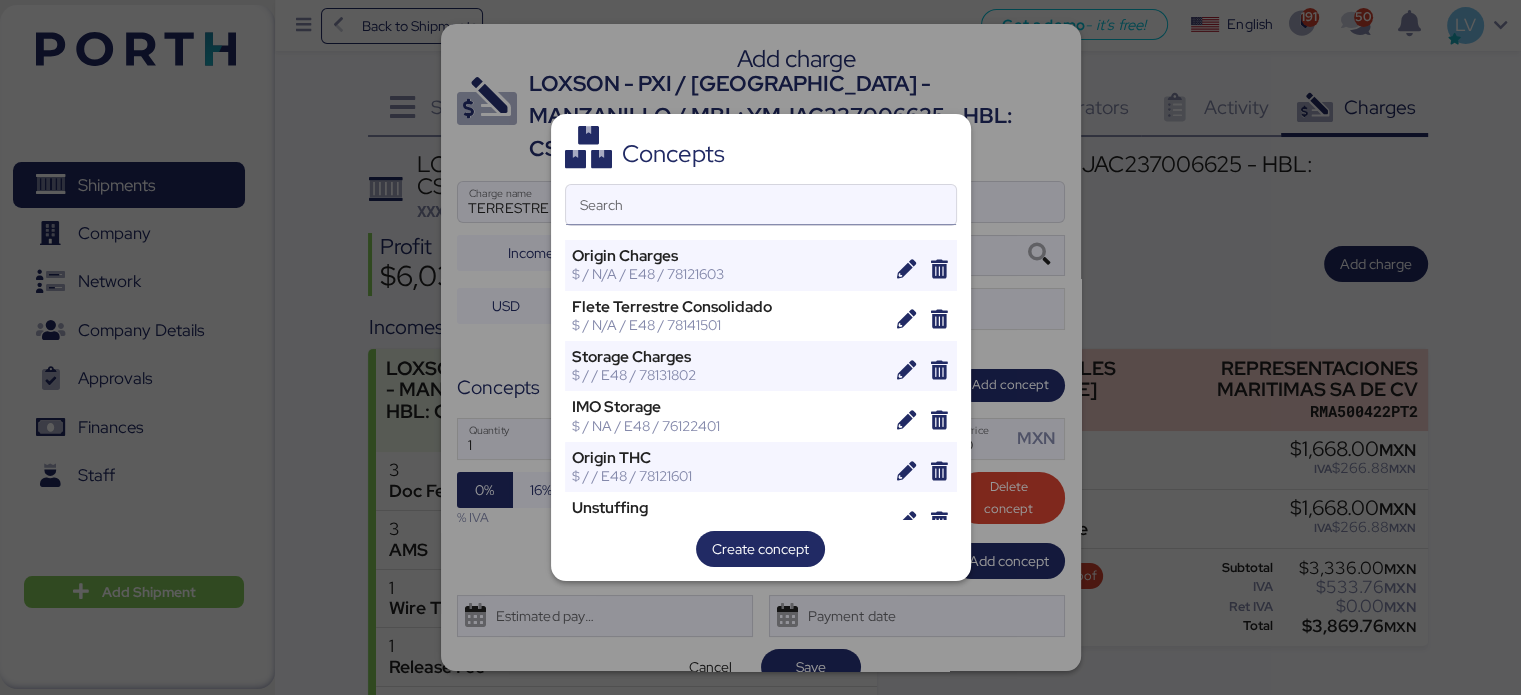 click on "Search" at bounding box center (761, 205) 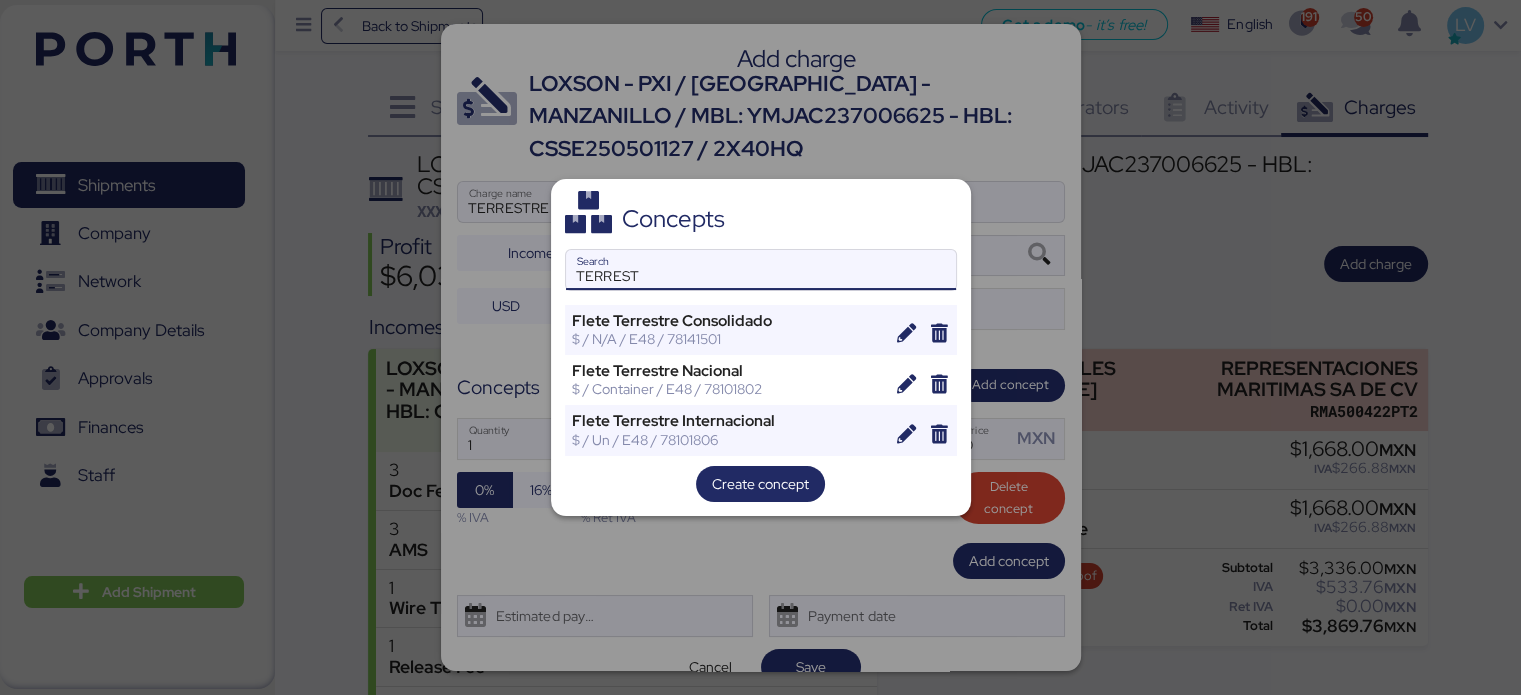type on "TERREST" 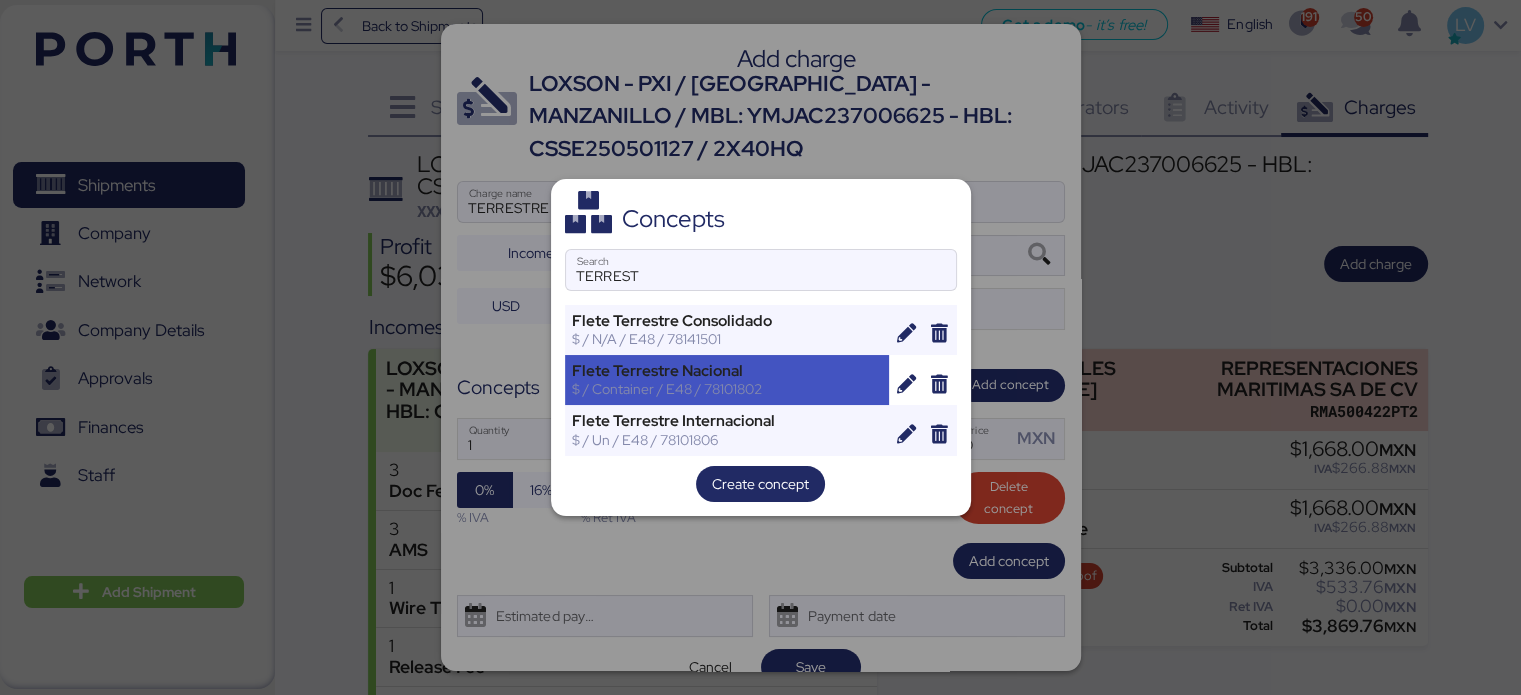 click on "Flete Terrestre Nacional" at bounding box center [727, 371] 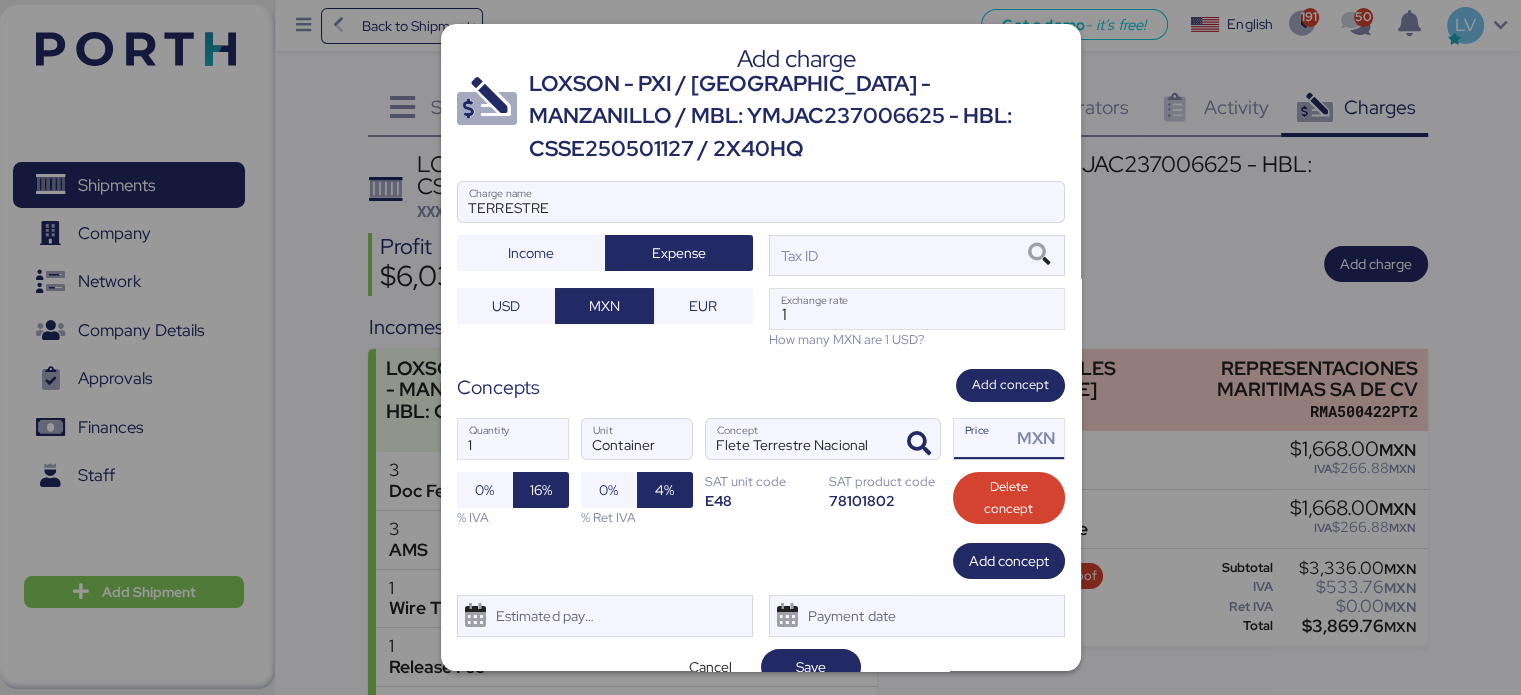 click on "Price MXN" at bounding box center (983, 439) 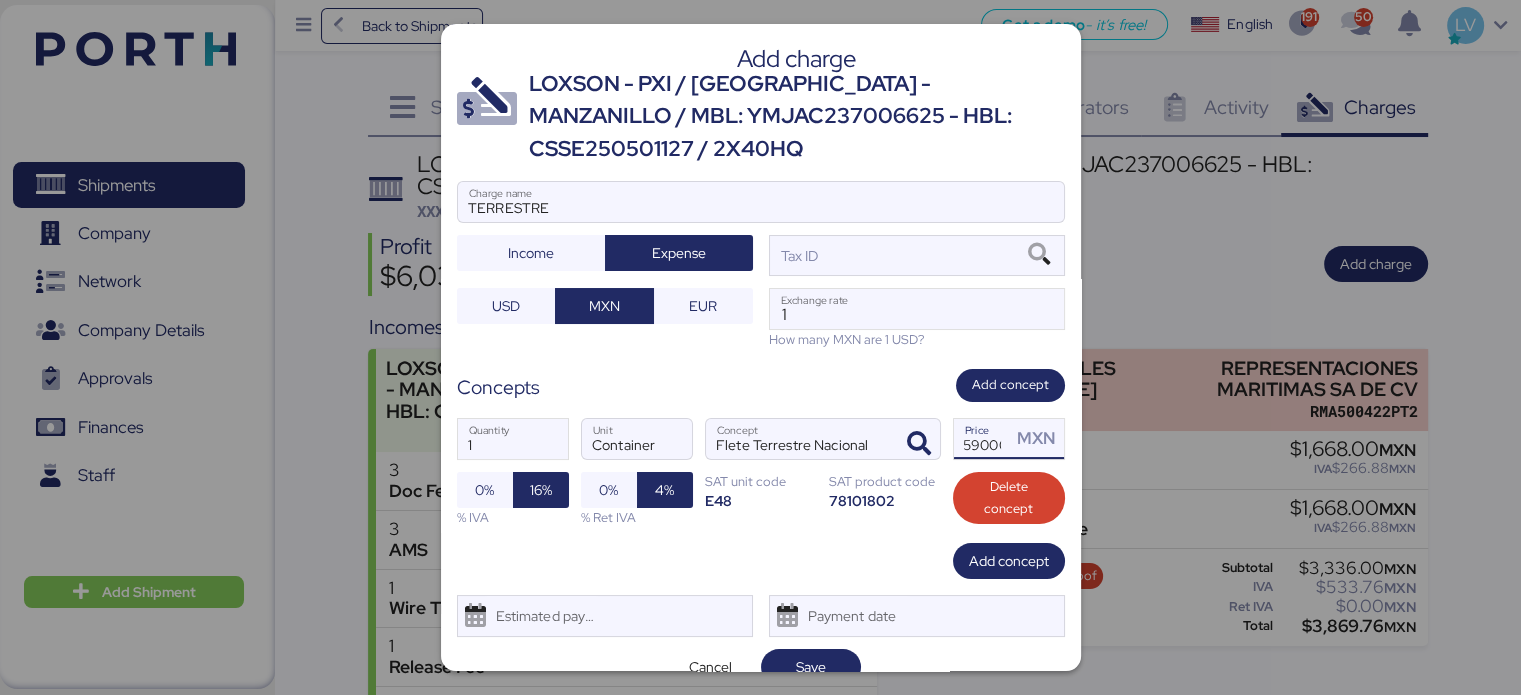 scroll, scrollTop: 0, scrollLeft: 11, axis: horizontal 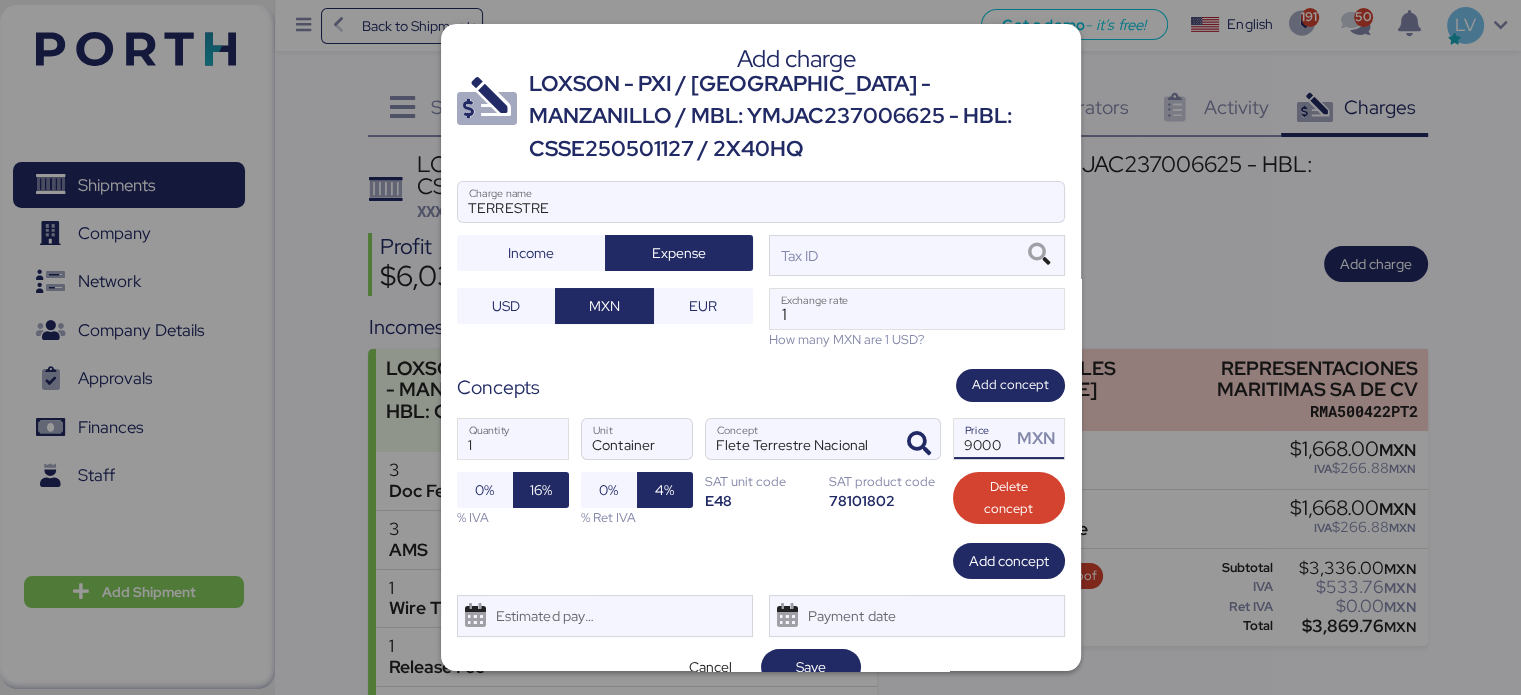 type on "59000" 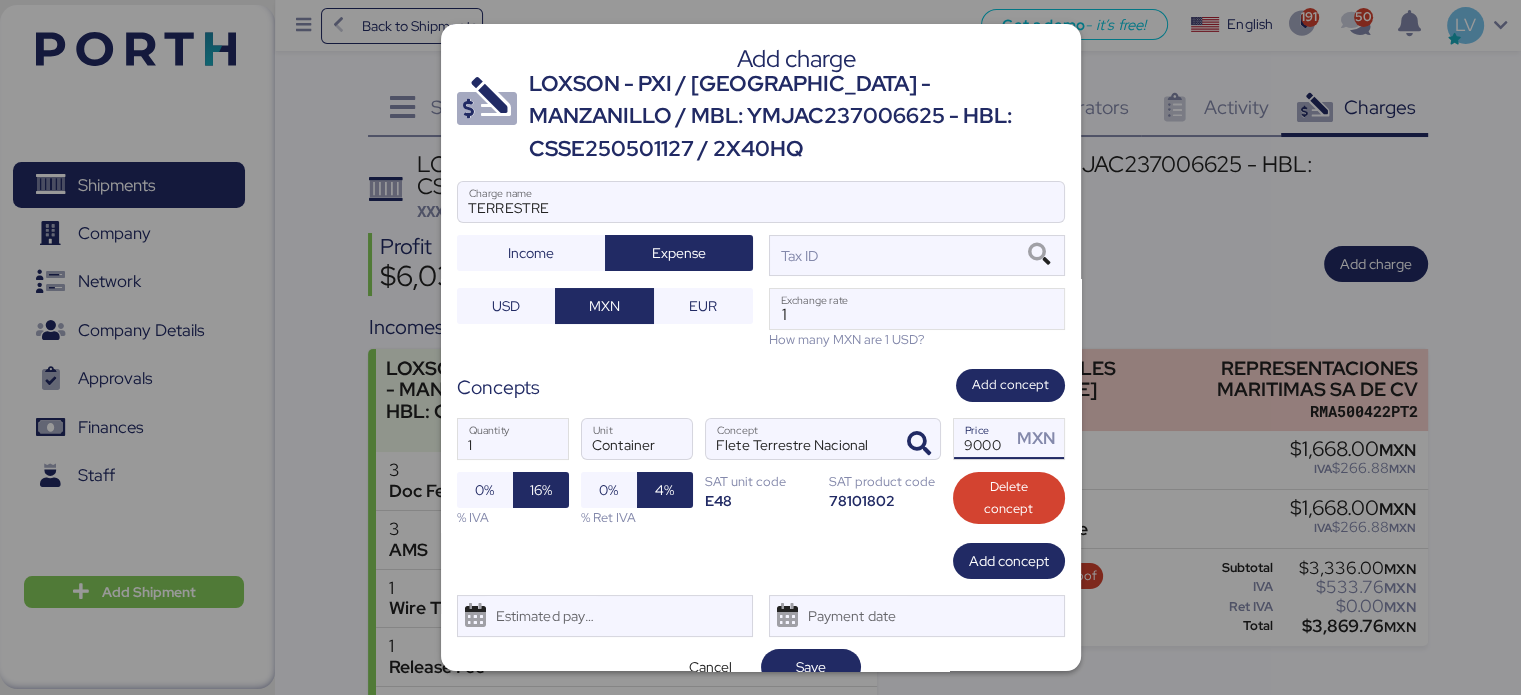 scroll, scrollTop: 0, scrollLeft: 0, axis: both 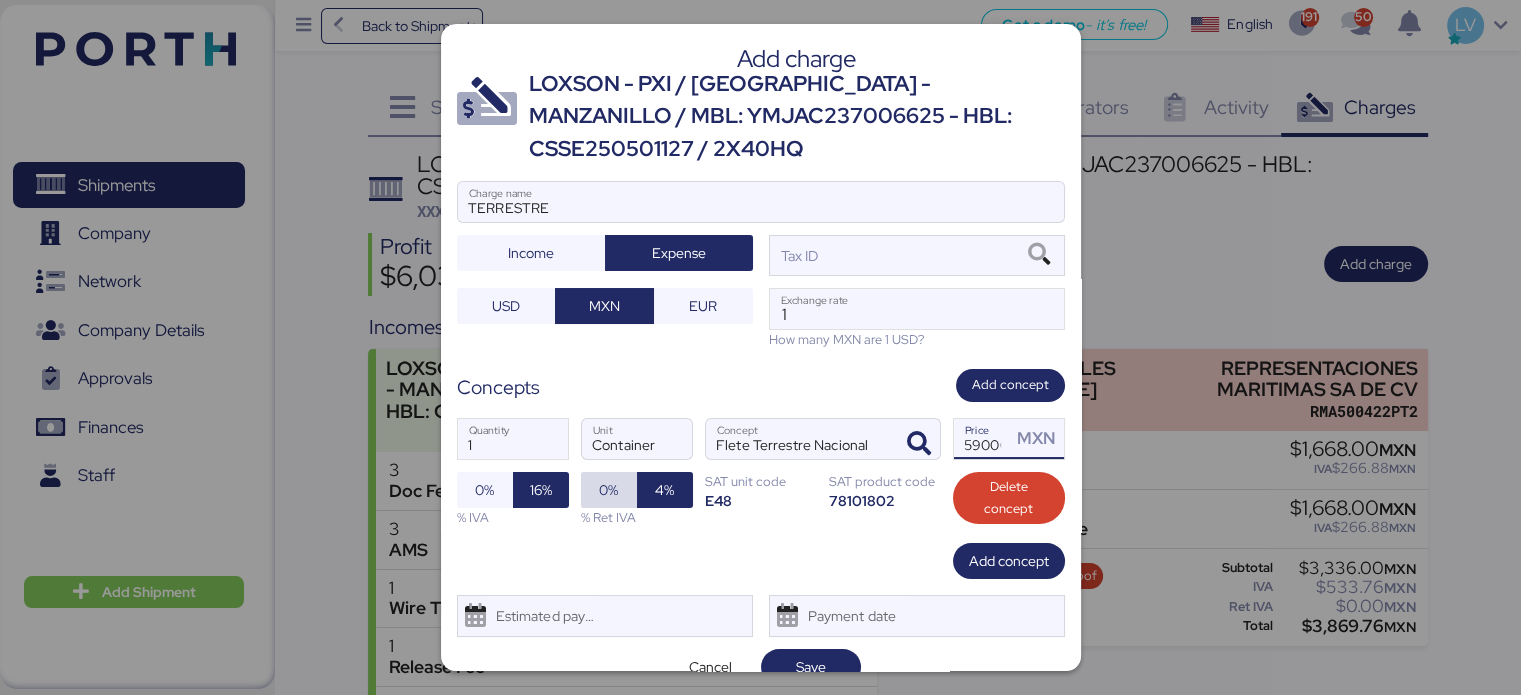 click on "0%" at bounding box center [609, 490] 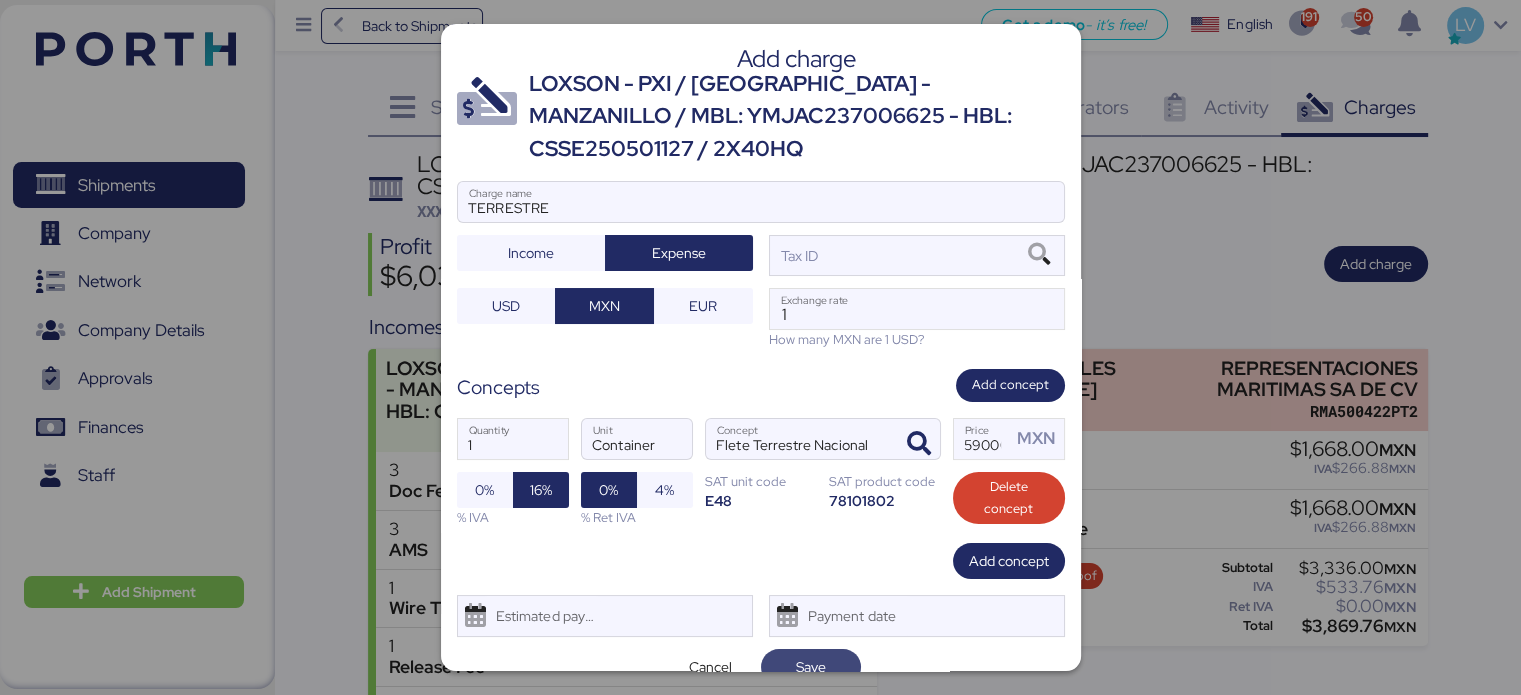 click on "Save" at bounding box center (811, 667) 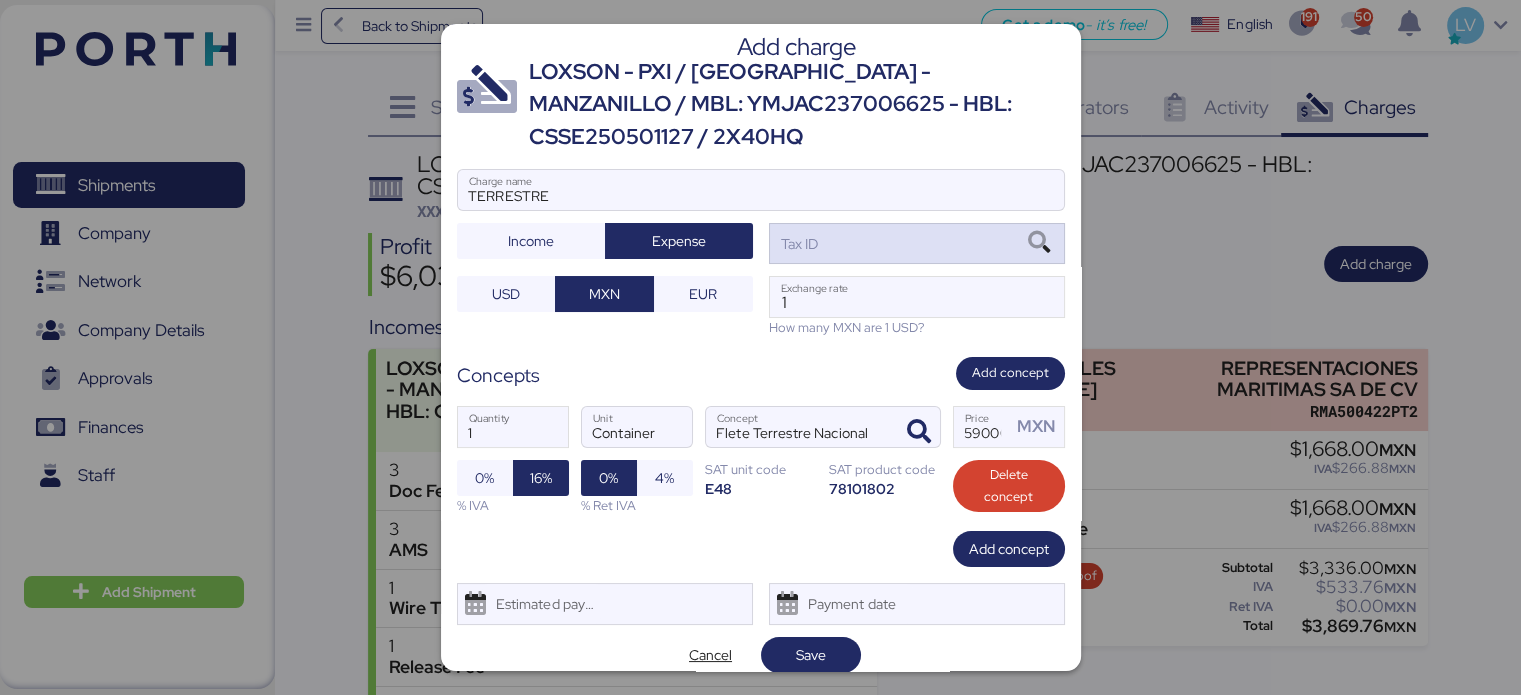 click on "Tax ID" at bounding box center (917, 243) 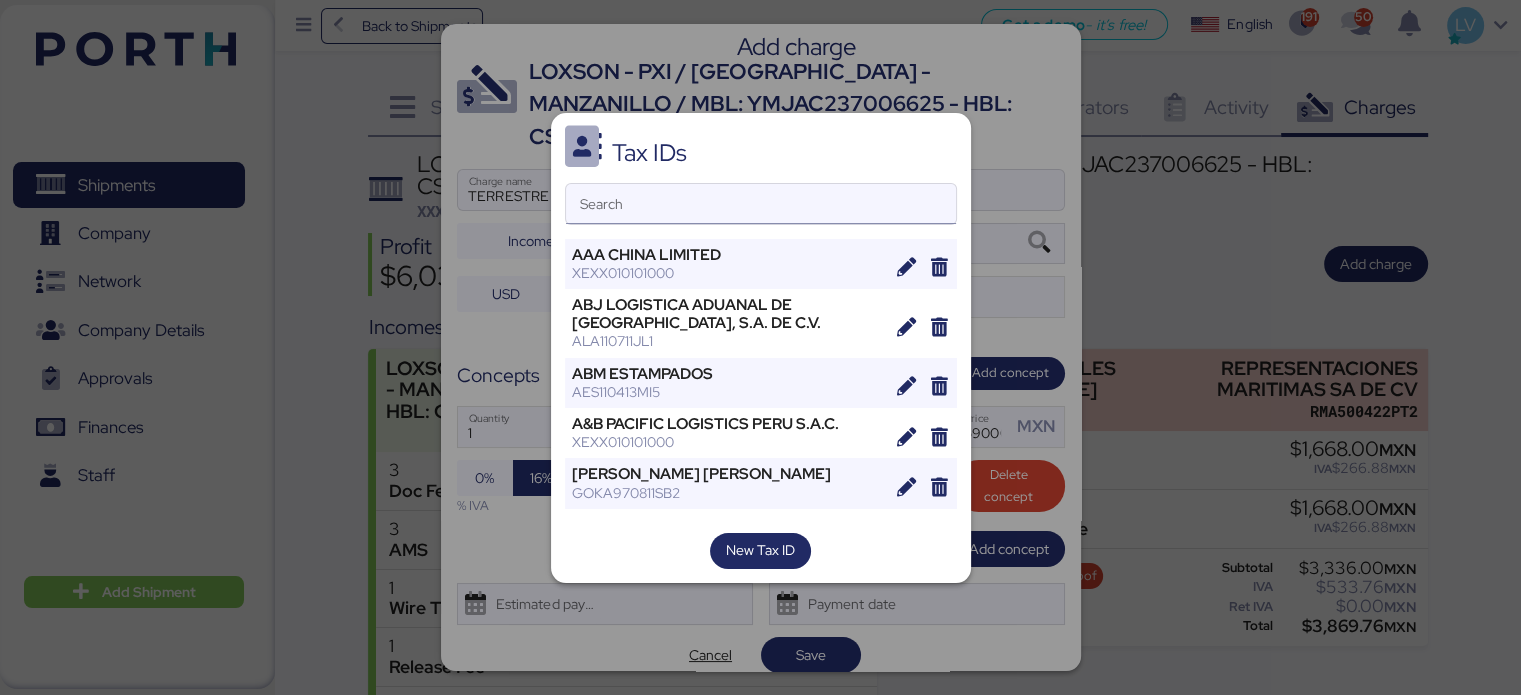click on "Search" at bounding box center [761, 204] 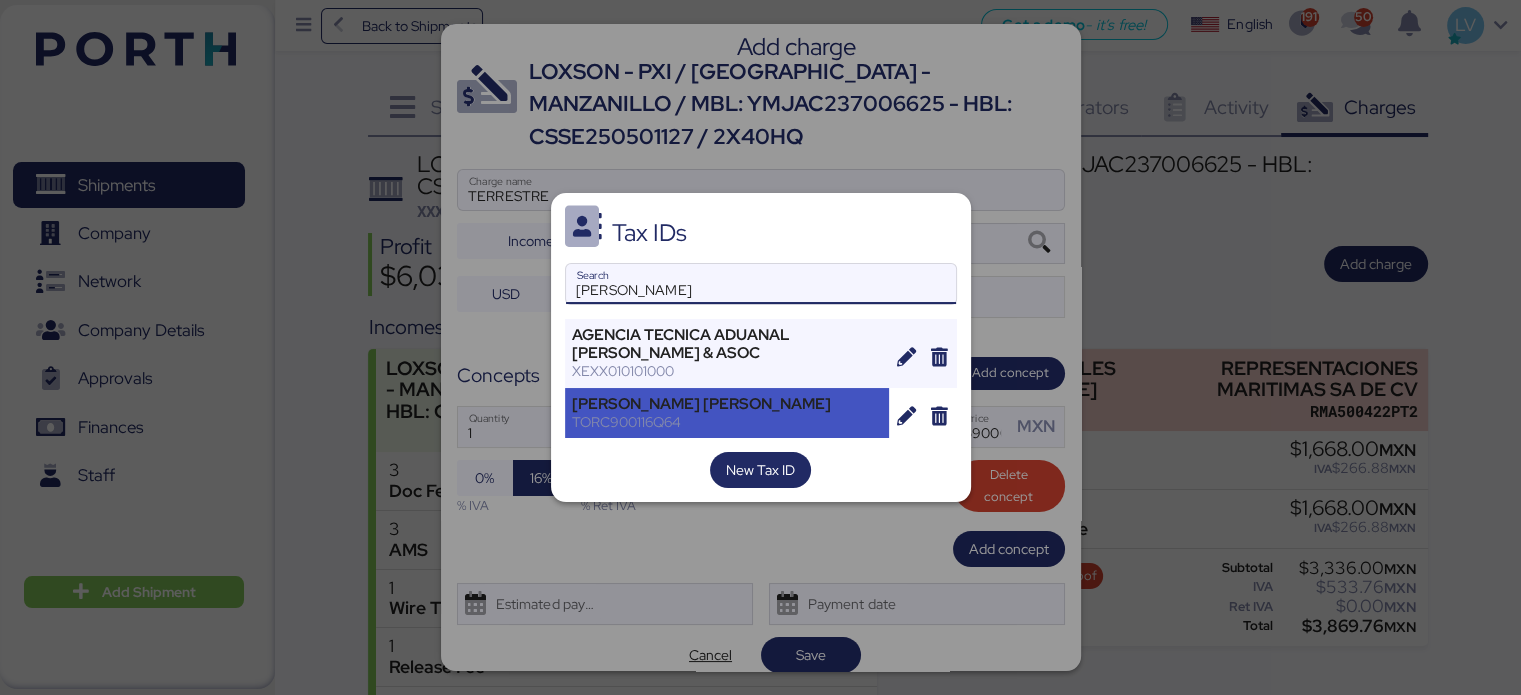 type on "[PERSON_NAME]" 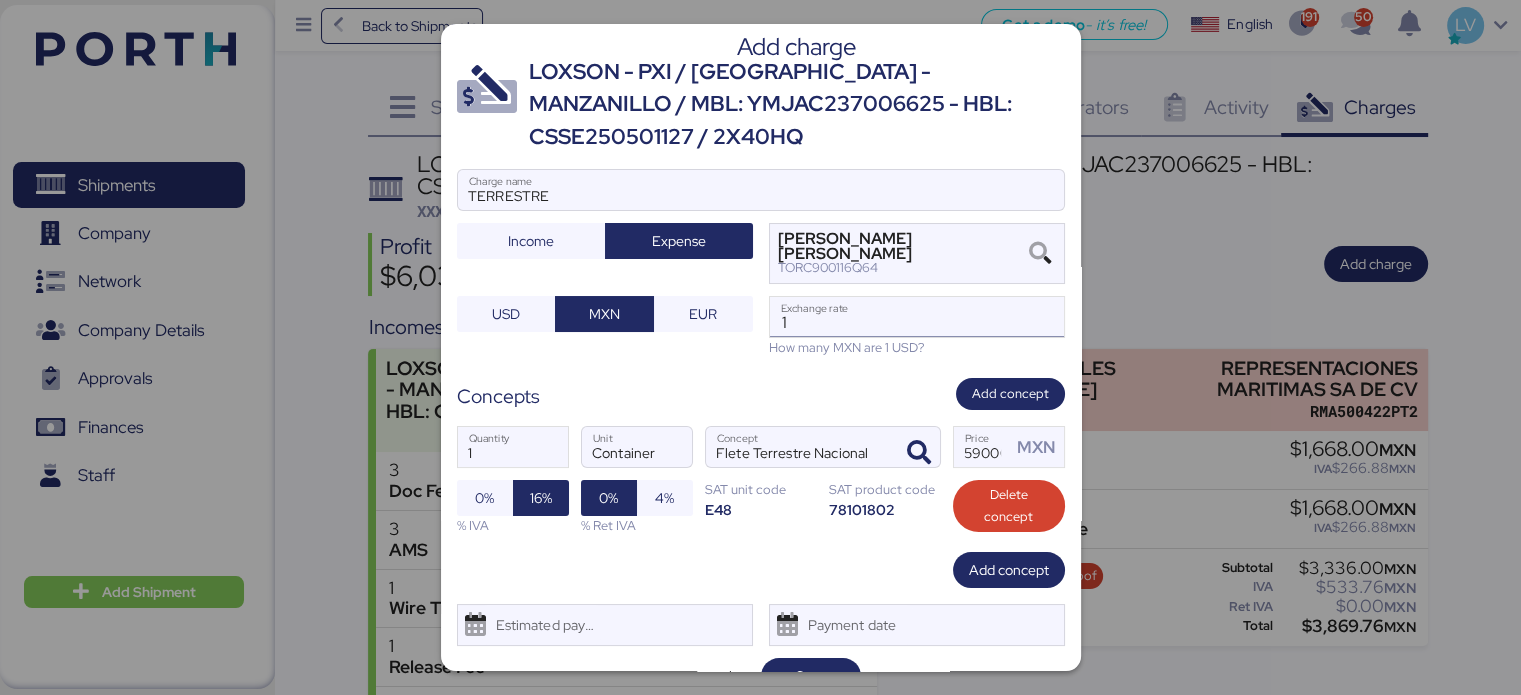 click on "1" at bounding box center (917, 317) 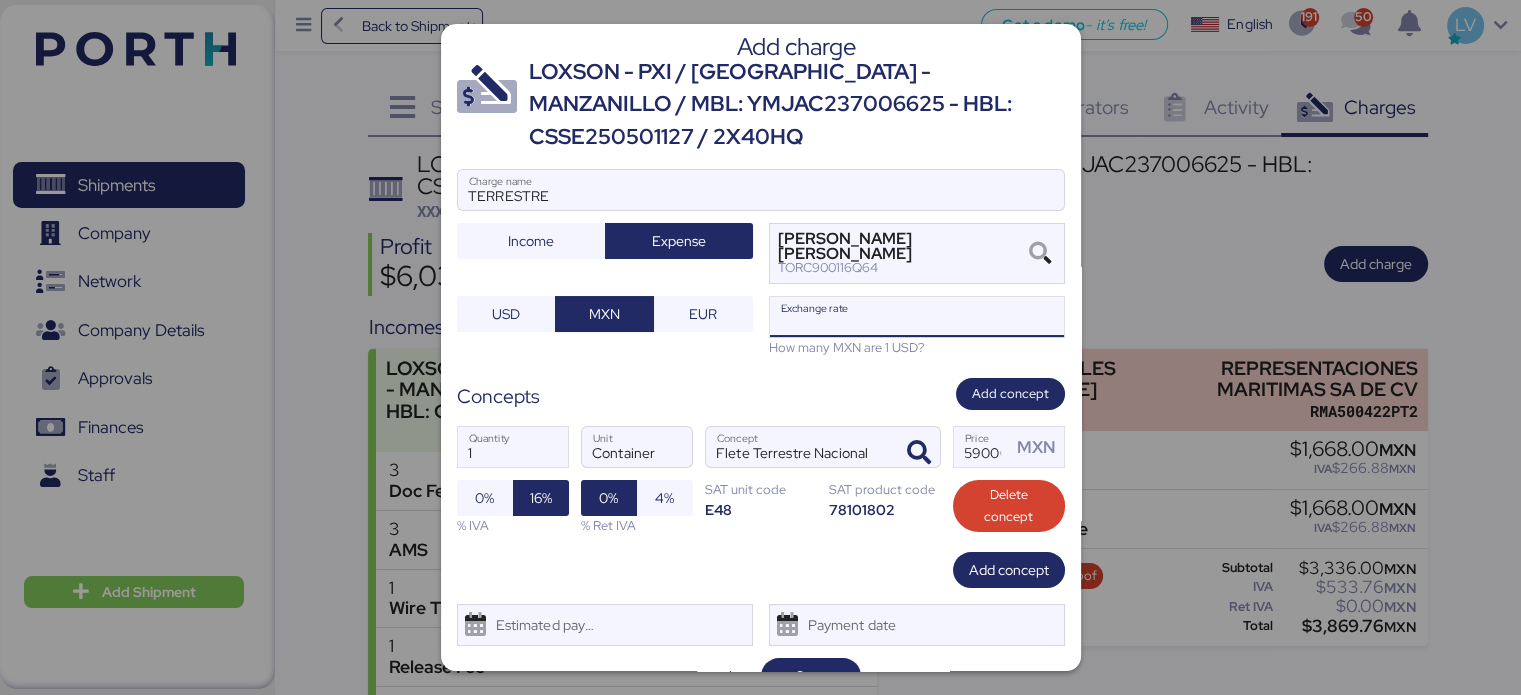 paste on "18.6617" 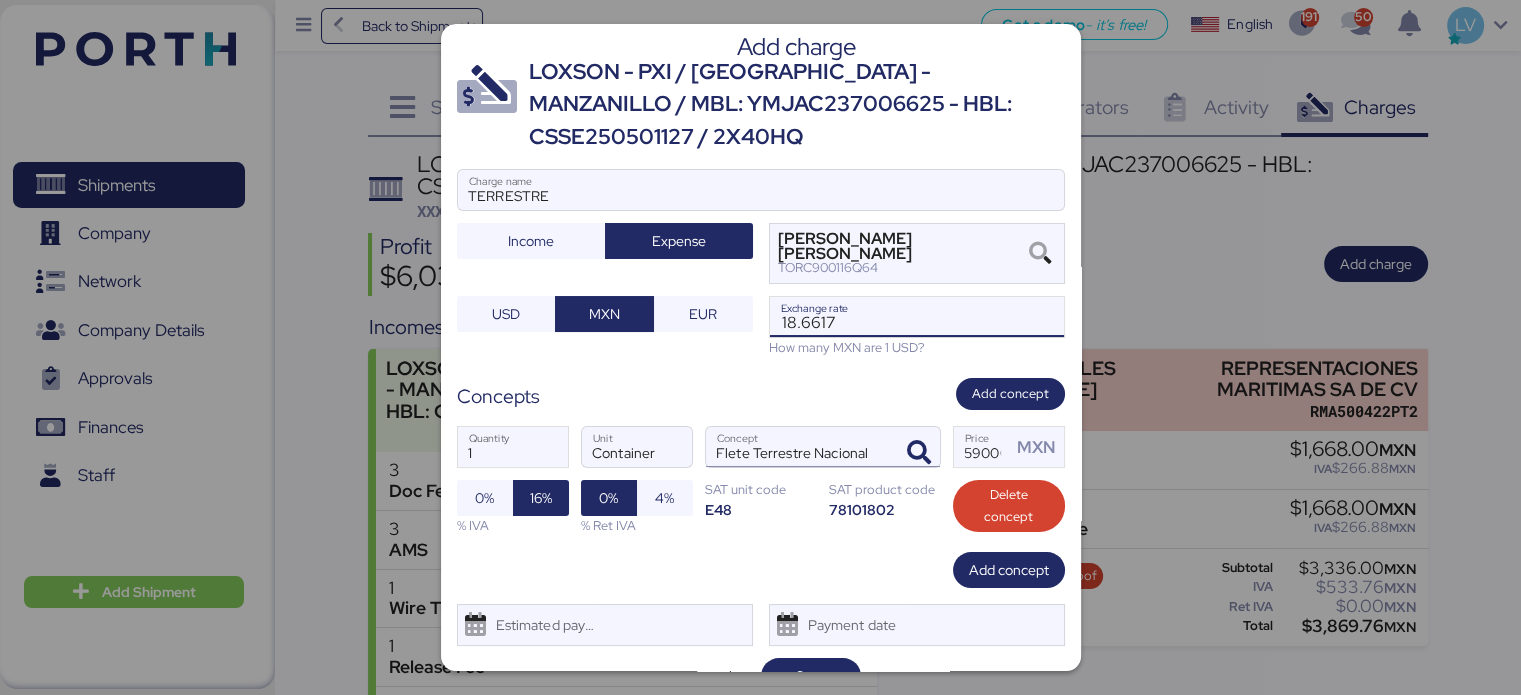 type on "18.6617" 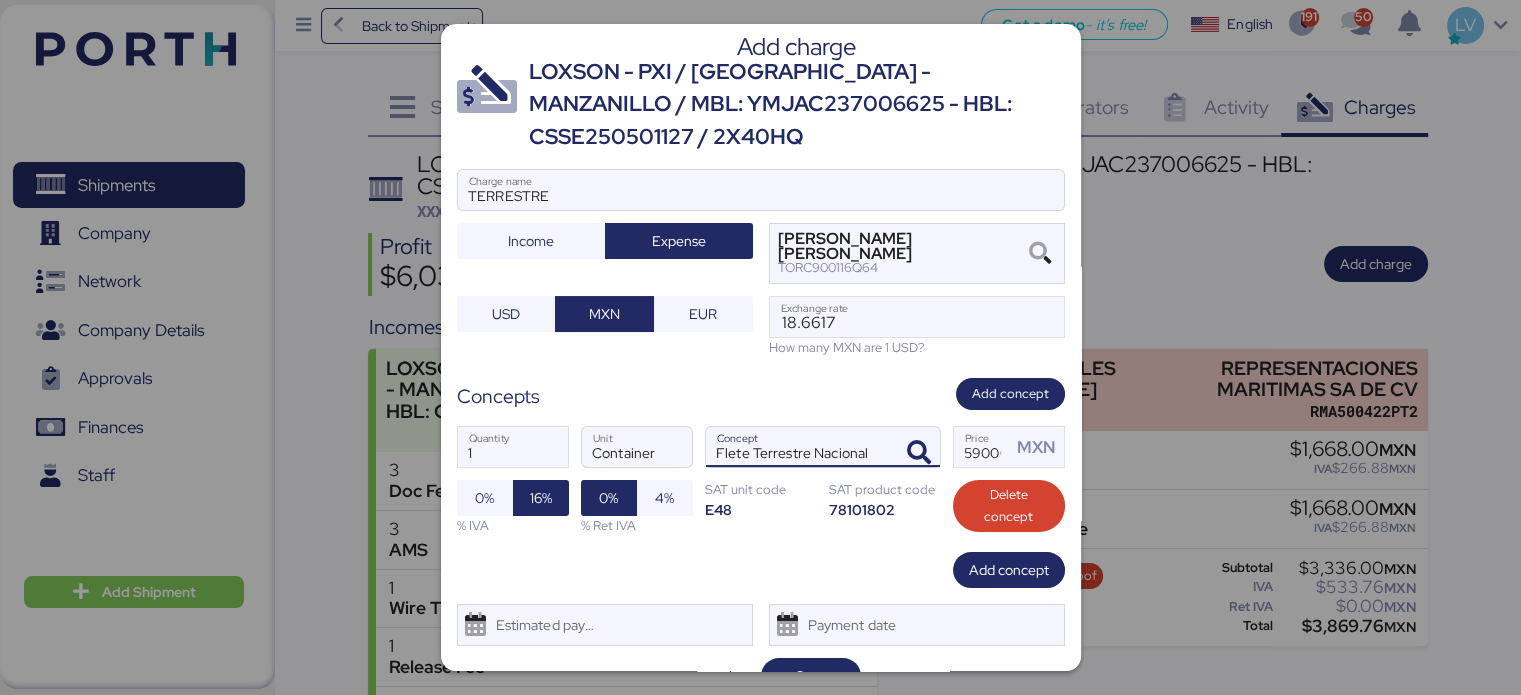 click on "Flete Terrestre Nacional" at bounding box center [799, 447] 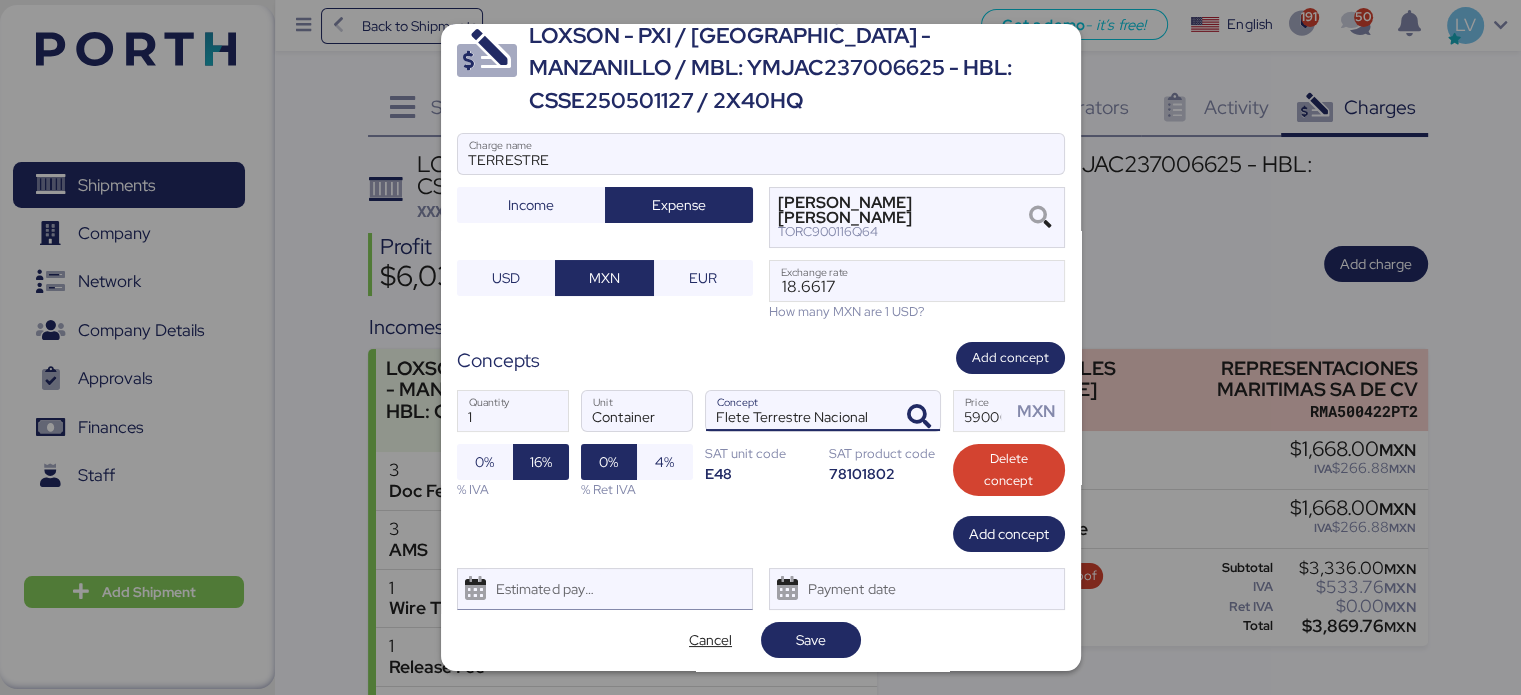 click on "Estimated payment date" at bounding box center (605, 589) 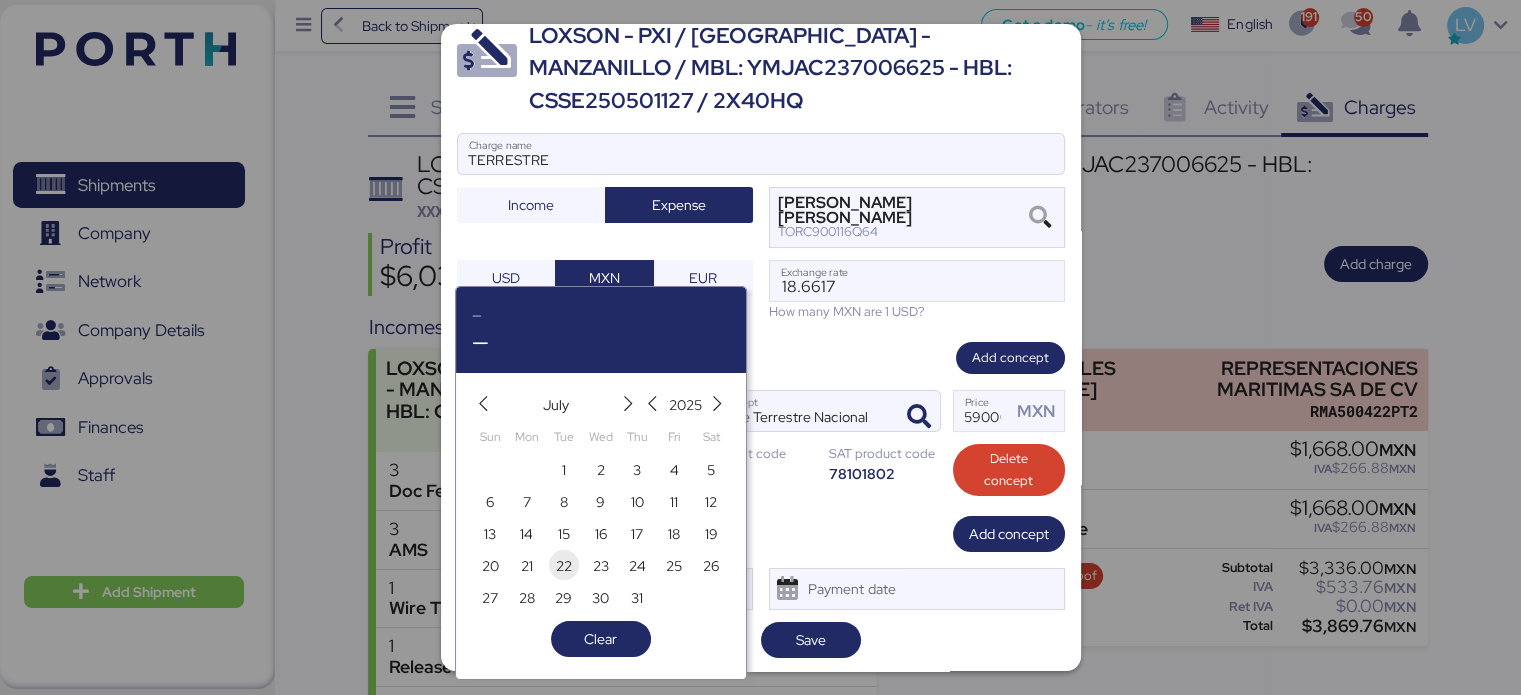 click on "22" at bounding box center (564, 566) 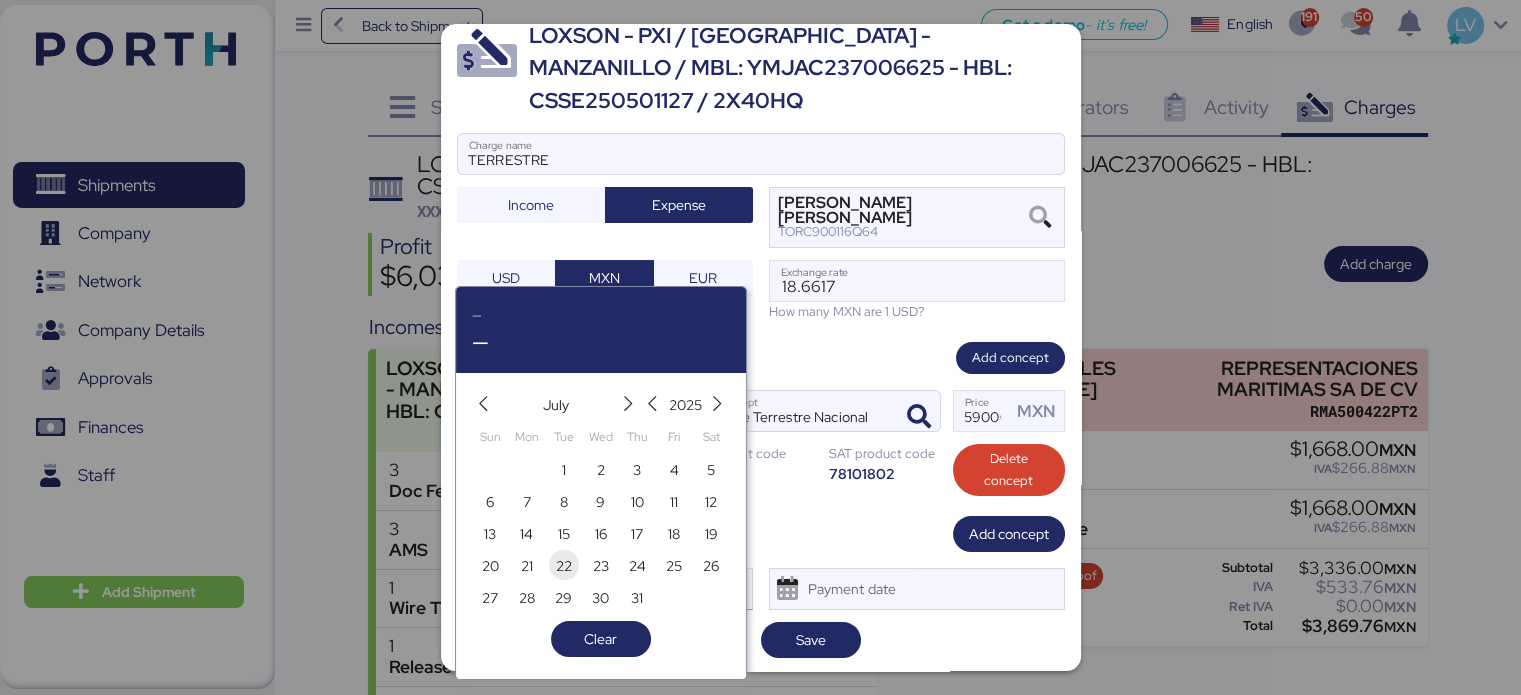 type on "[DATE]" 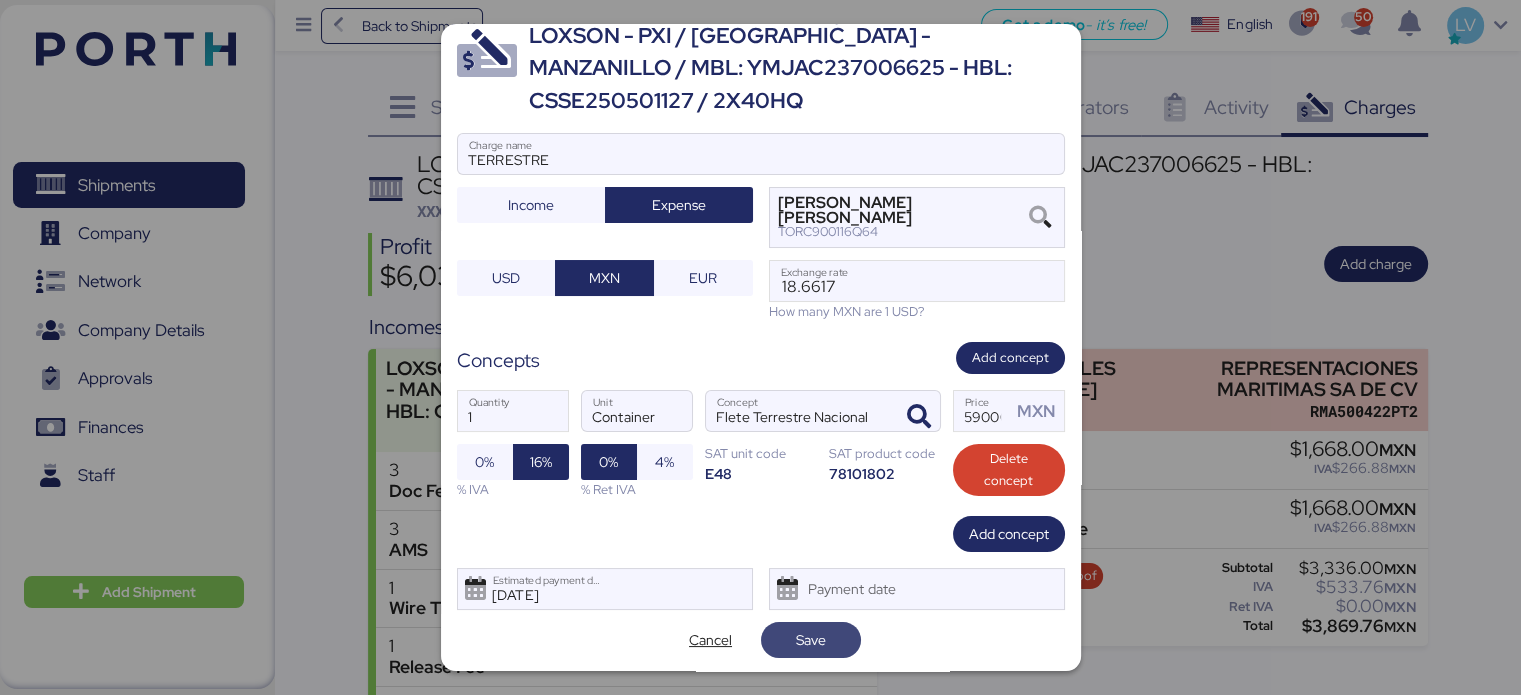 click on "Save" at bounding box center (811, 640) 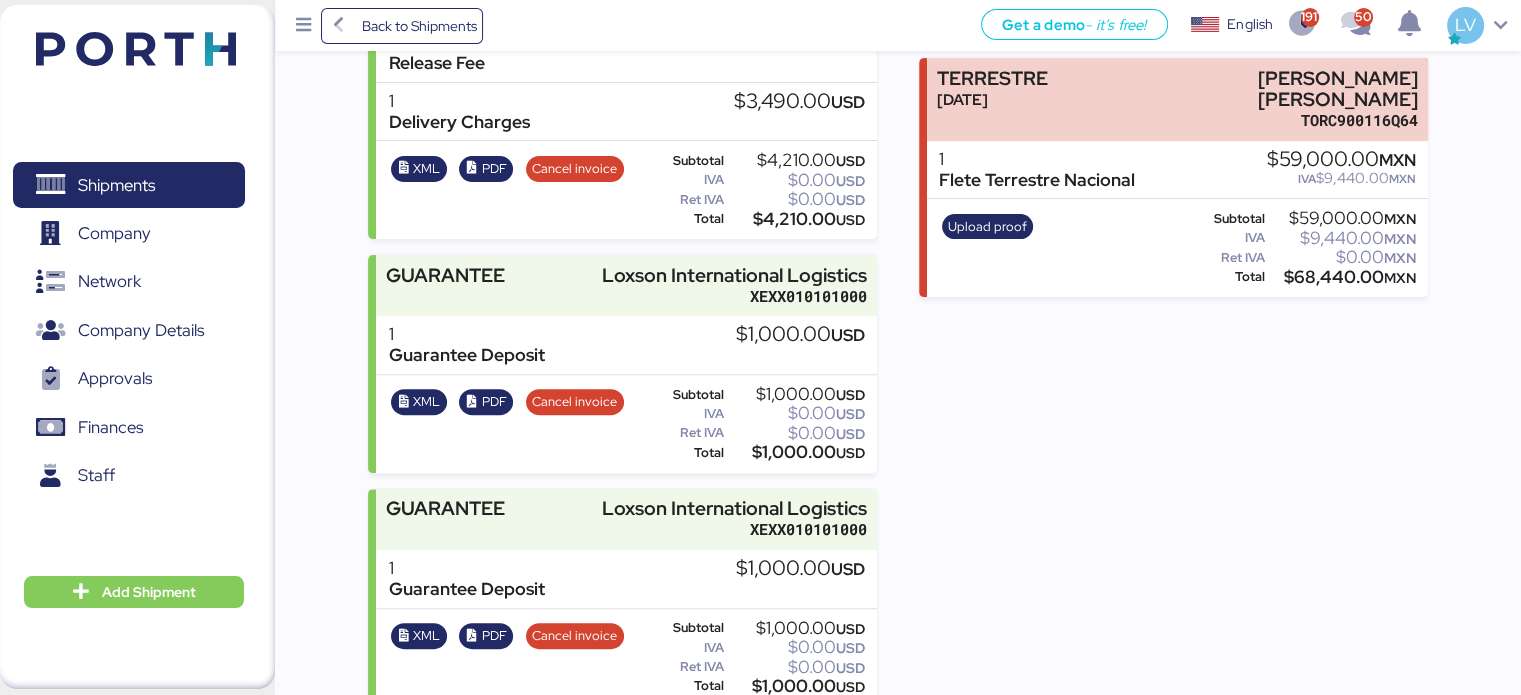 scroll, scrollTop: 627, scrollLeft: 0, axis: vertical 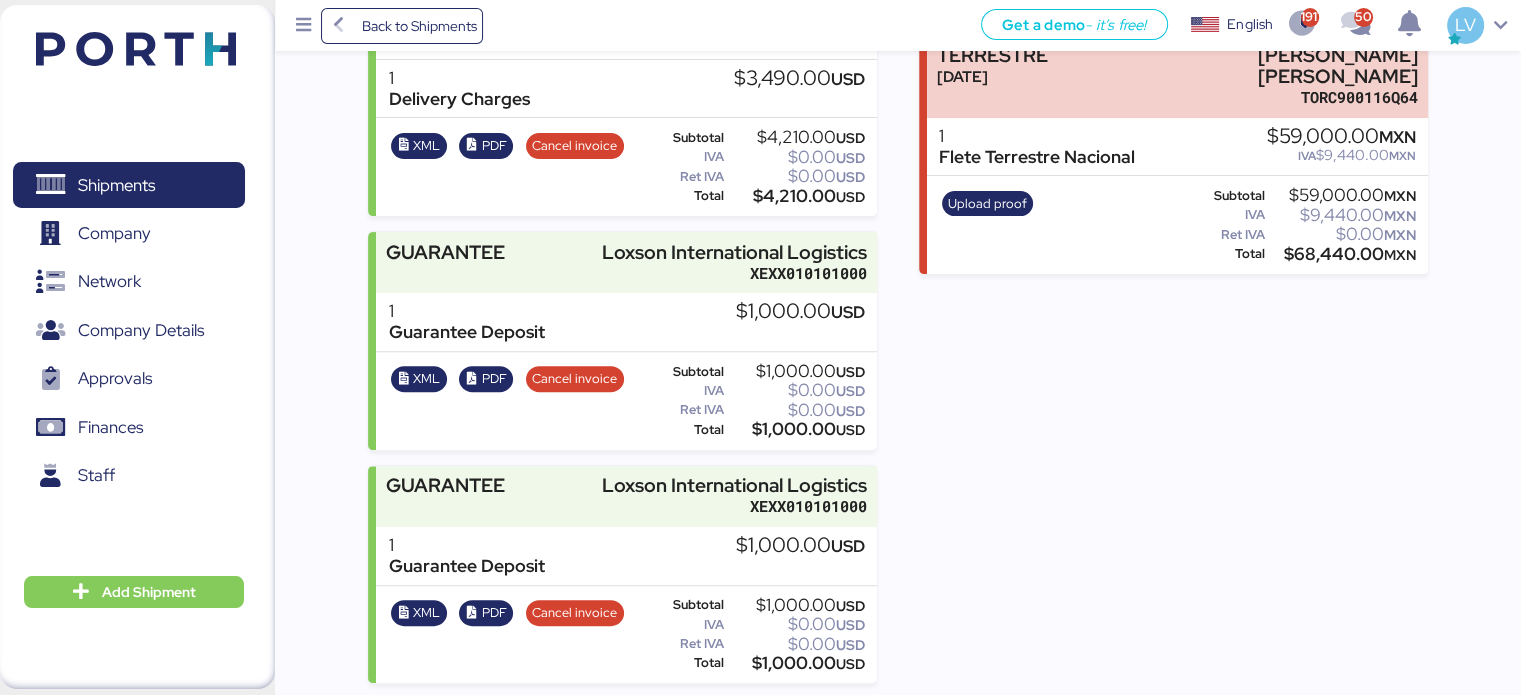 click on "Upload proof Subtotal
$59,000.00  MXN IVA
$9,440.00  MXN Ret IVA
$0.00  MXN Total
$68,440.00  MXN" at bounding box center (1177, 225) 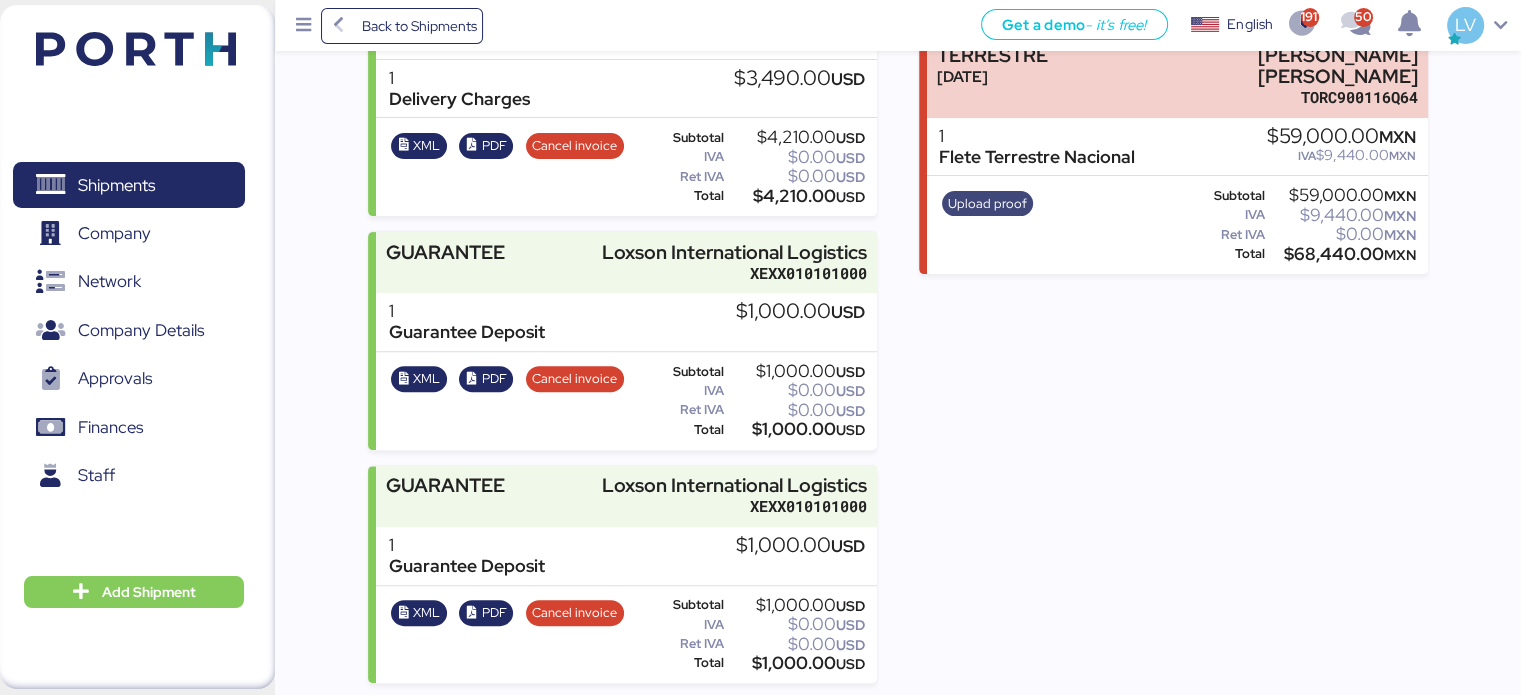 click on "Upload proof" at bounding box center (987, 204) 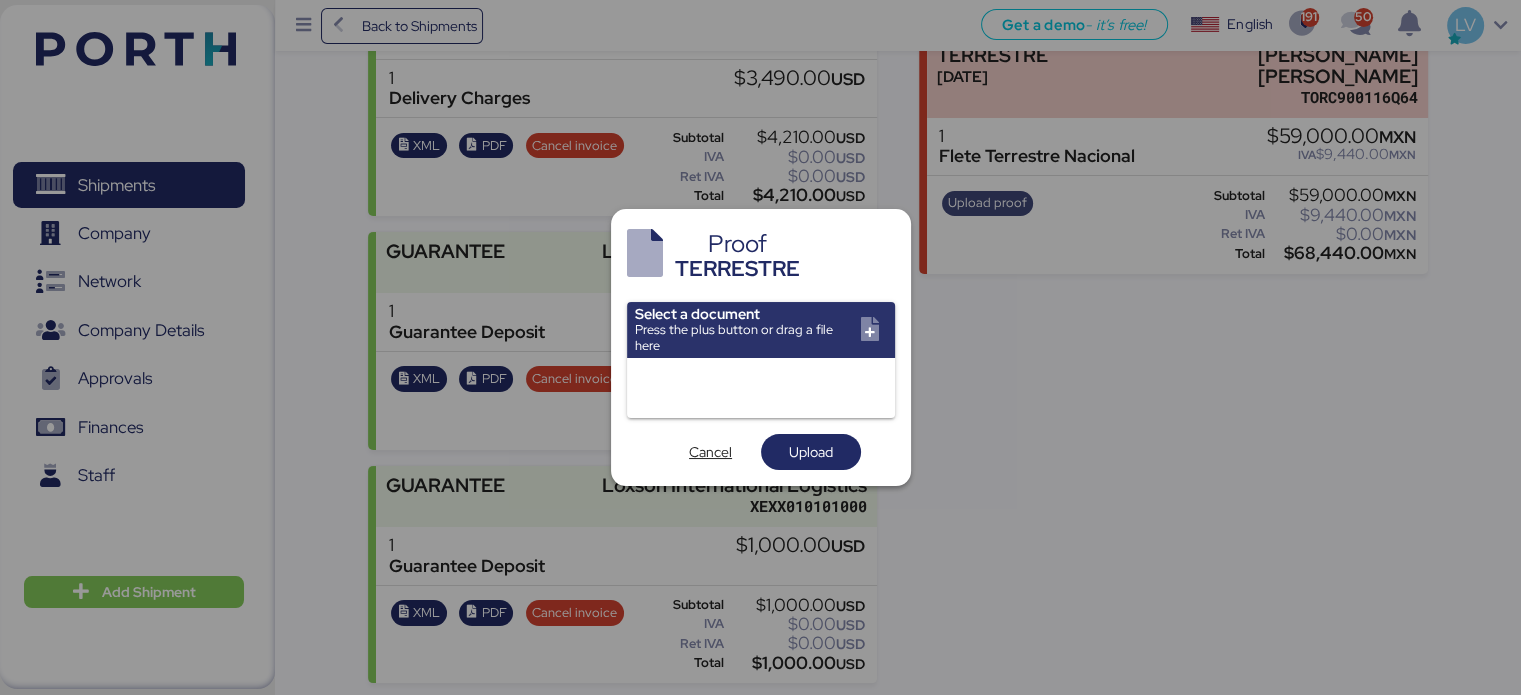 scroll, scrollTop: 0, scrollLeft: 0, axis: both 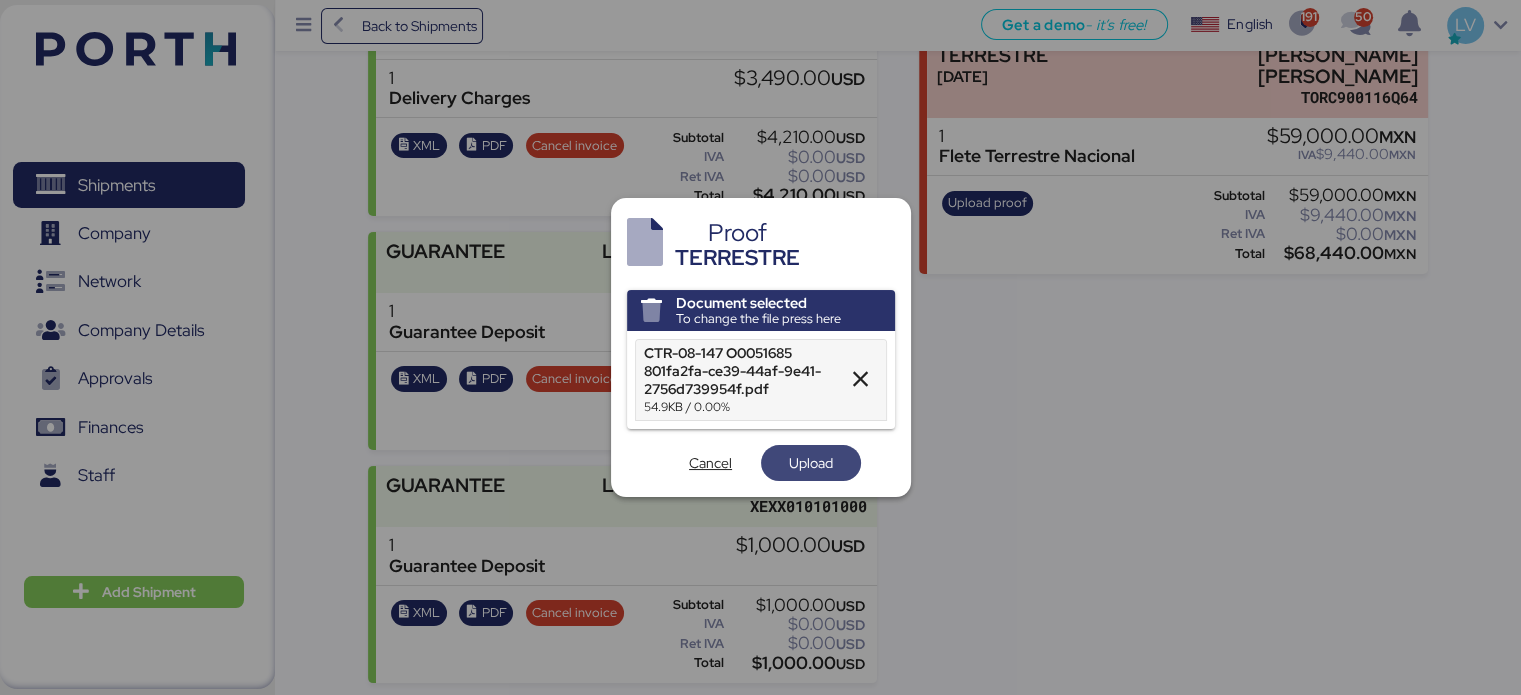 click on "Upload" at bounding box center (811, 463) 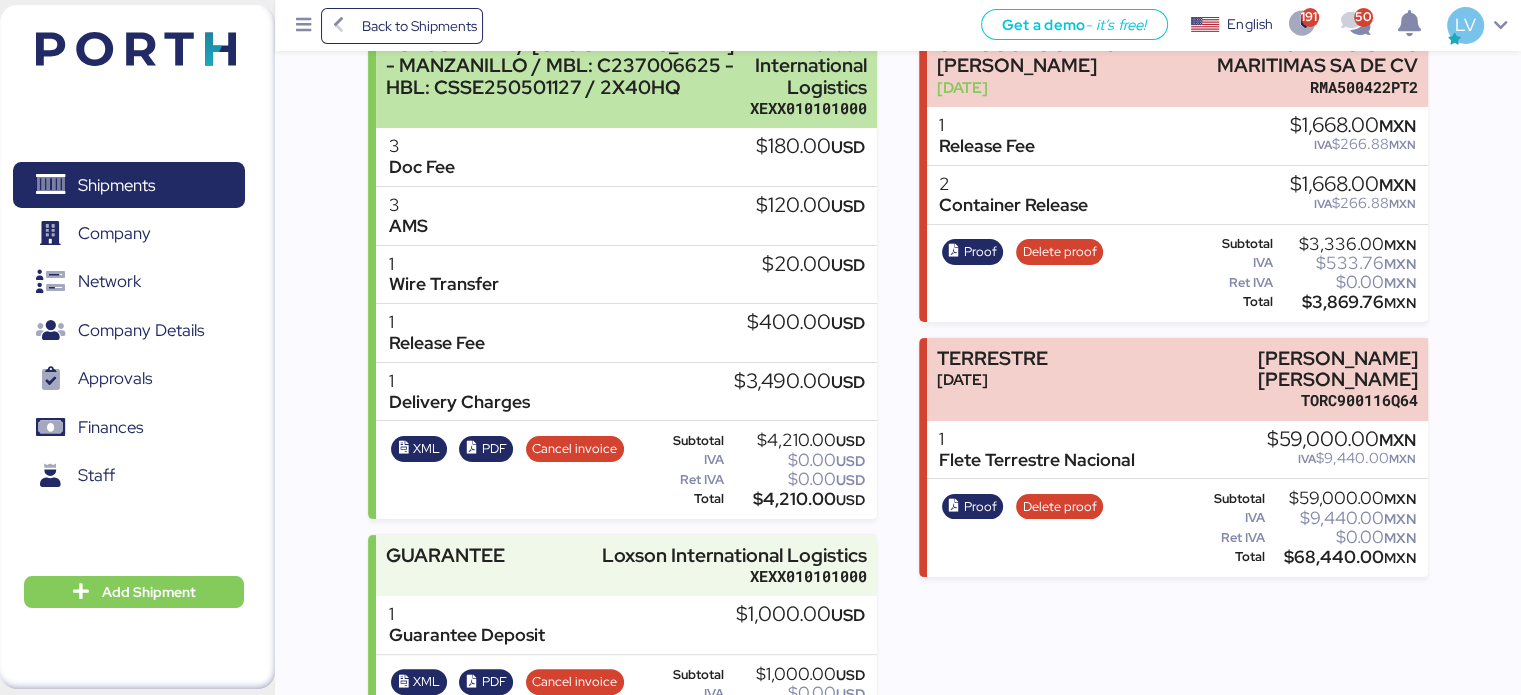 scroll, scrollTop: 336, scrollLeft: 0, axis: vertical 